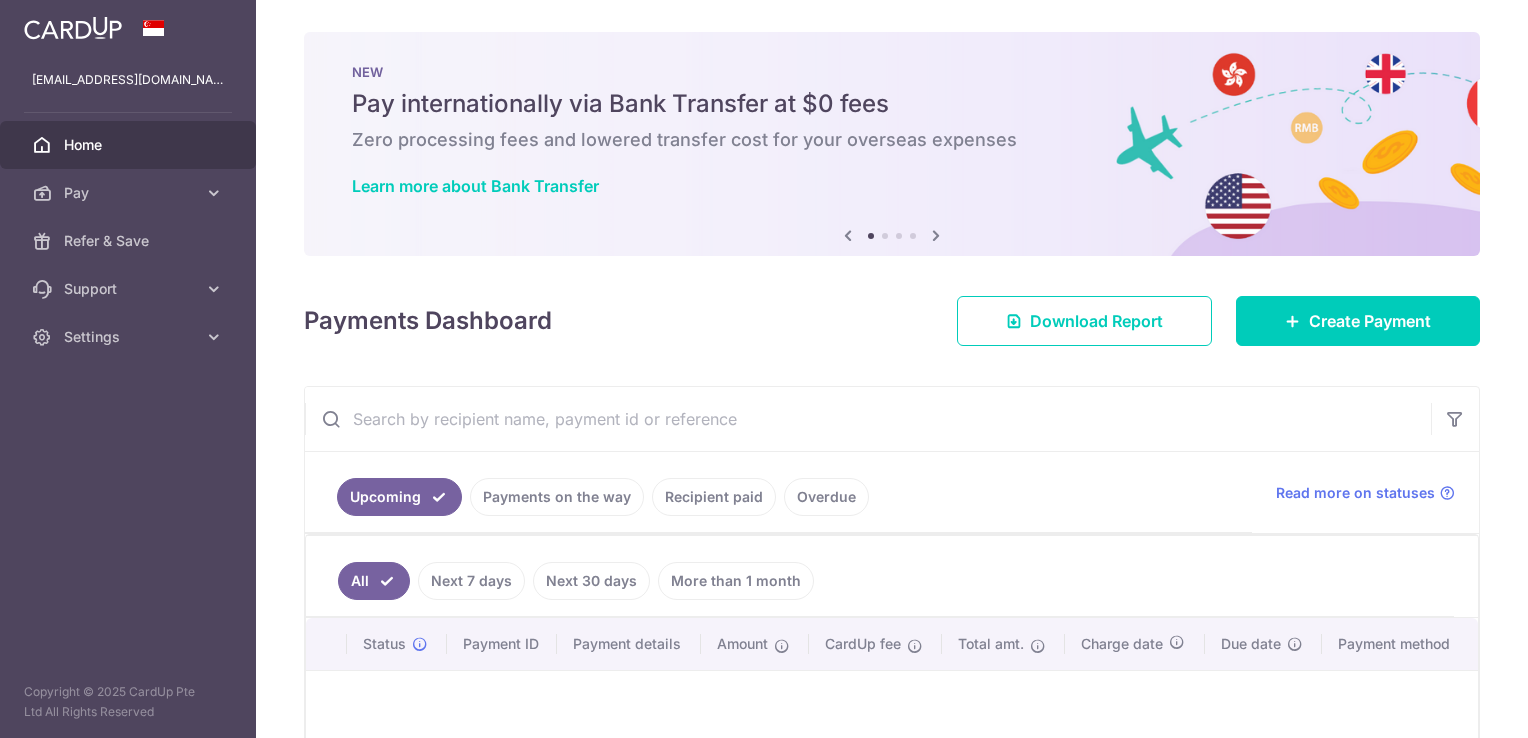 scroll, scrollTop: 0, scrollLeft: 0, axis: both 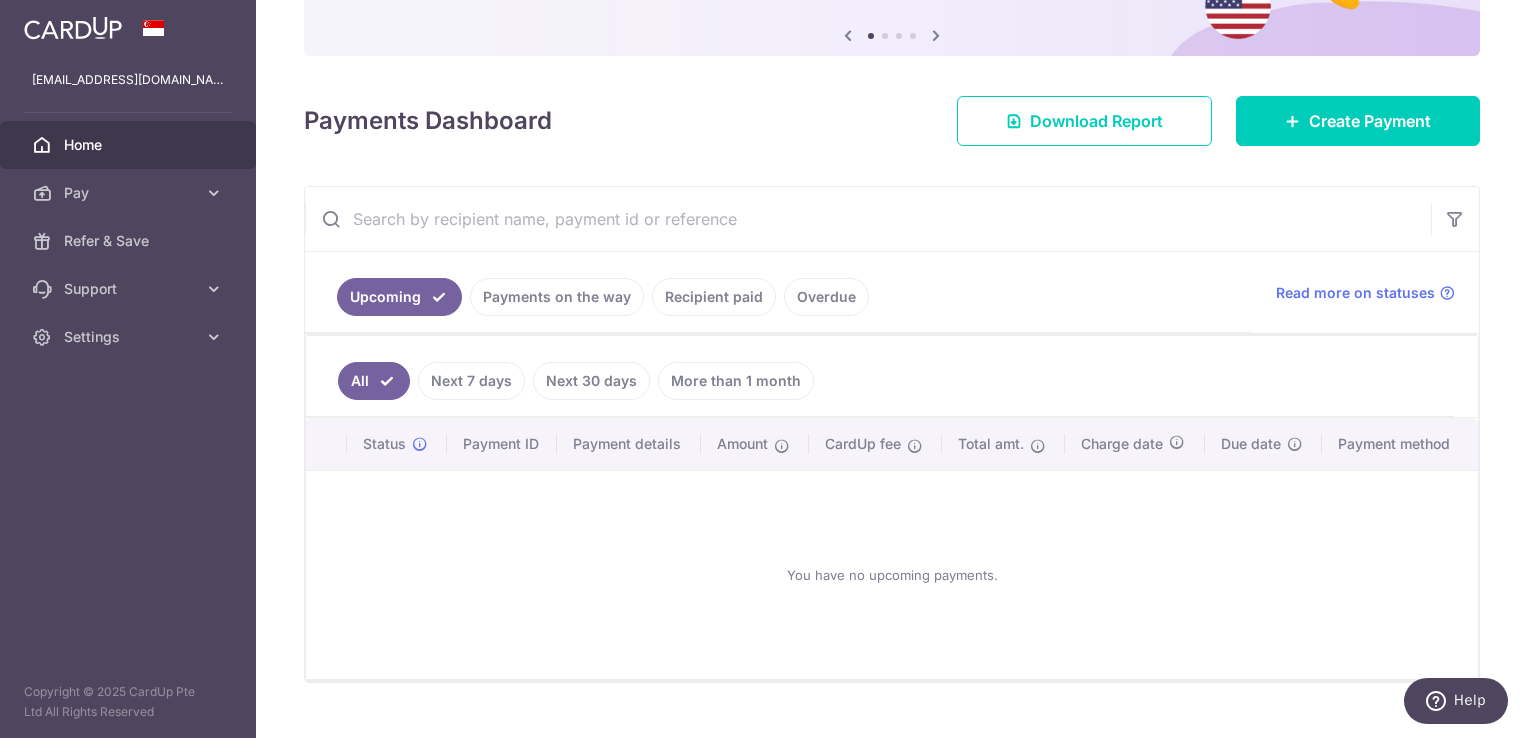 click on "Payments on the way" at bounding box center (557, 297) 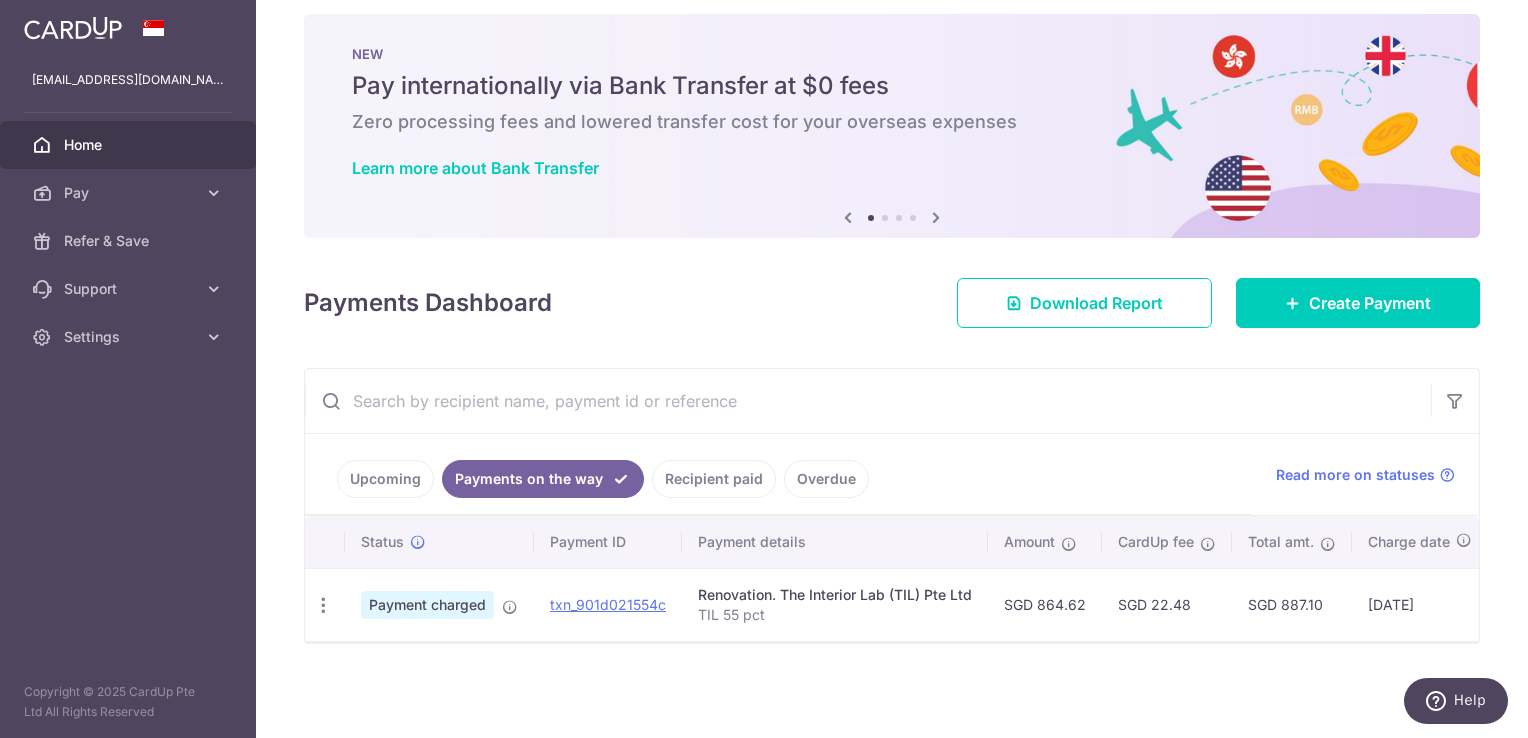 scroll, scrollTop: 25, scrollLeft: 0, axis: vertical 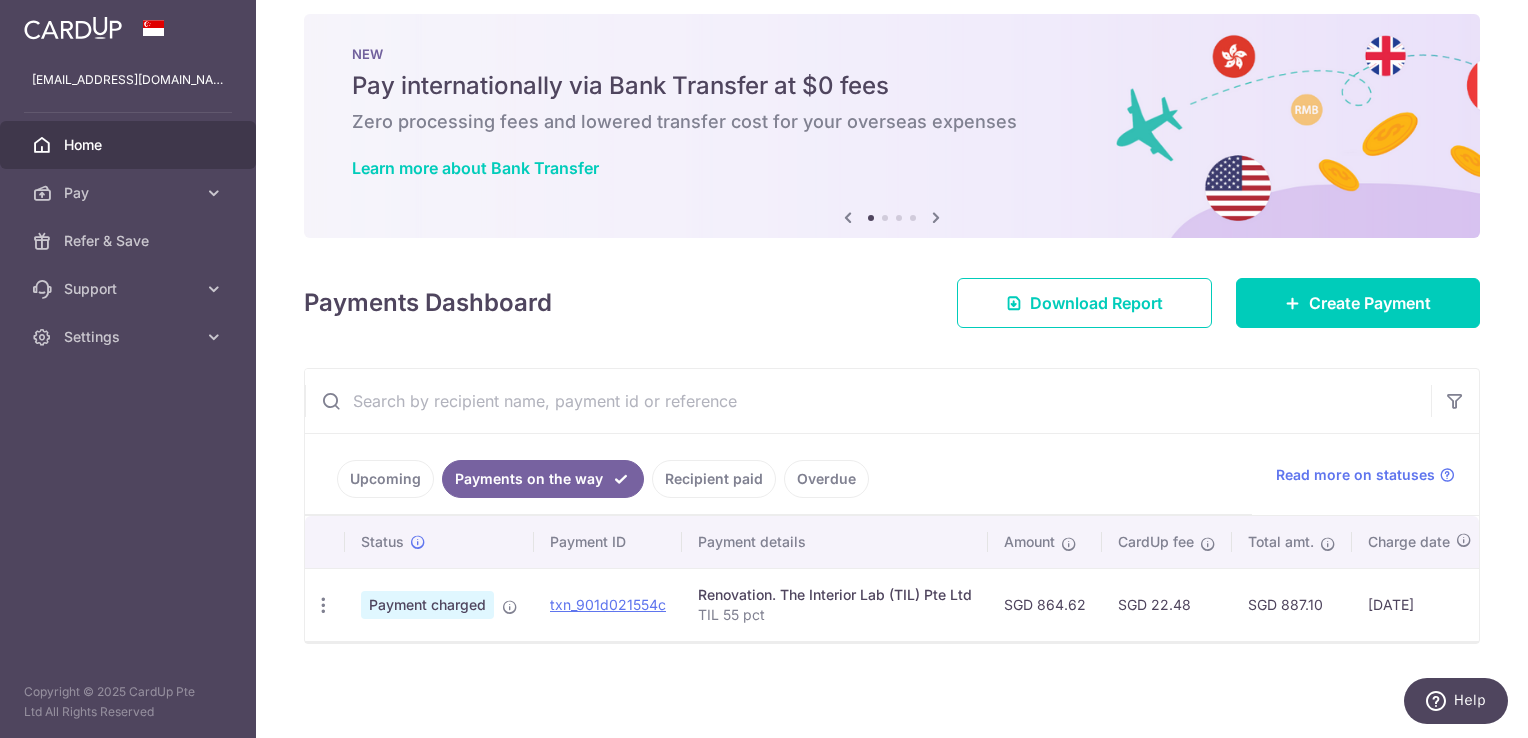 click on "Upcoming" at bounding box center [385, 479] 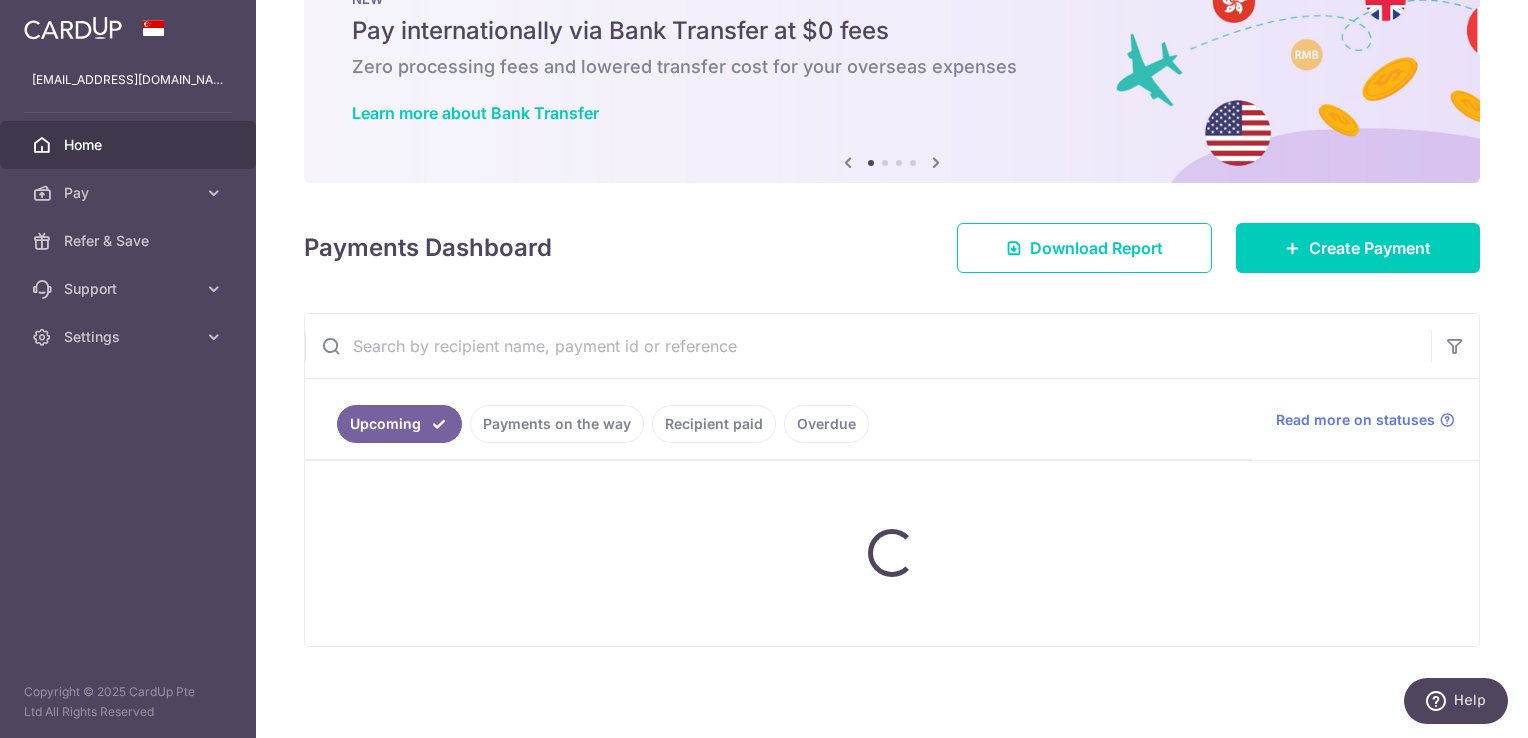 scroll, scrollTop: 200, scrollLeft: 0, axis: vertical 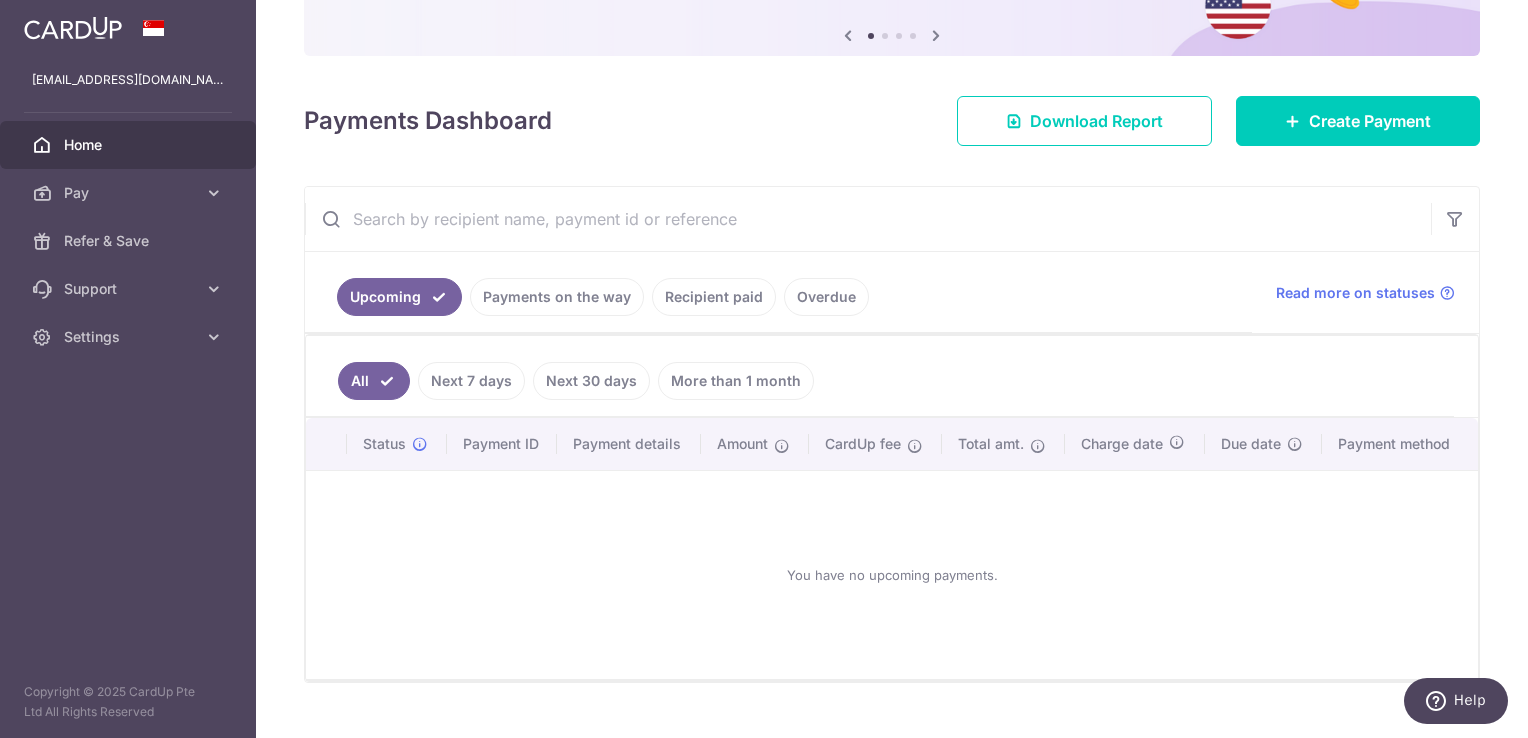 click on "Payments on the way" at bounding box center (557, 297) 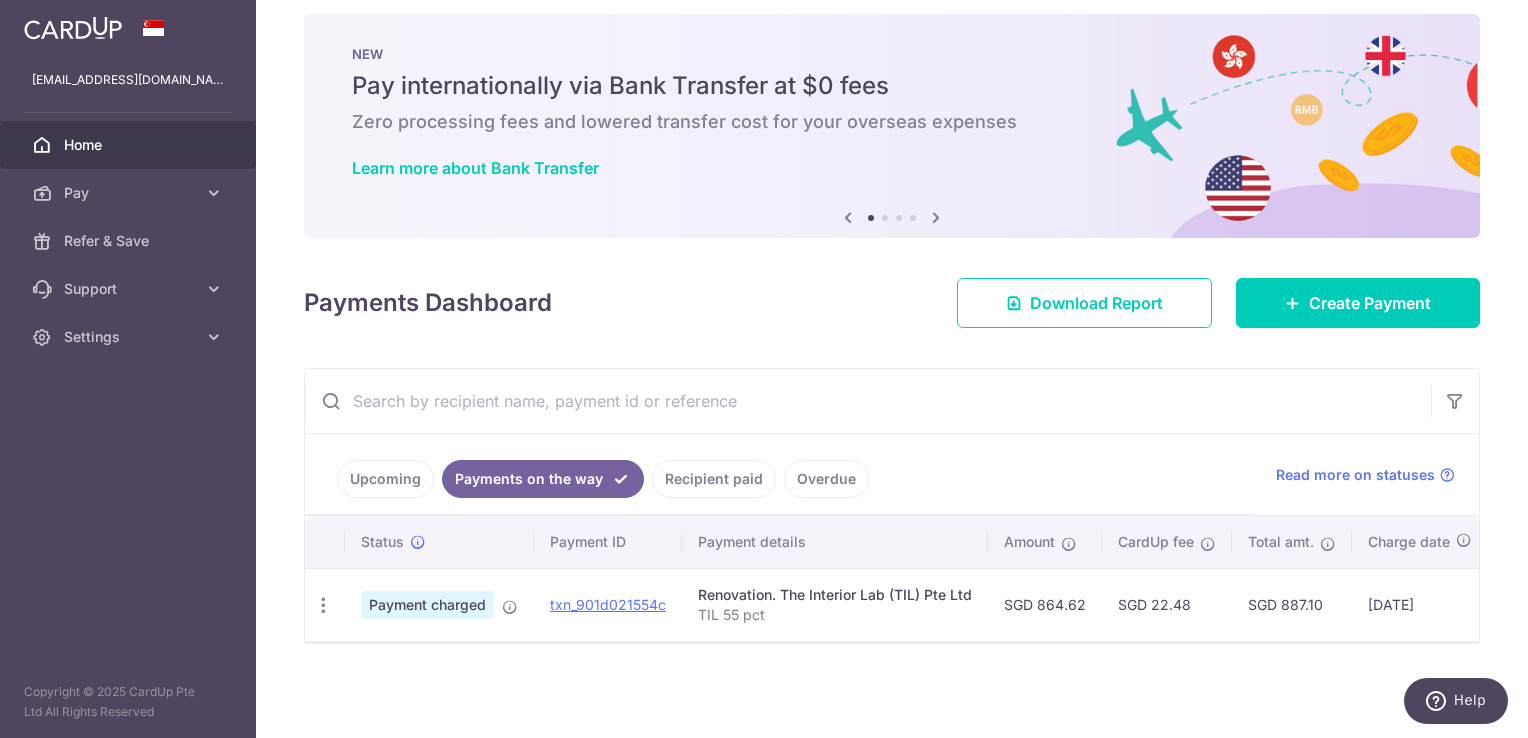 scroll, scrollTop: 25, scrollLeft: 0, axis: vertical 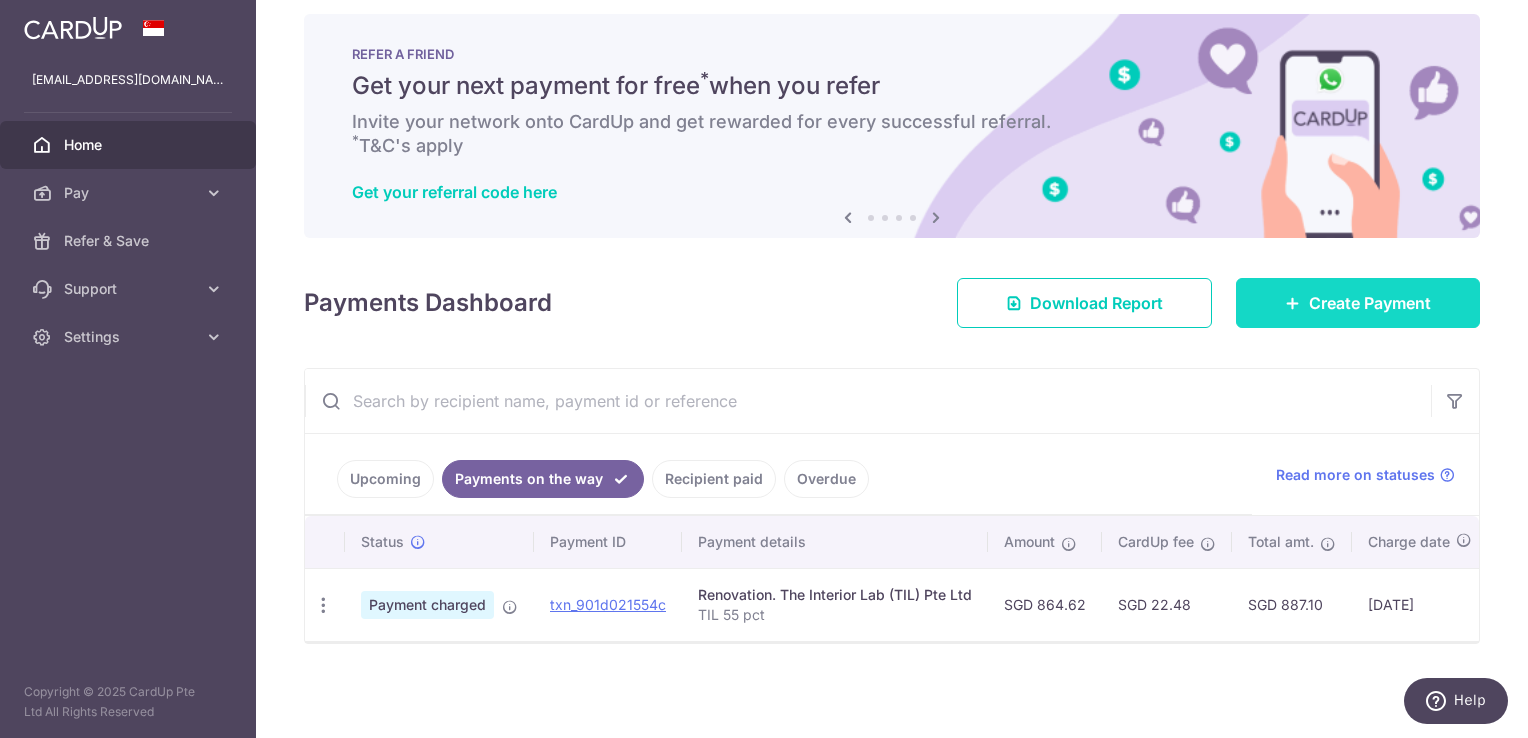 click on "Create Payment" at bounding box center (1370, 303) 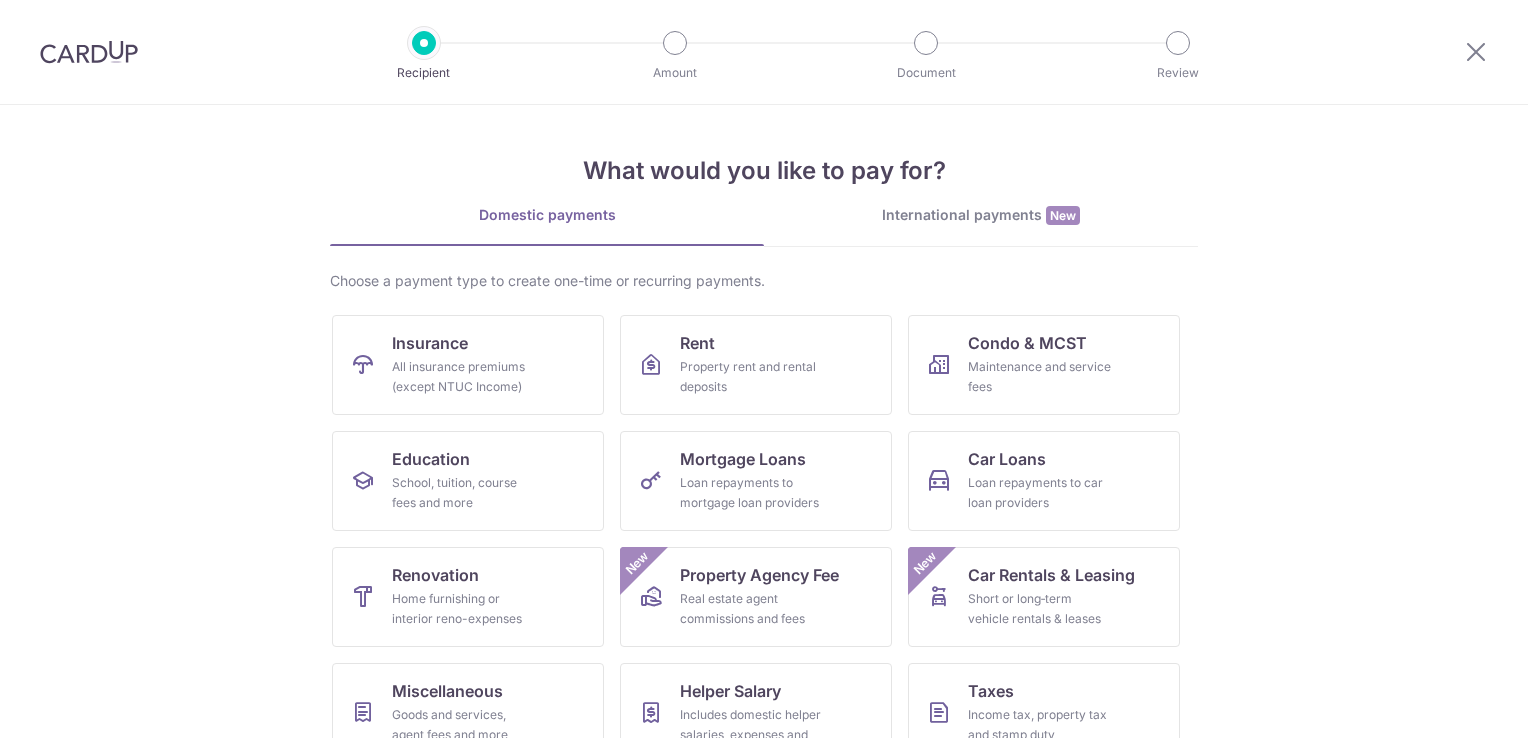 scroll, scrollTop: 0, scrollLeft: 0, axis: both 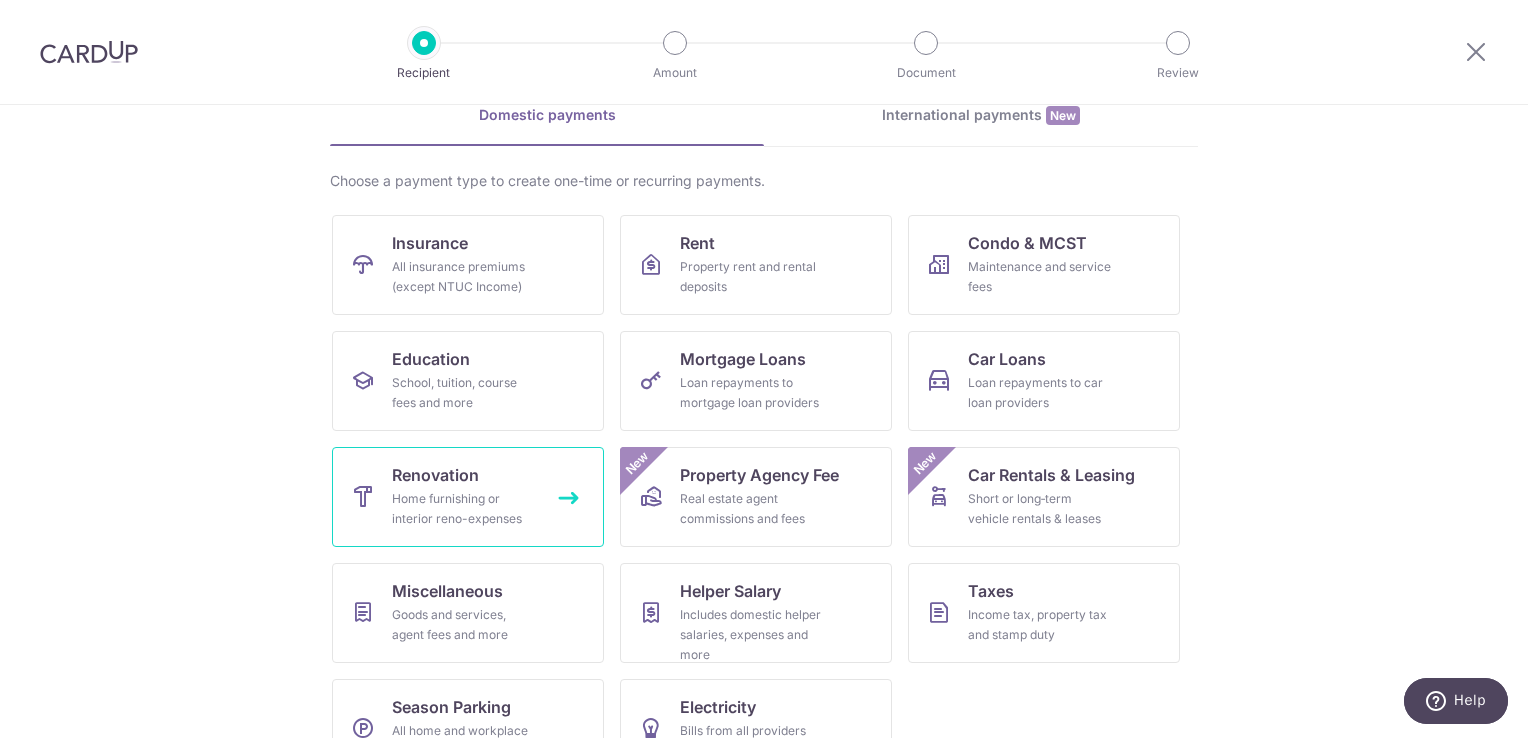 click on "Renovation" at bounding box center [435, 475] 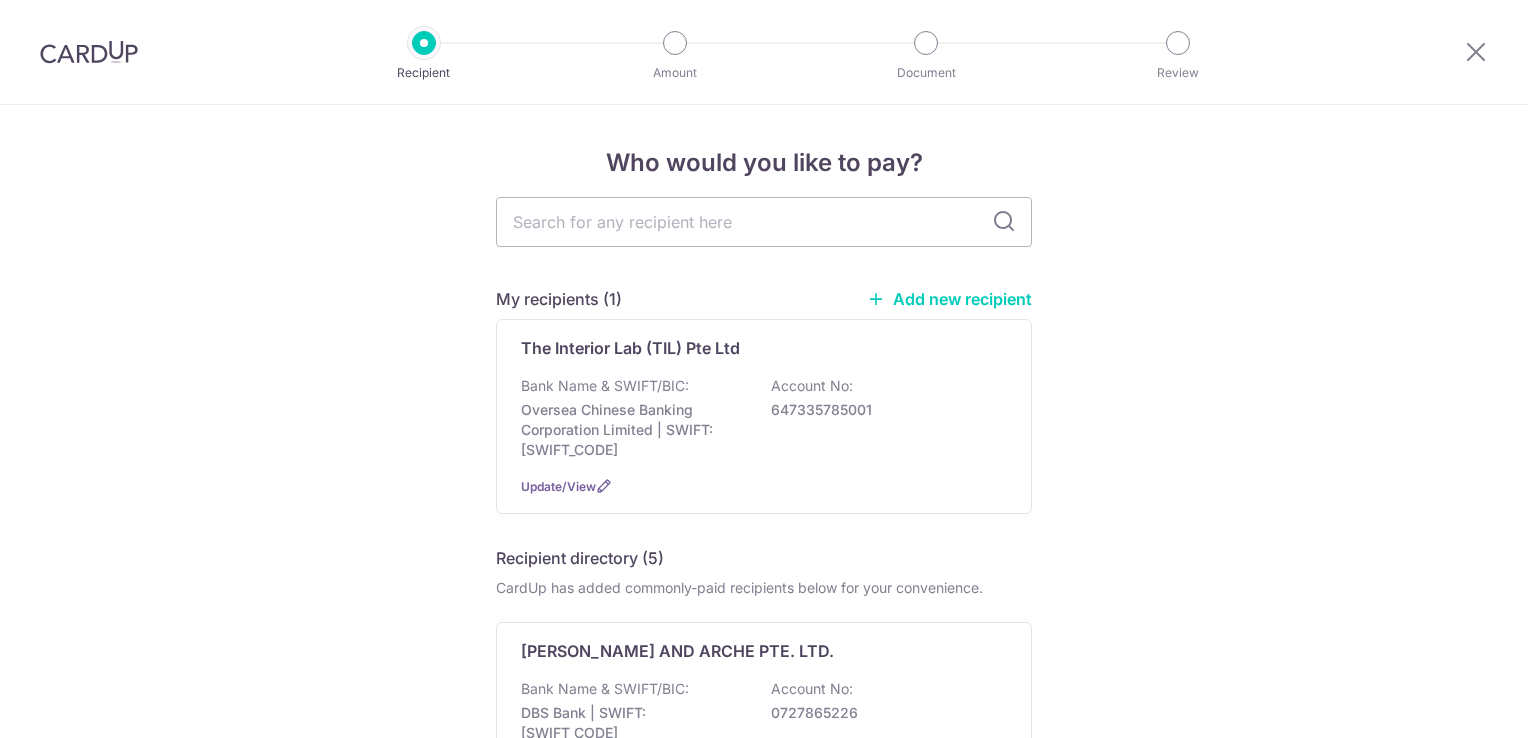 scroll, scrollTop: 0, scrollLeft: 0, axis: both 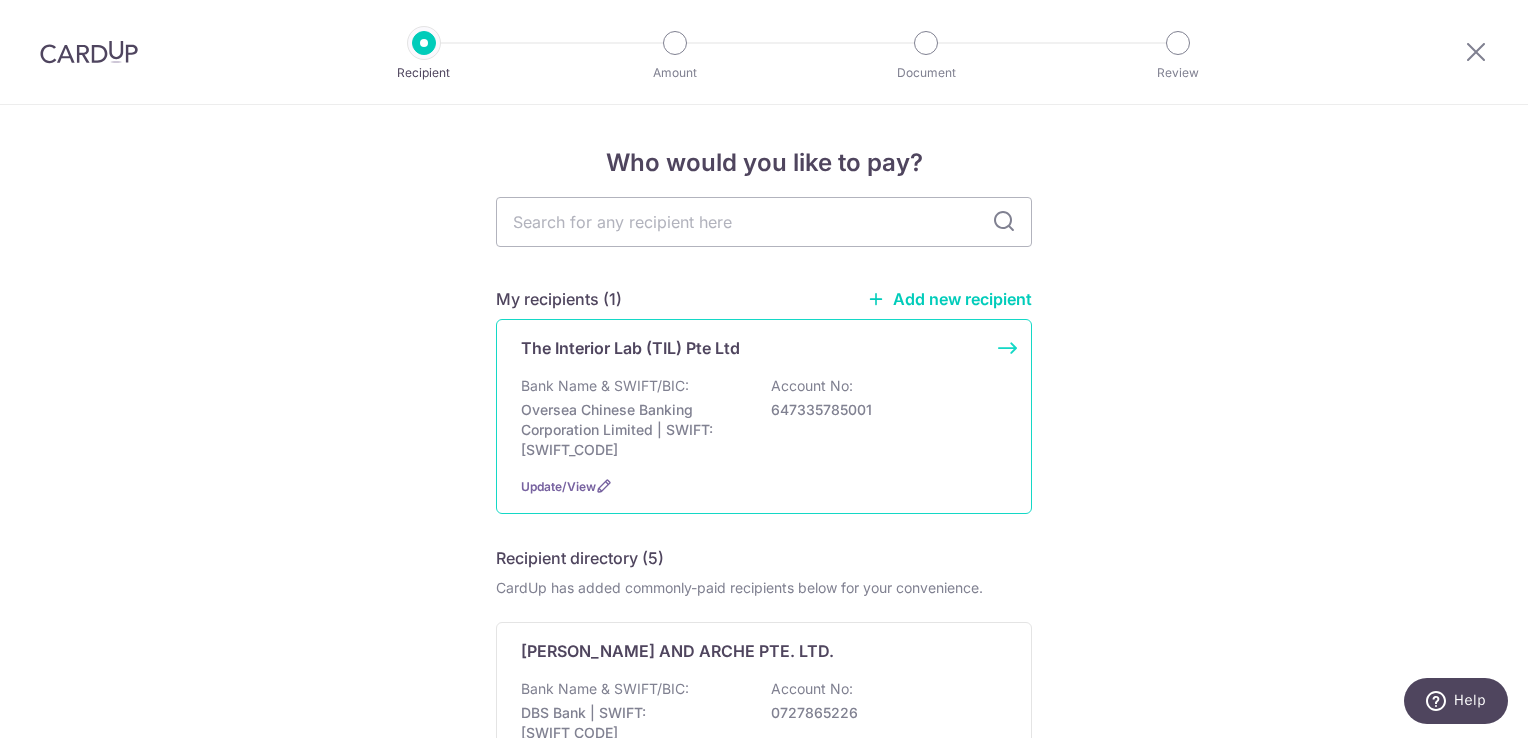 click on "Oversea Chinese Banking Corporation Limited | SWIFT: OCBCSGSGXXX" at bounding box center [633, 430] 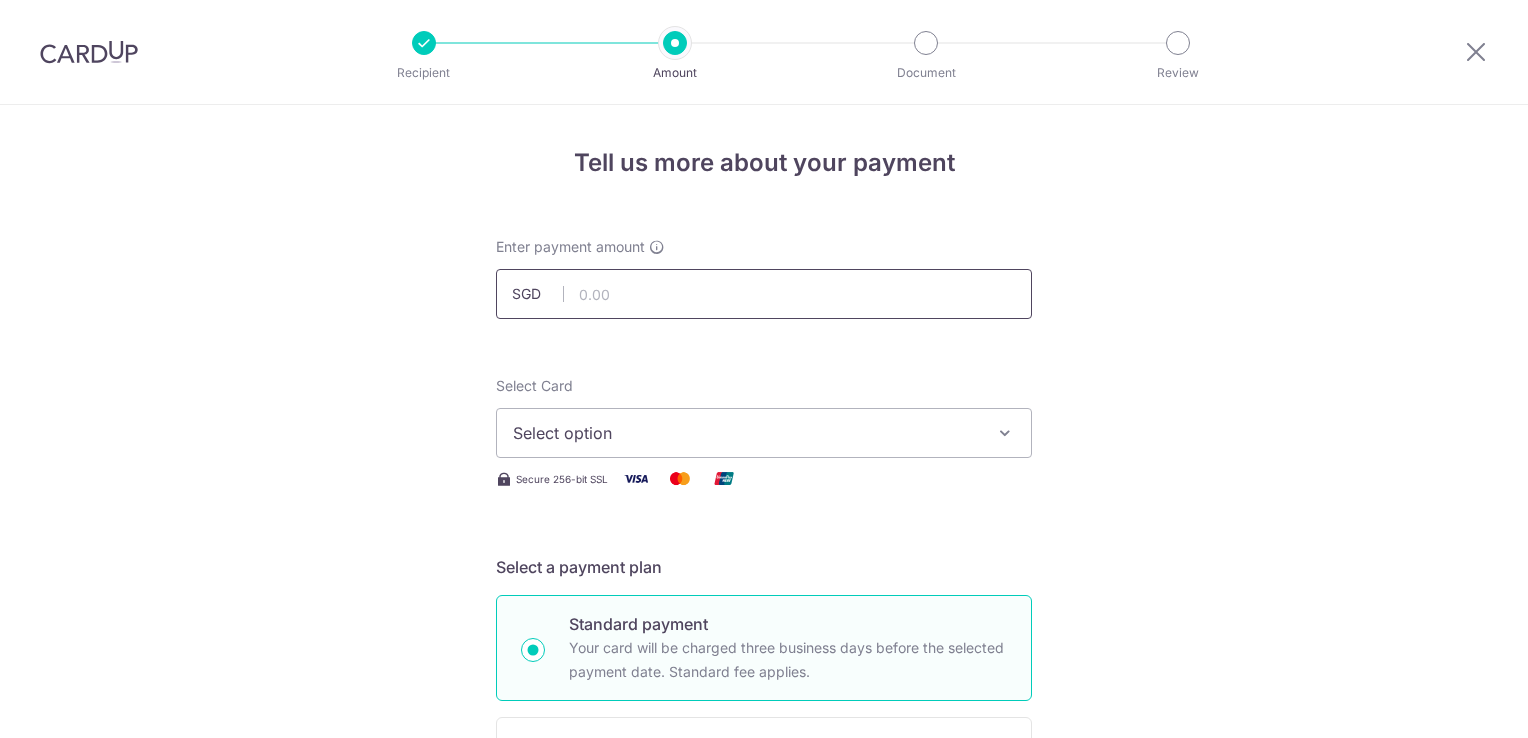 scroll, scrollTop: 0, scrollLeft: 0, axis: both 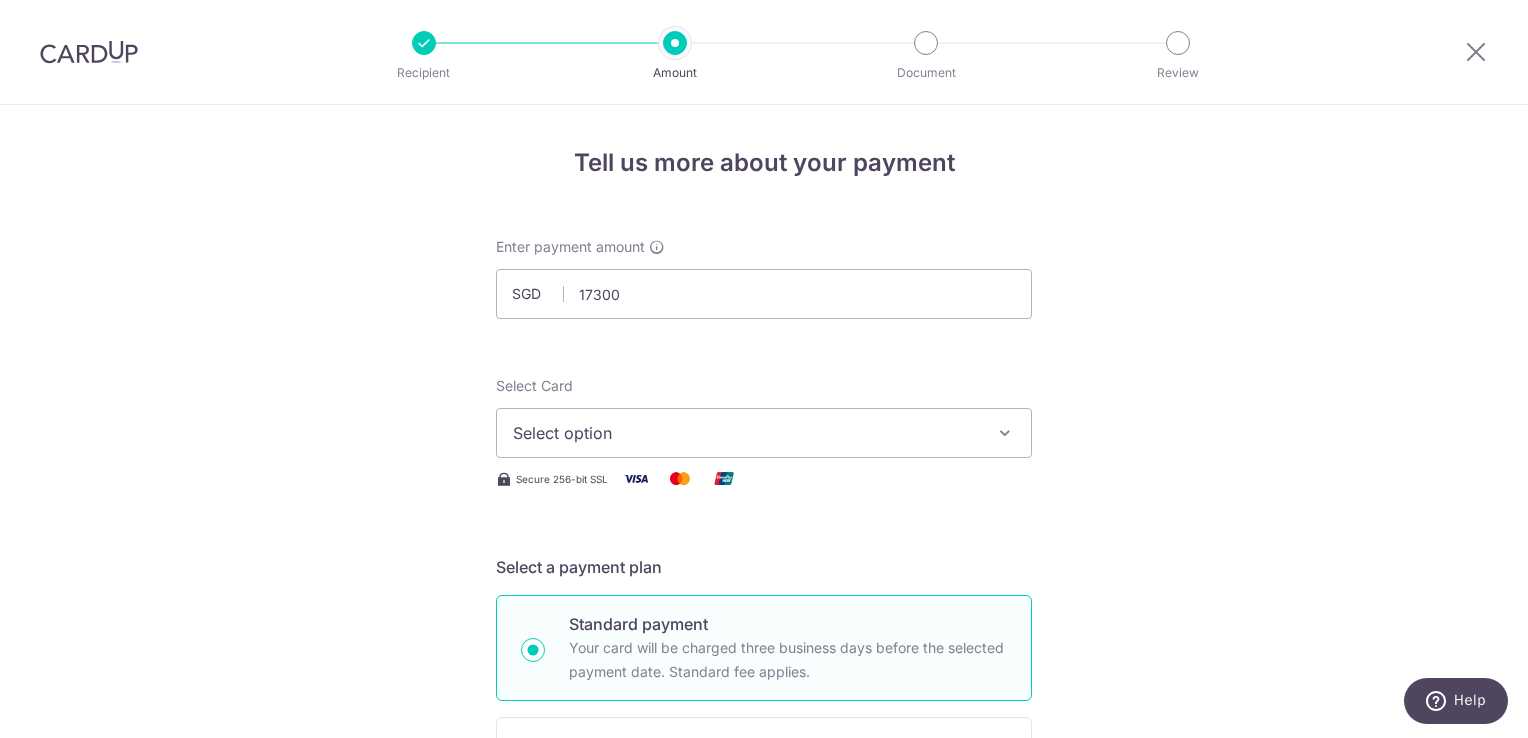 type on "17,300.00" 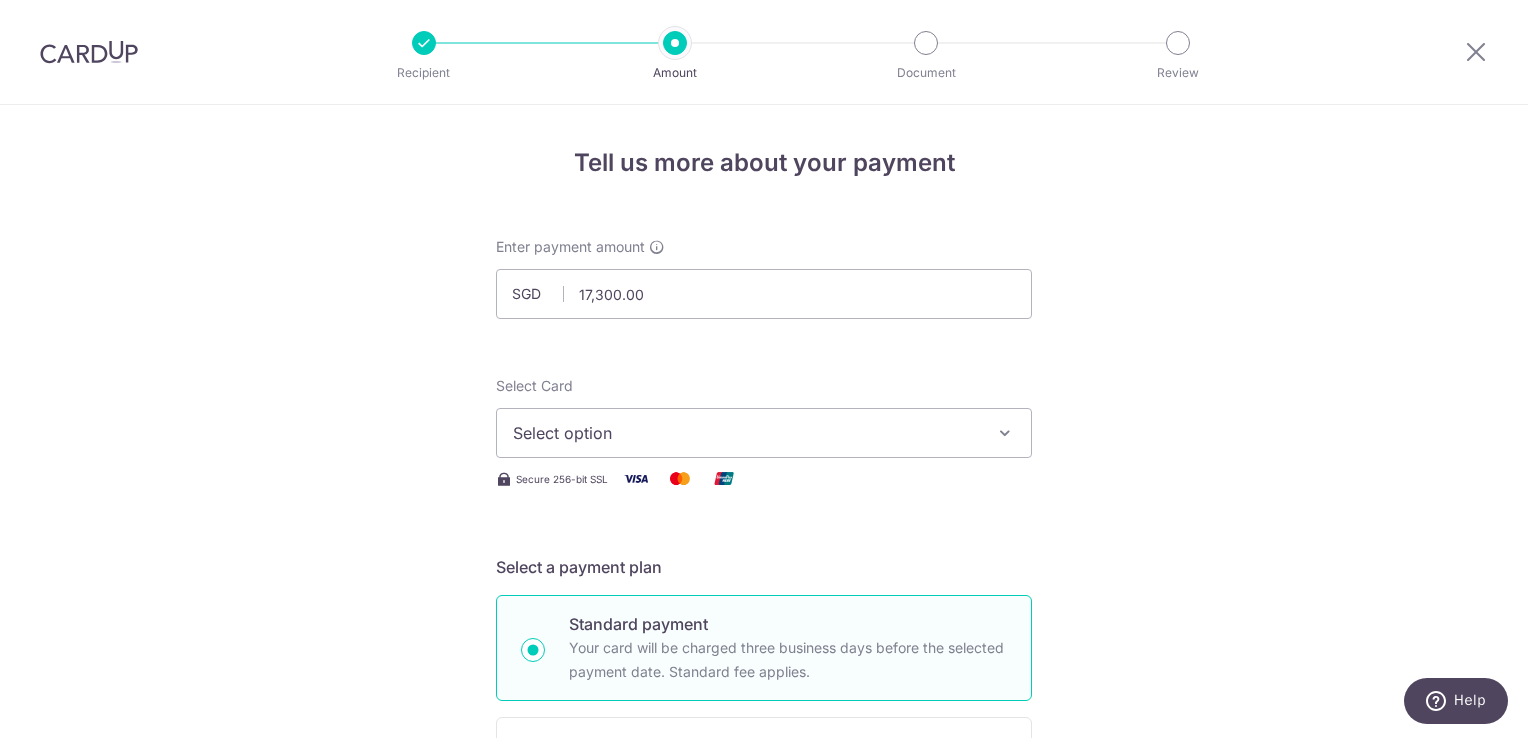 click on "Tell us more about your payment
Enter payment amount
SGD
17,300.00
17300.00
Select Card
Select option
Add credit card
Your Cards
**** 8741
**** 5051
Secure 256-bit SSL
Text
New card details
Card" at bounding box center (764, 1076) 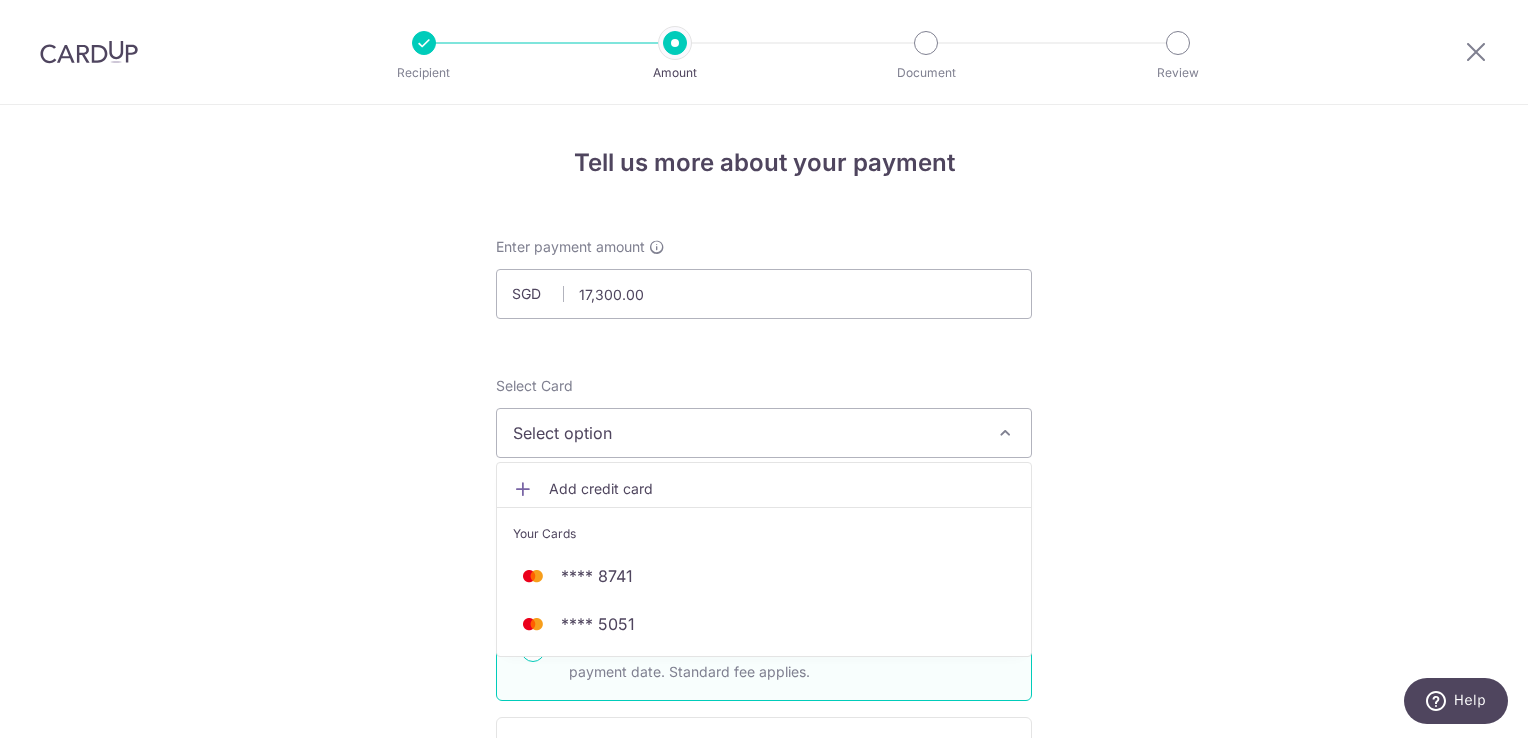 click on "Tell us more about your payment
Enter payment amount
SGD
17,300.00
17300.00
Select Card
Select option
Add credit card
Your Cards
**** 8741
**** 5051
Secure 256-bit SSL
Text
New card details
Card" at bounding box center [764, 1076] 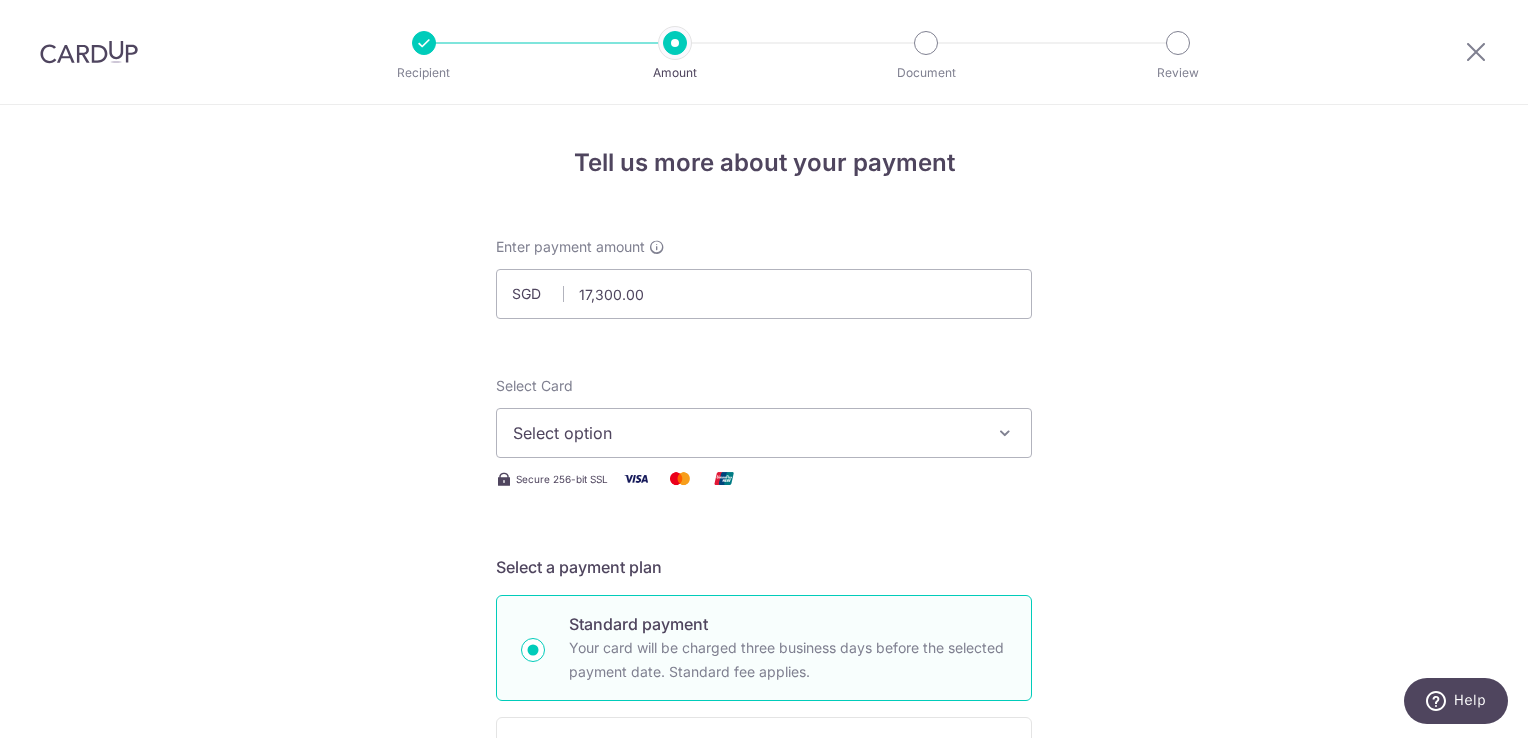click at bounding box center [1476, 52] 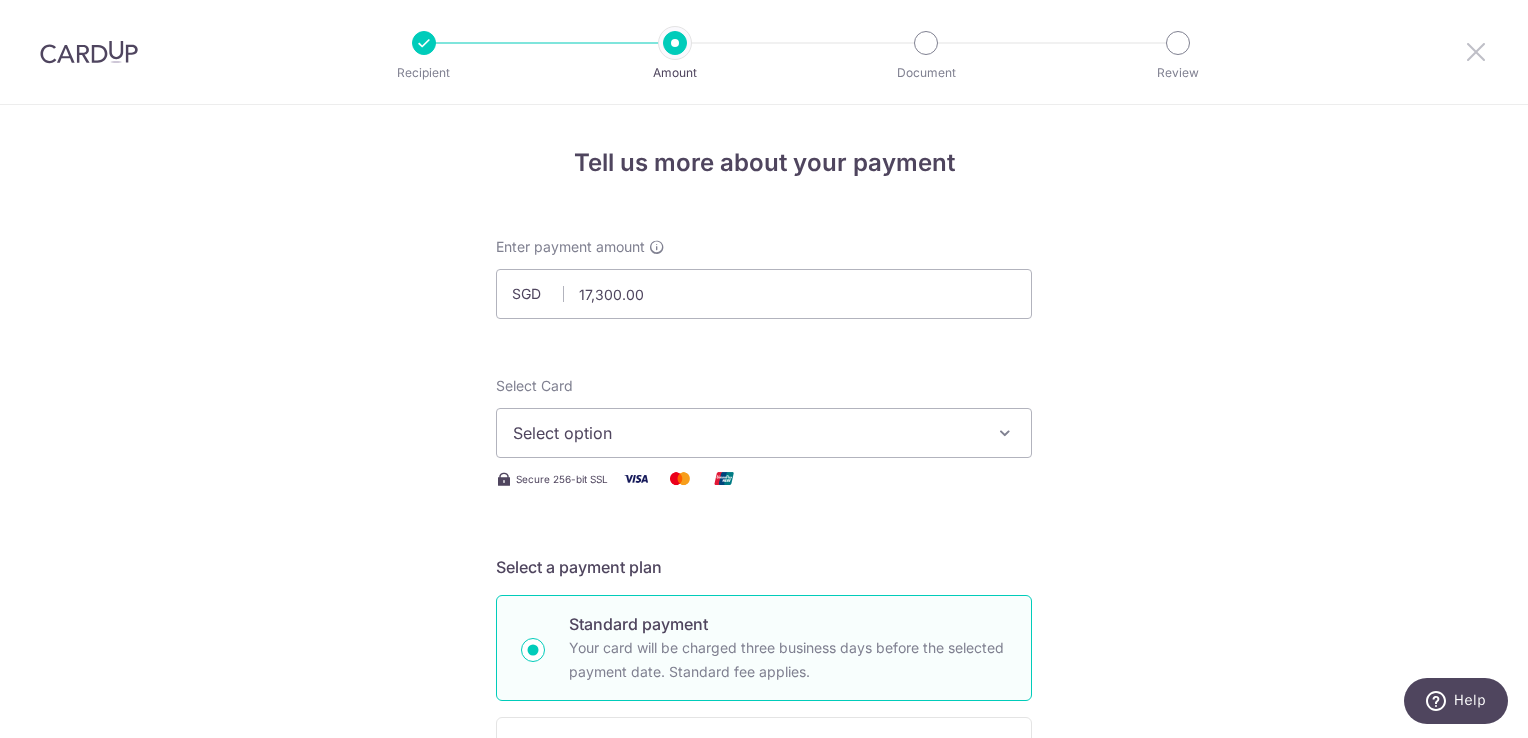 click at bounding box center [1476, 51] 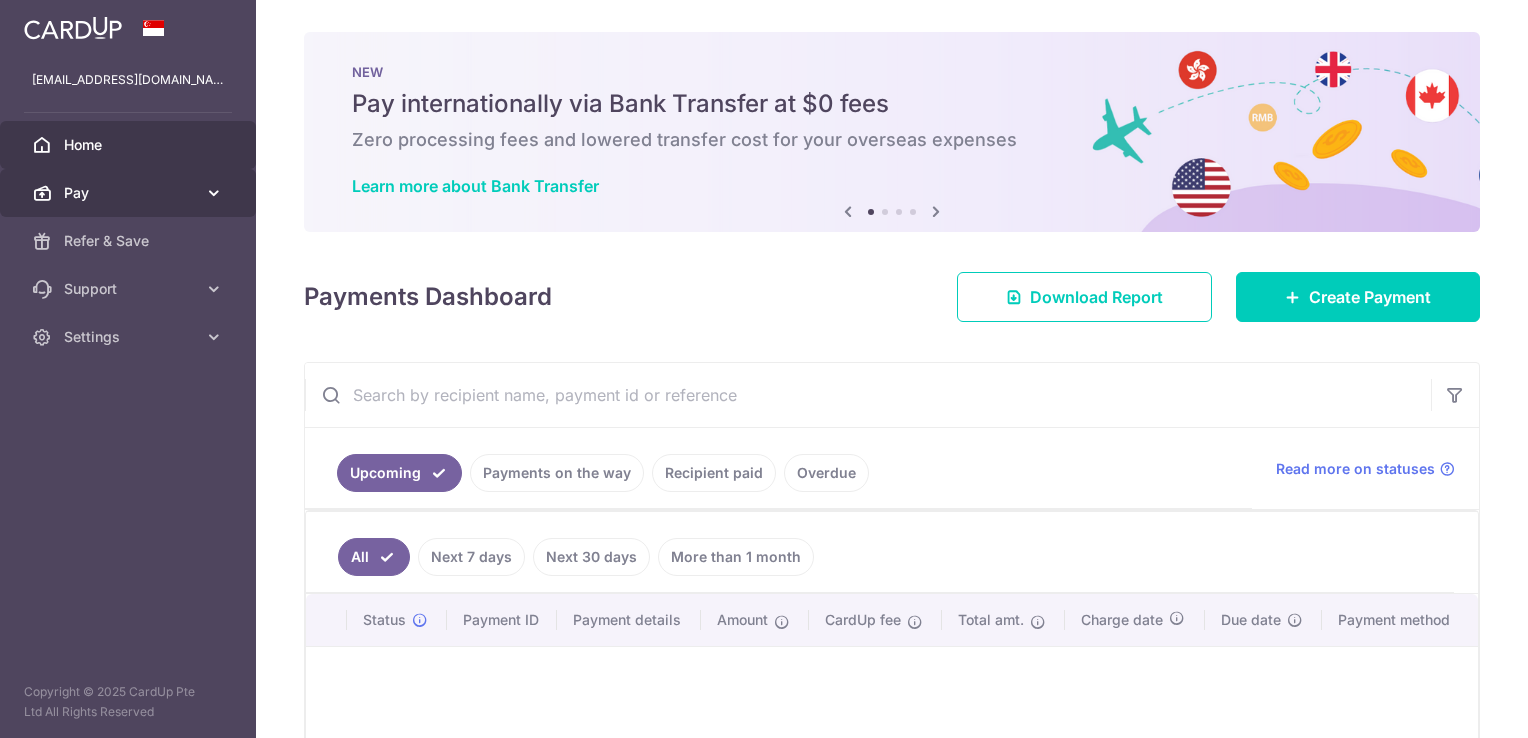 click on "Pay" at bounding box center (128, 193) 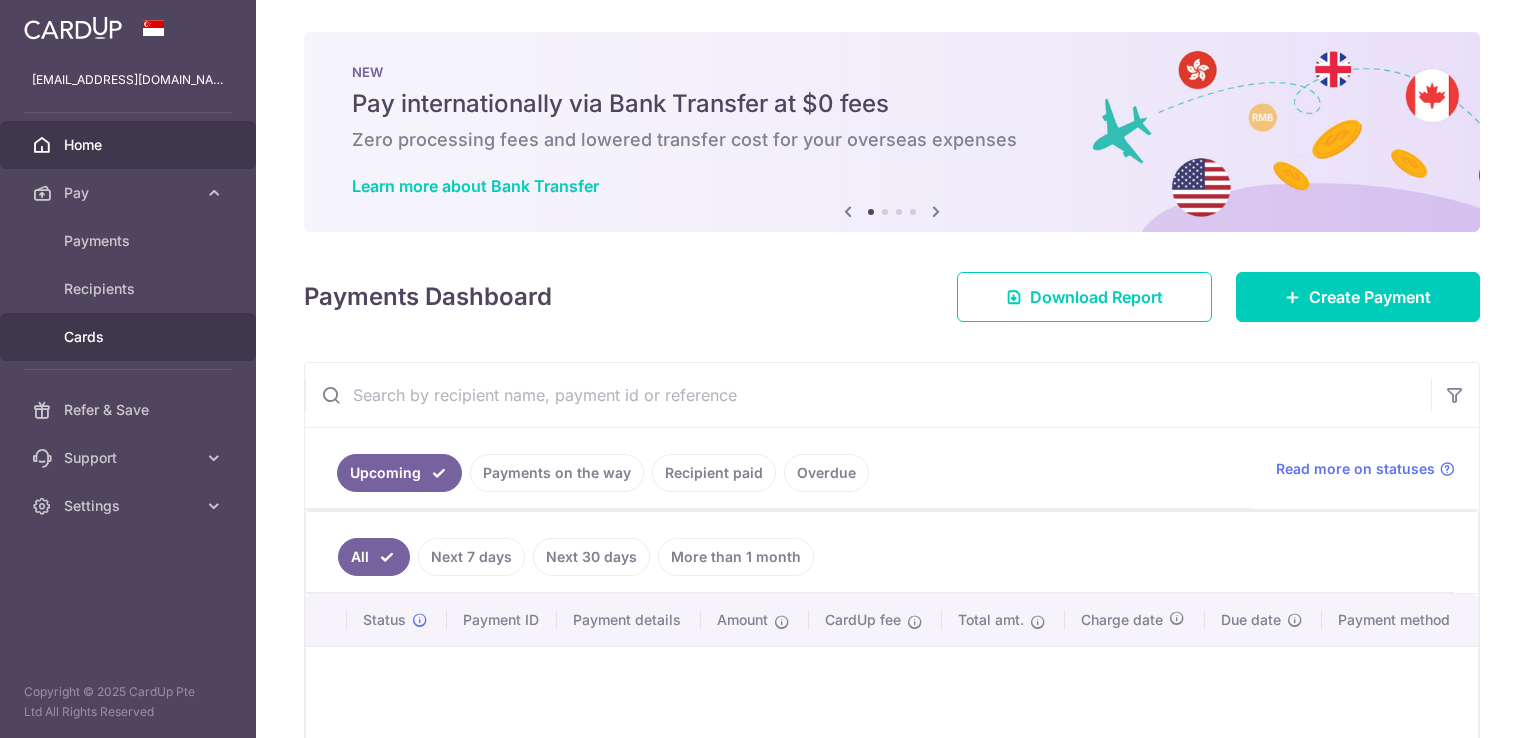 click on "Cards" at bounding box center (130, 337) 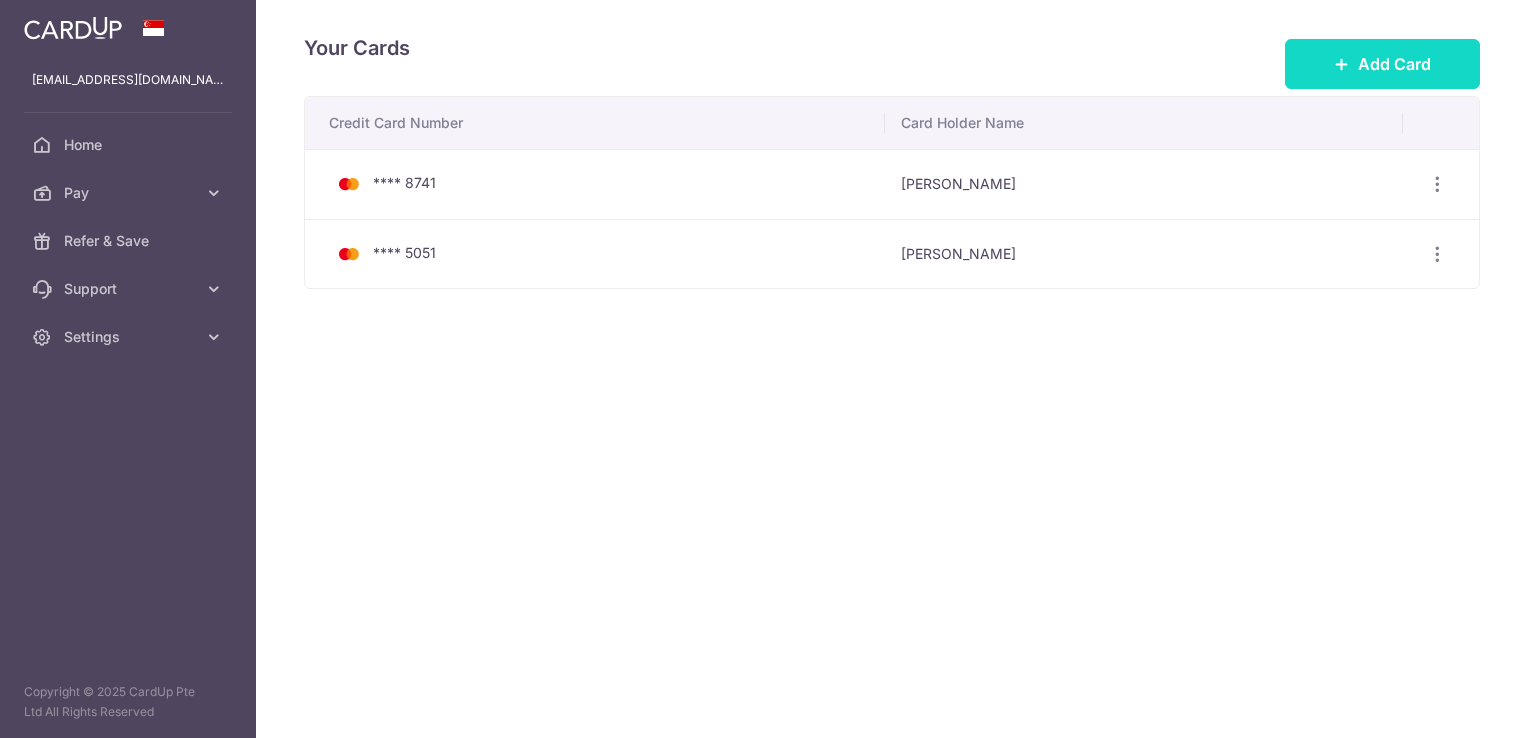 click on "Add Card" at bounding box center (1382, 64) 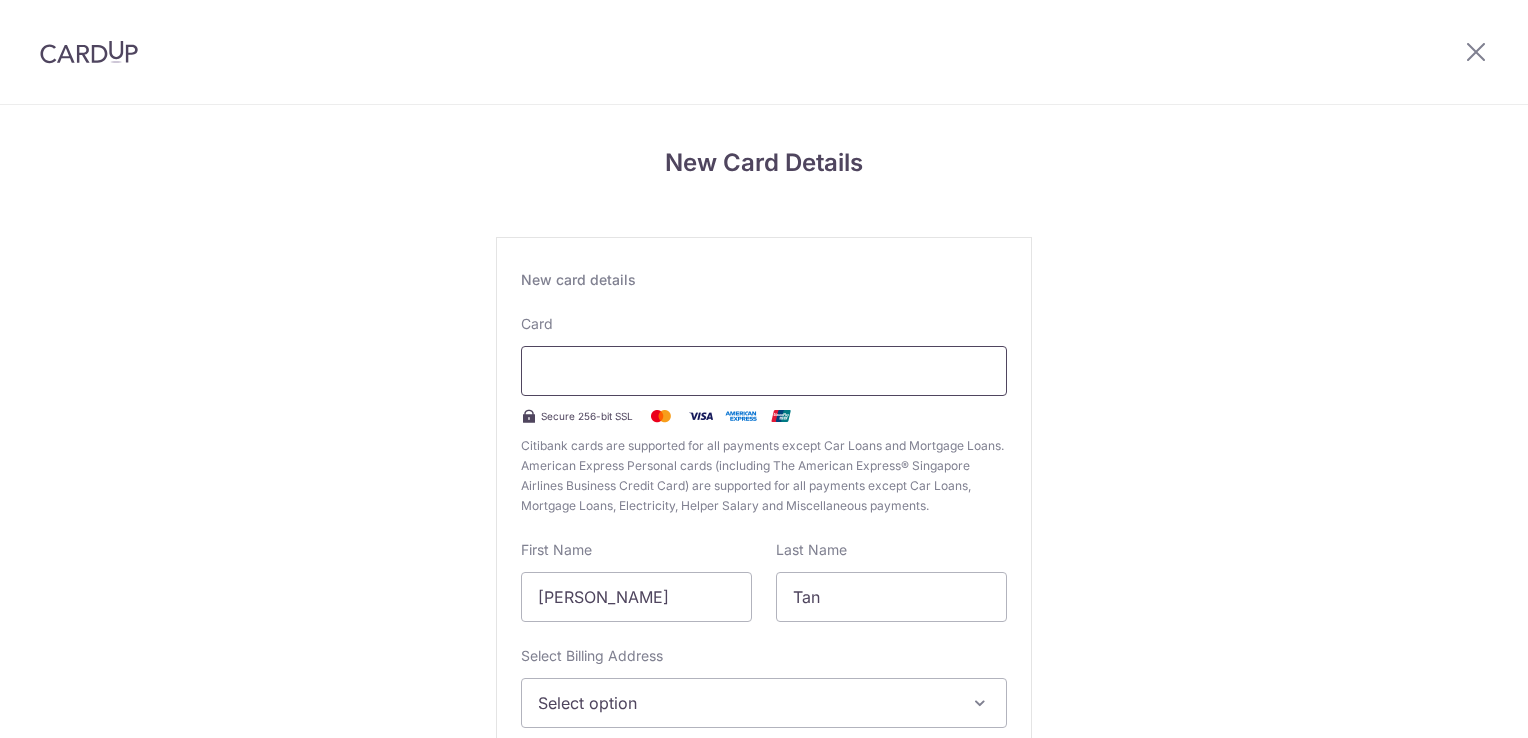 scroll, scrollTop: 0, scrollLeft: 0, axis: both 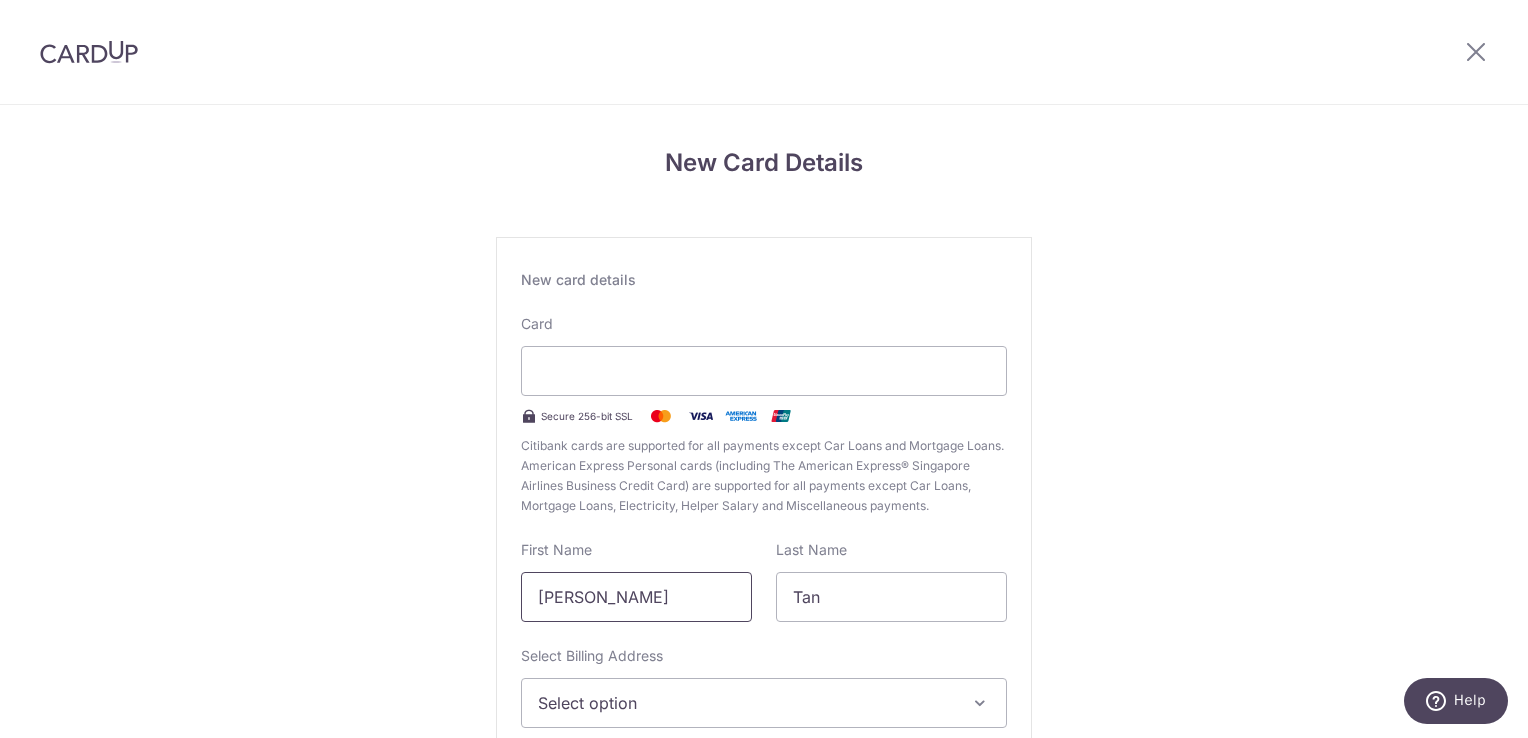 click on "Kai Ling" at bounding box center (636, 597) 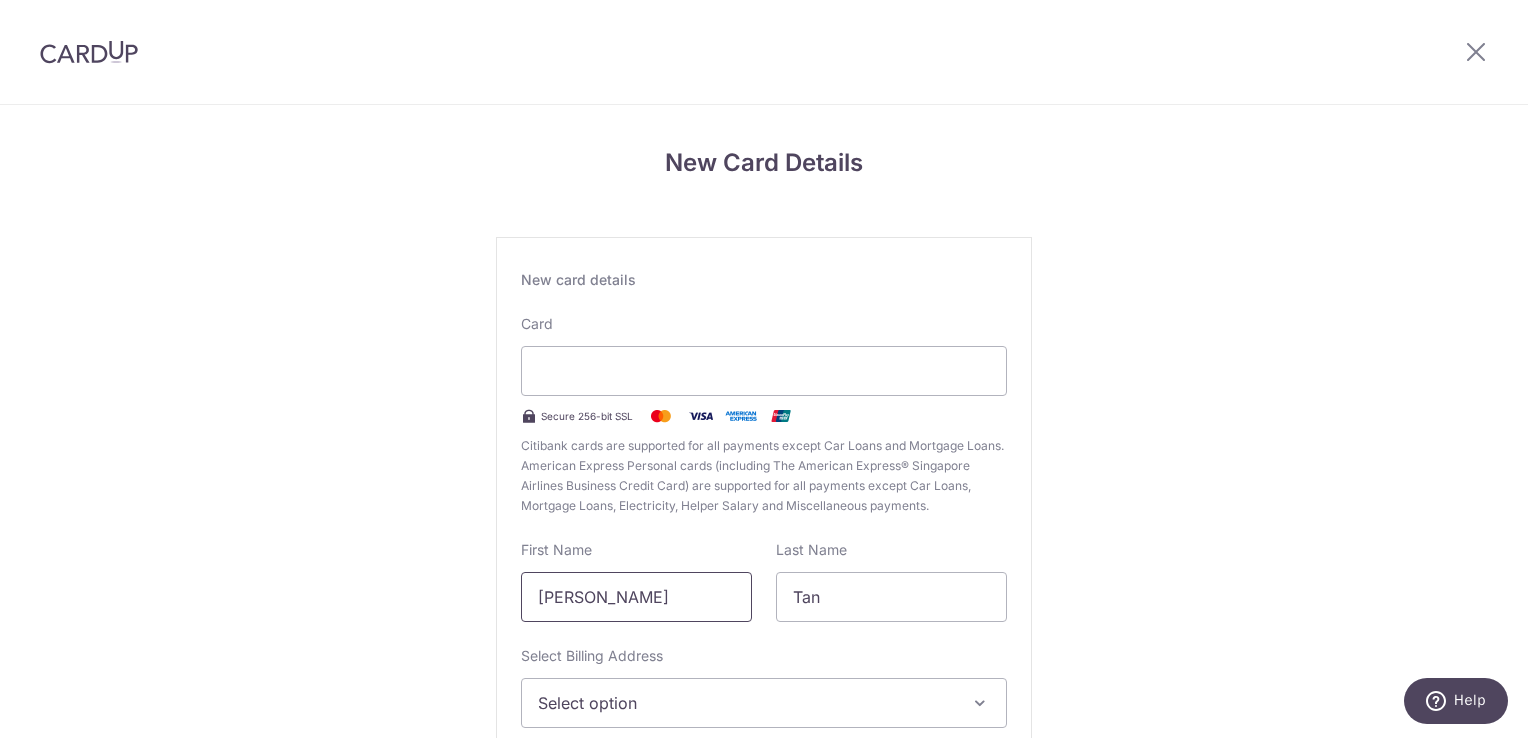 type on "Ryan" 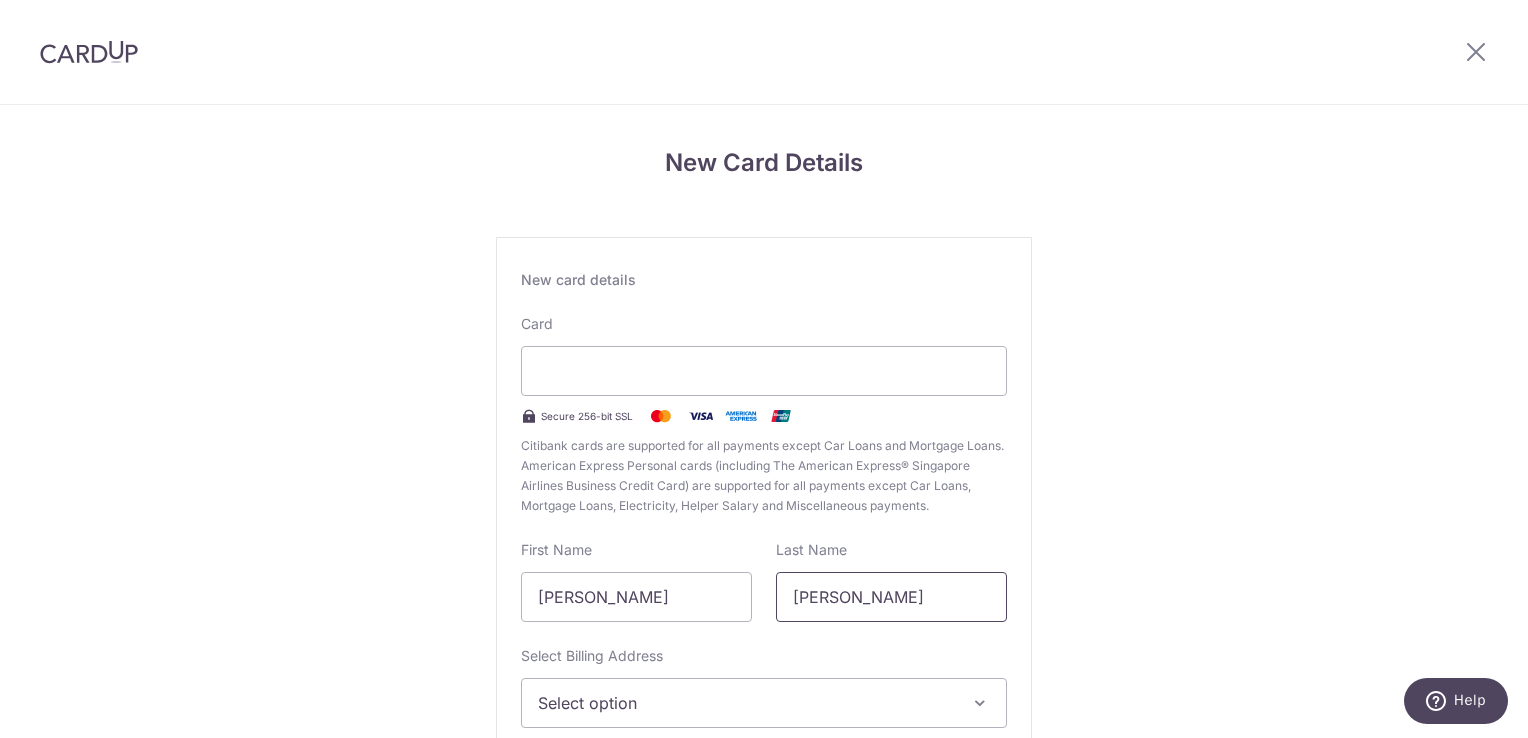 type on "Loy" 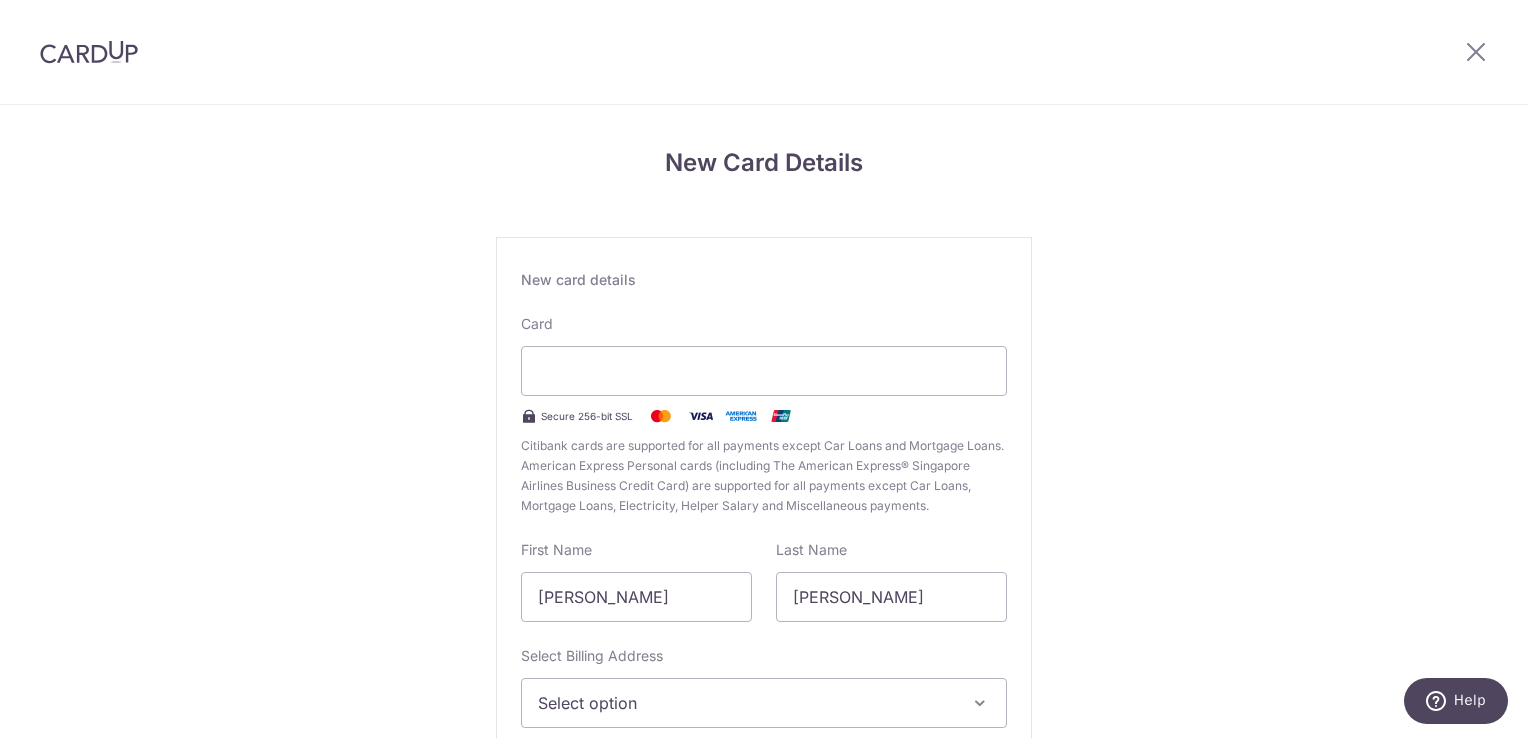 click on "Select option" at bounding box center [746, 703] 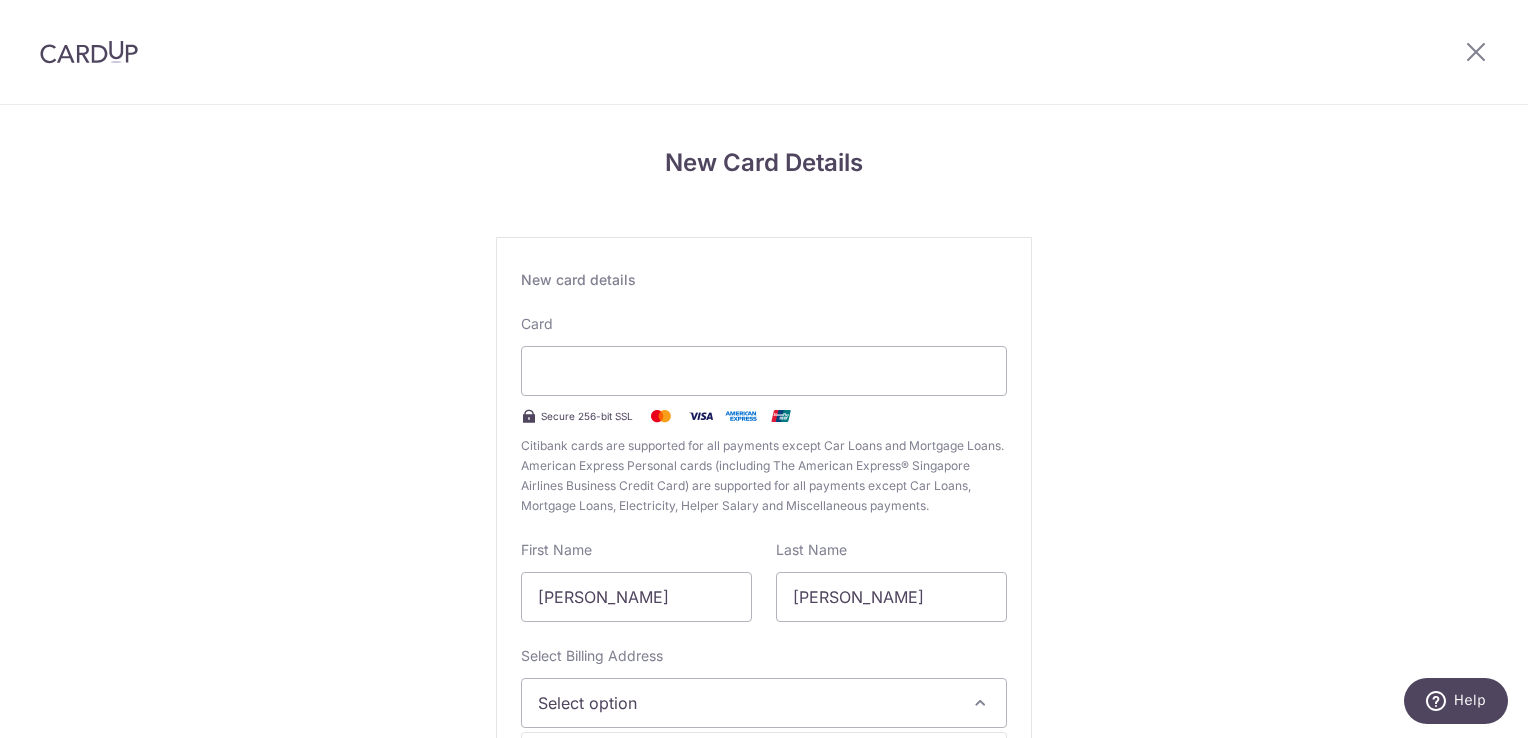 click on "New Card Details
New card details
Card
Secure 256-bit SSL
Citibank cards are supported for all payments except Car Loans and Mortgage Loans. American Express Personal cards (including The American Express® Singapore Airlines Business Credit Card) are supported for all payments except Car Loans, Mortgage Loans, Electricity, Helper Salary and Miscellaneous payments.
First Name
Ryan
Last Name
Loy
Select Billing Address
Select option
Add Billing Address" at bounding box center [764, 525] 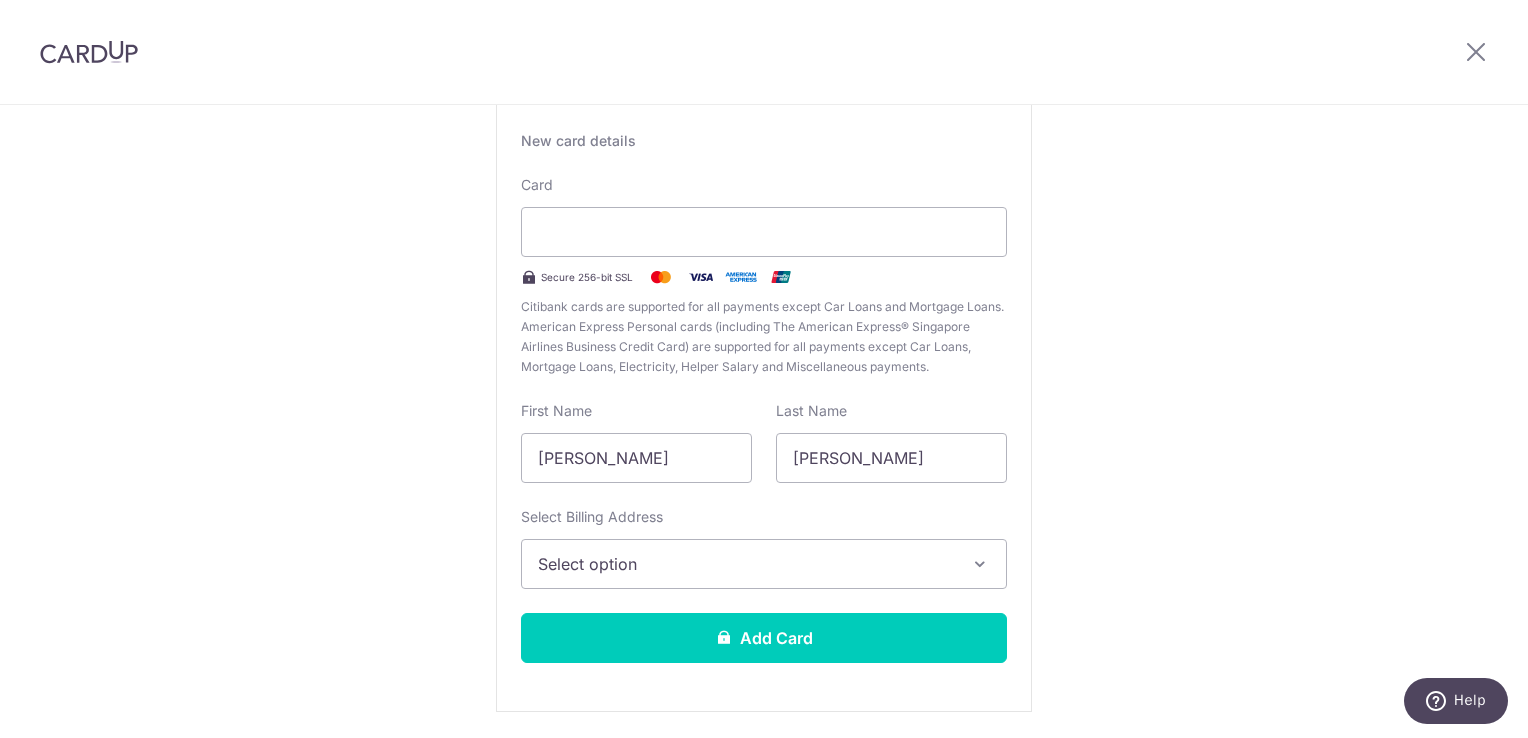 scroll, scrollTop: 200, scrollLeft: 0, axis: vertical 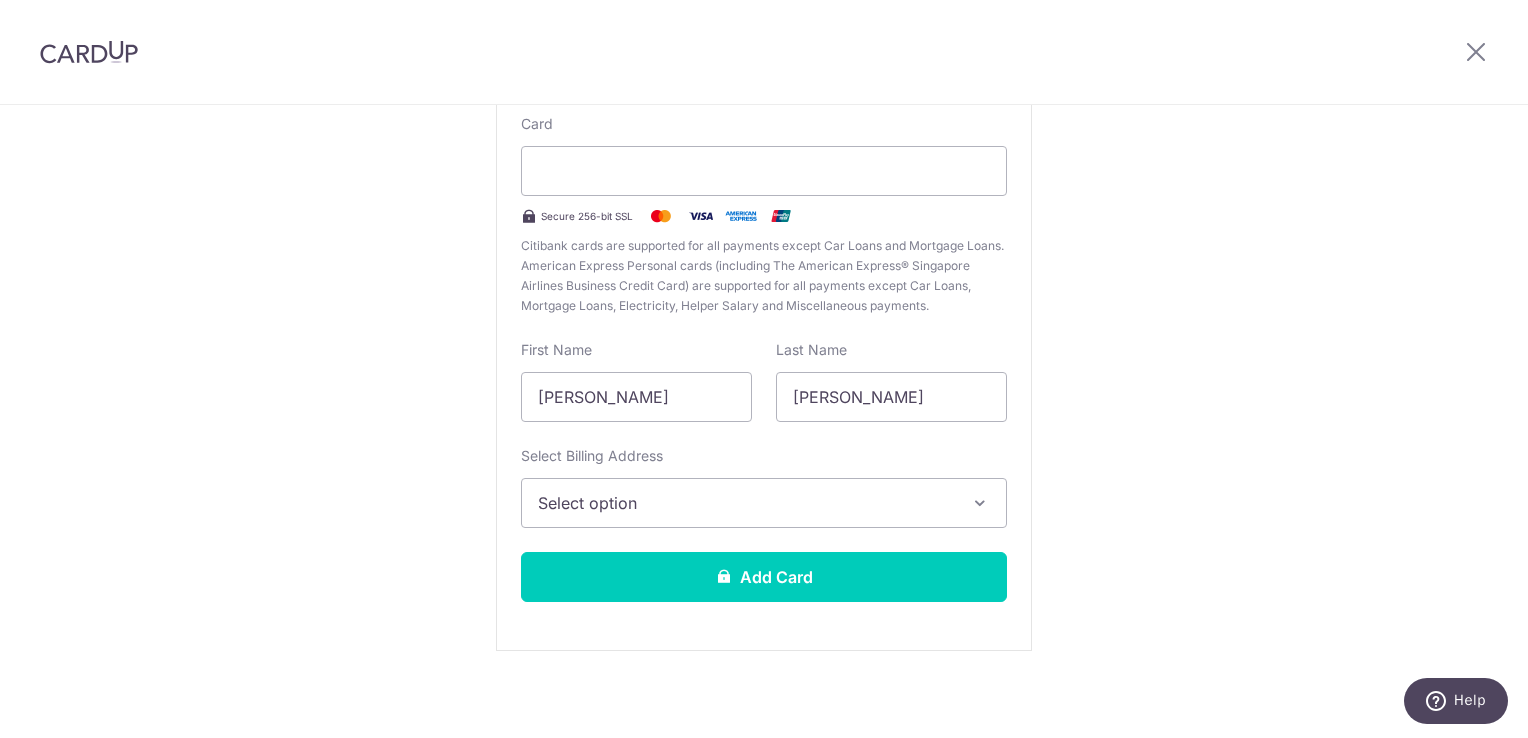 click on "Select option" at bounding box center (746, 503) 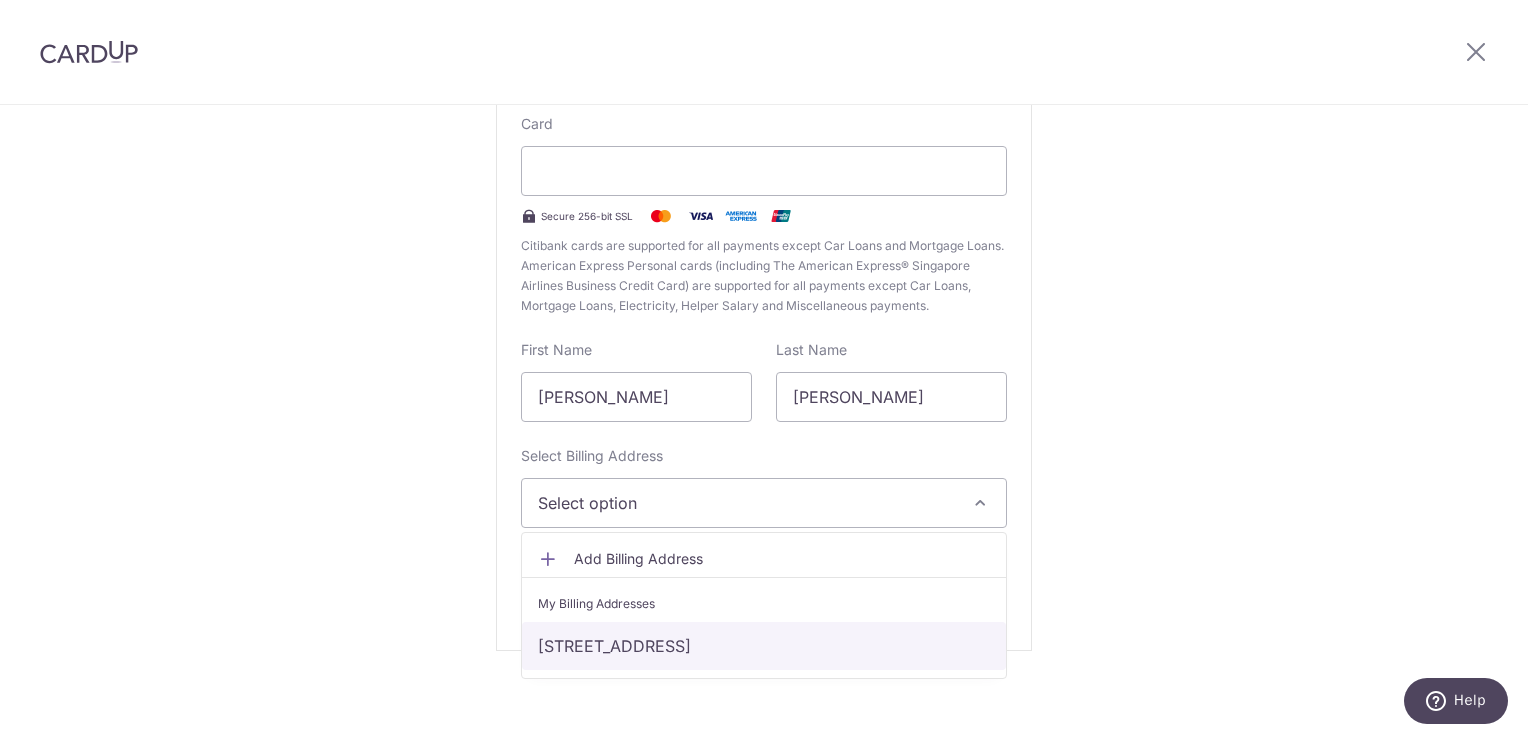 click on "953 Hougang Ave 9, Singapore, Singapore-530953" at bounding box center [764, 646] 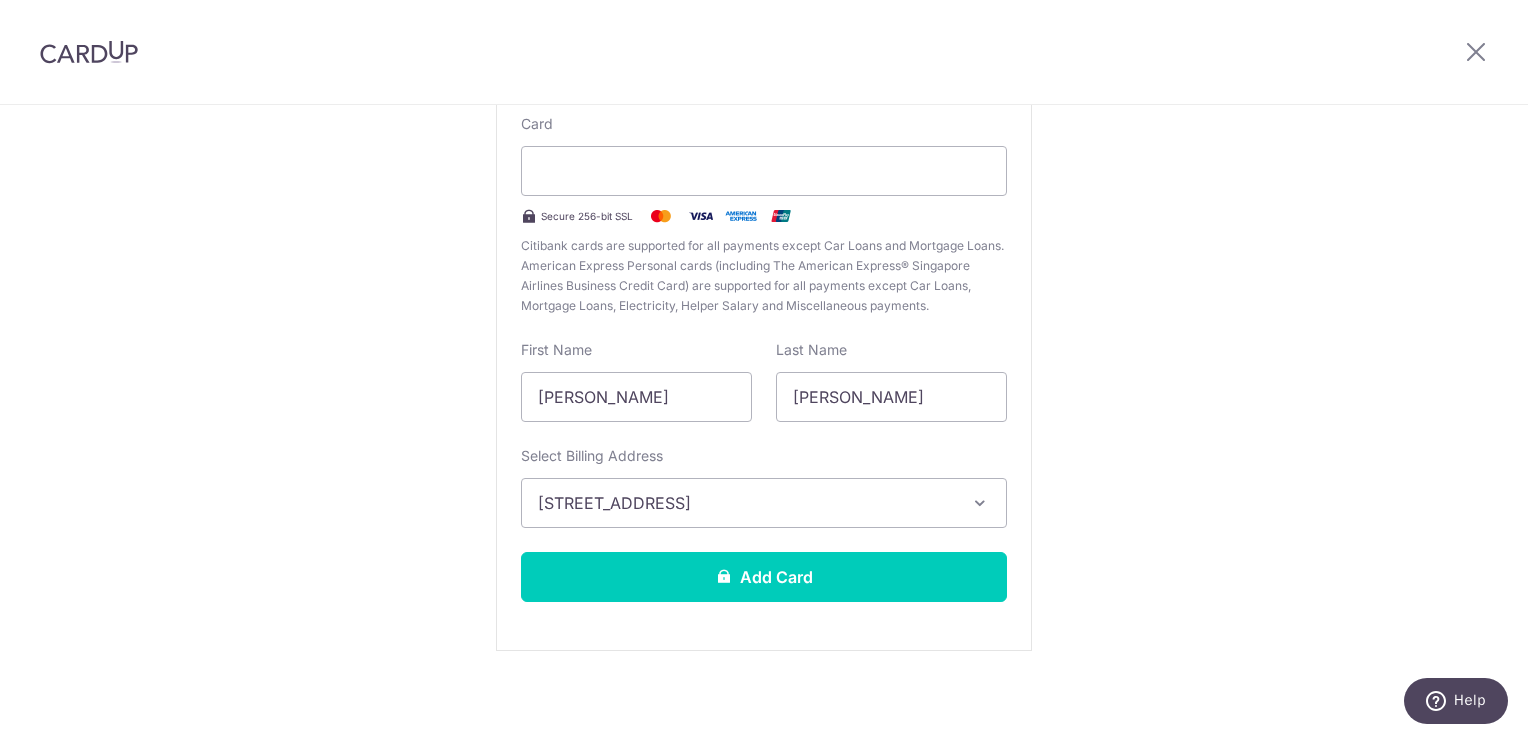 click on "New Card Details
New card details
Card
Secure 256-bit SSL
Citibank cards are supported for all payments except Car Loans and Mortgage Loans. American Express Personal cards (including The American Express® Singapore Airlines Business Credit Card) are supported for all payments except Car Loans, Mortgage Loans, Electricity, Helper Salary and Miscellaneous payments.
First Name
Ryan
Last Name
Loy
Select Billing Address
953 Hougang Ave 9, Singapore, Singapore-530953" at bounding box center [764, 325] 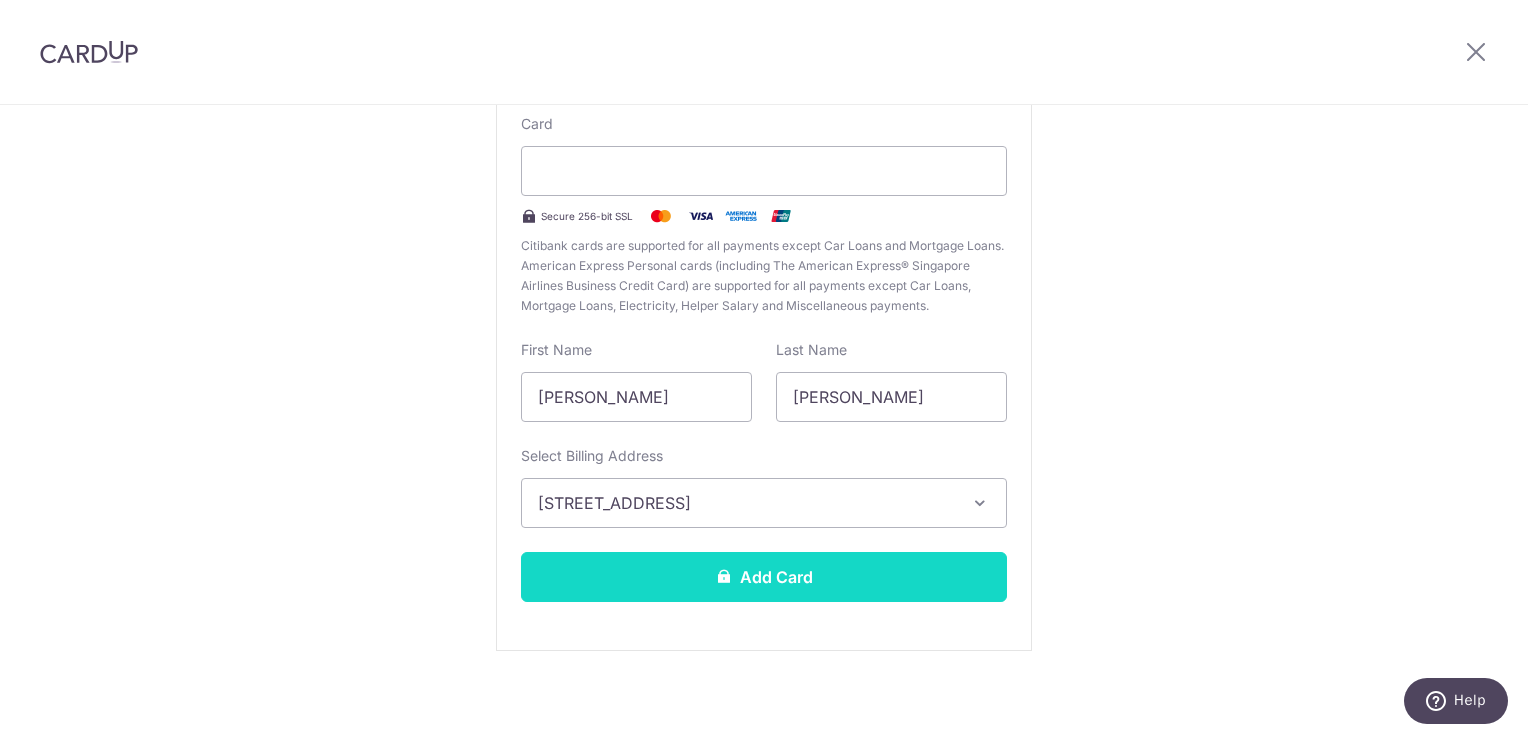 click on "Add Card" at bounding box center [764, 577] 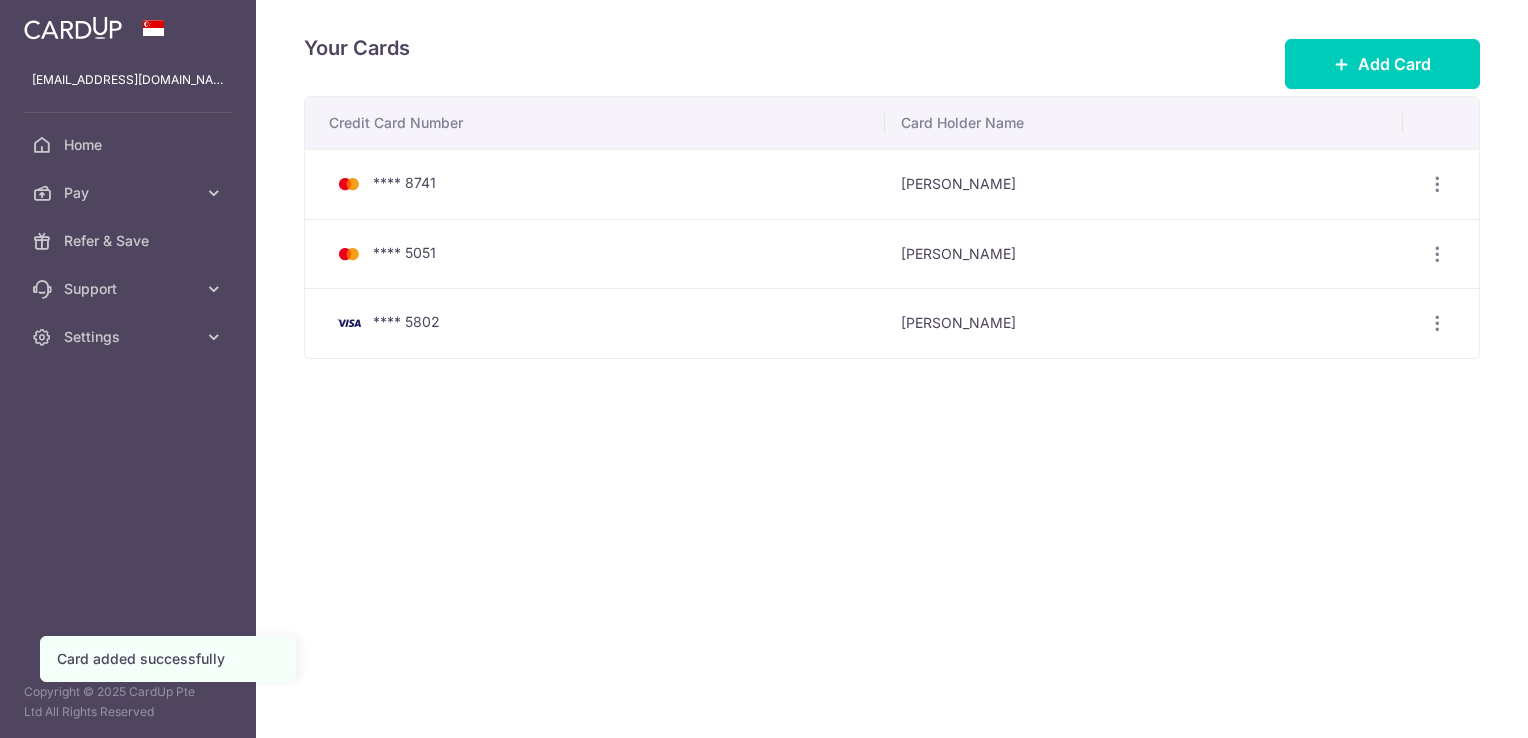 scroll, scrollTop: 0, scrollLeft: 0, axis: both 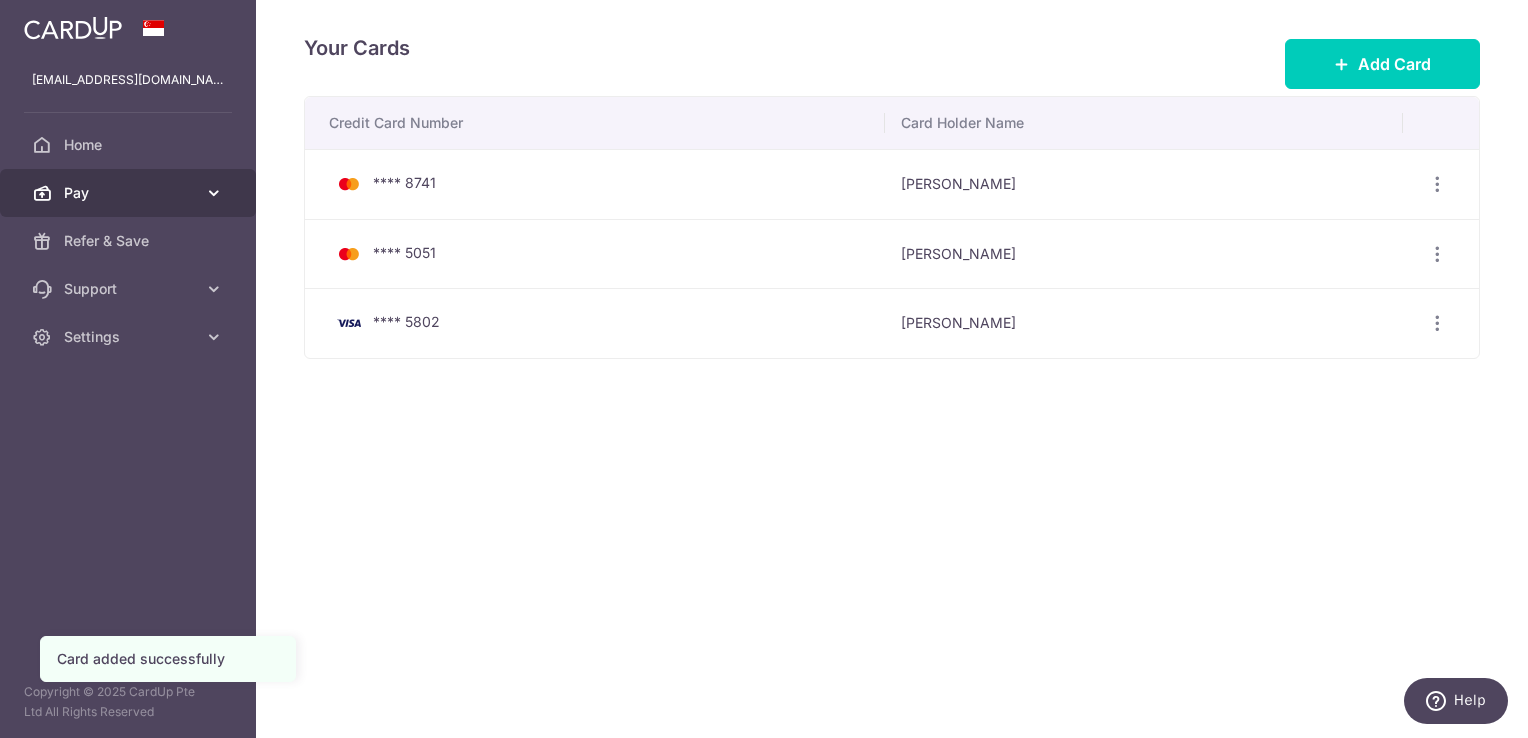 click on "Pay" at bounding box center (130, 193) 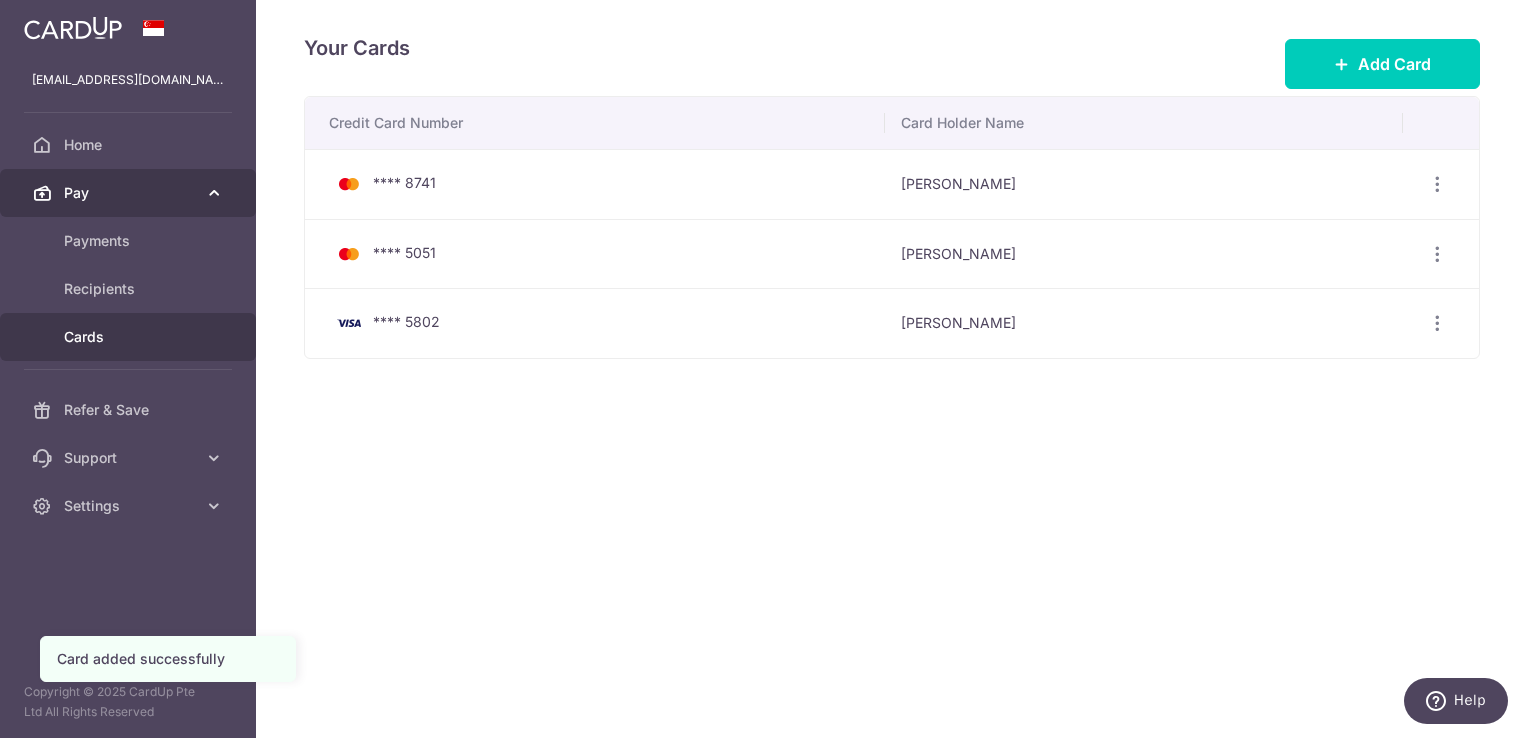 click on "Pay" at bounding box center (130, 193) 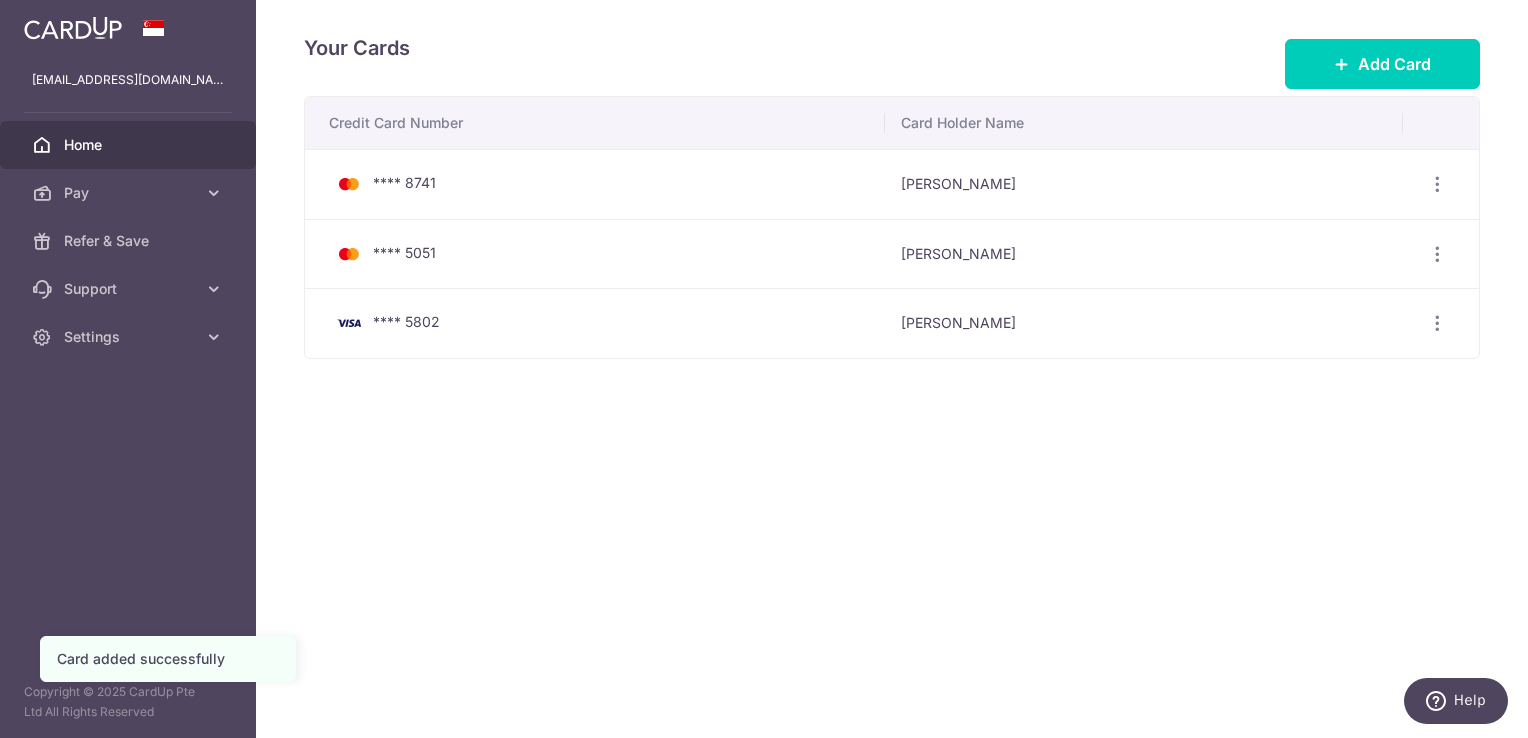 click on "Home" at bounding box center (128, 145) 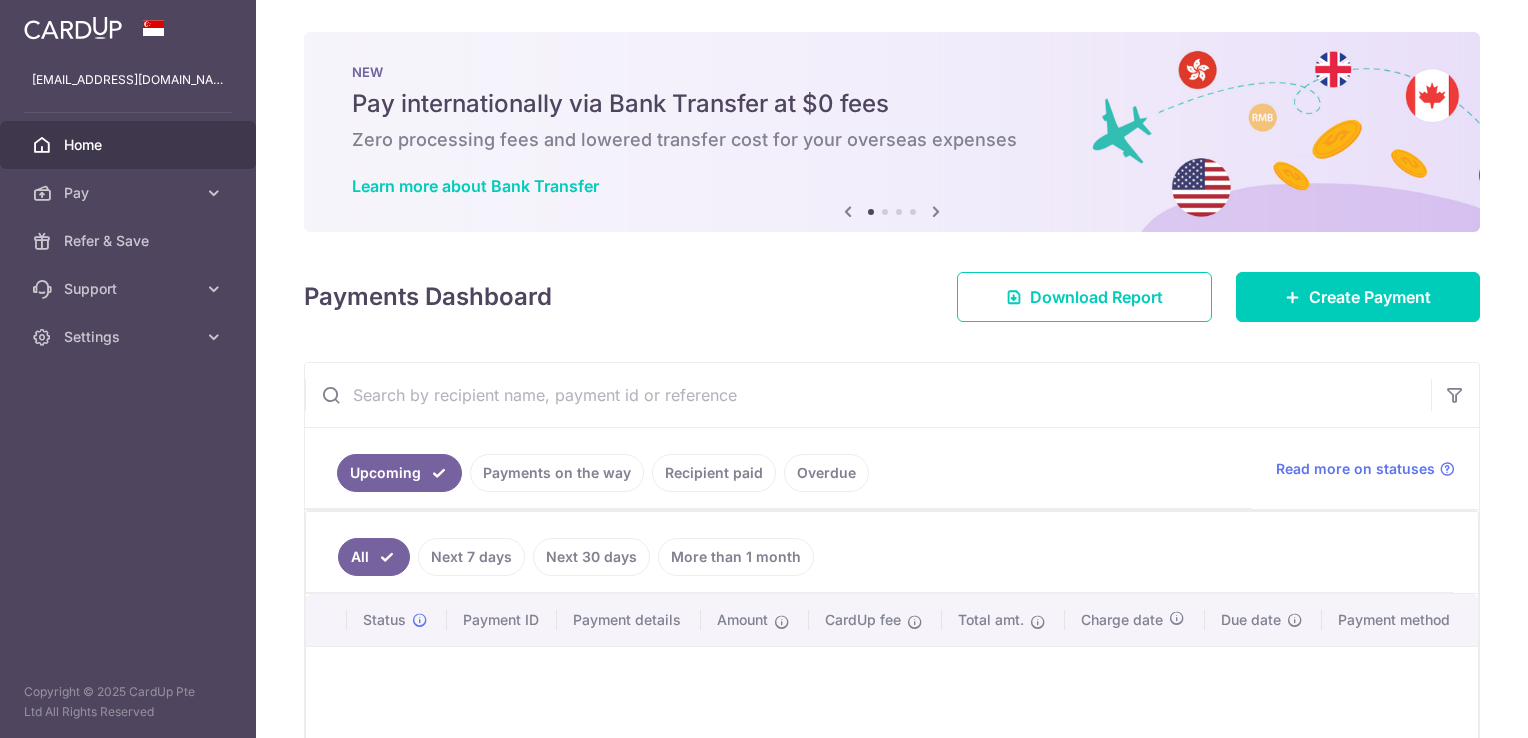scroll, scrollTop: 0, scrollLeft: 0, axis: both 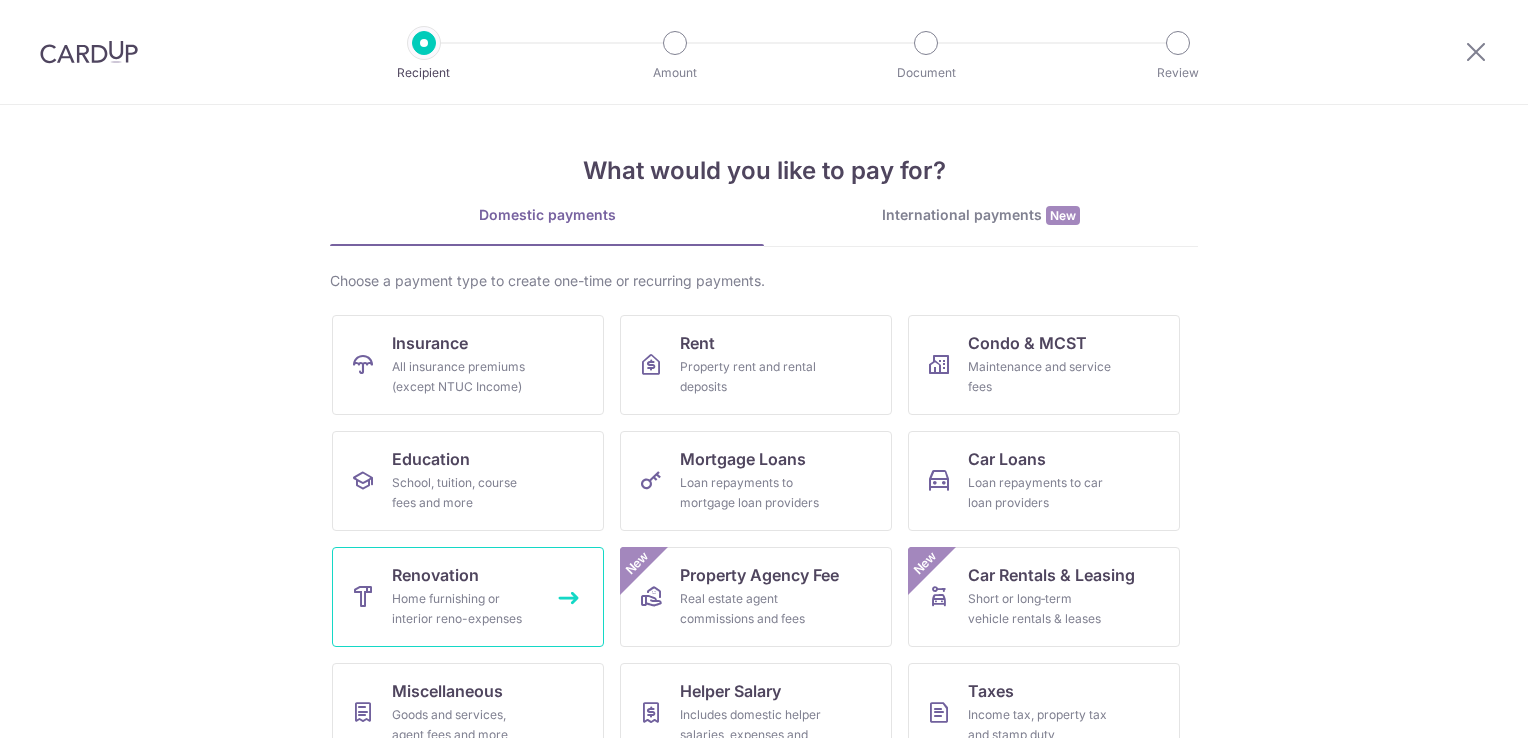 click on "Home furnishing or interior reno-expenses" at bounding box center [464, 609] 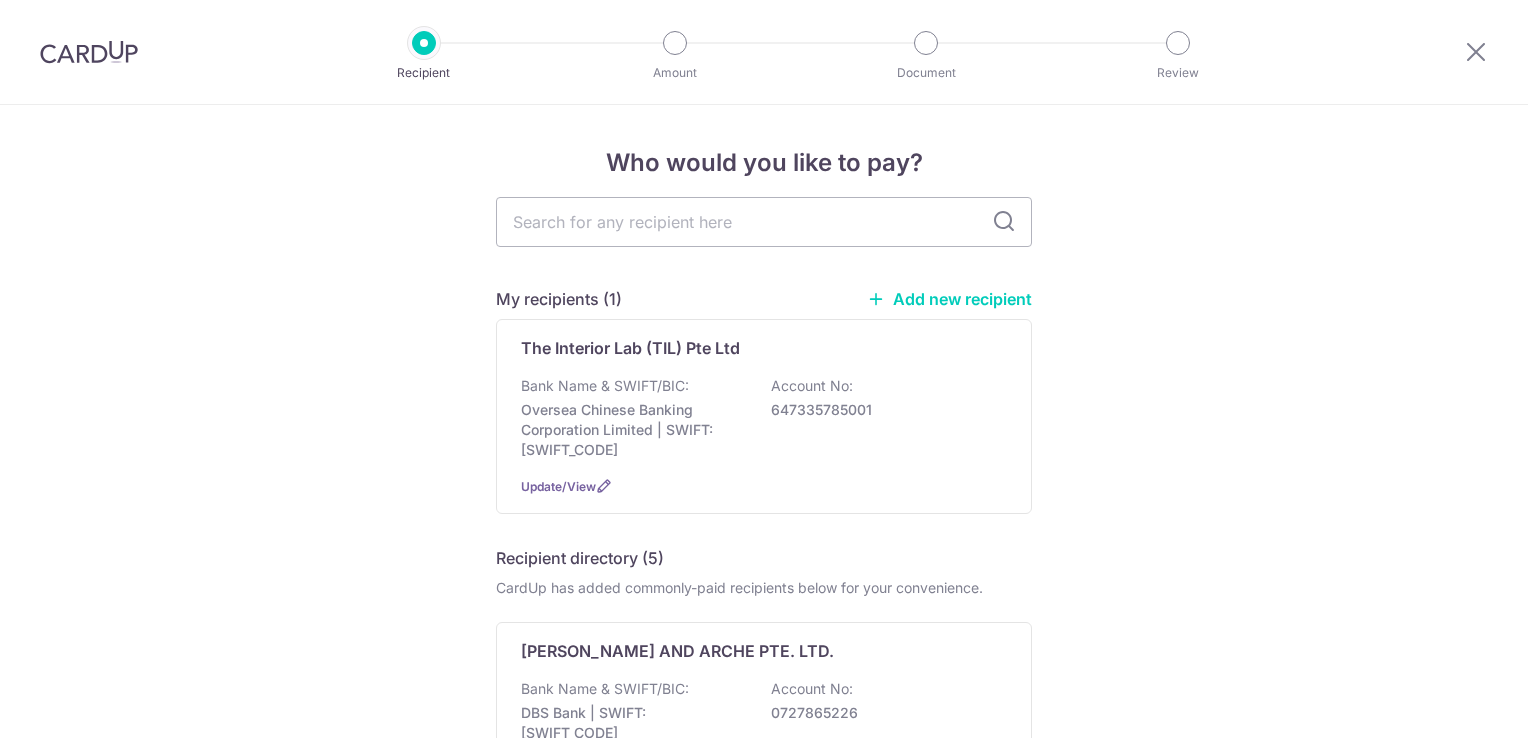 scroll, scrollTop: 0, scrollLeft: 0, axis: both 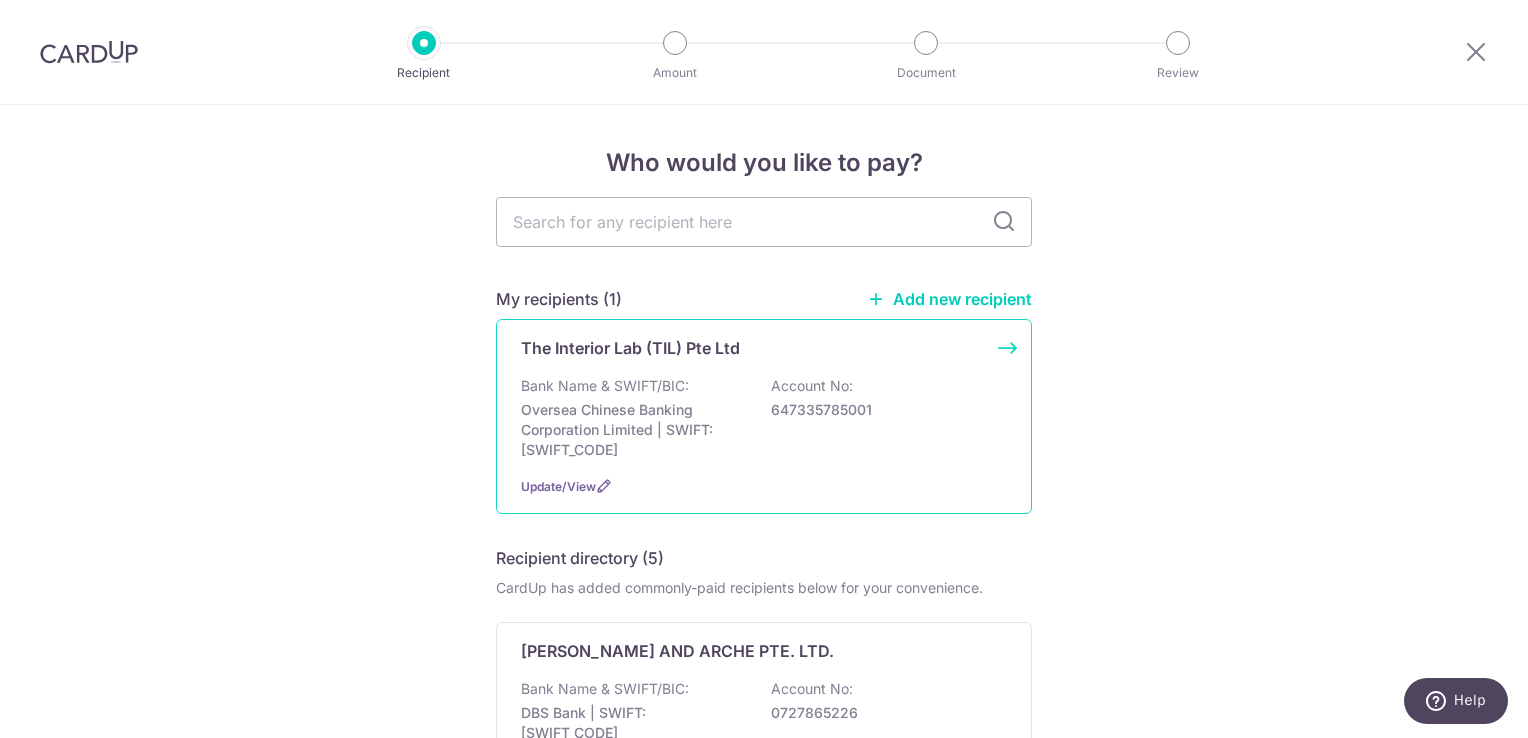 click on "The Interior Lab (TIL) Pte Ltd
Bank Name & SWIFT/BIC:
Oversea Chinese Banking Corporation Limited | SWIFT: [SWIFT_CODE]
Account No:
647335785001
Update/View" at bounding box center (764, 416) 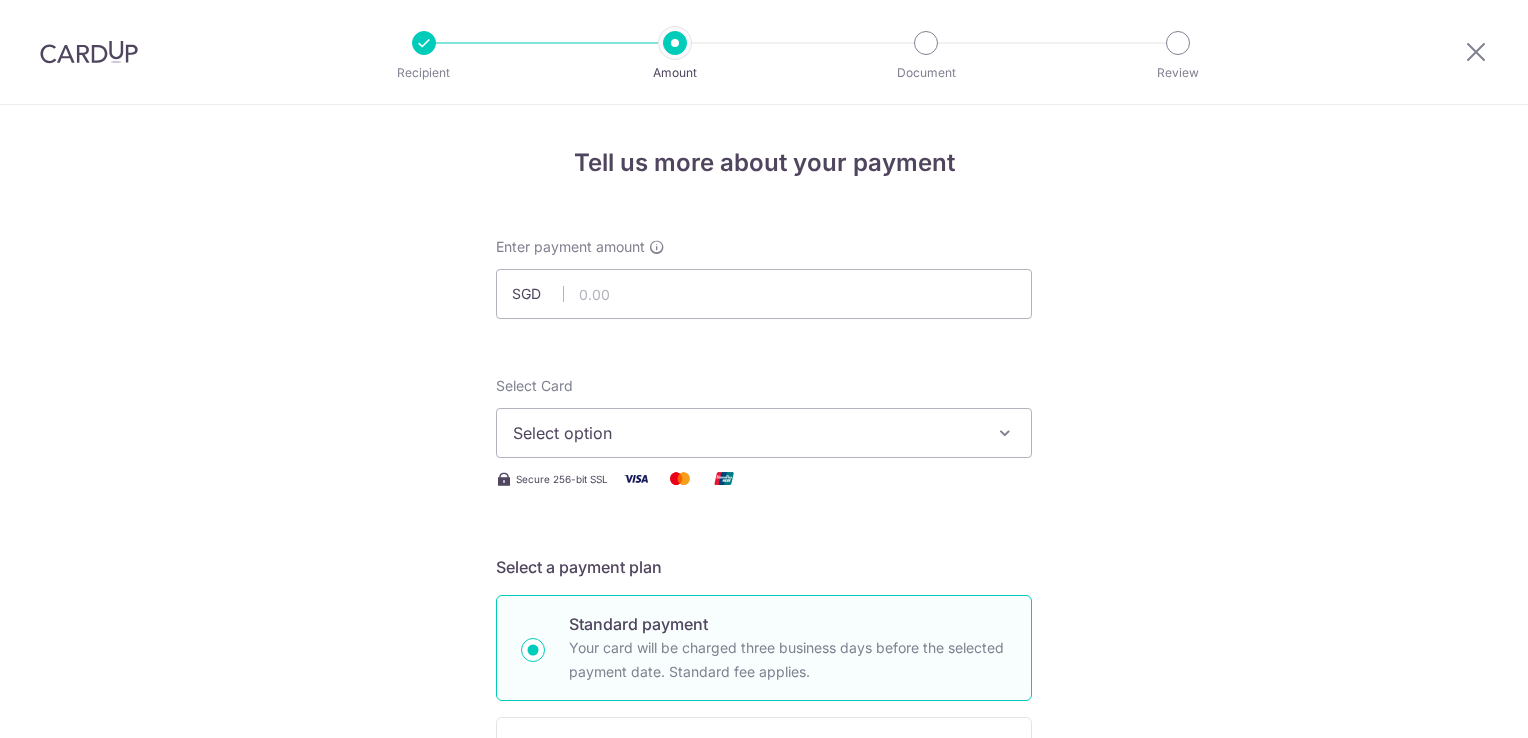 scroll, scrollTop: 0, scrollLeft: 0, axis: both 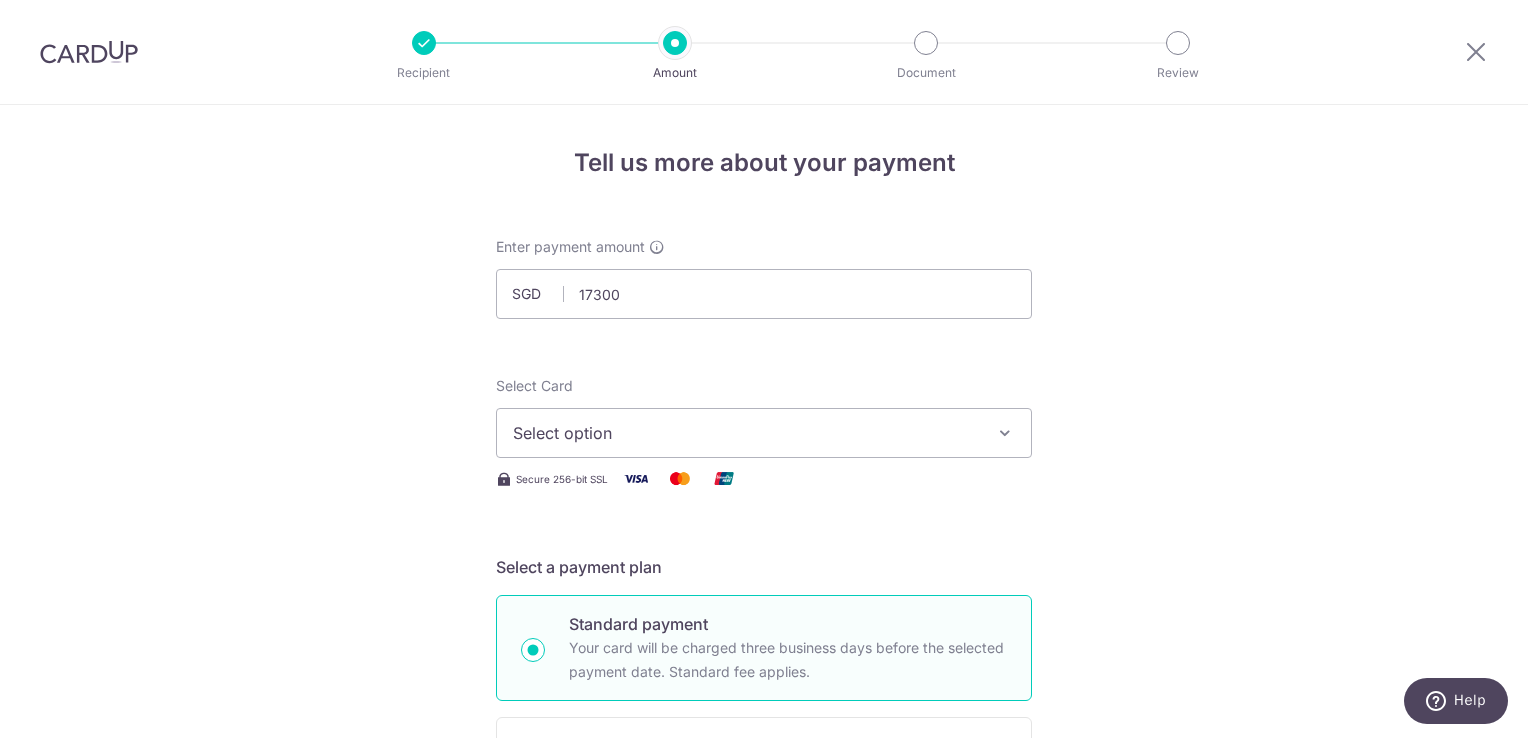 type on "17,300.00" 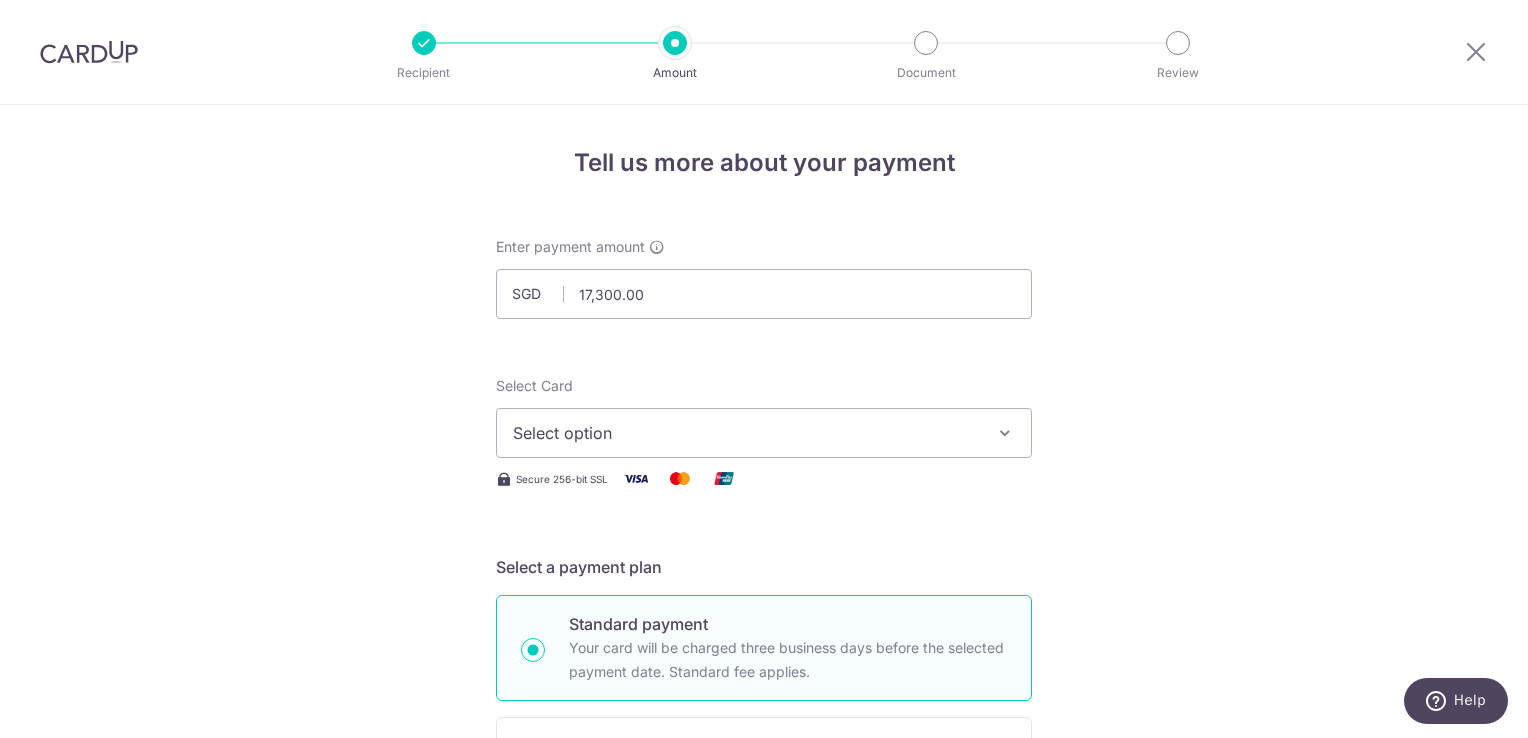click on "Select option" at bounding box center (746, 433) 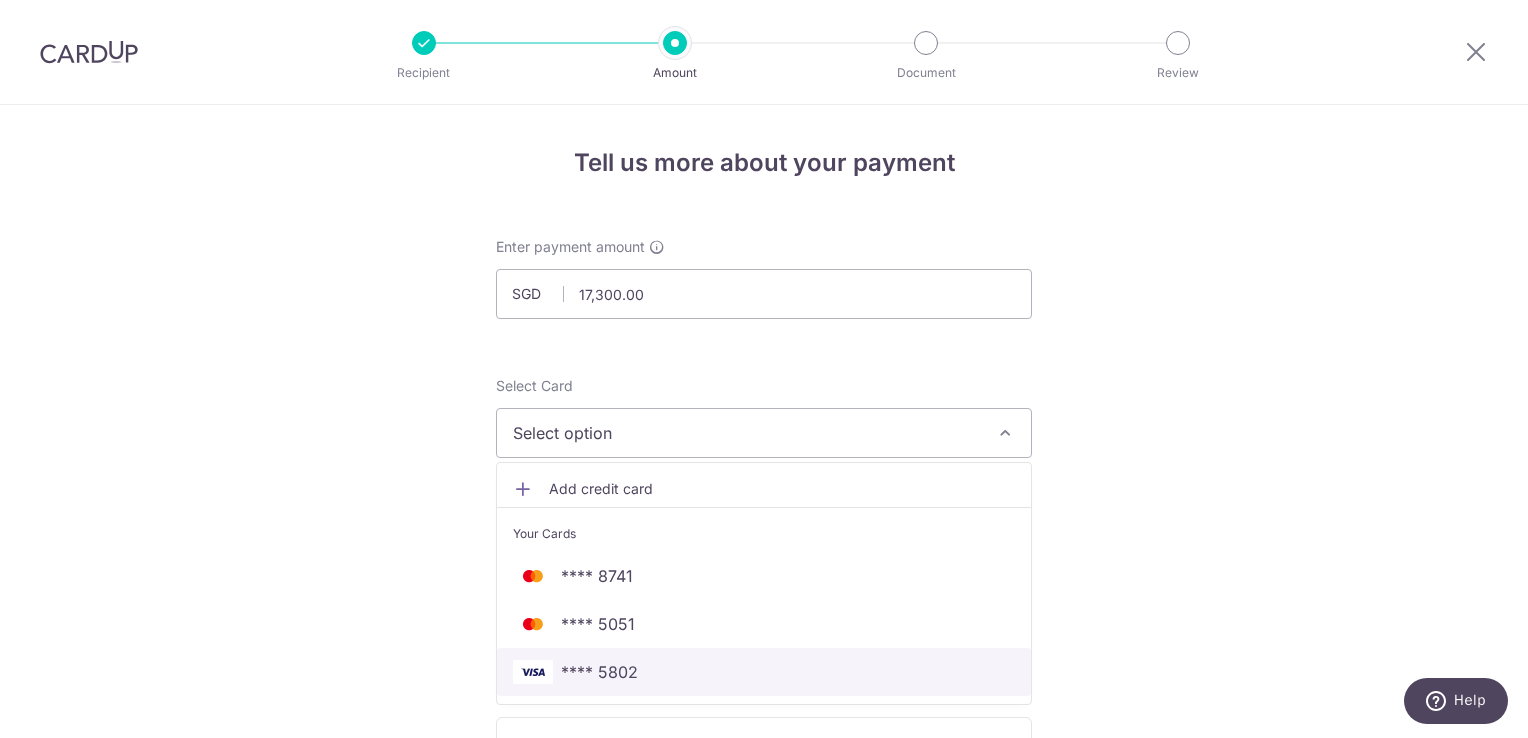 click on "**** 5802" at bounding box center (599, 672) 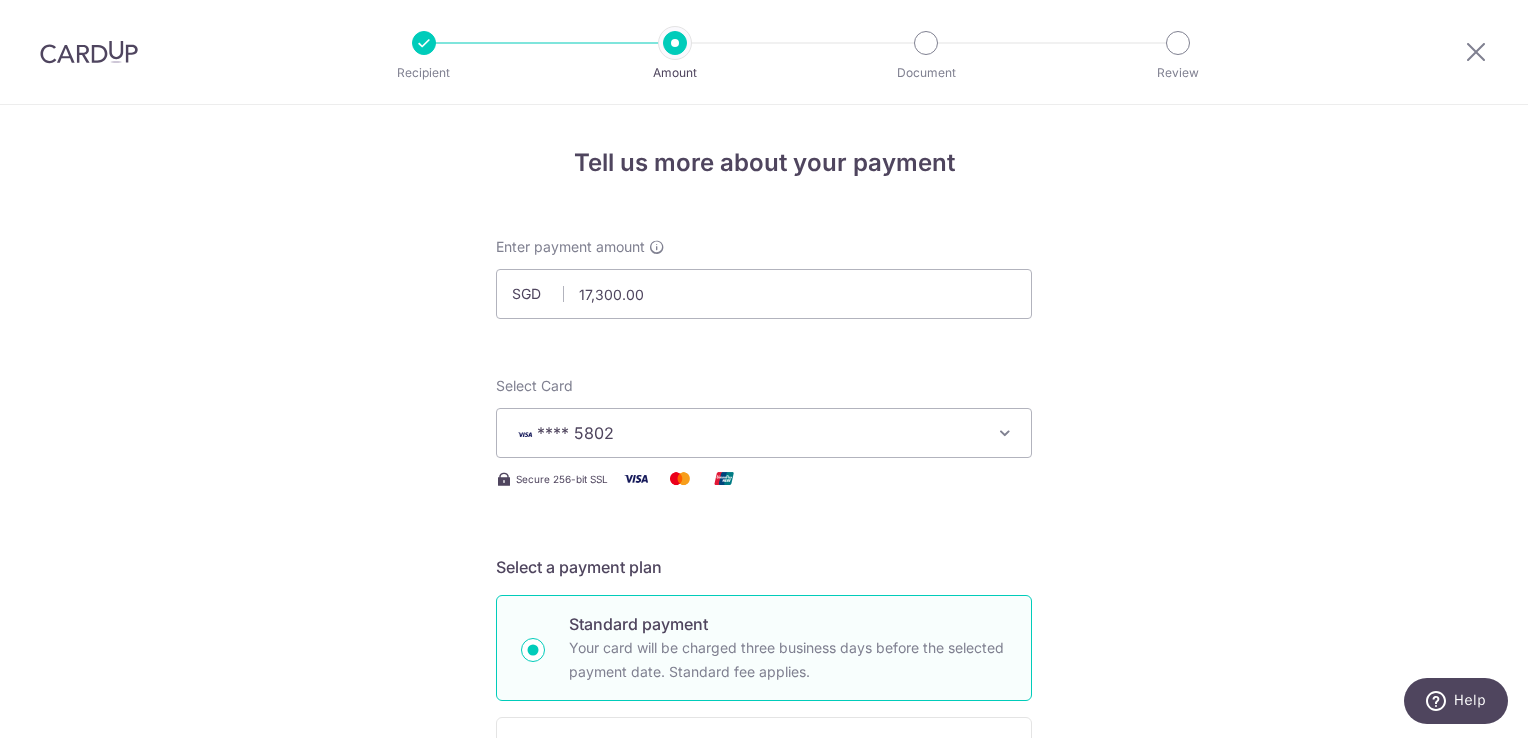 click on "Tell us more about your payment
Enter payment amount
SGD
17,300.00
17300.00
Select Card
**** 5802
Add credit card
Your Cards
**** 8741
**** 5051
**** 5802
Secure 256-bit SSL
Text
New card details
Card" at bounding box center (764, 1076) 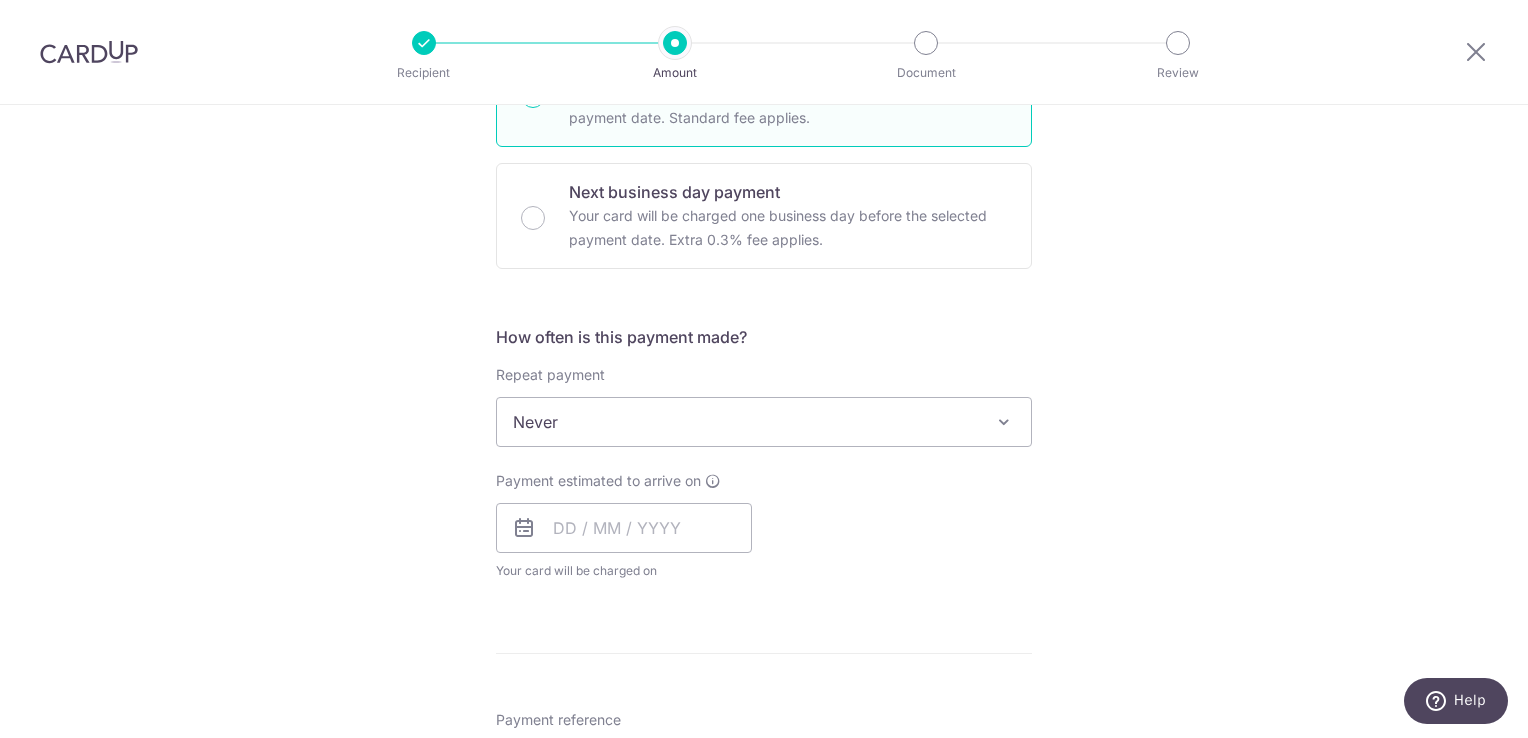 scroll, scrollTop: 600, scrollLeft: 0, axis: vertical 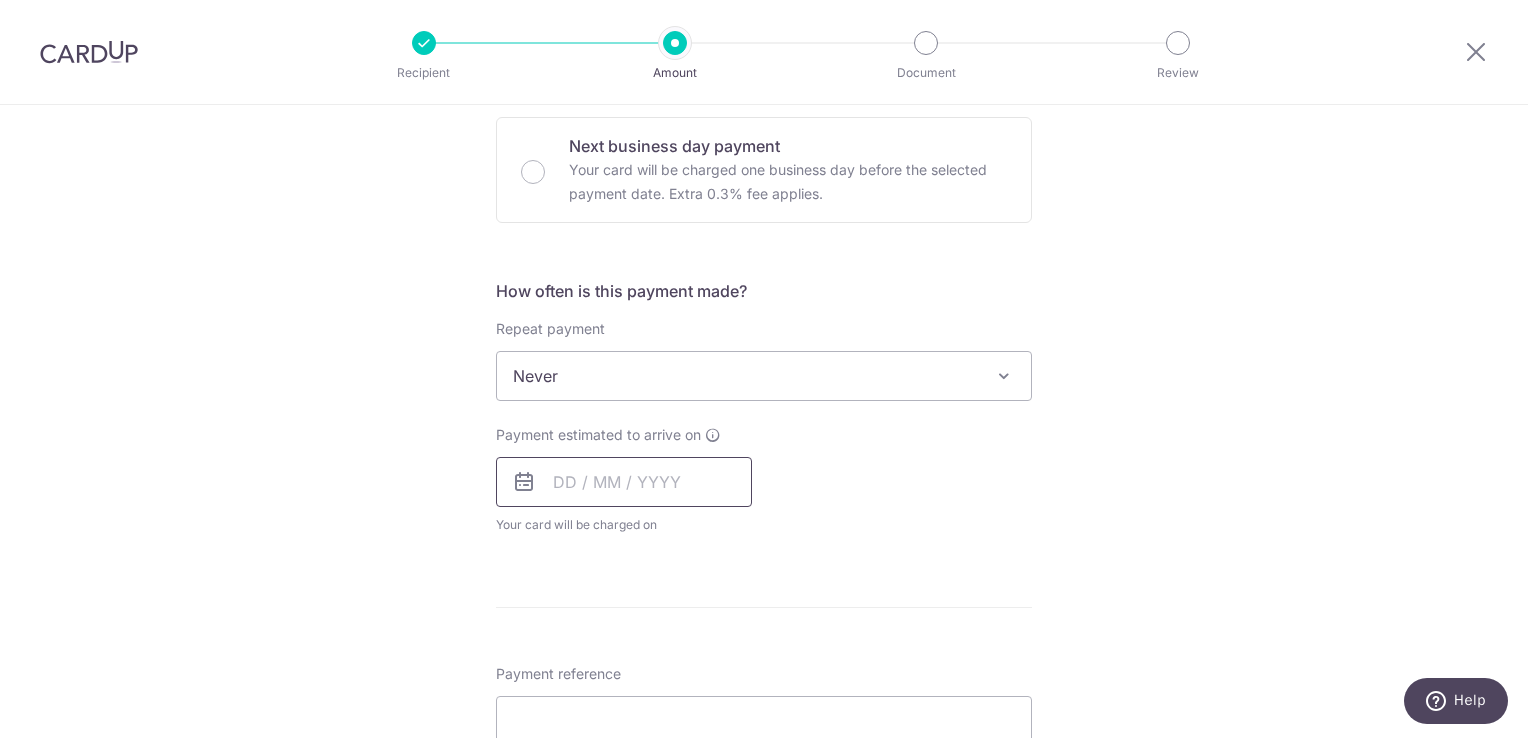 click at bounding box center (624, 482) 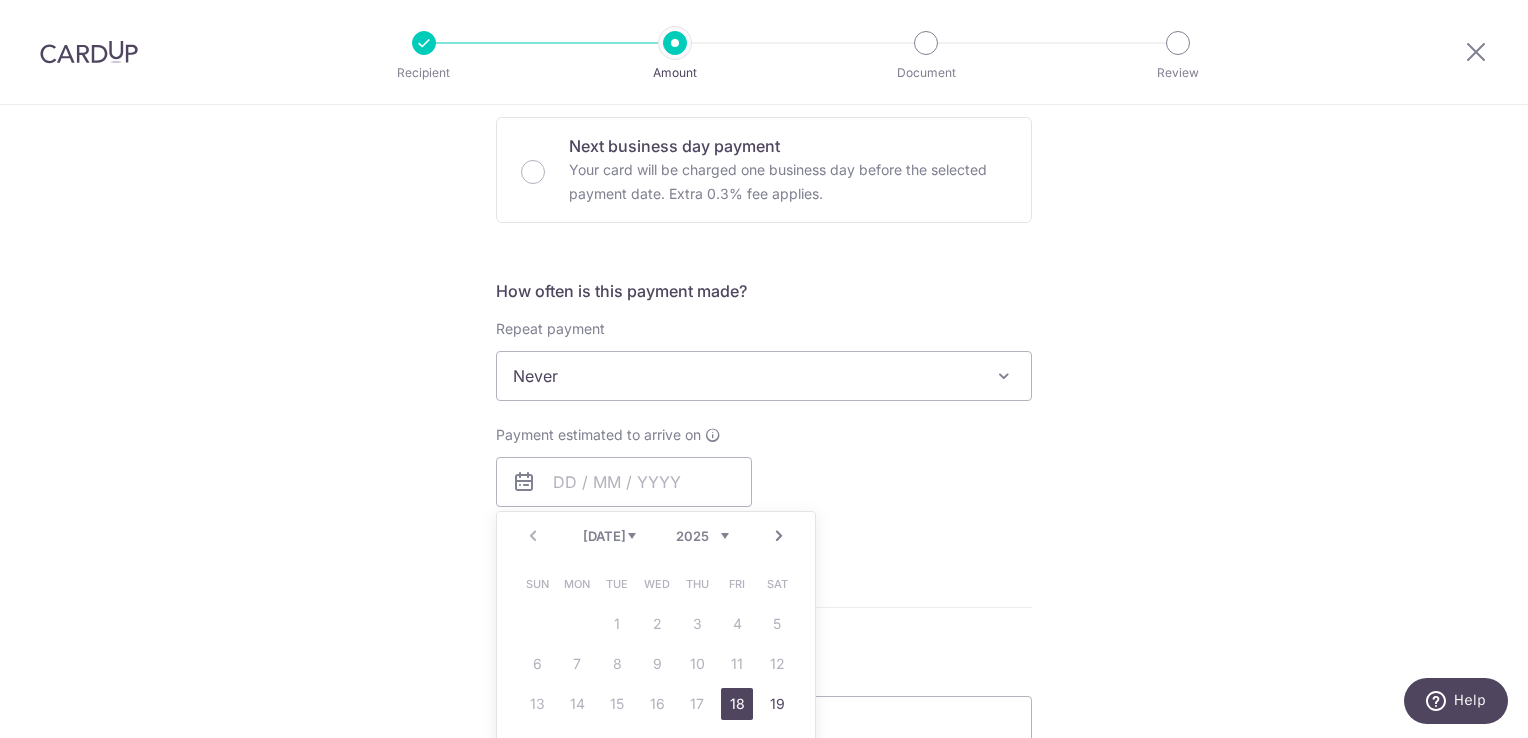 click on "18" at bounding box center (737, 704) 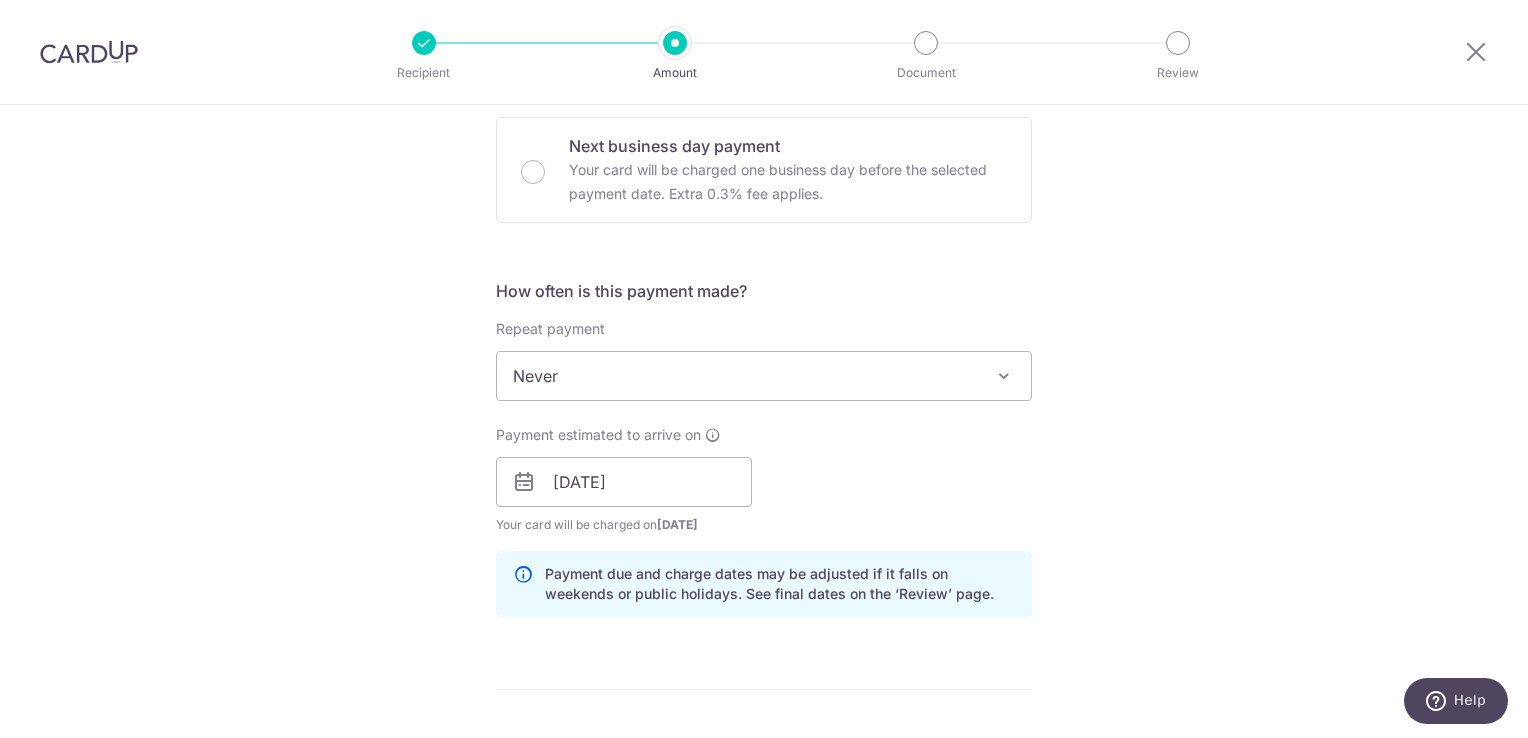 click on "Tell us more about your payment
Enter payment amount
SGD
17,300.00
17300.00
Select Card
**** 5802
Add credit card
Your Cards
**** 8741
**** 5051
**** 5802
Secure 256-bit SSL
Text
New card details
Card" at bounding box center [764, 517] 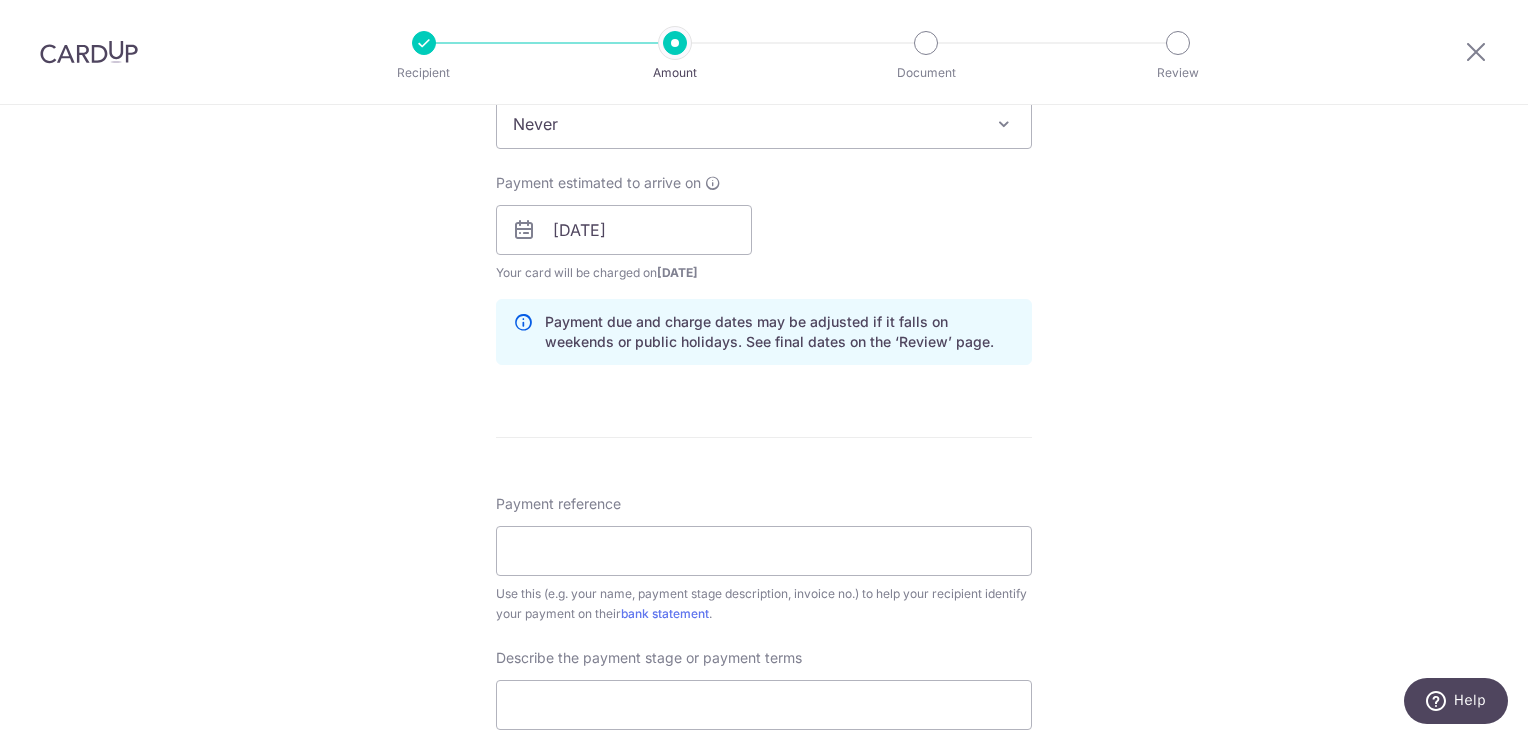 scroll, scrollTop: 900, scrollLeft: 0, axis: vertical 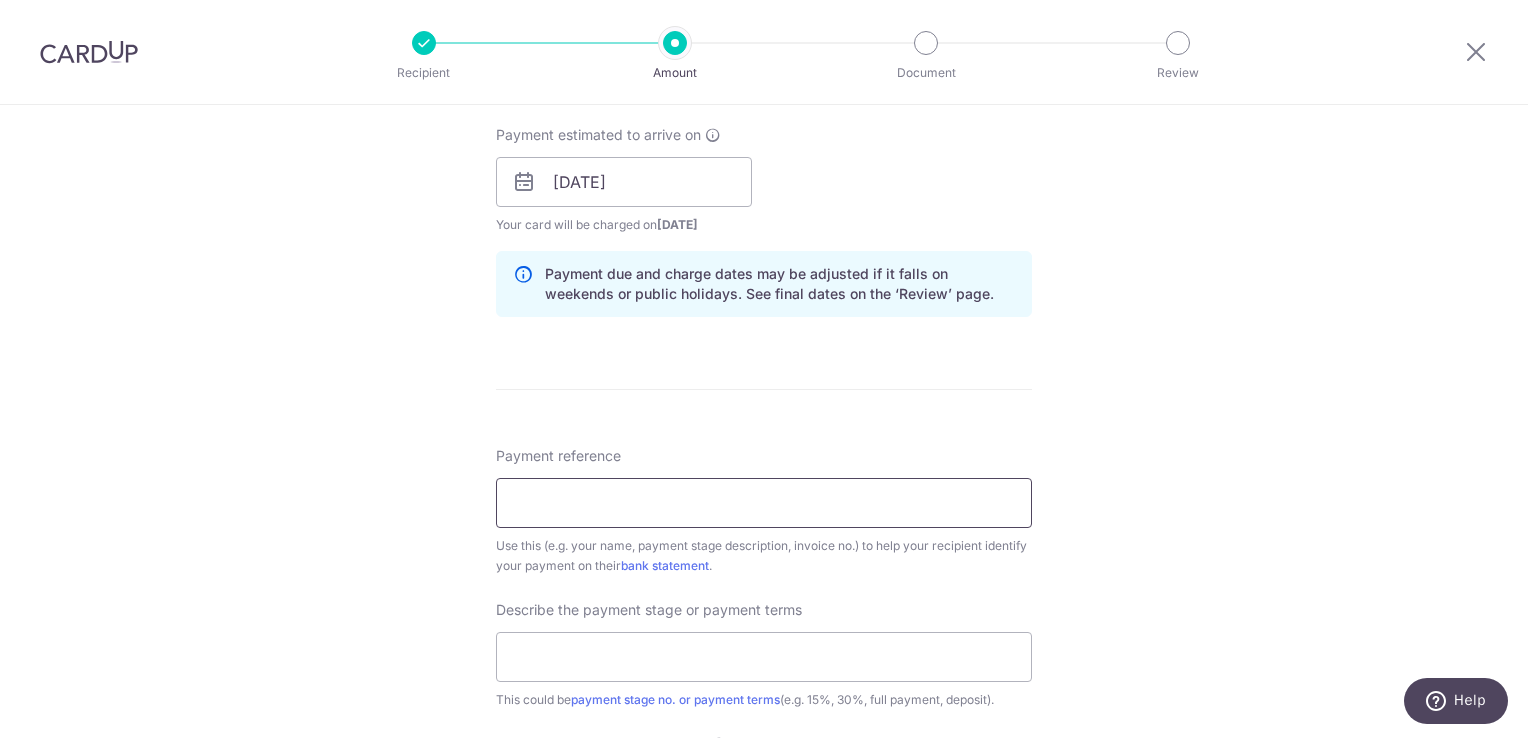click on "Payment reference" at bounding box center [764, 503] 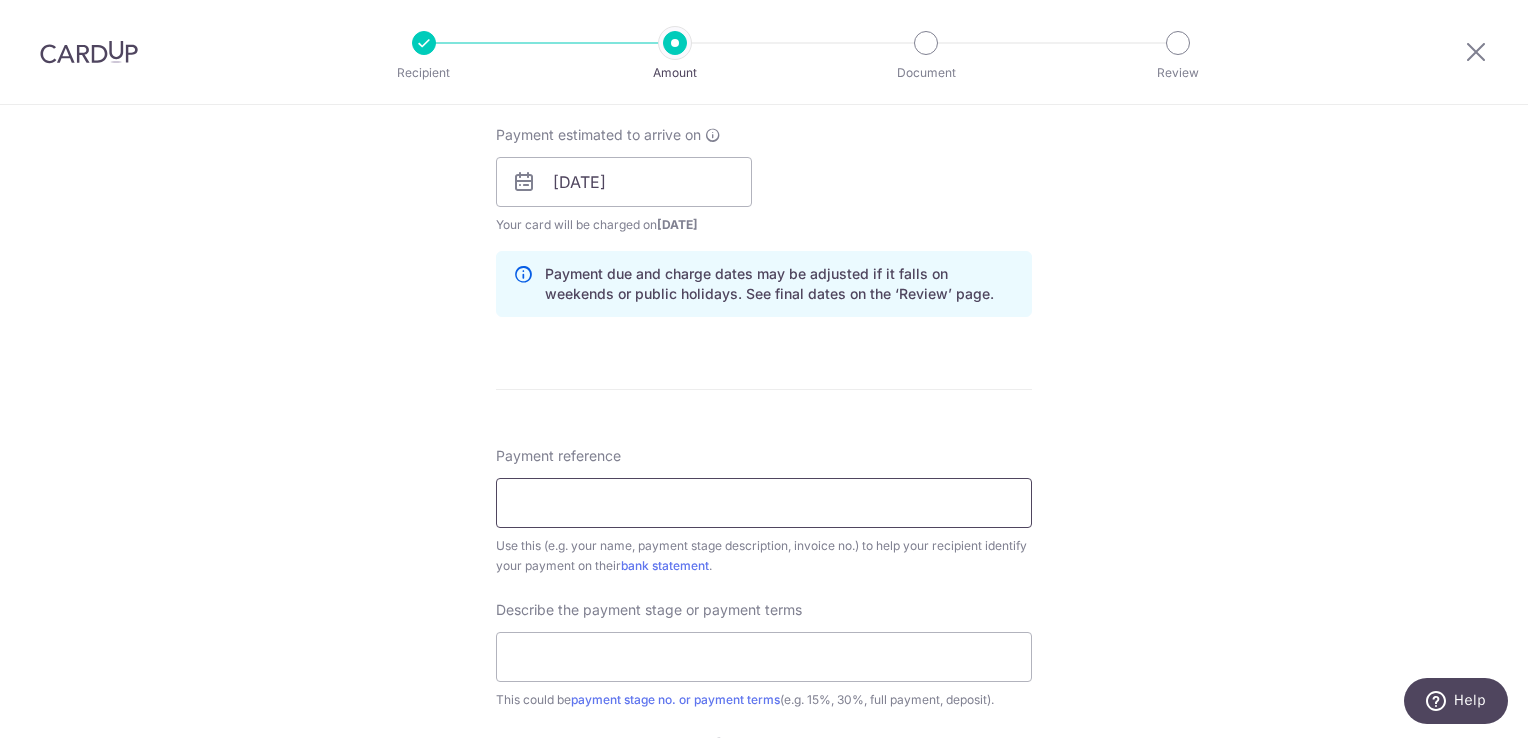 type on "TIL 55 pct" 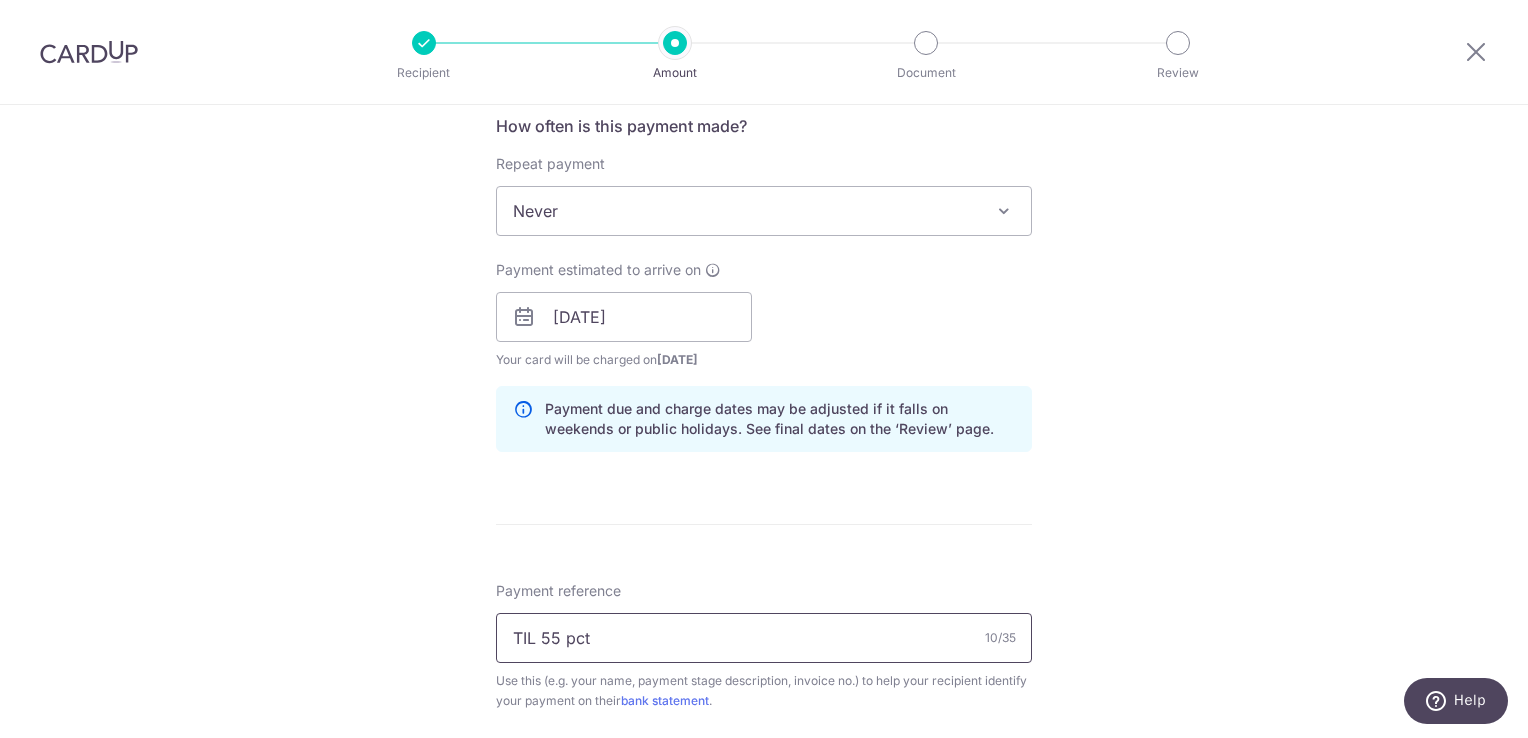 scroll, scrollTop: 952, scrollLeft: 0, axis: vertical 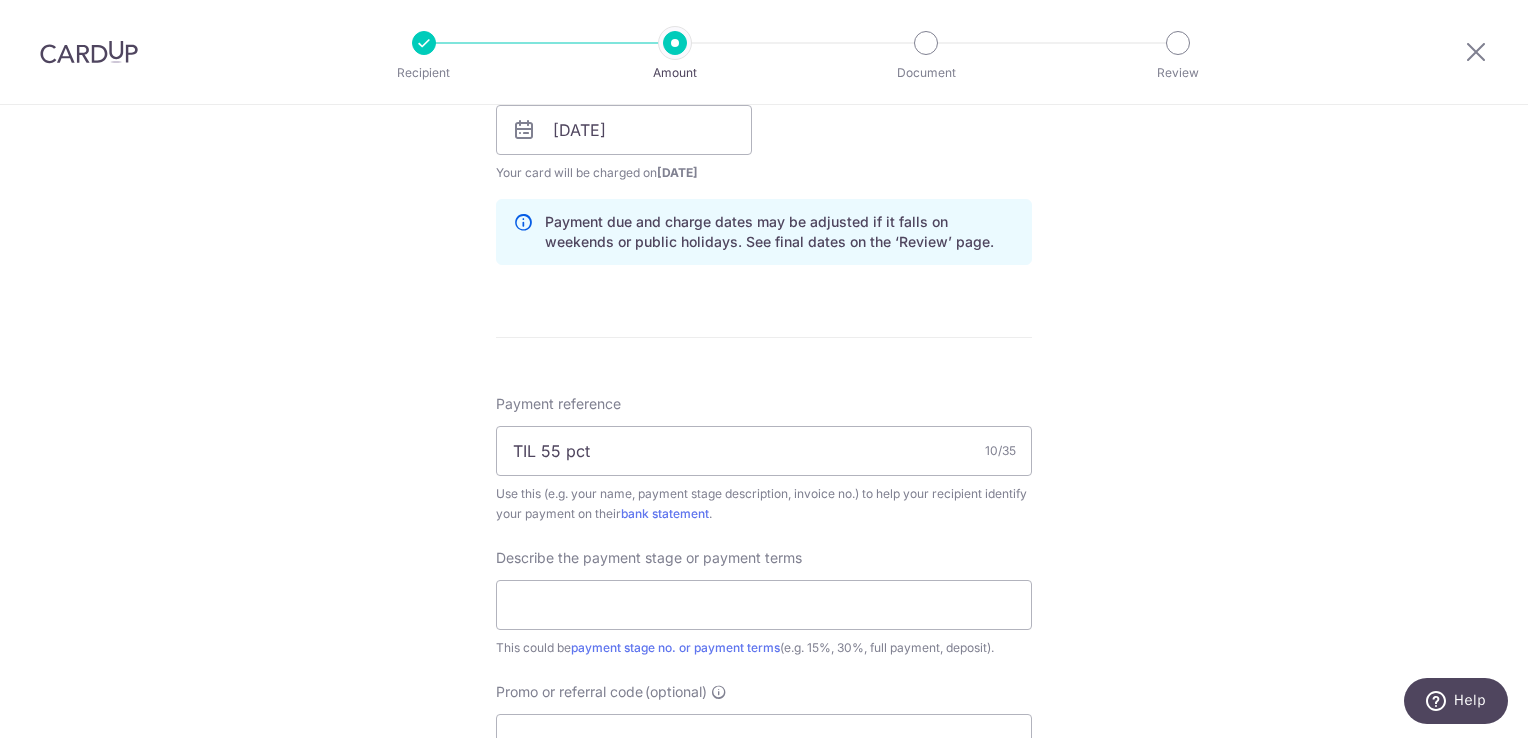 click on "Tell us more about your payment
Enter payment amount
SGD
17,300.00
17300.00
Select Card
**** 5802
Add credit card
Your Cards
**** 8741
**** 5051
**** 5802
Secure 256-bit SSL
Text
New card details
Card" at bounding box center (764, 165) 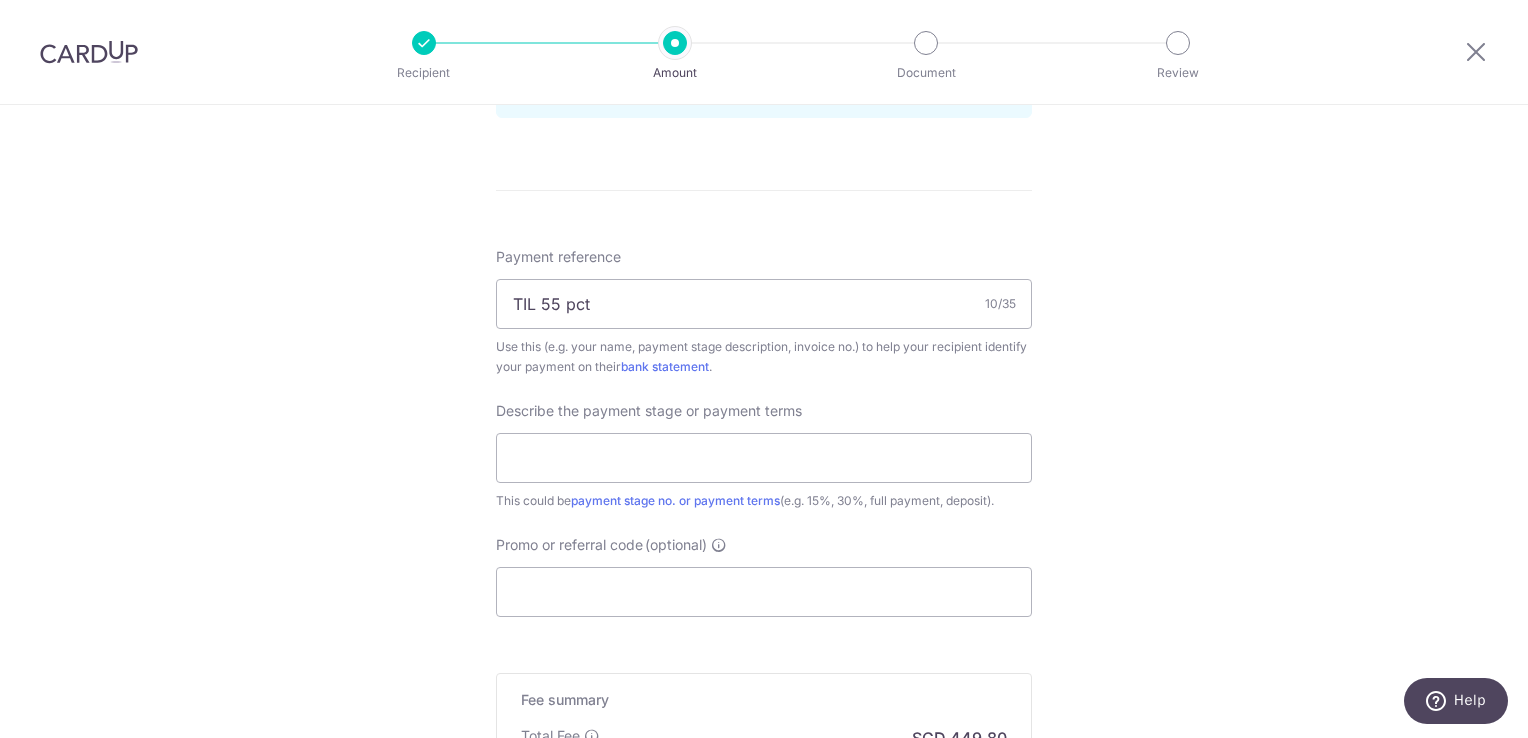scroll, scrollTop: 1152, scrollLeft: 0, axis: vertical 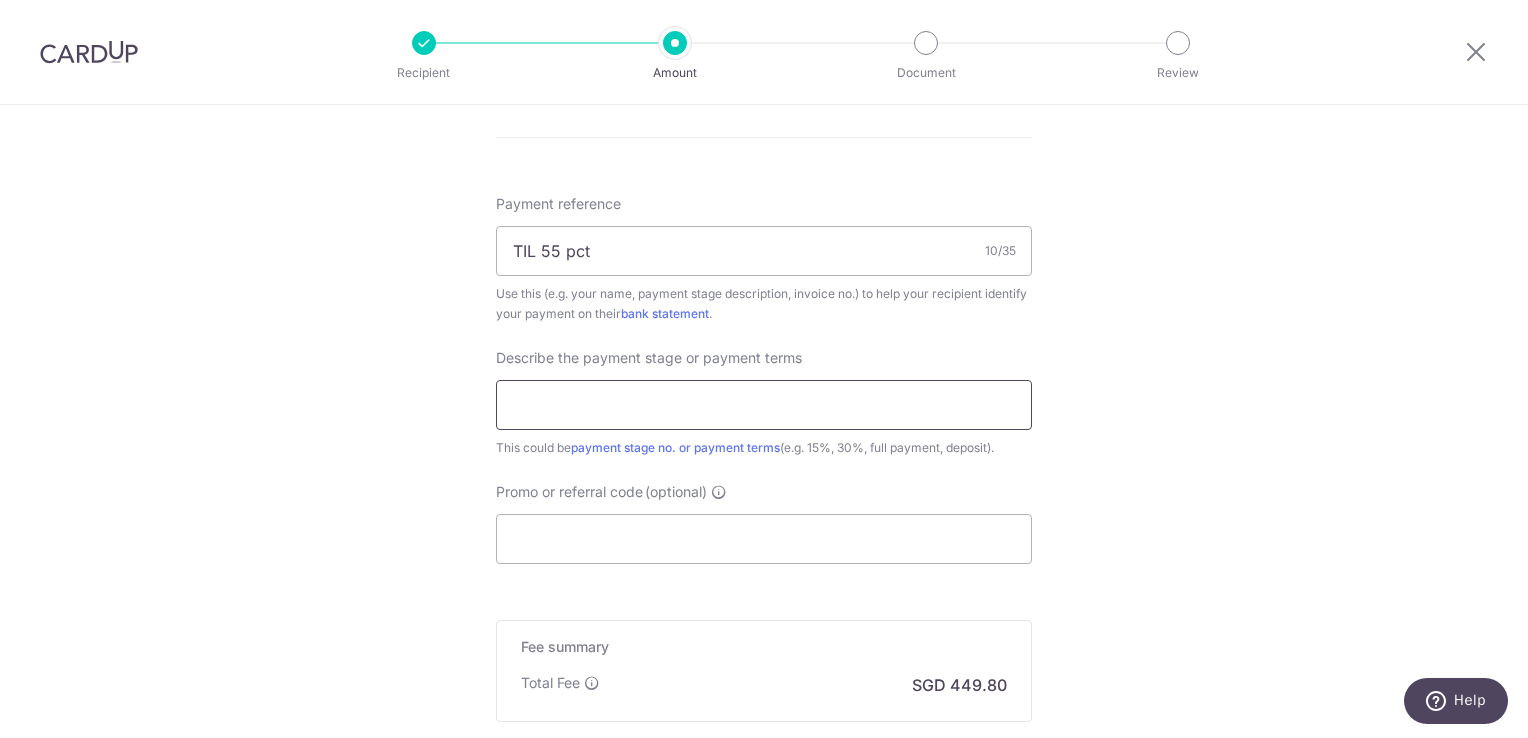 click at bounding box center [764, 405] 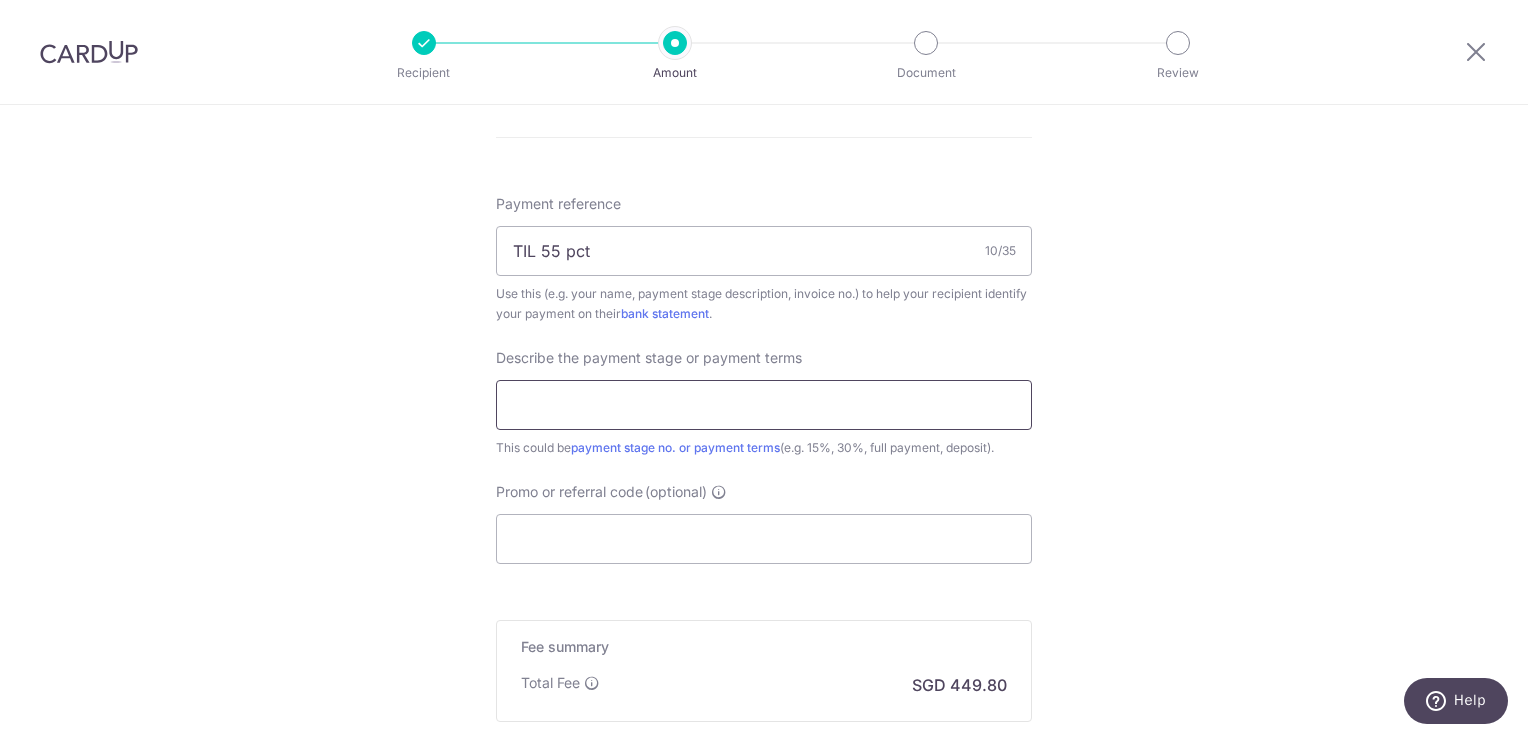 type on "start work" 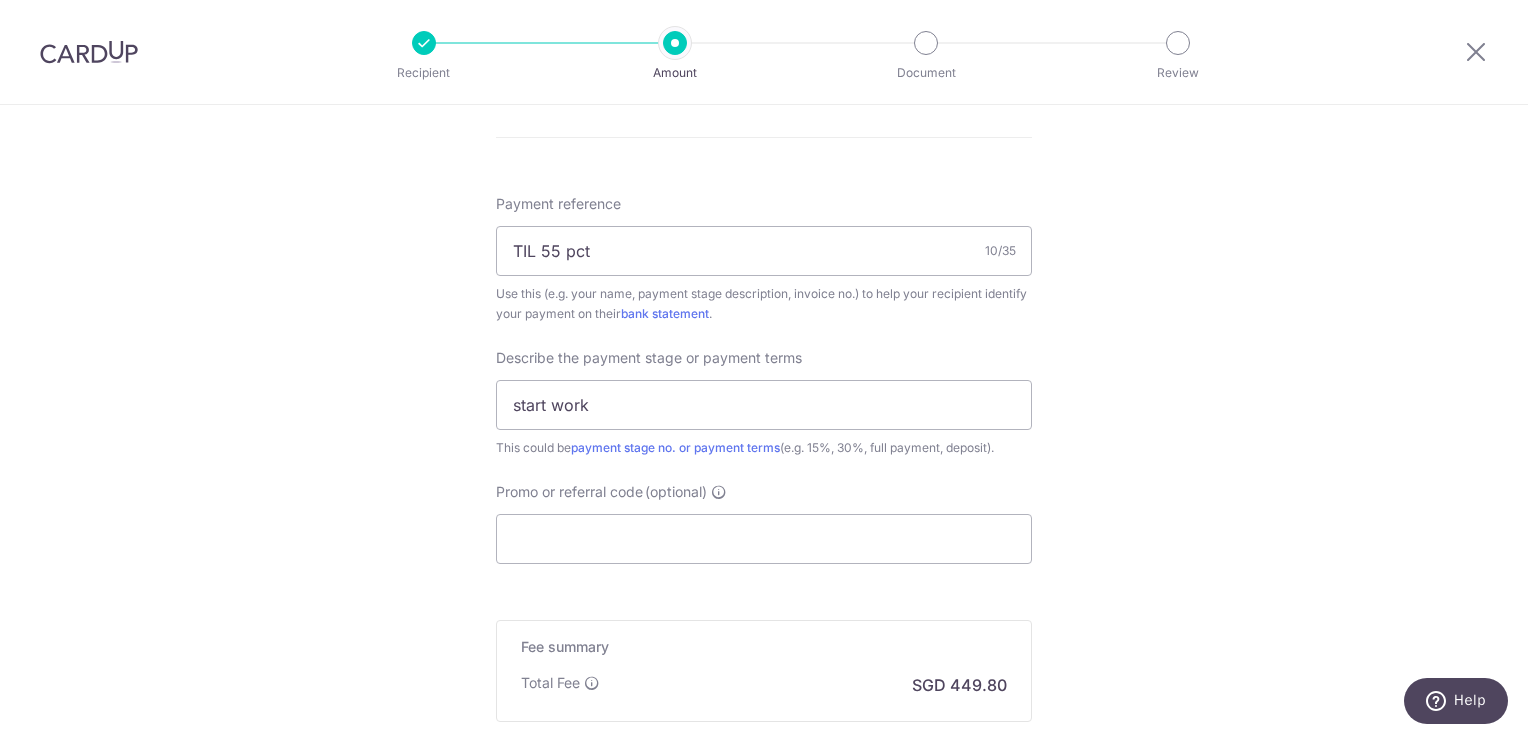 click on "Tell us more about your payment
Enter payment amount
SGD
17,300.00
17300.00
Select Card
**** 5802
Add credit card
Your Cards
**** 8741
**** 5051
**** 5802
Secure 256-bit SSL
Text
New card details
Card" at bounding box center [764, -35] 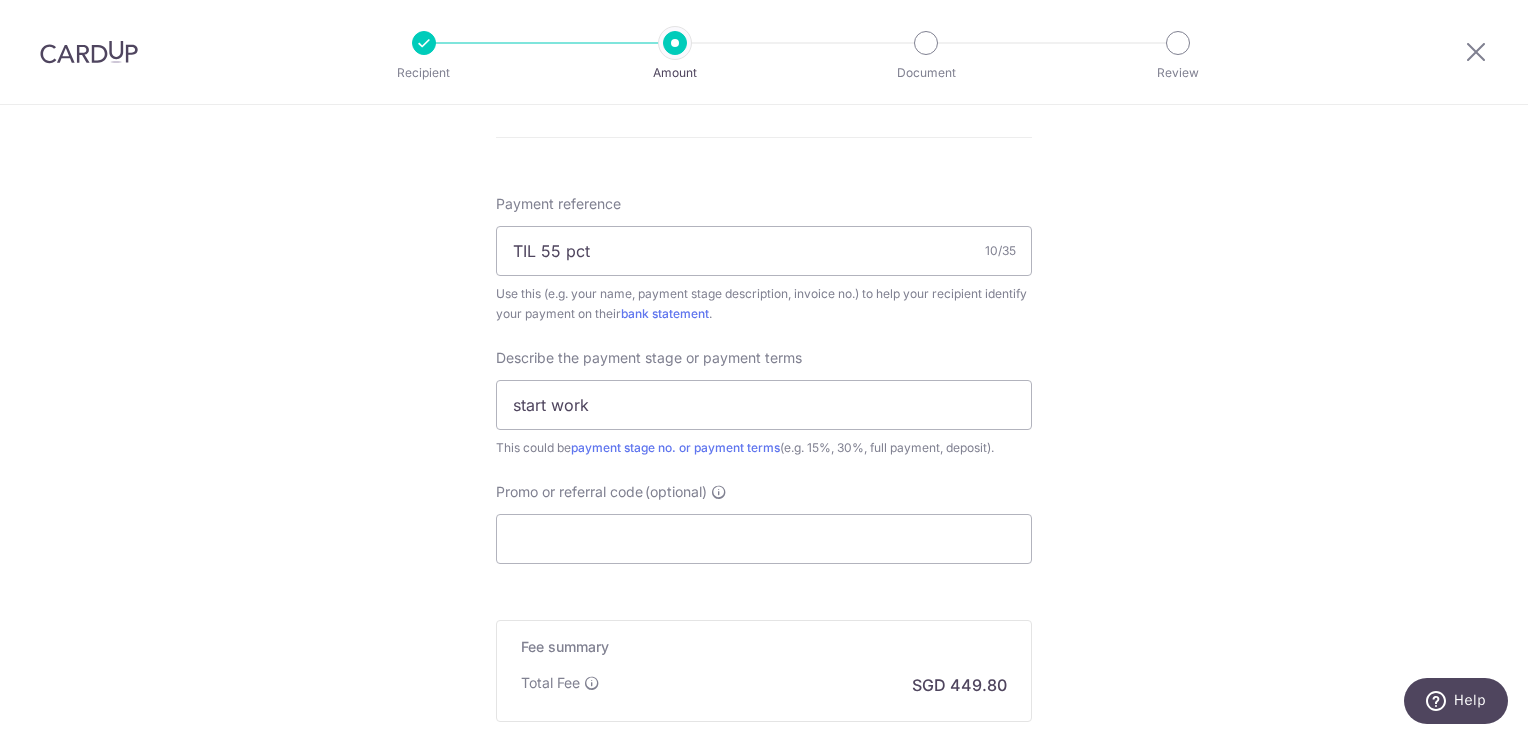 scroll, scrollTop: 1252, scrollLeft: 0, axis: vertical 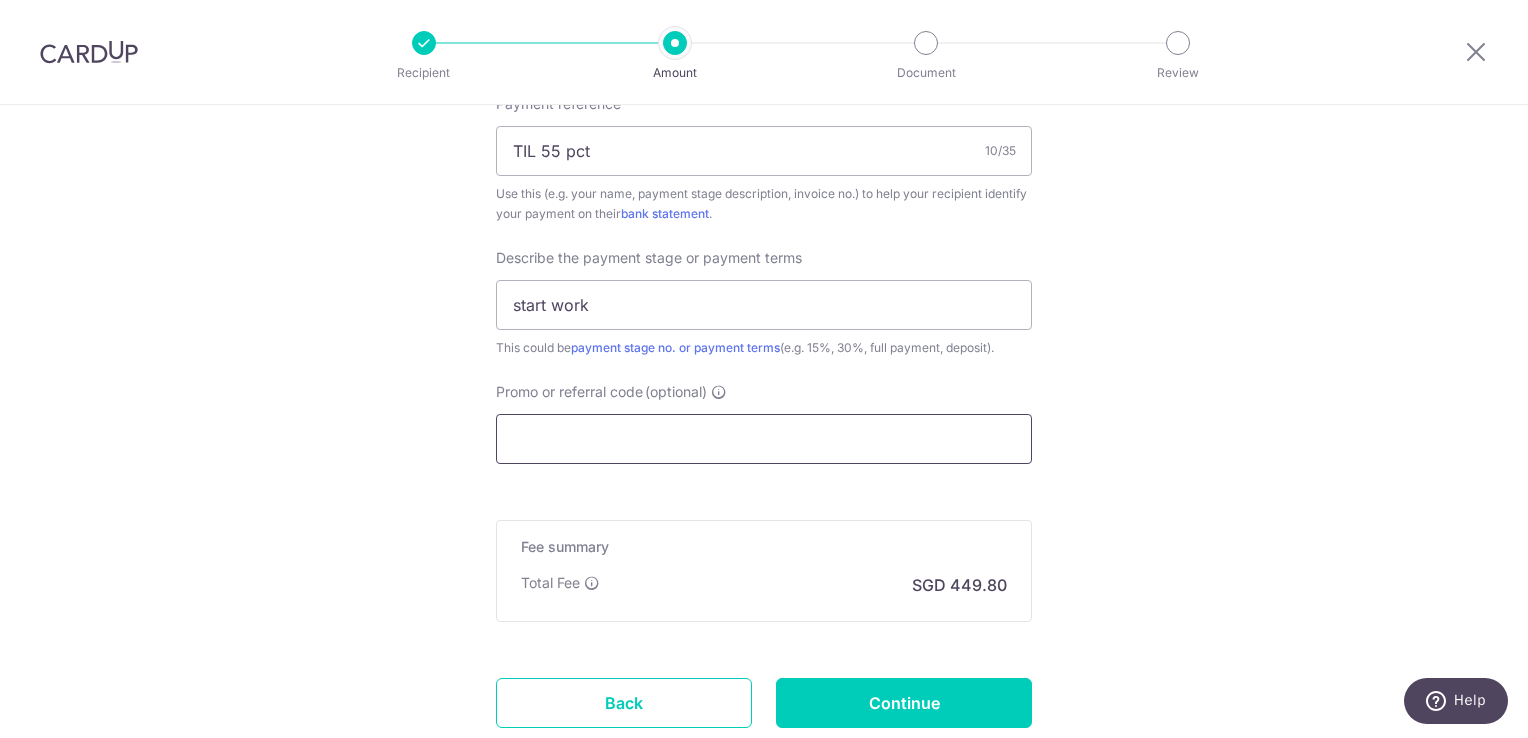 click on "Promo or referral code
(optional)" at bounding box center [764, 439] 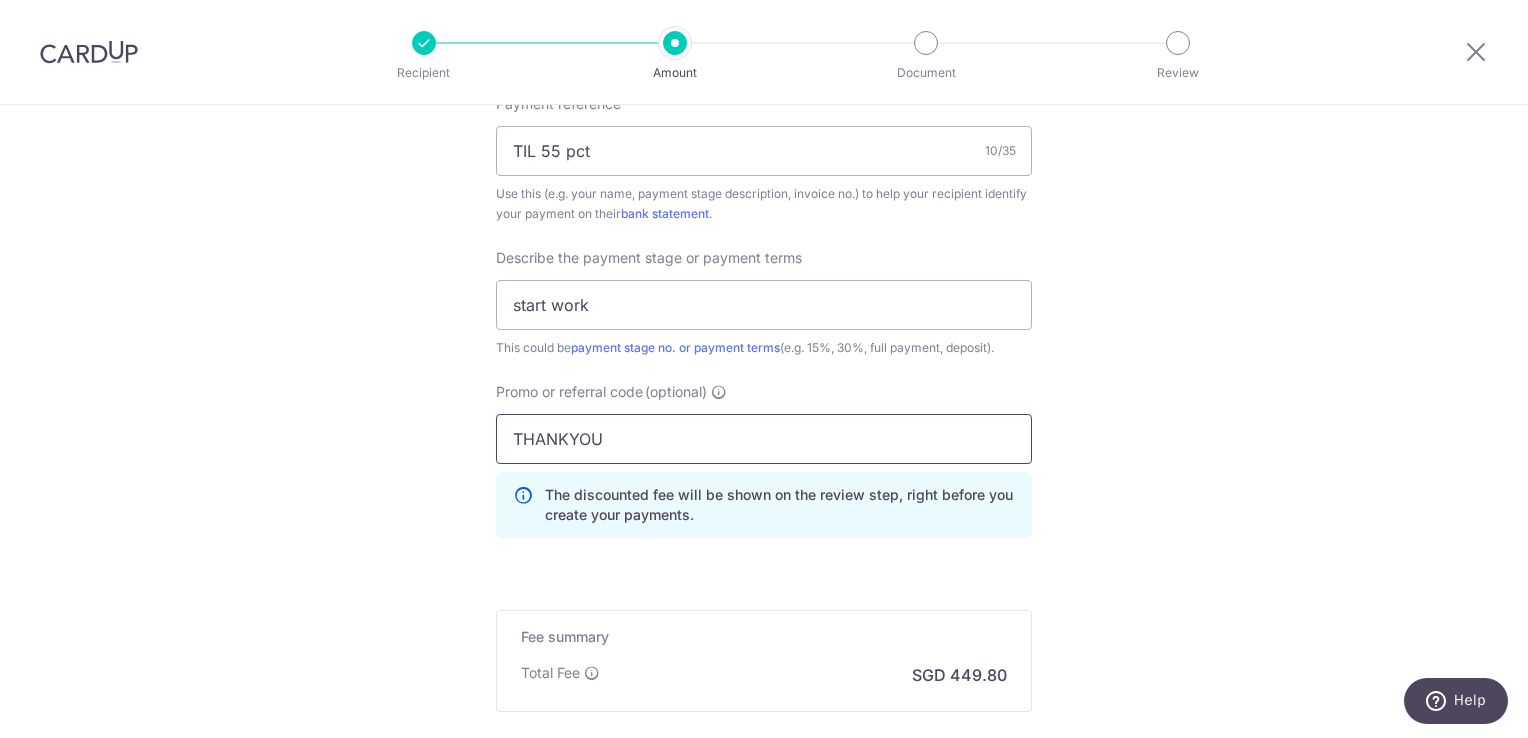 type on "THANKYOU" 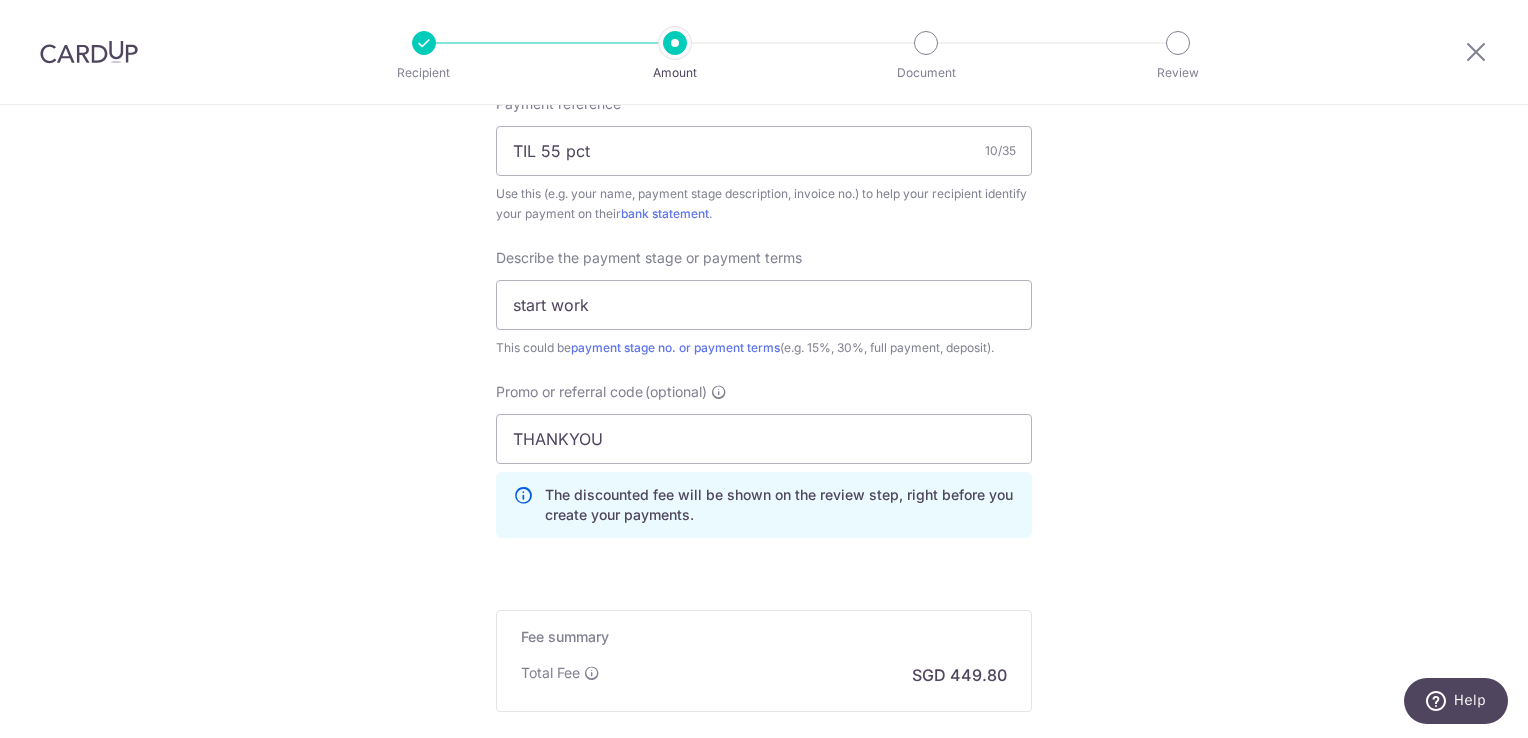 click on "Tell us more about your payment
Enter payment amount
SGD
17,300.00
17300.00
Select Card
**** 5802
Add credit card
Your Cards
**** 8741
**** 5051
**** 5802
Secure 256-bit SSL
Text
New card details
Card" at bounding box center [764, -90] 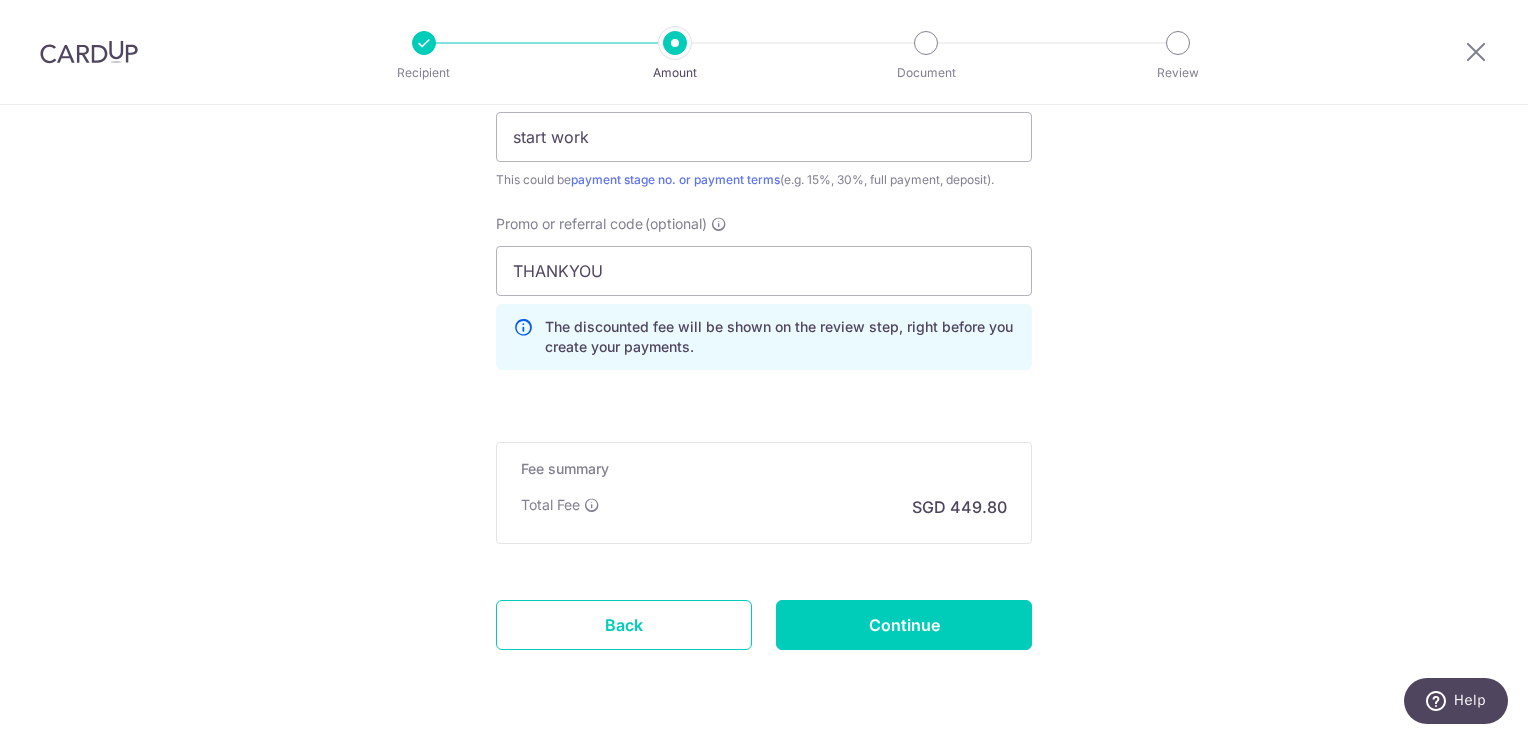 scroll, scrollTop: 1452, scrollLeft: 0, axis: vertical 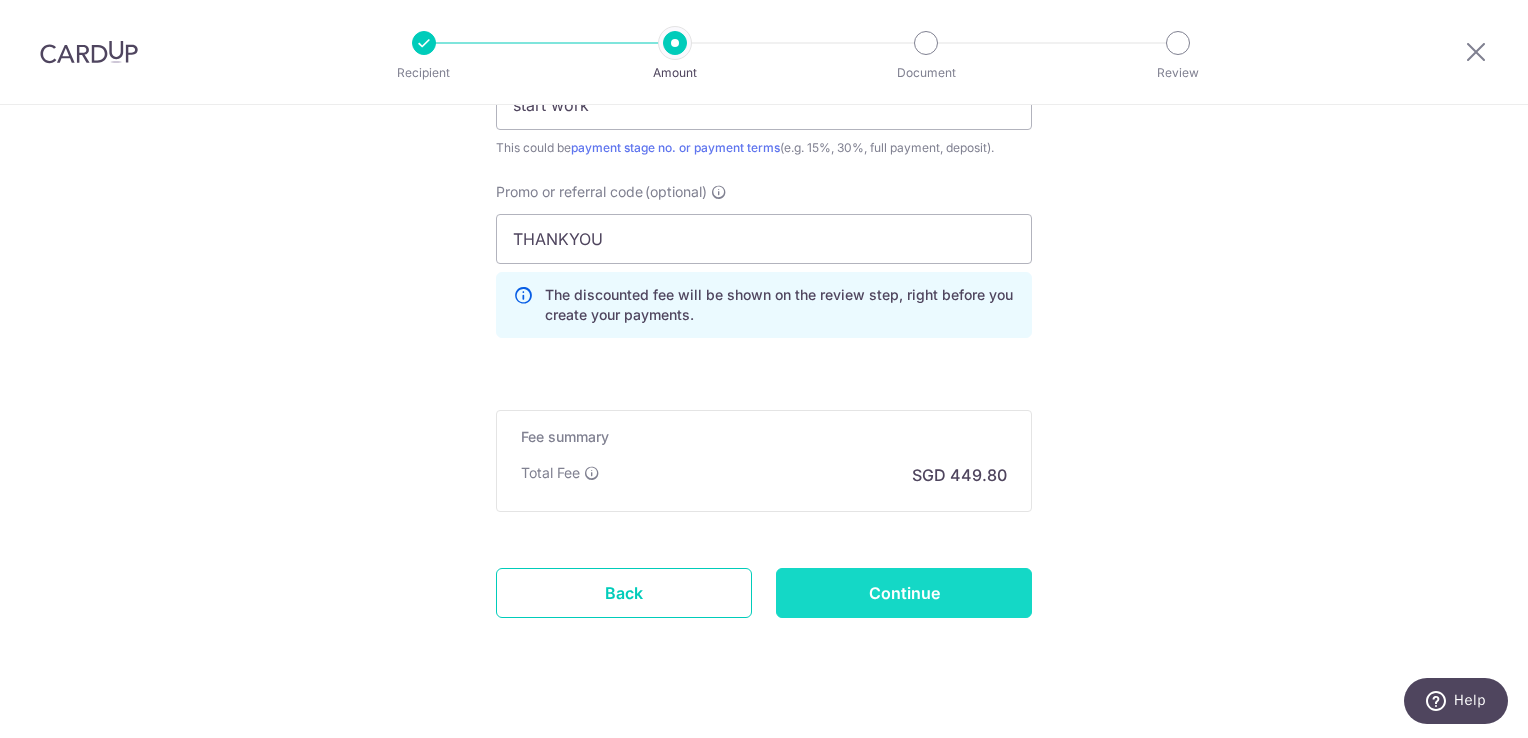 click on "Continue" at bounding box center [904, 593] 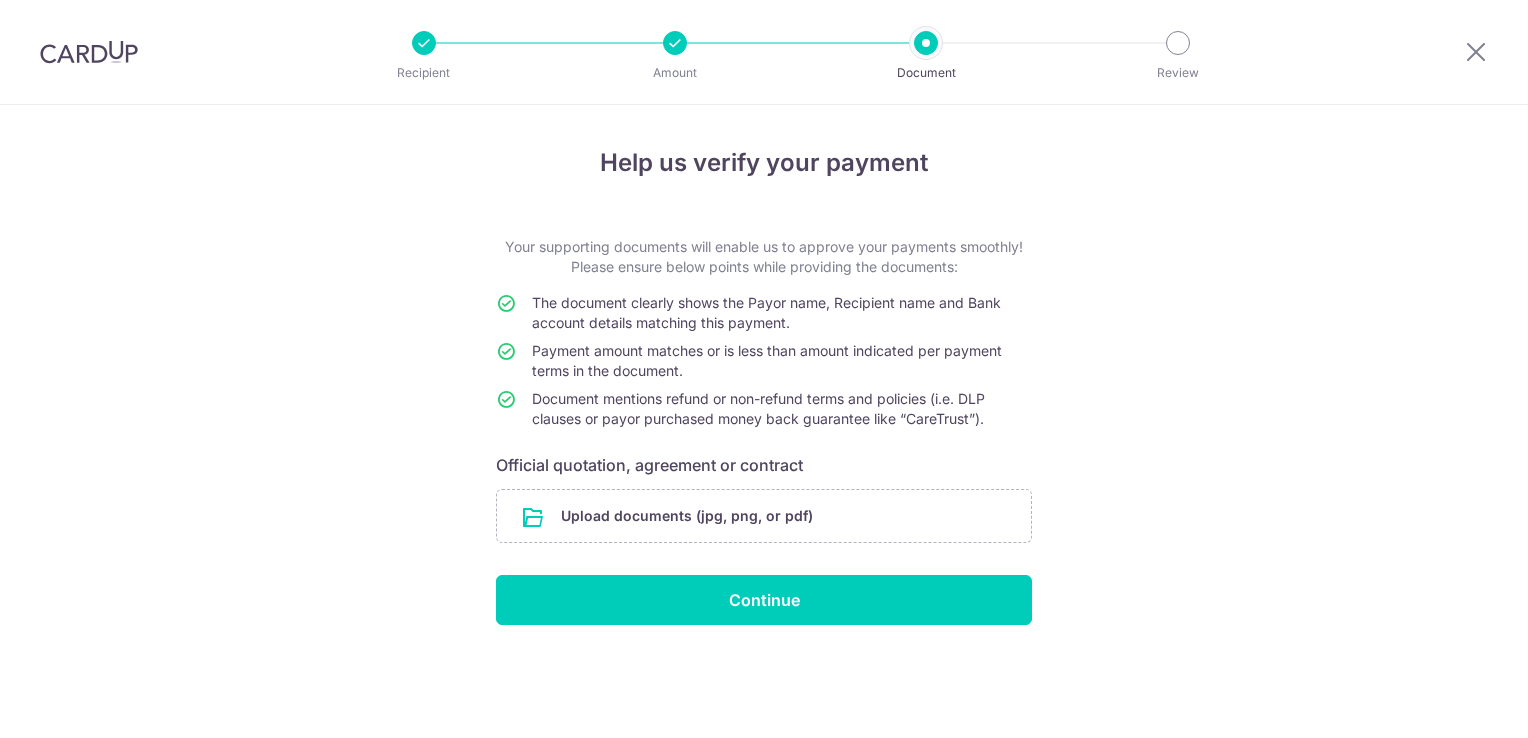 scroll, scrollTop: 0, scrollLeft: 0, axis: both 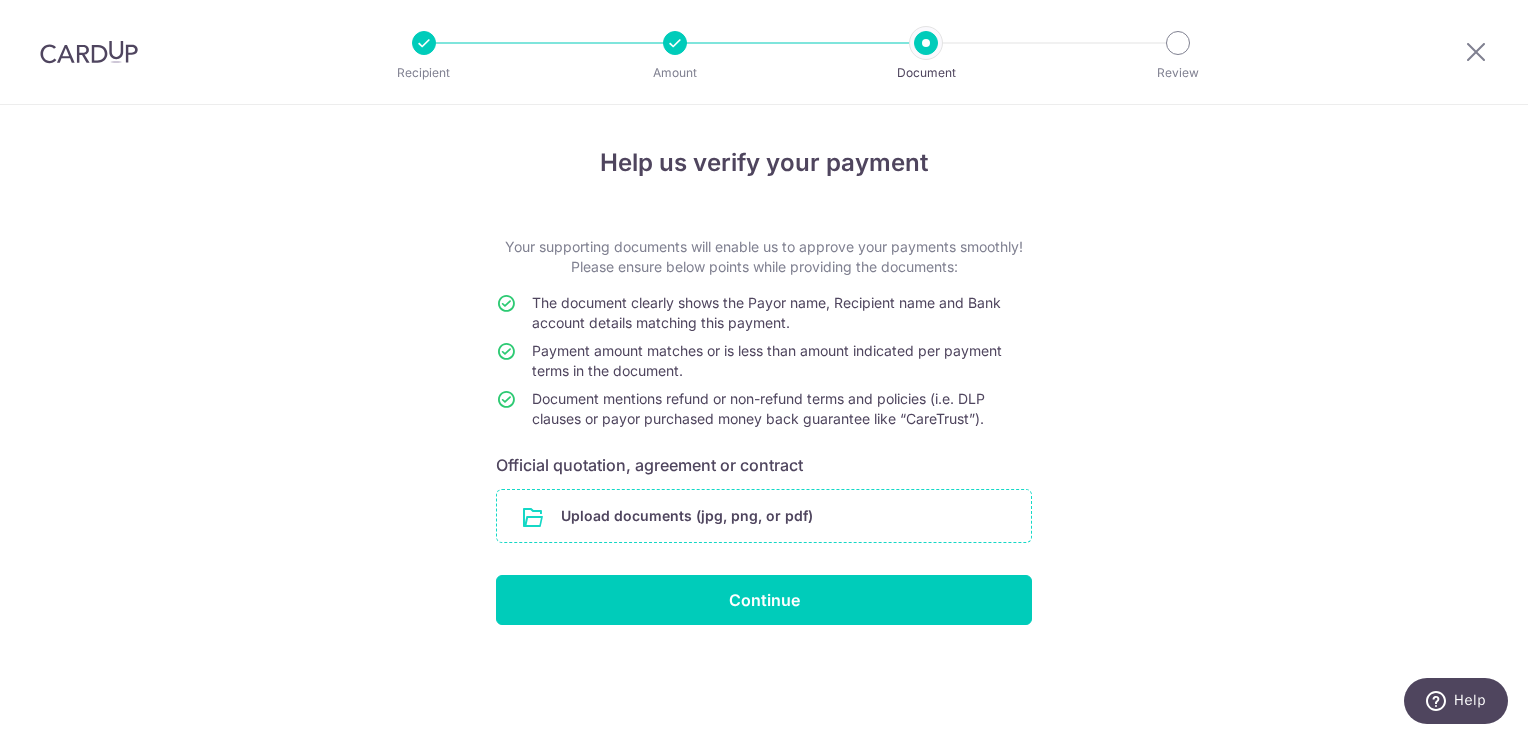 click at bounding box center [764, 516] 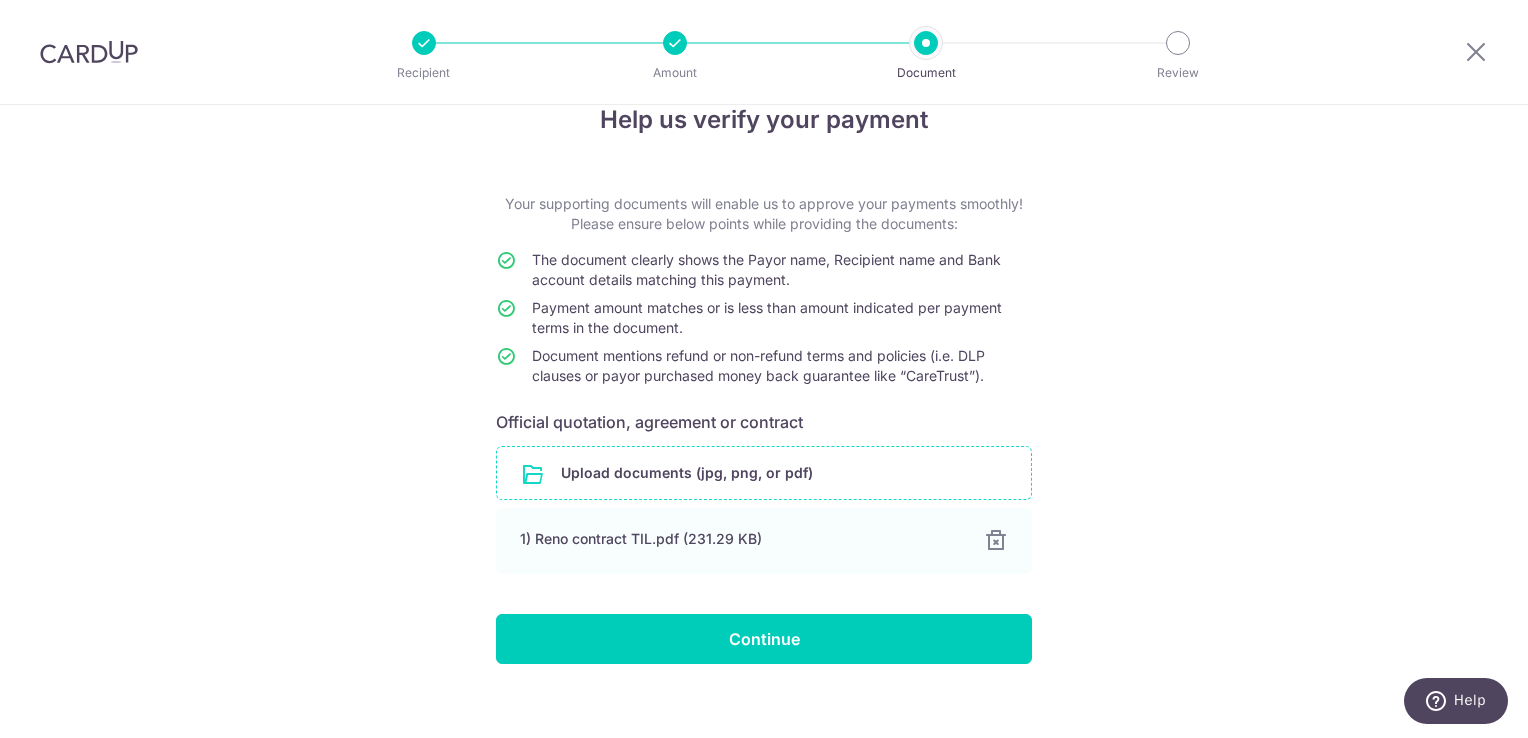 scroll, scrollTop: 61, scrollLeft: 0, axis: vertical 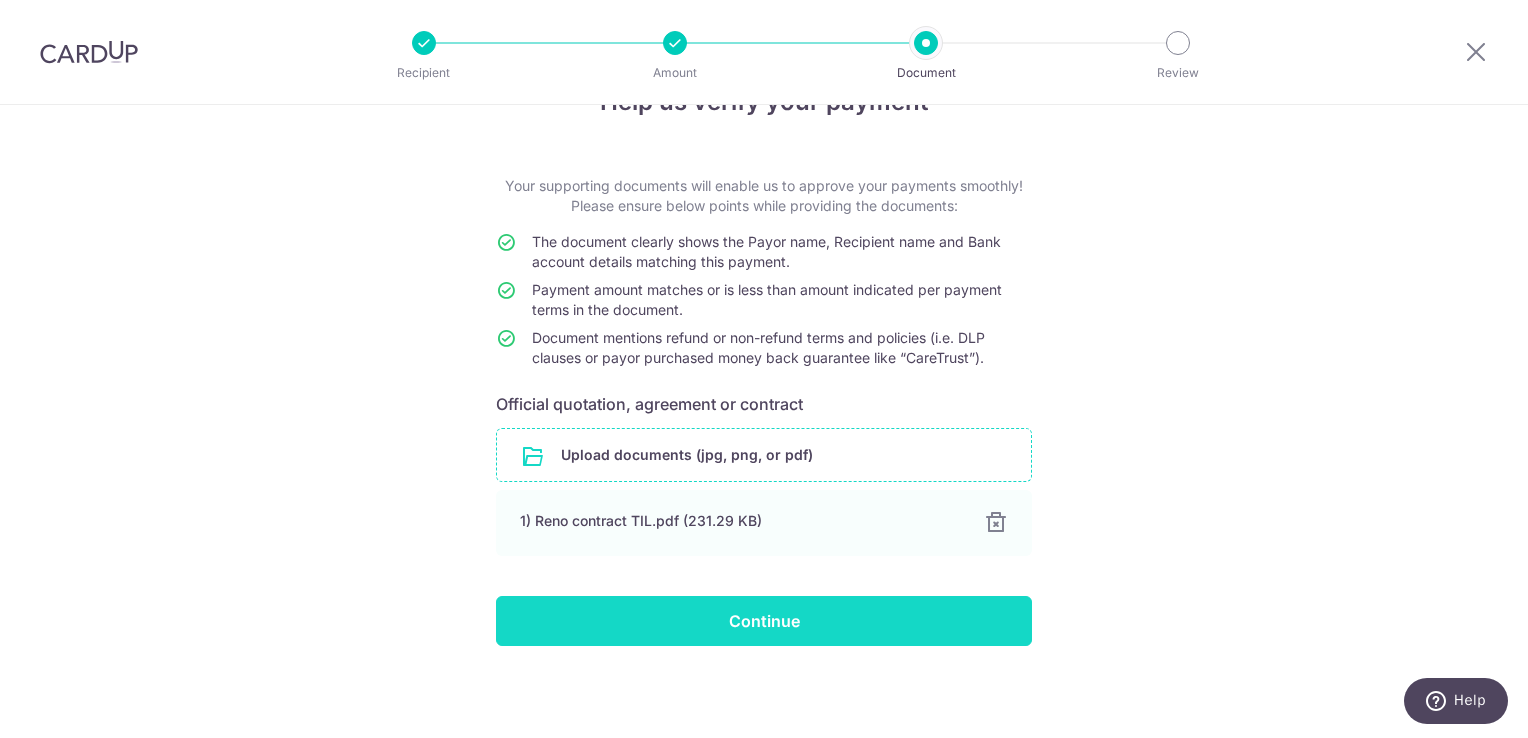 click on "Continue" at bounding box center (764, 621) 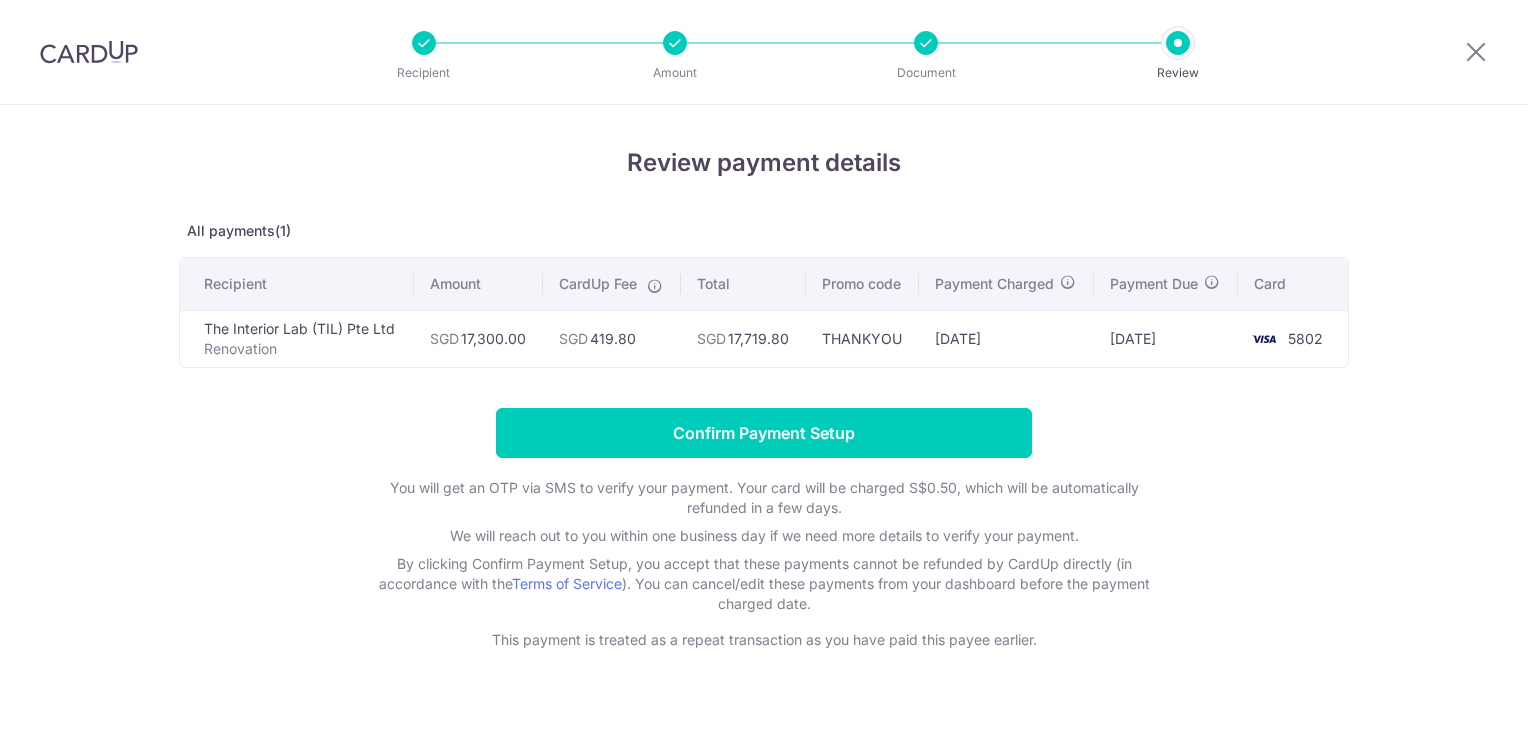 scroll, scrollTop: 0, scrollLeft: 0, axis: both 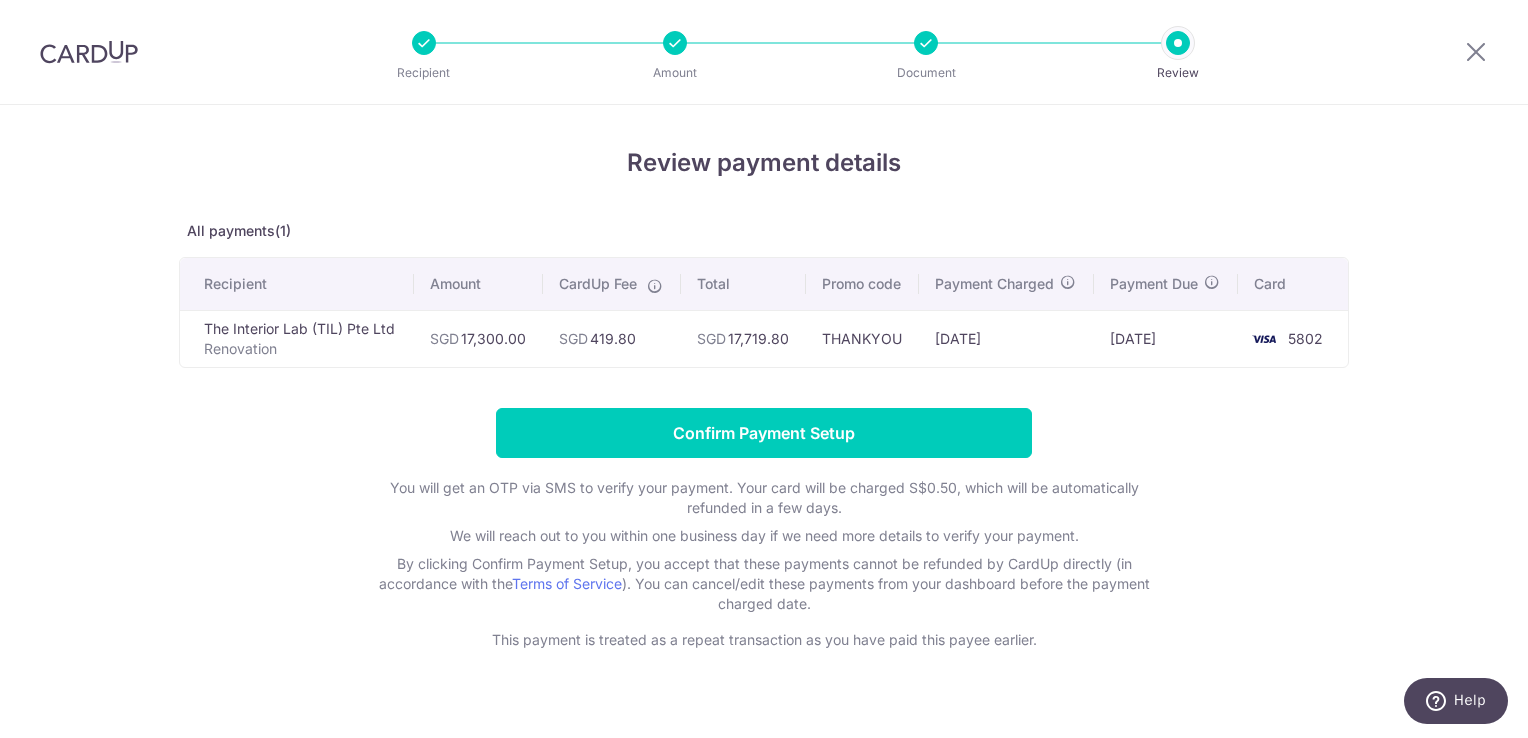 drag, startPoint x: 862, startPoint y: 338, endPoint x: 1361, endPoint y: 333, distance: 499.02505 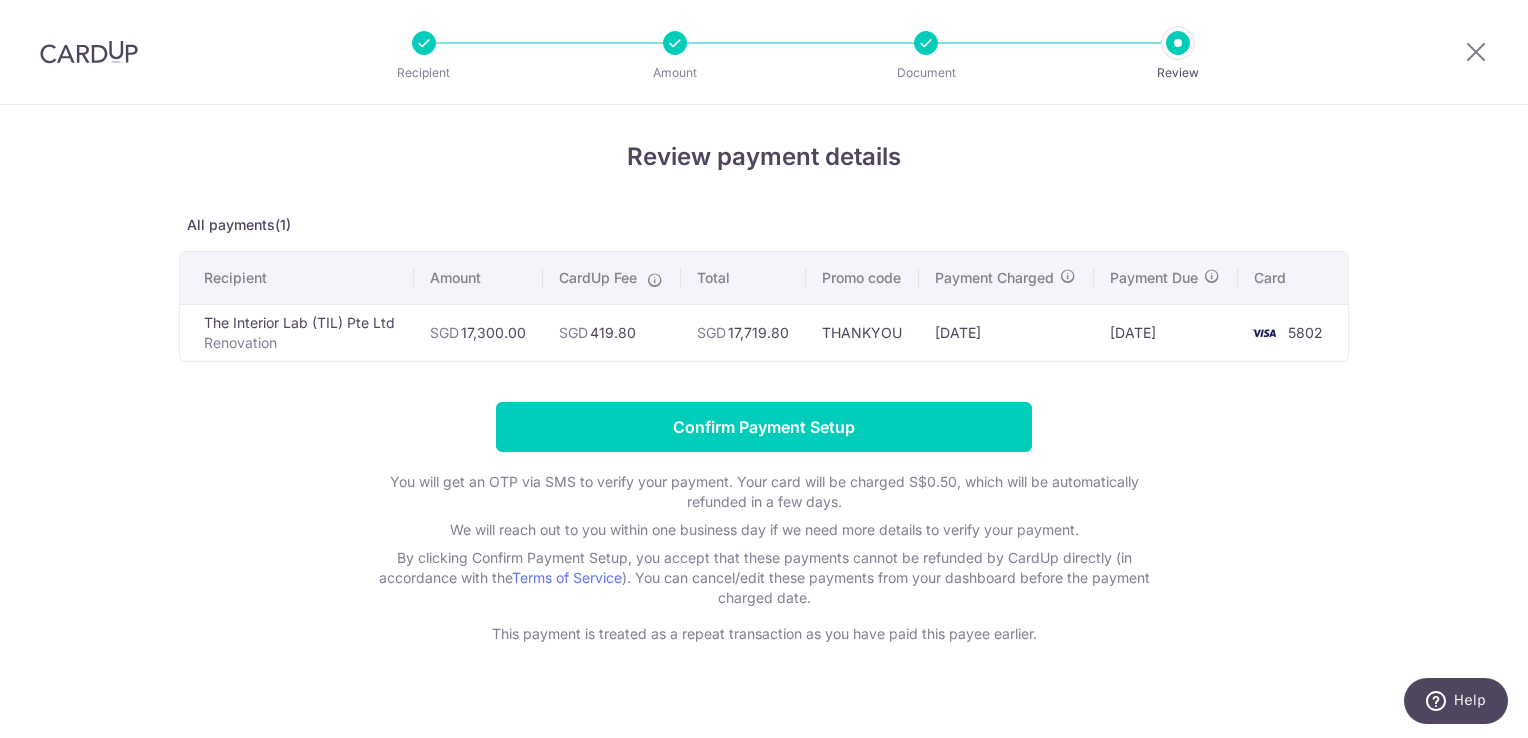 scroll, scrollTop: 0, scrollLeft: 0, axis: both 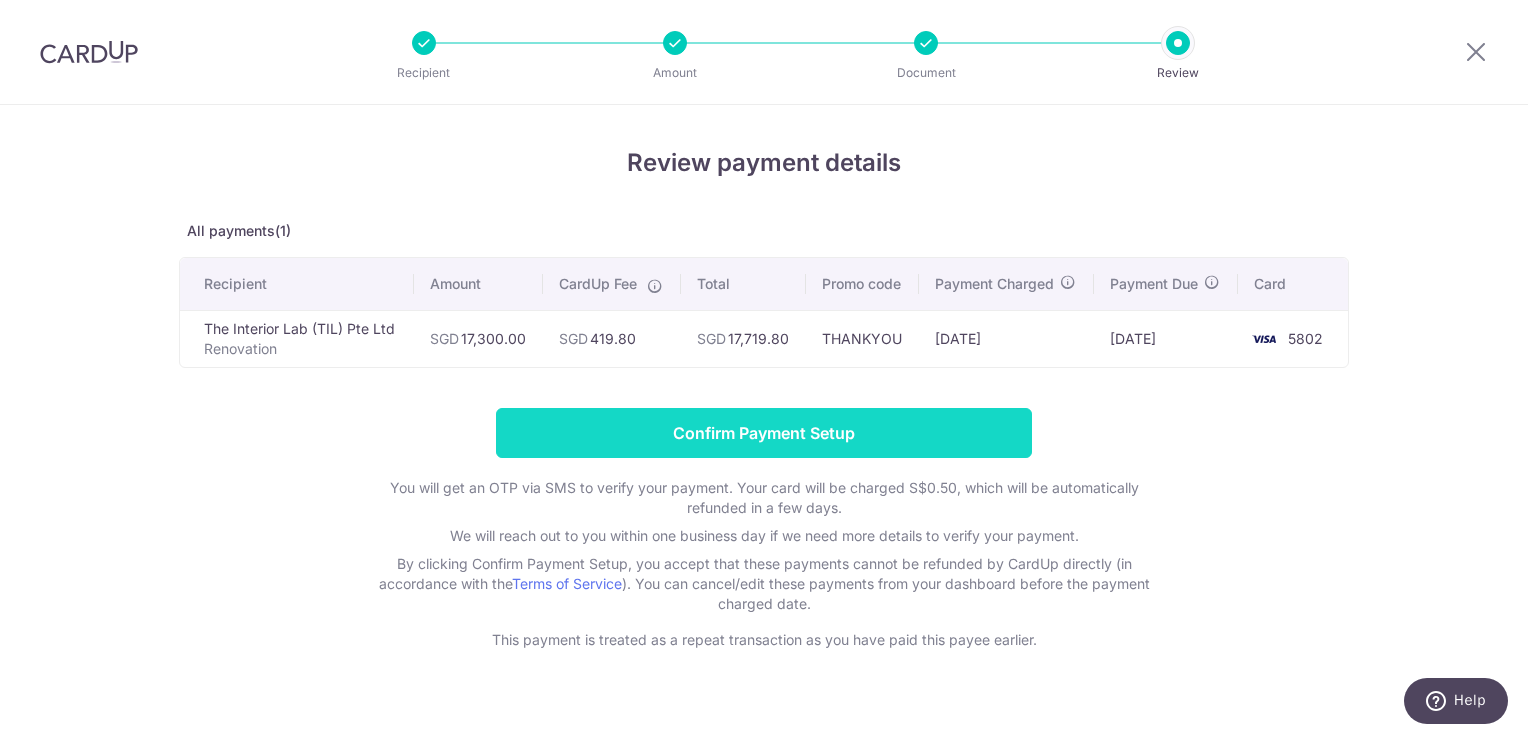 click on "Confirm Payment Setup" at bounding box center (764, 433) 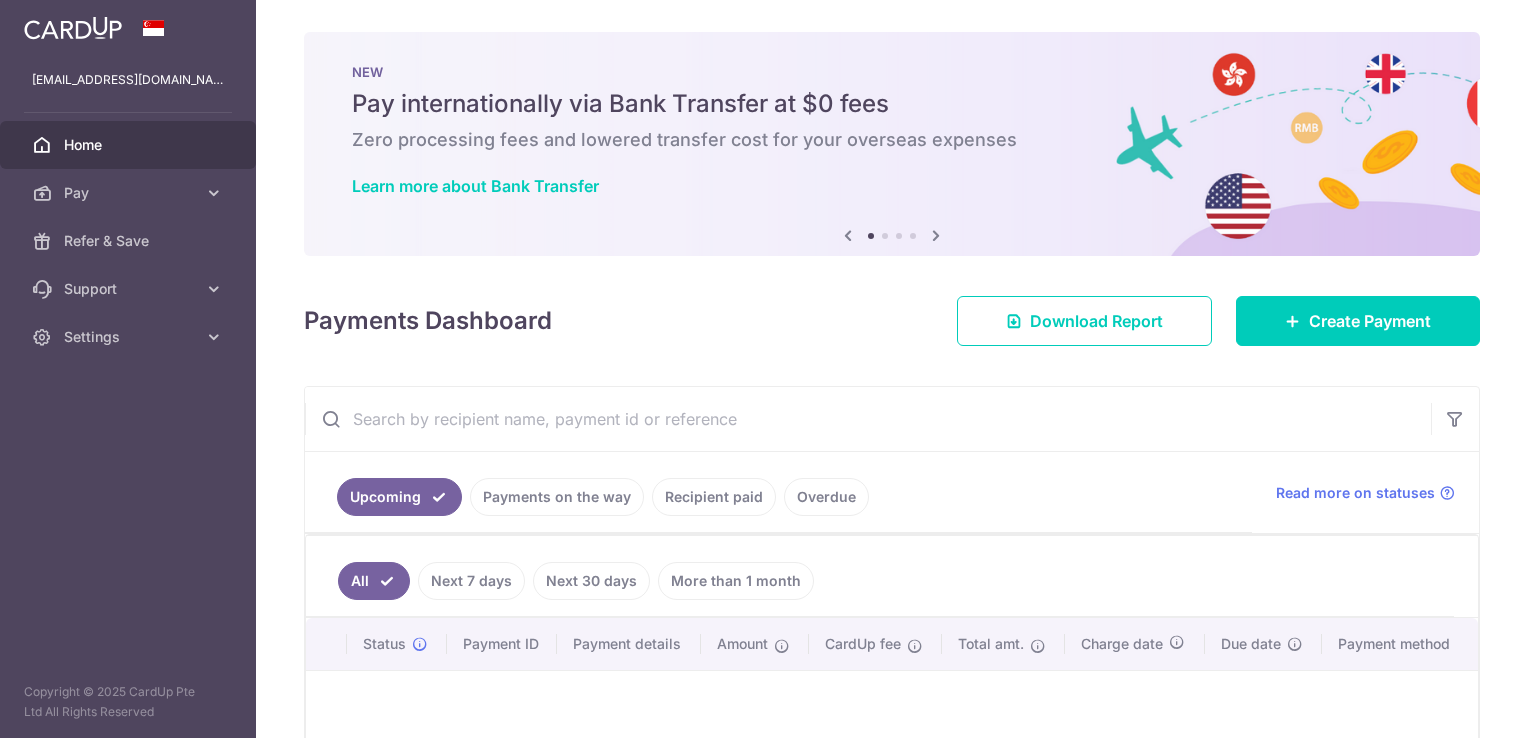 scroll, scrollTop: 0, scrollLeft: 0, axis: both 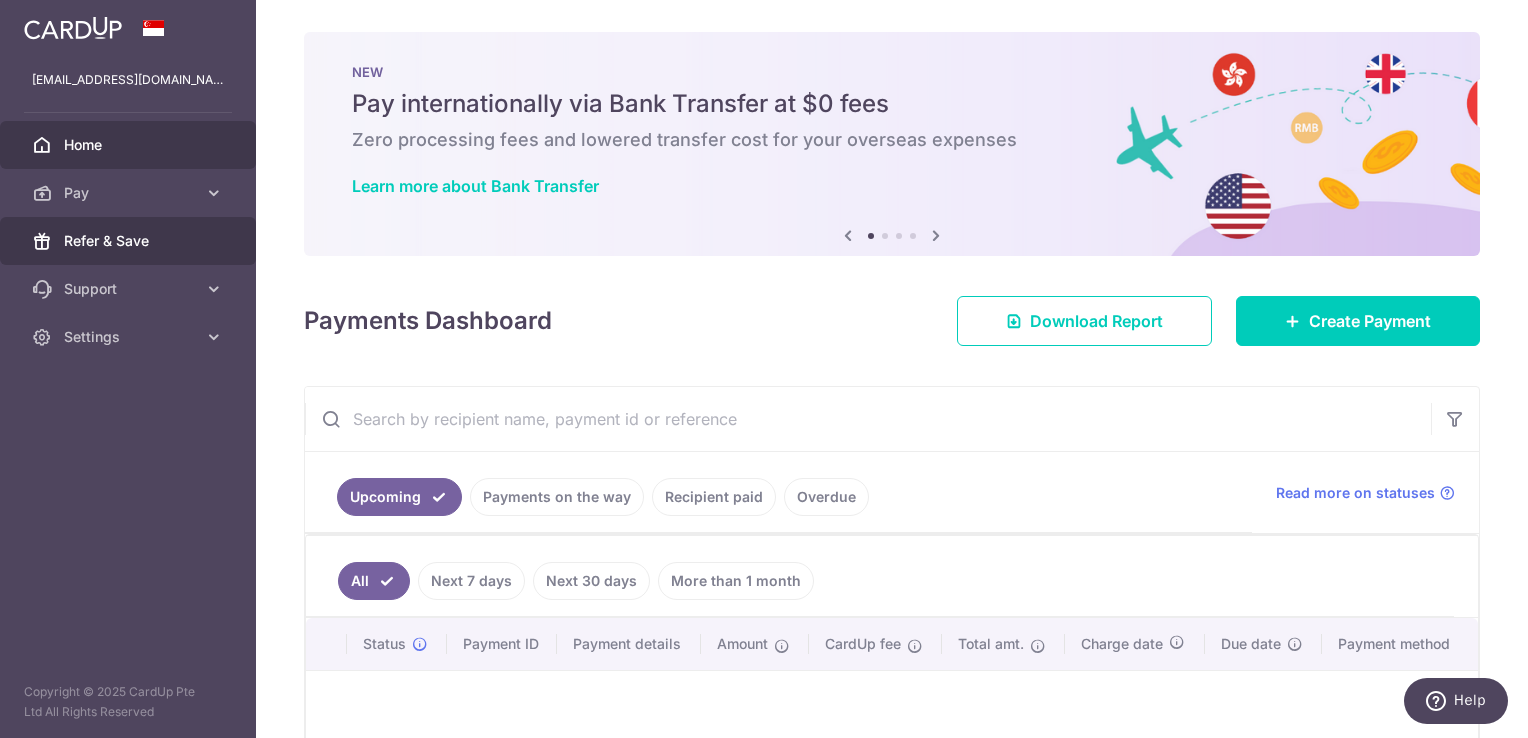 click on "Refer & Save" at bounding box center [130, 241] 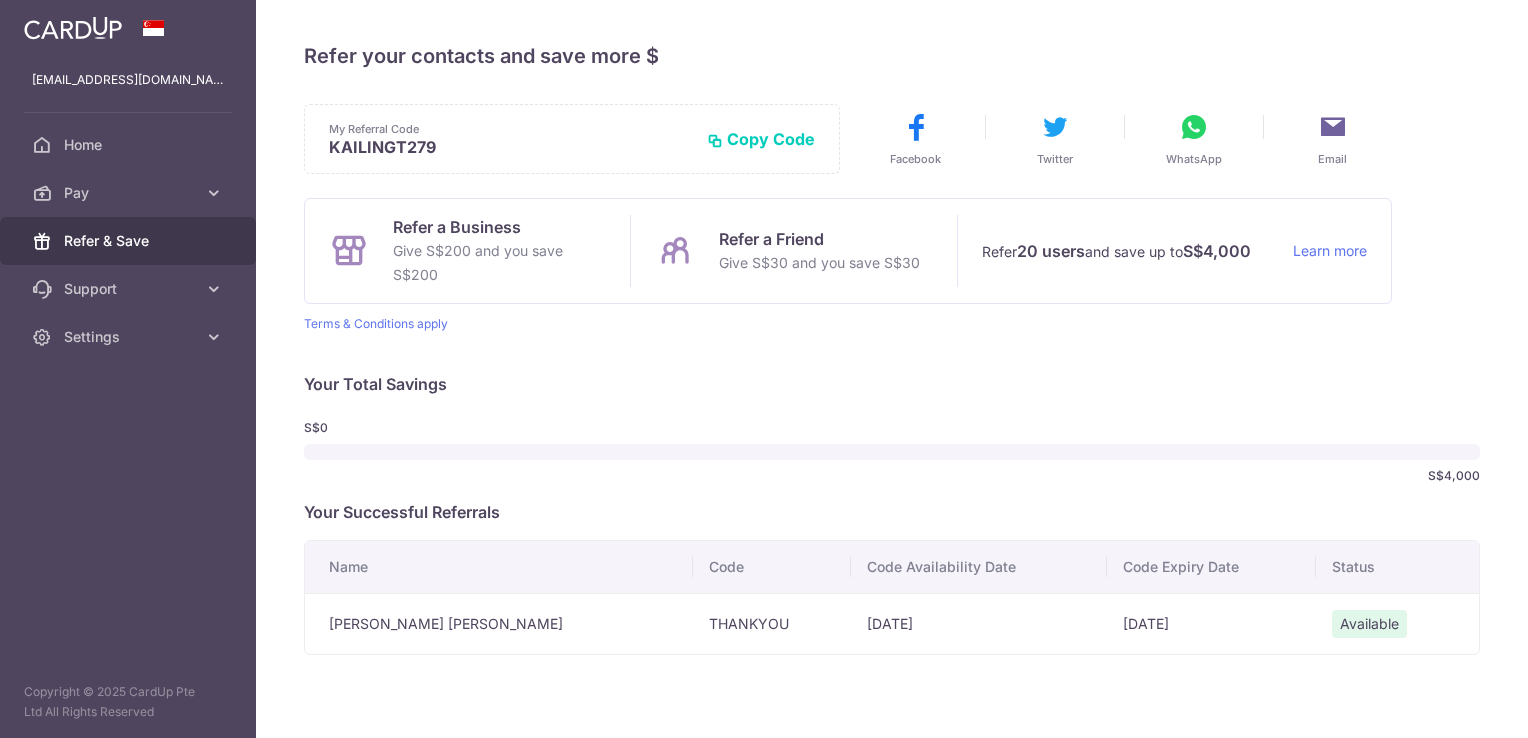 scroll, scrollTop: 0, scrollLeft: 0, axis: both 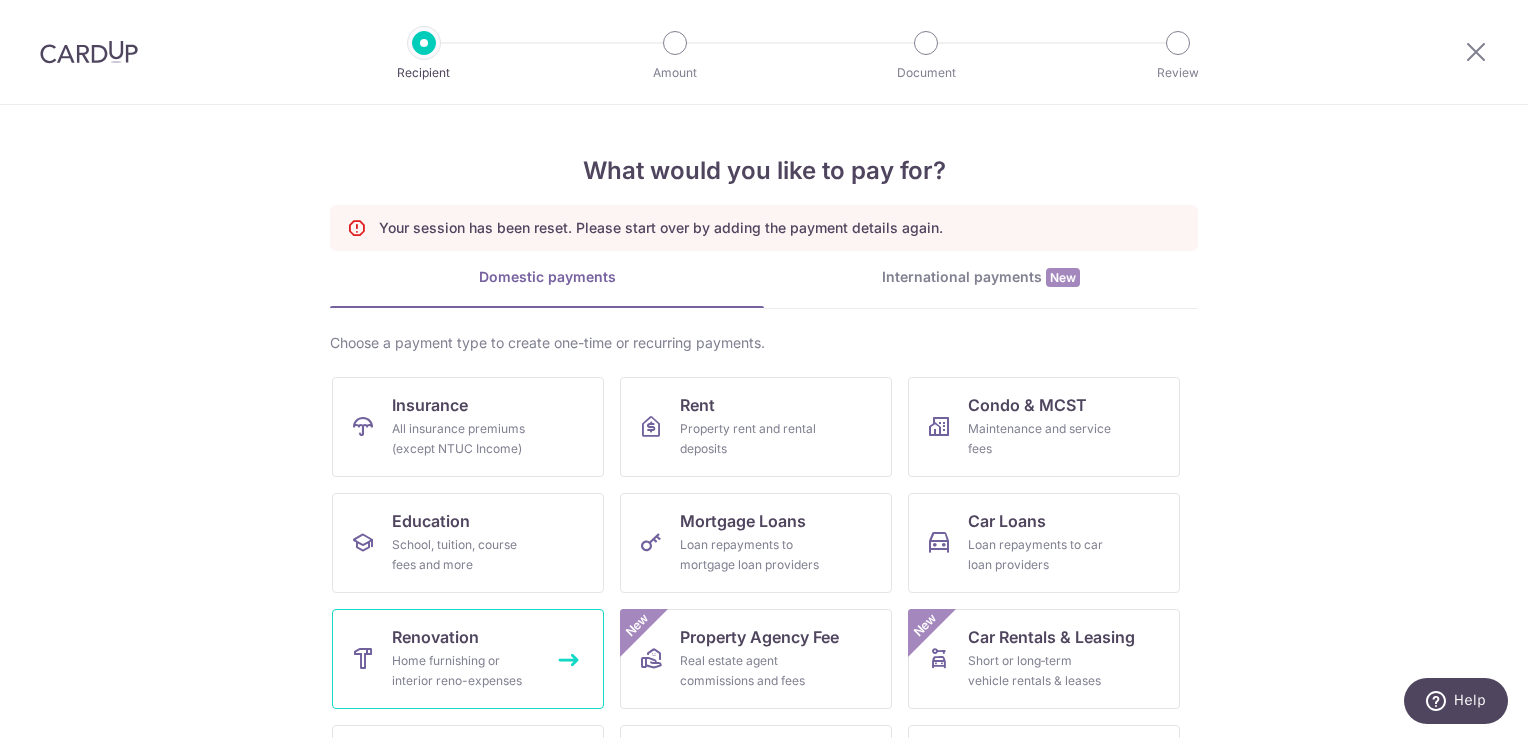 click on "Renovation" at bounding box center [435, 637] 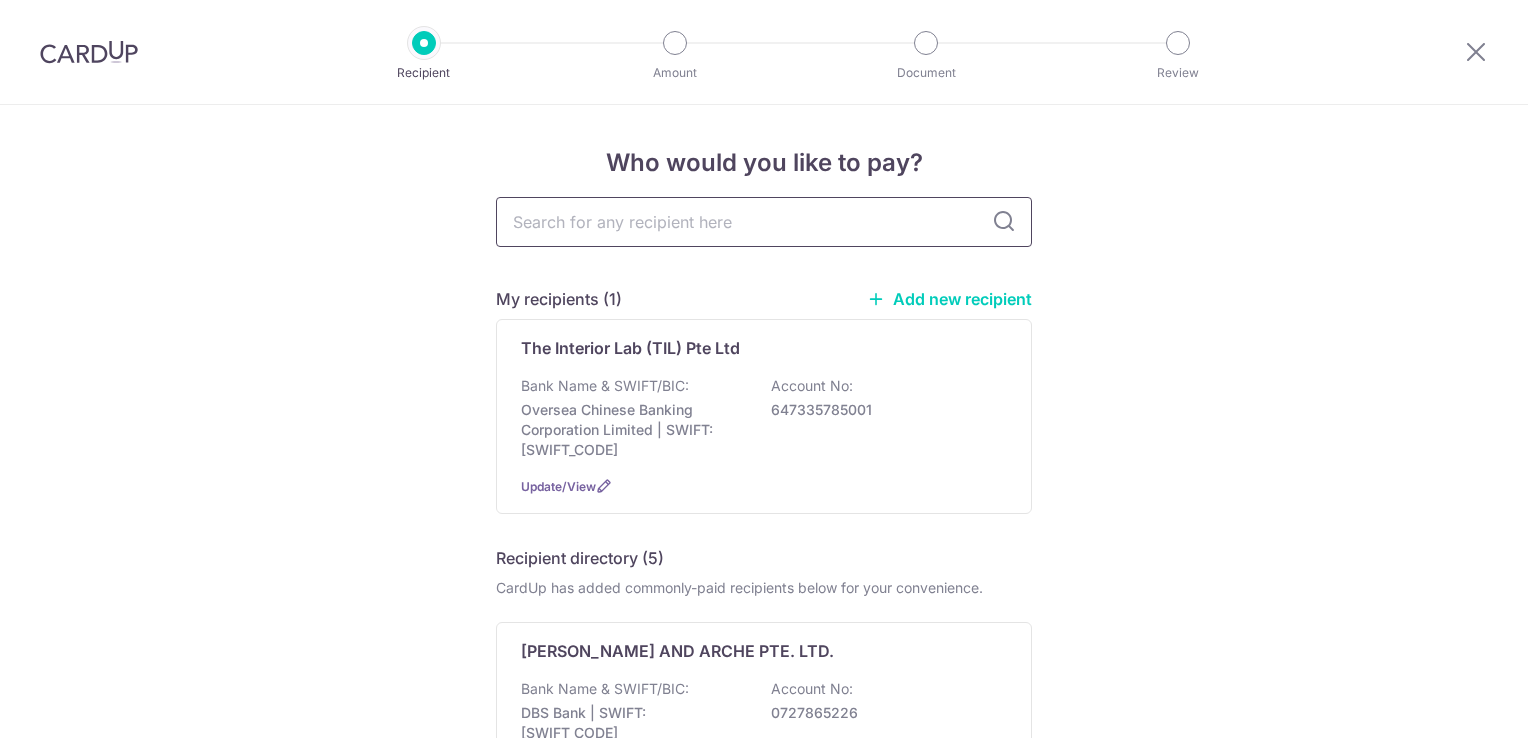 scroll, scrollTop: 0, scrollLeft: 0, axis: both 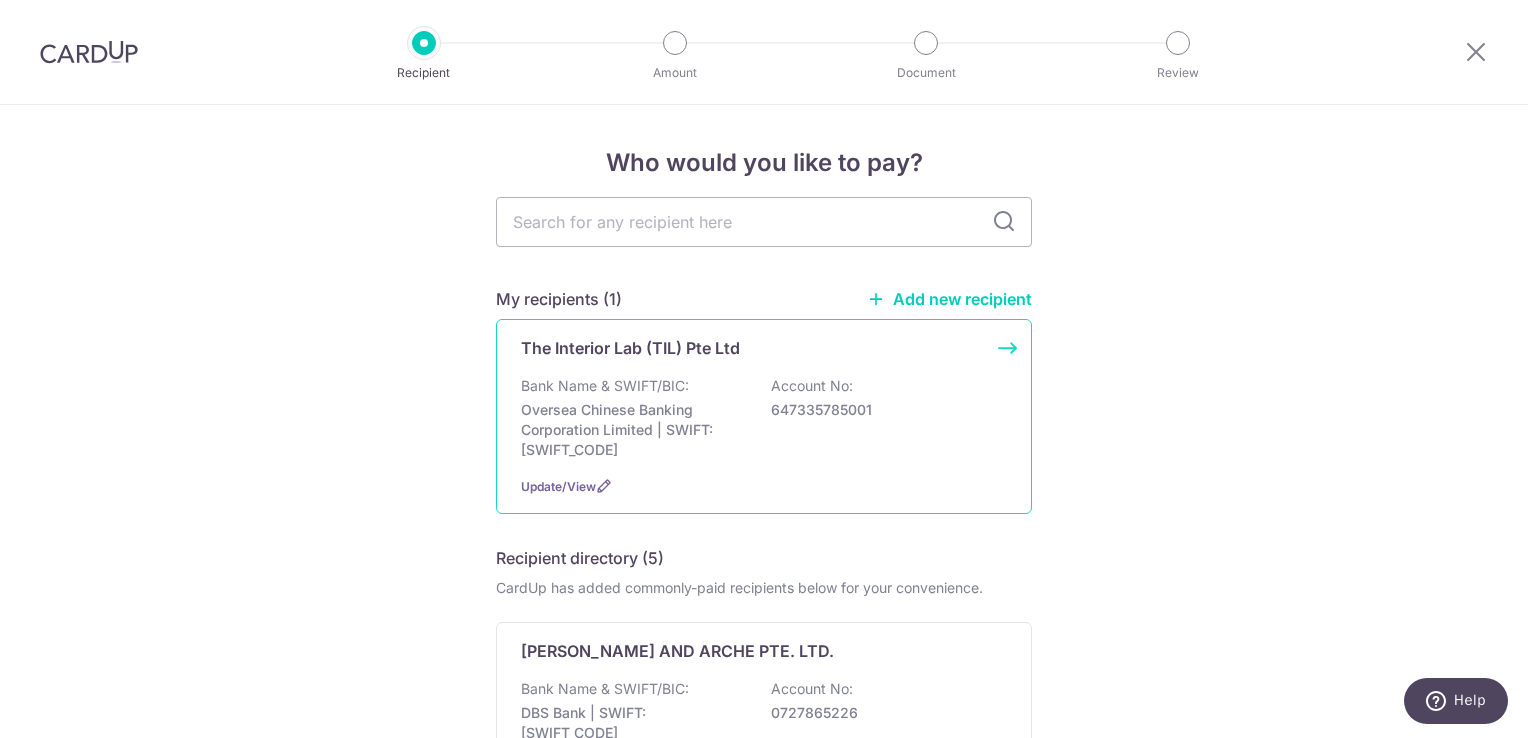click on "The Interior Lab (TIL) Pte Ltd" at bounding box center (630, 348) 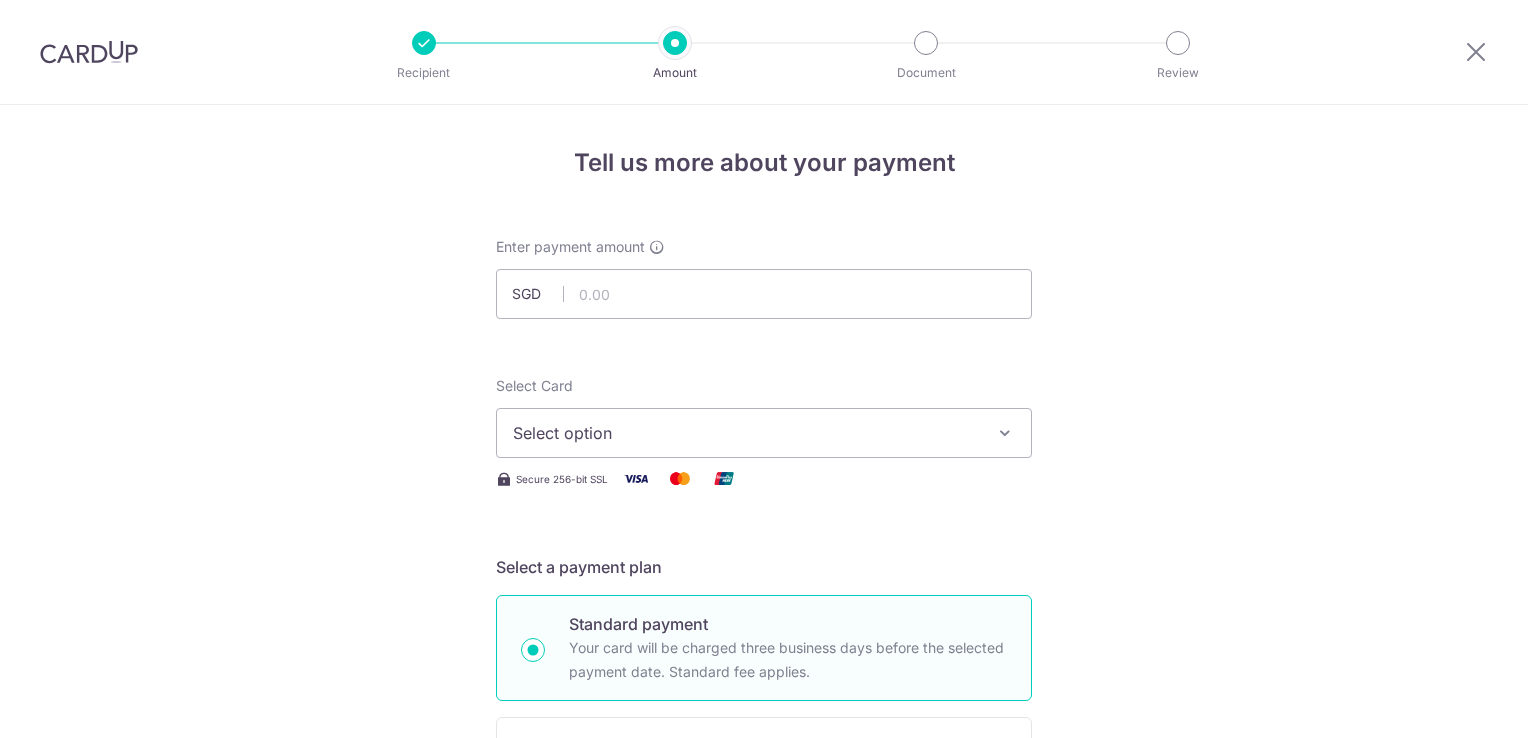 scroll, scrollTop: 0, scrollLeft: 0, axis: both 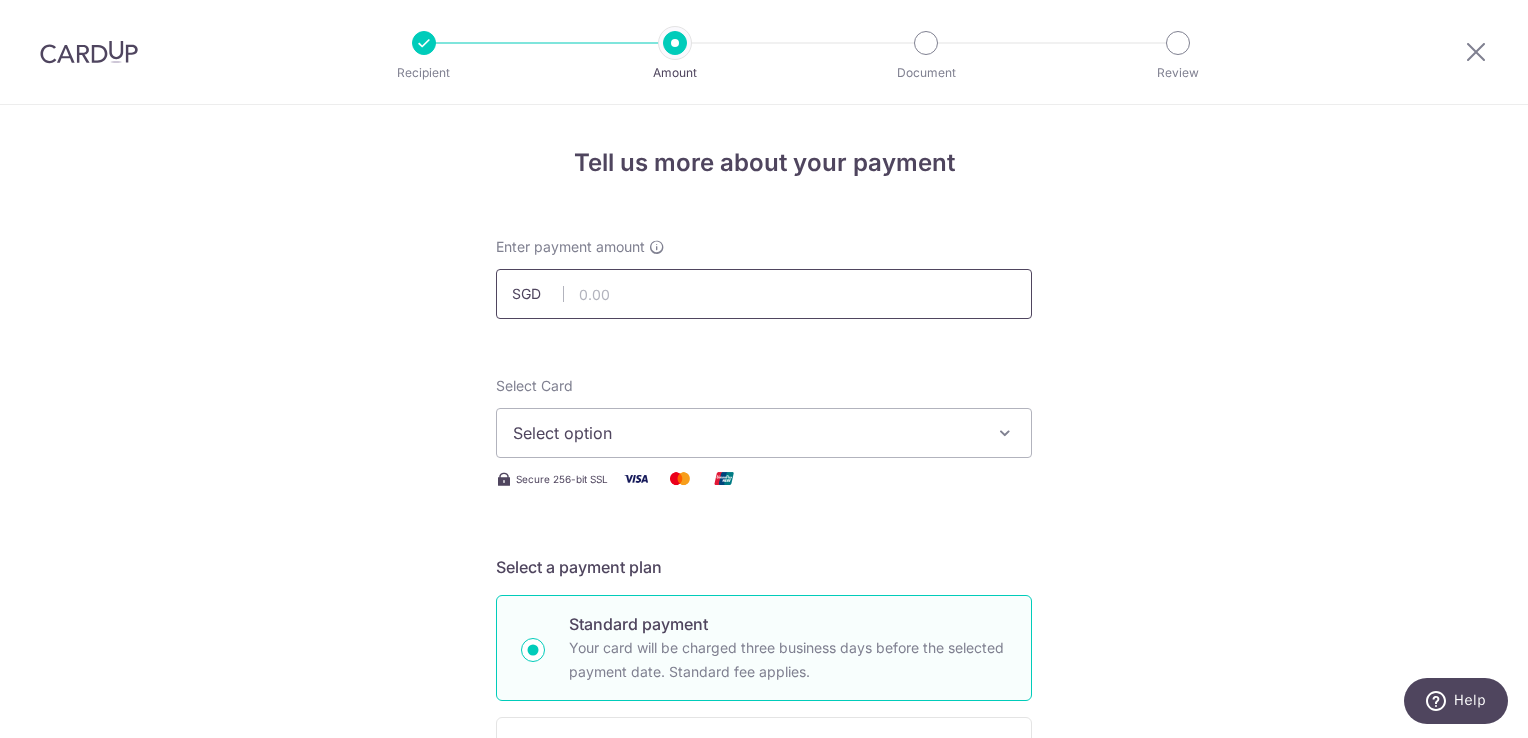 click at bounding box center (764, 294) 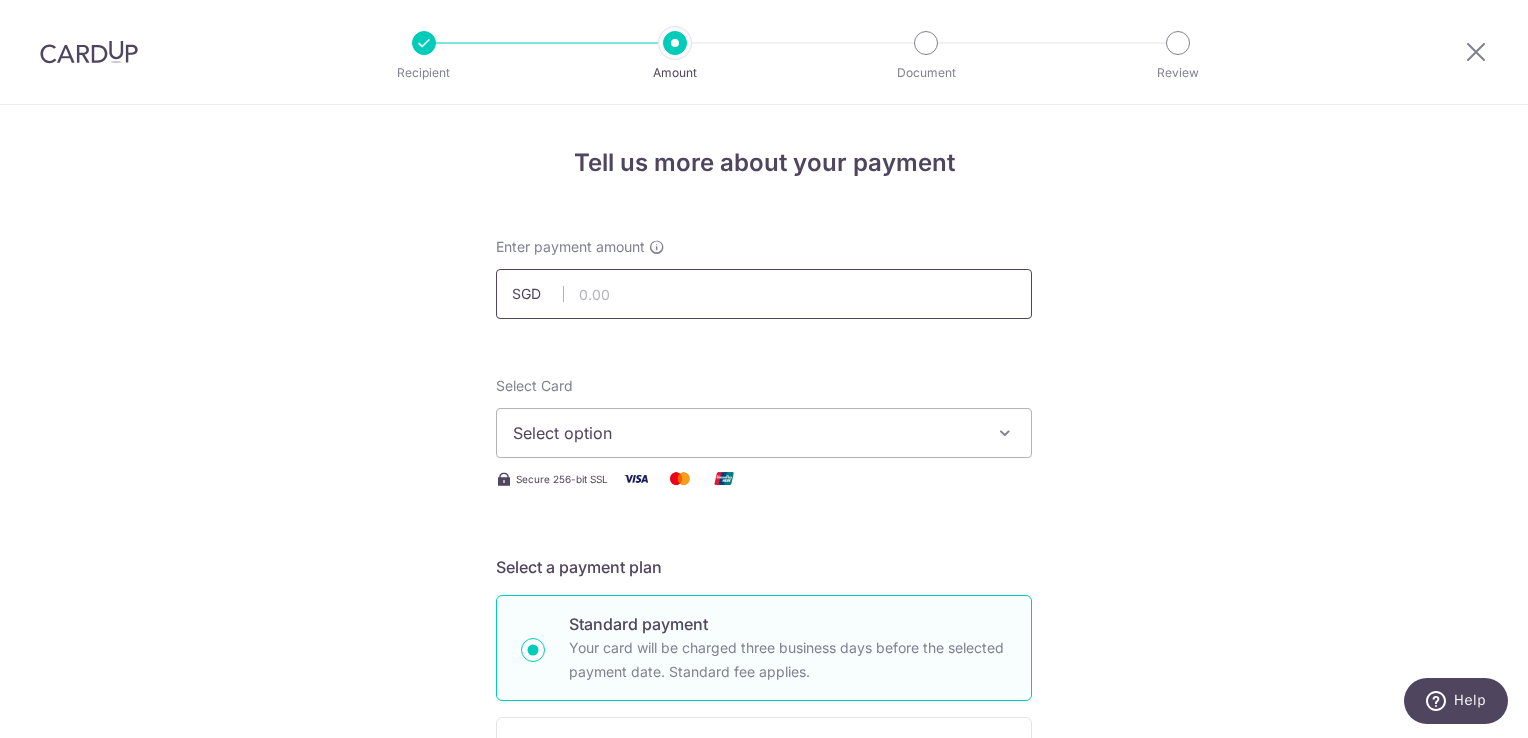 type on "17,300.00" 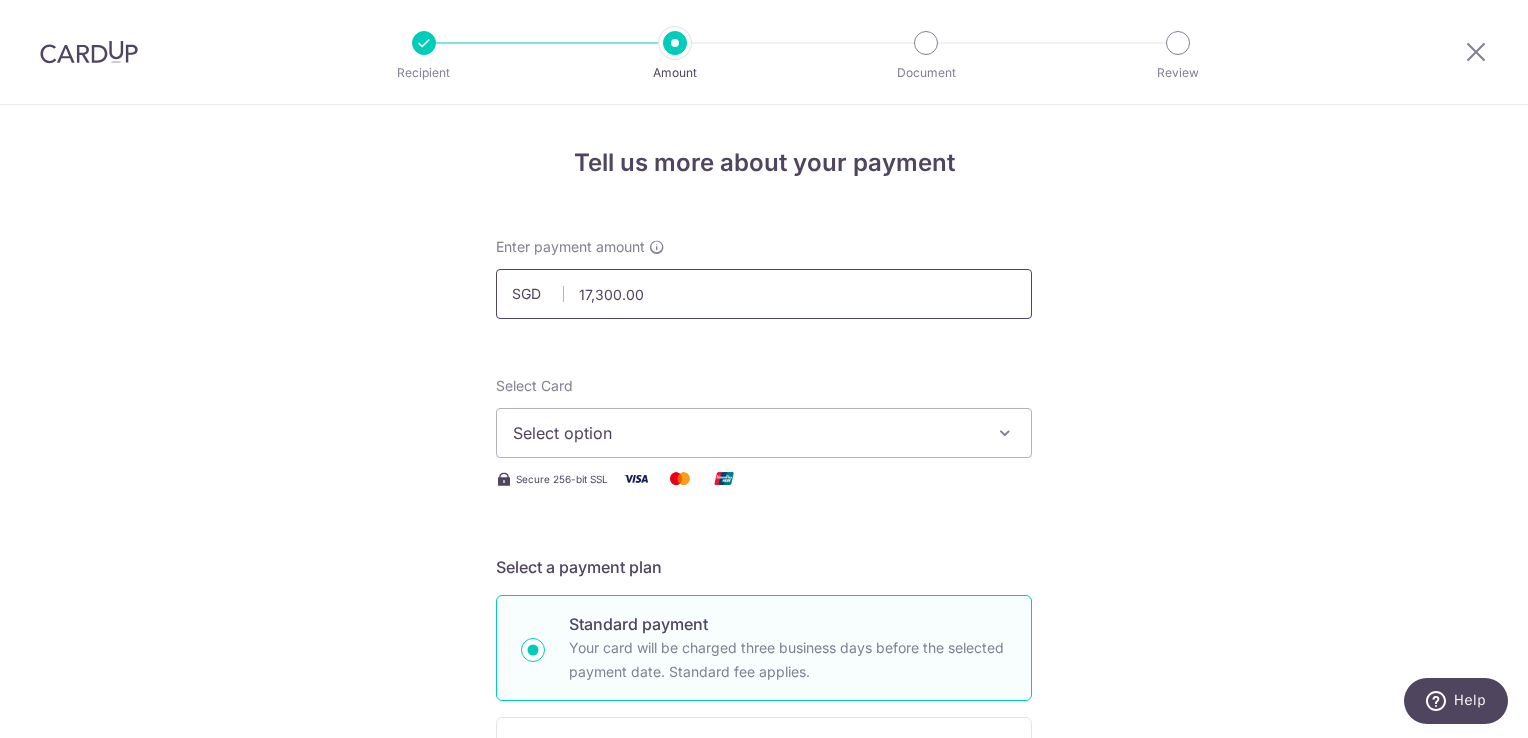 type on "TIL 55 pct" 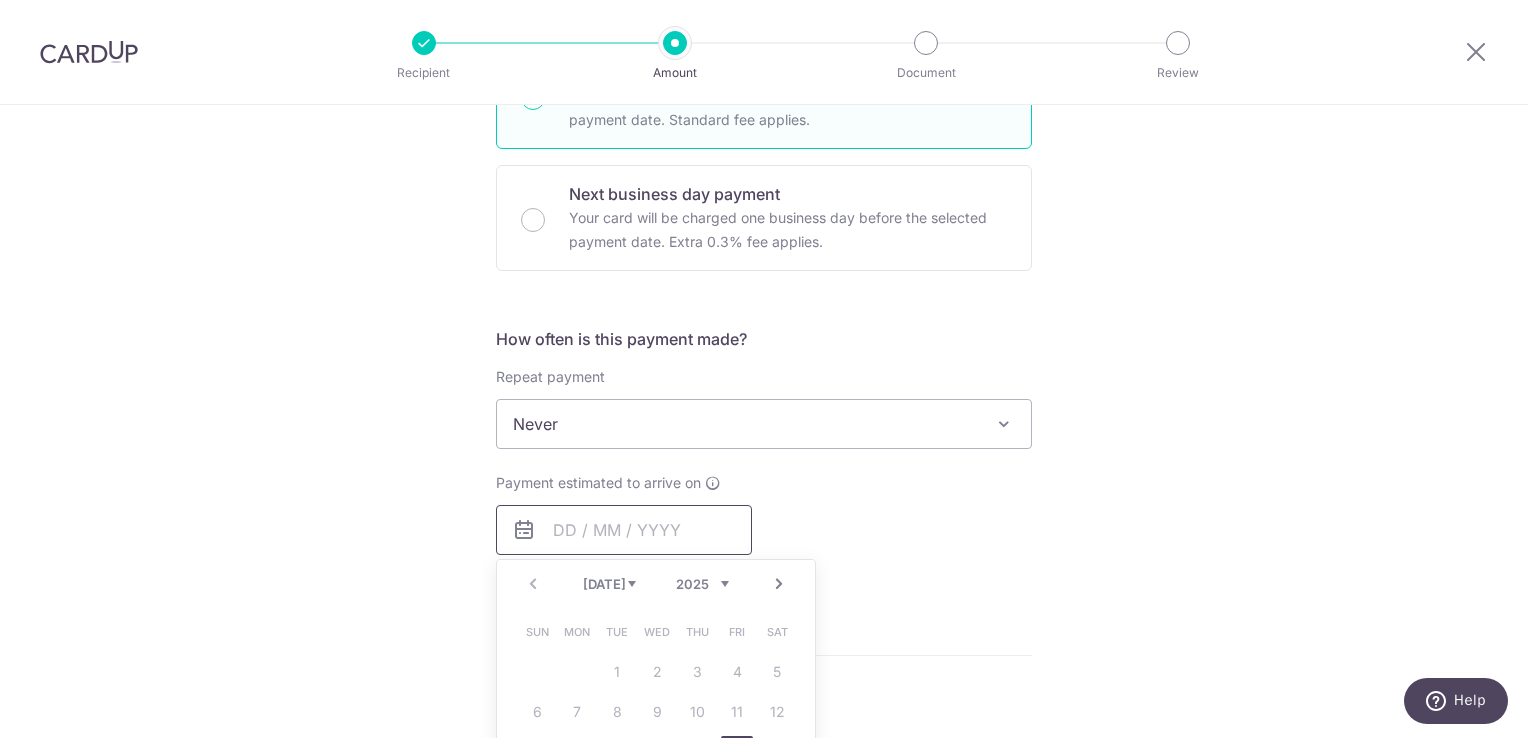 type on "17,300.00" 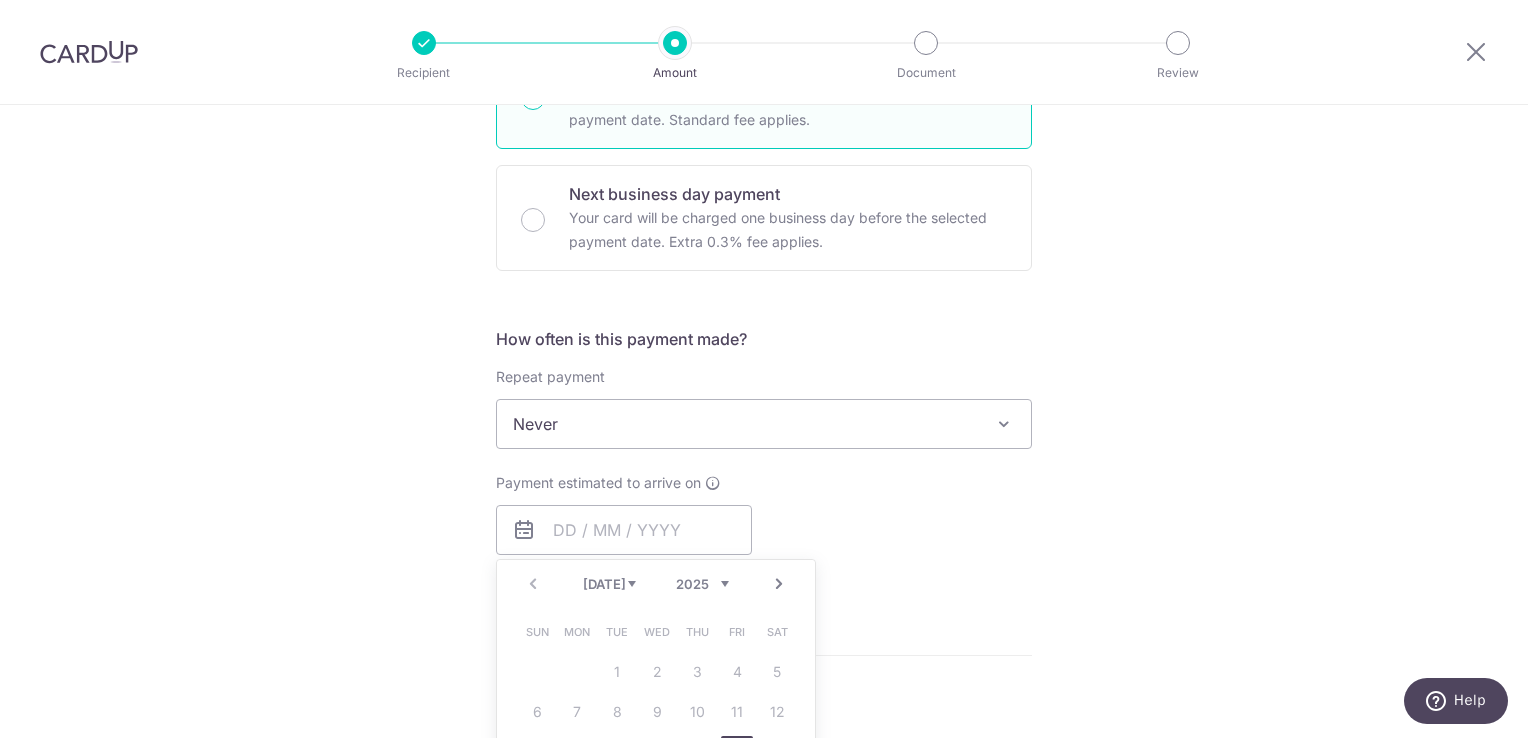 click on "Tell us more about your payment
Enter payment amount
SGD
17,300.00
17300.00
Select Card
Select option
Add credit card
Your Cards
**** 8741
**** 5051
**** 5802
Secure 256-bit SSL
Text
New card details
Card" at bounding box center (764, 569) 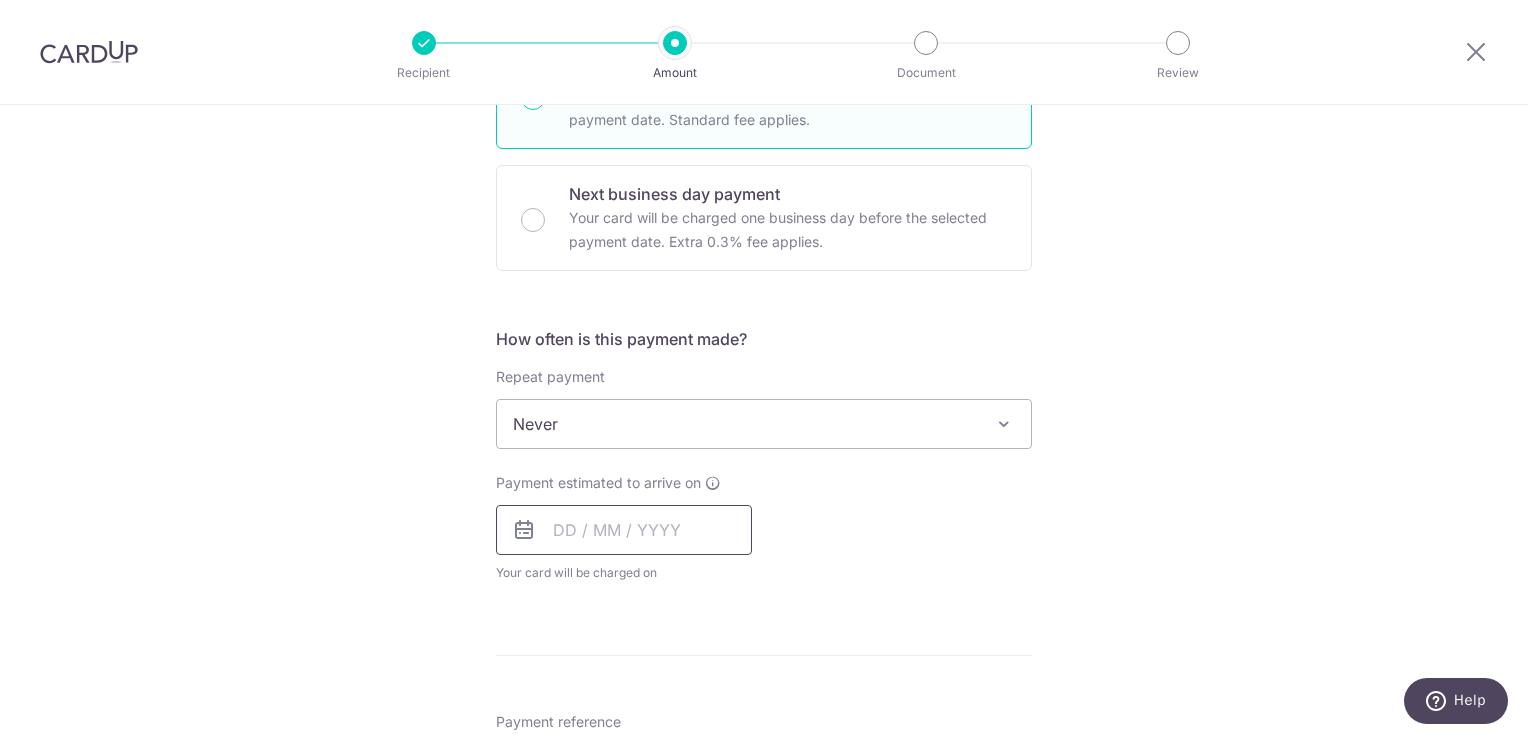 click at bounding box center (624, 530) 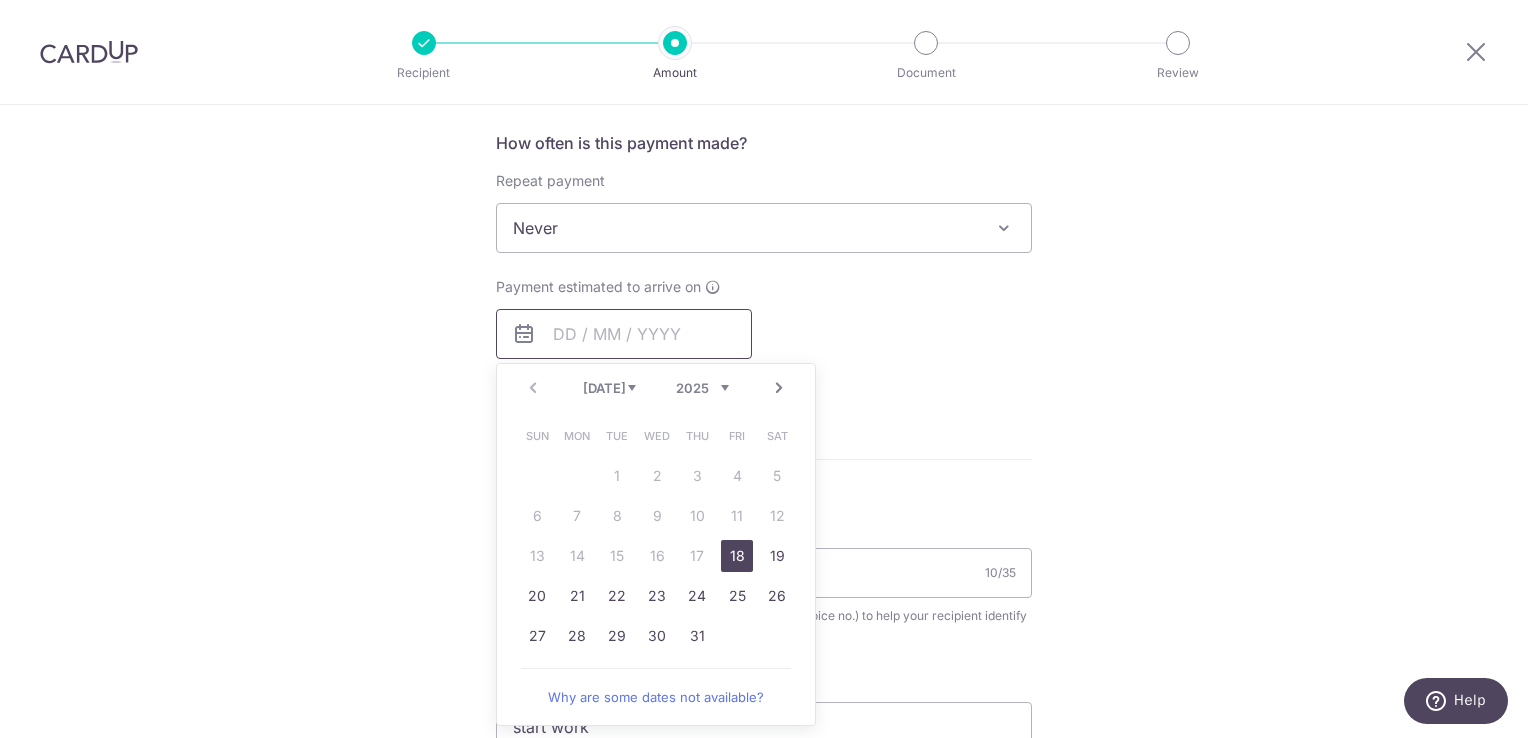 scroll, scrollTop: 752, scrollLeft: 0, axis: vertical 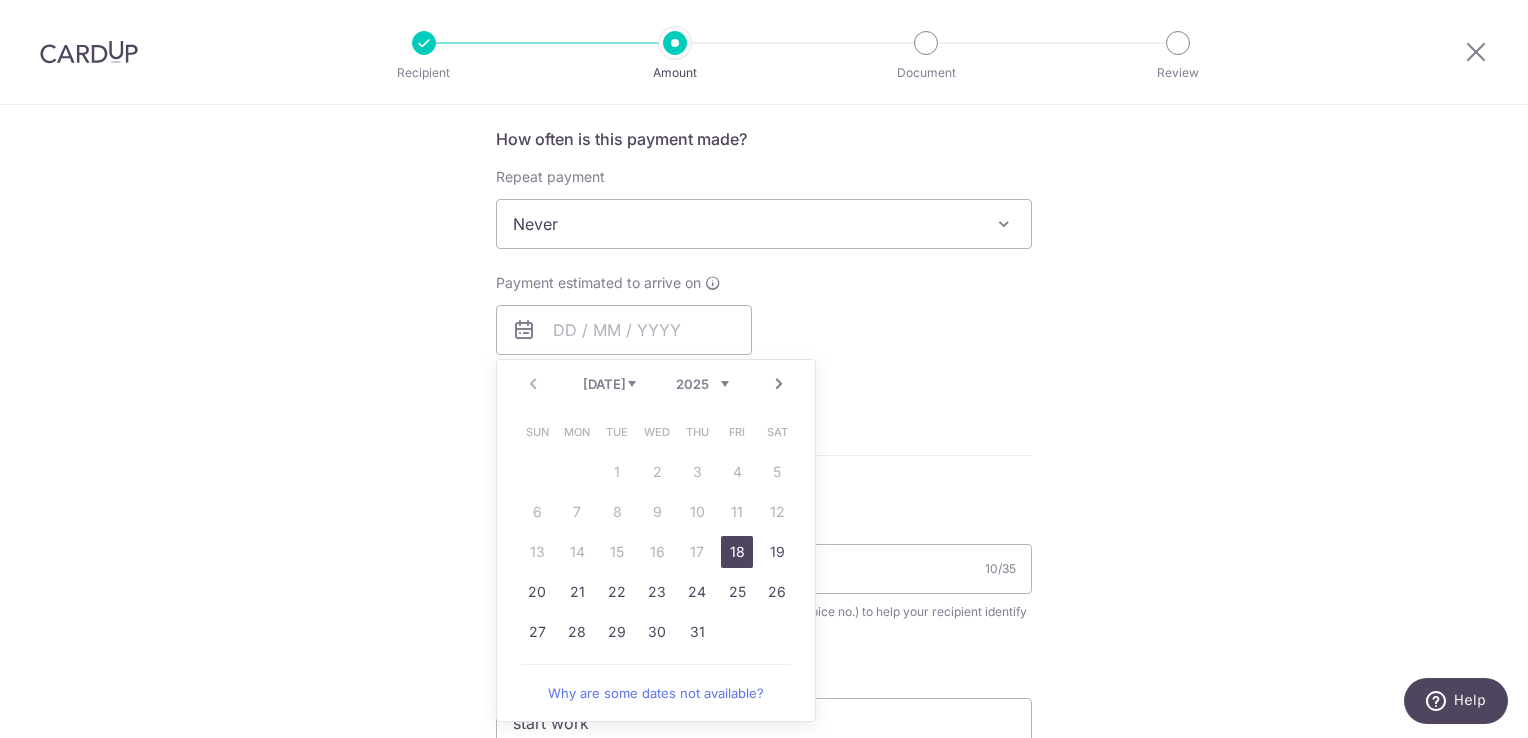 click on "18" at bounding box center (737, 552) 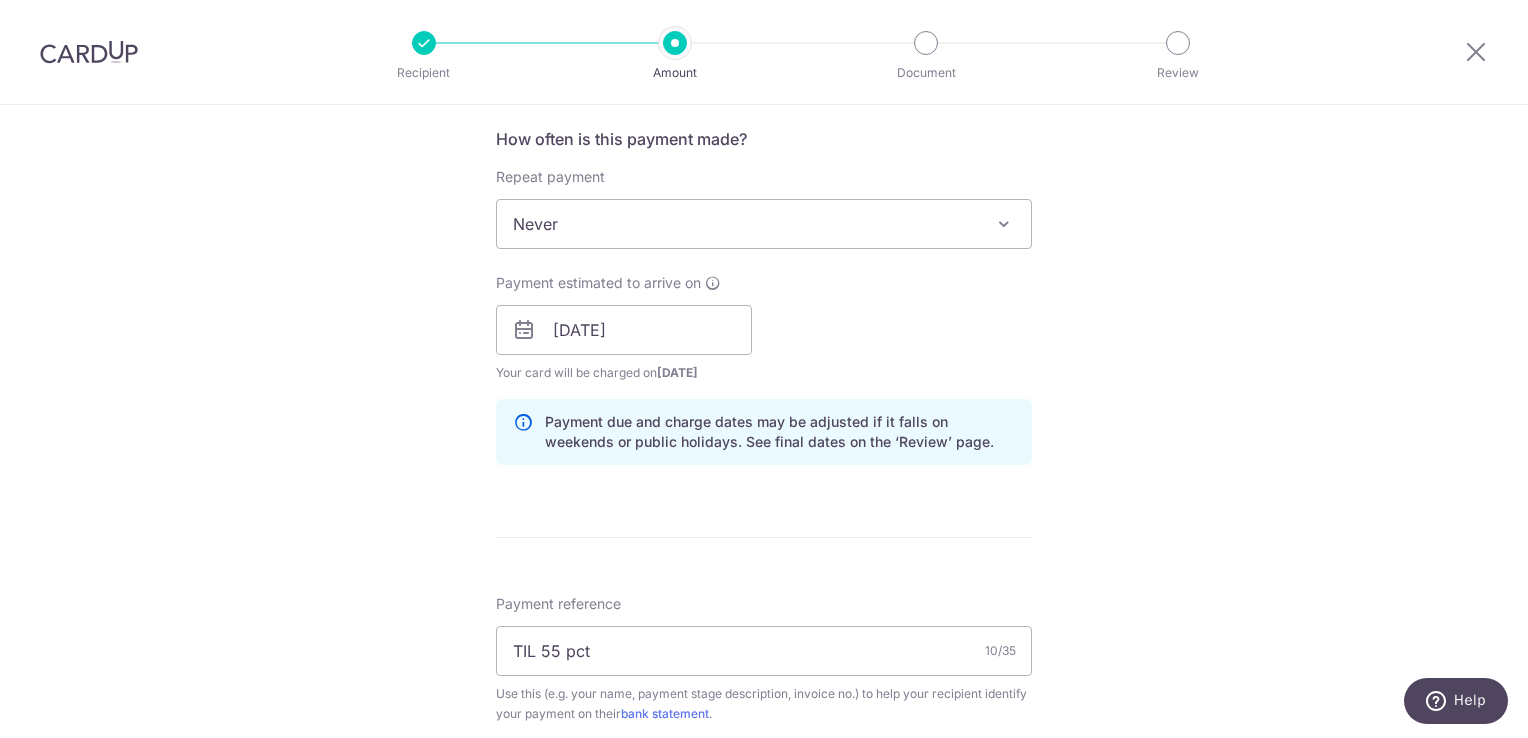 click on "Tell us more about your payment
Enter payment amount
SGD
17,300.00
17300.00
Select Card
Select option
Add credit card
Your Cards
**** 8741
**** 5051
**** 5802
Secure 256-bit SSL
Text
New card details
Card" at bounding box center [764, 410] 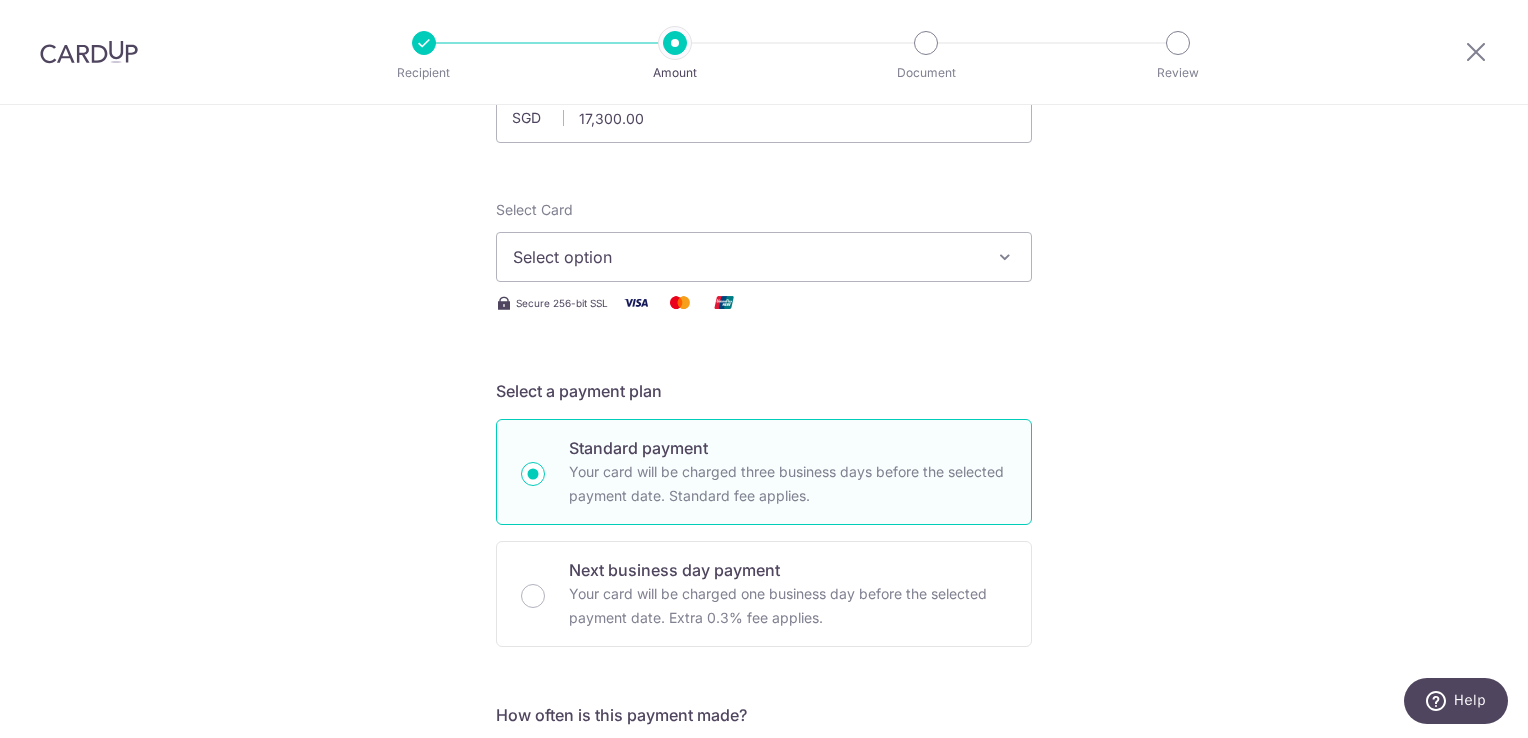 scroll, scrollTop: 52, scrollLeft: 0, axis: vertical 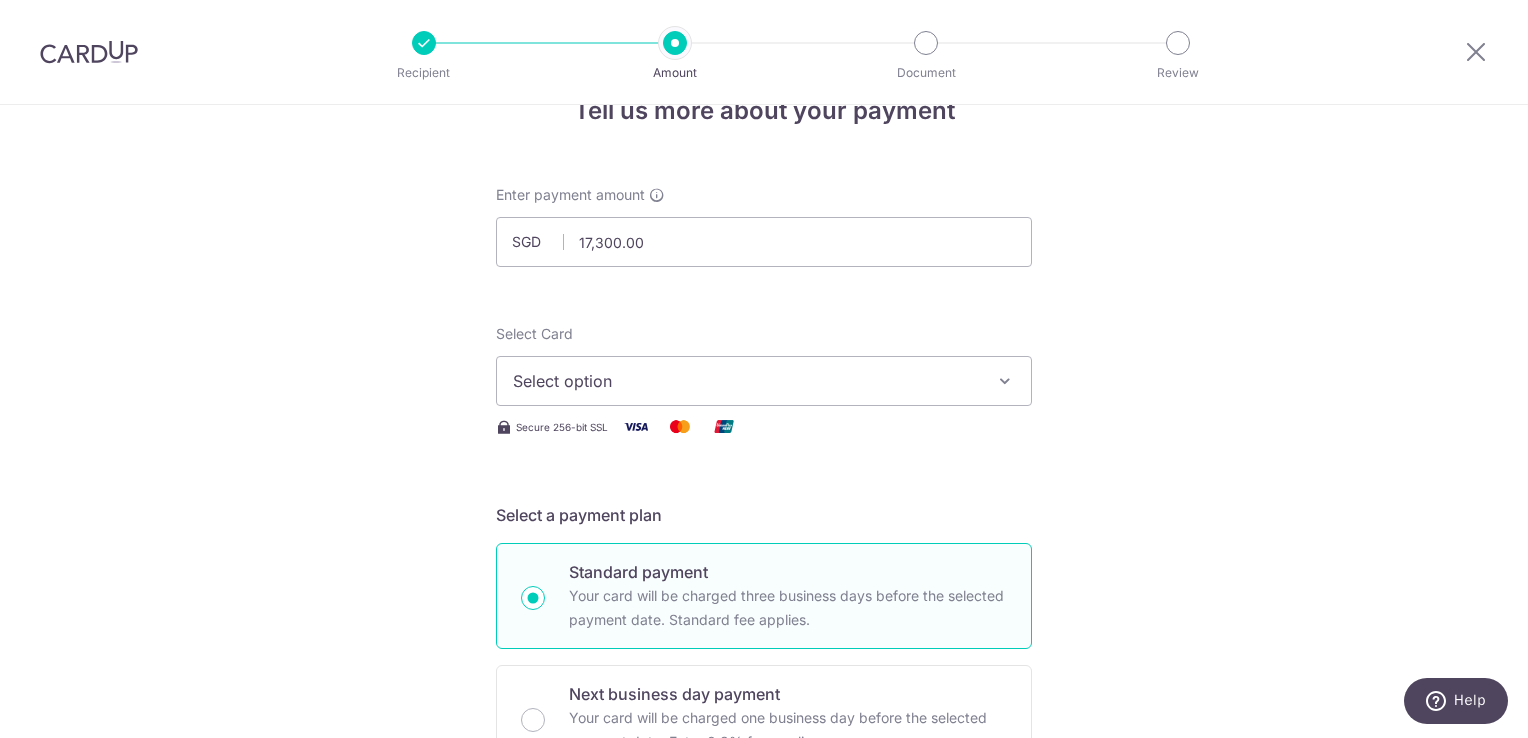 click on "Select Card
Select option
Add credit card
Your Cards
**** 8741
**** 5051
**** 5802
Secure 256-bit SSL" at bounding box center (764, 381) 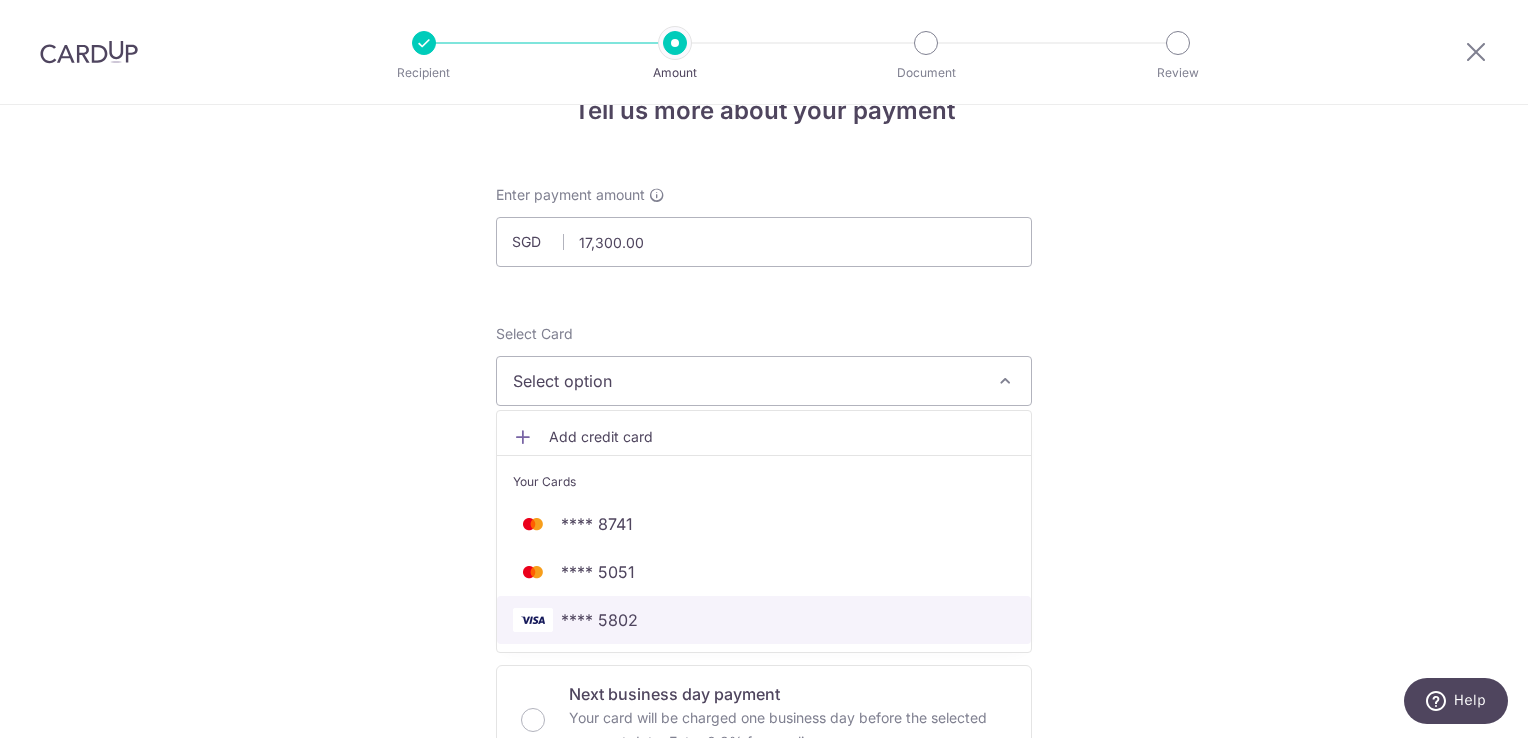 click on "**** 5802" at bounding box center [764, 620] 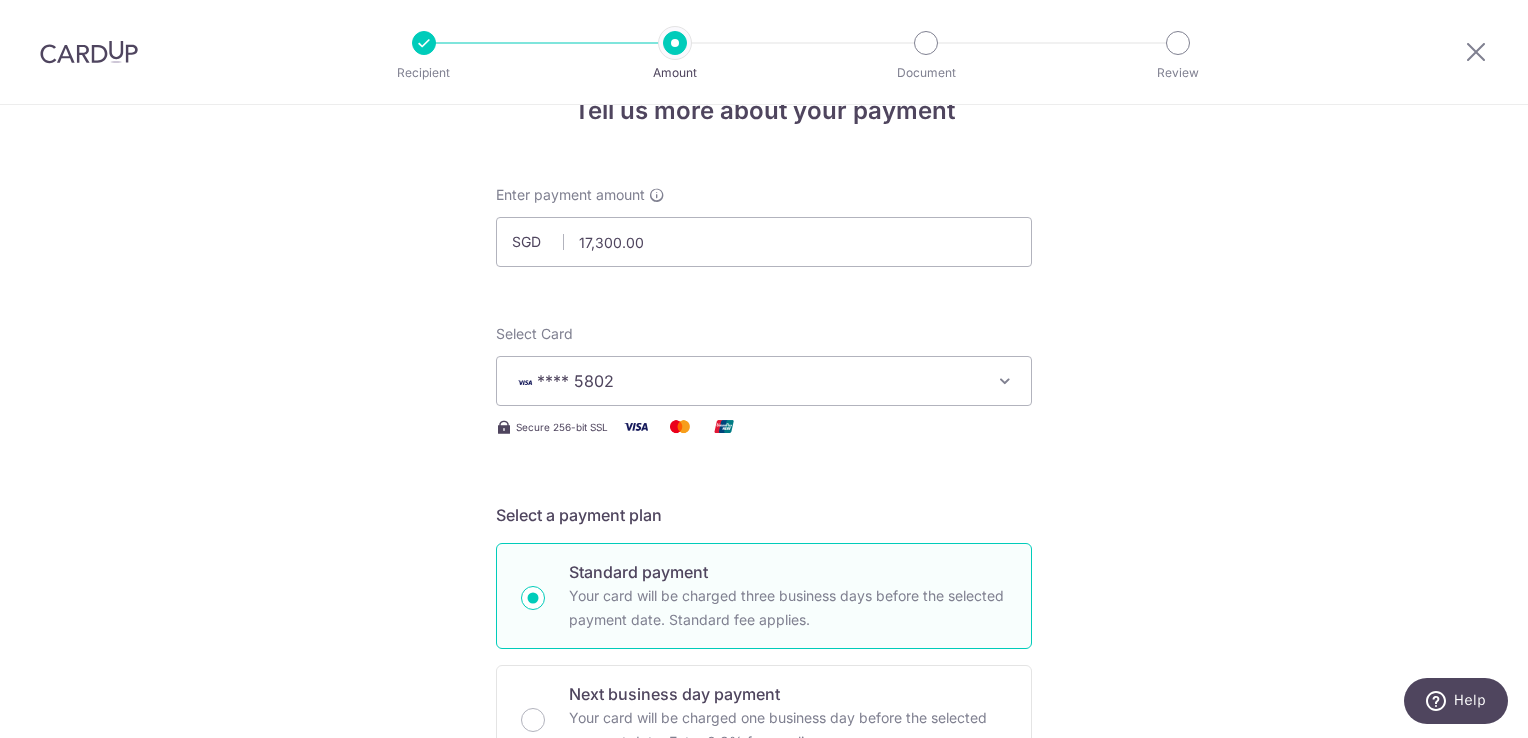 click on "Tell us more about your payment
Enter payment amount
SGD
17,300.00
17300.00
Select Card
**** 5802
Add credit card
Your Cards
**** 8741
**** 5051
**** 5802
Secure 256-bit SSL
Text
New card details
Card" at bounding box center (764, 1110) 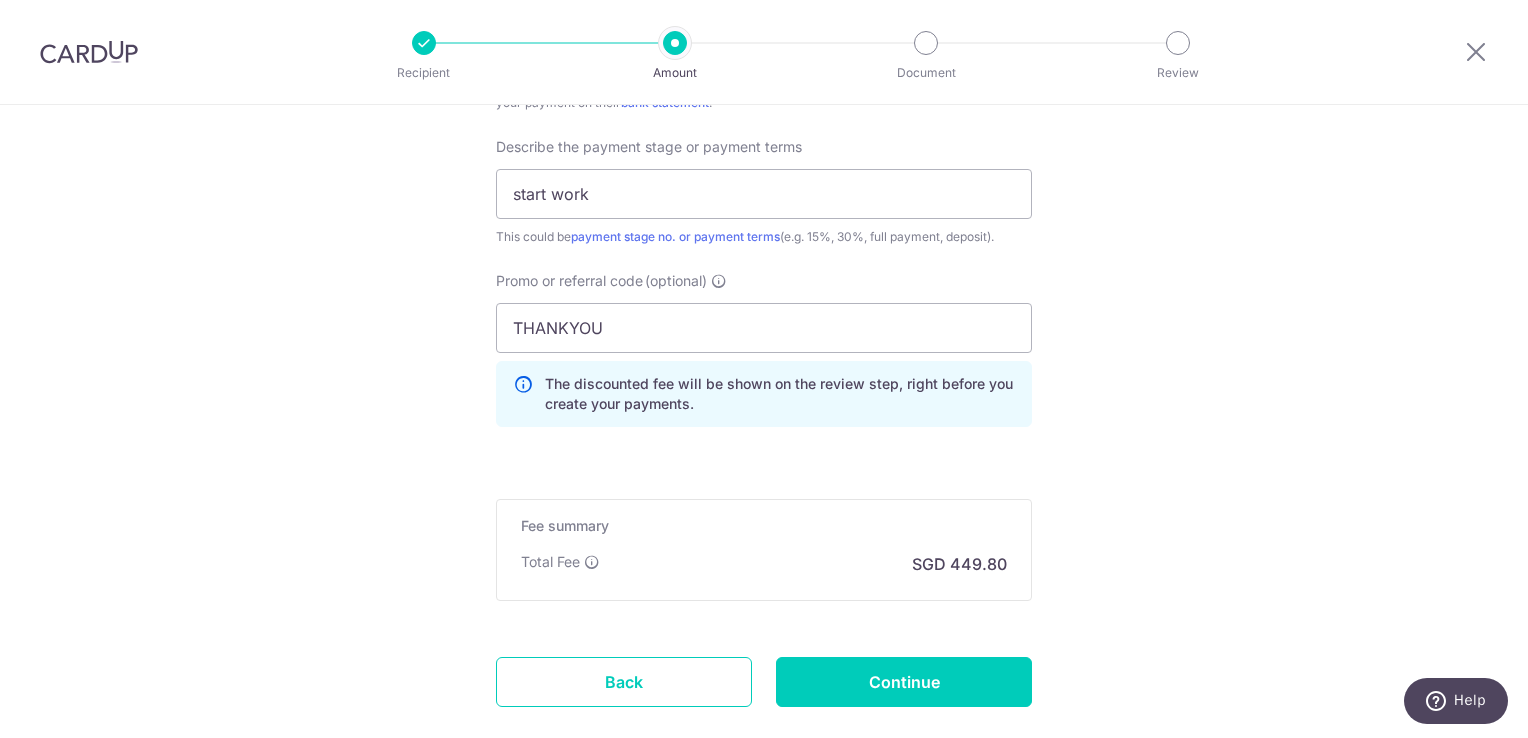 scroll, scrollTop: 1452, scrollLeft: 0, axis: vertical 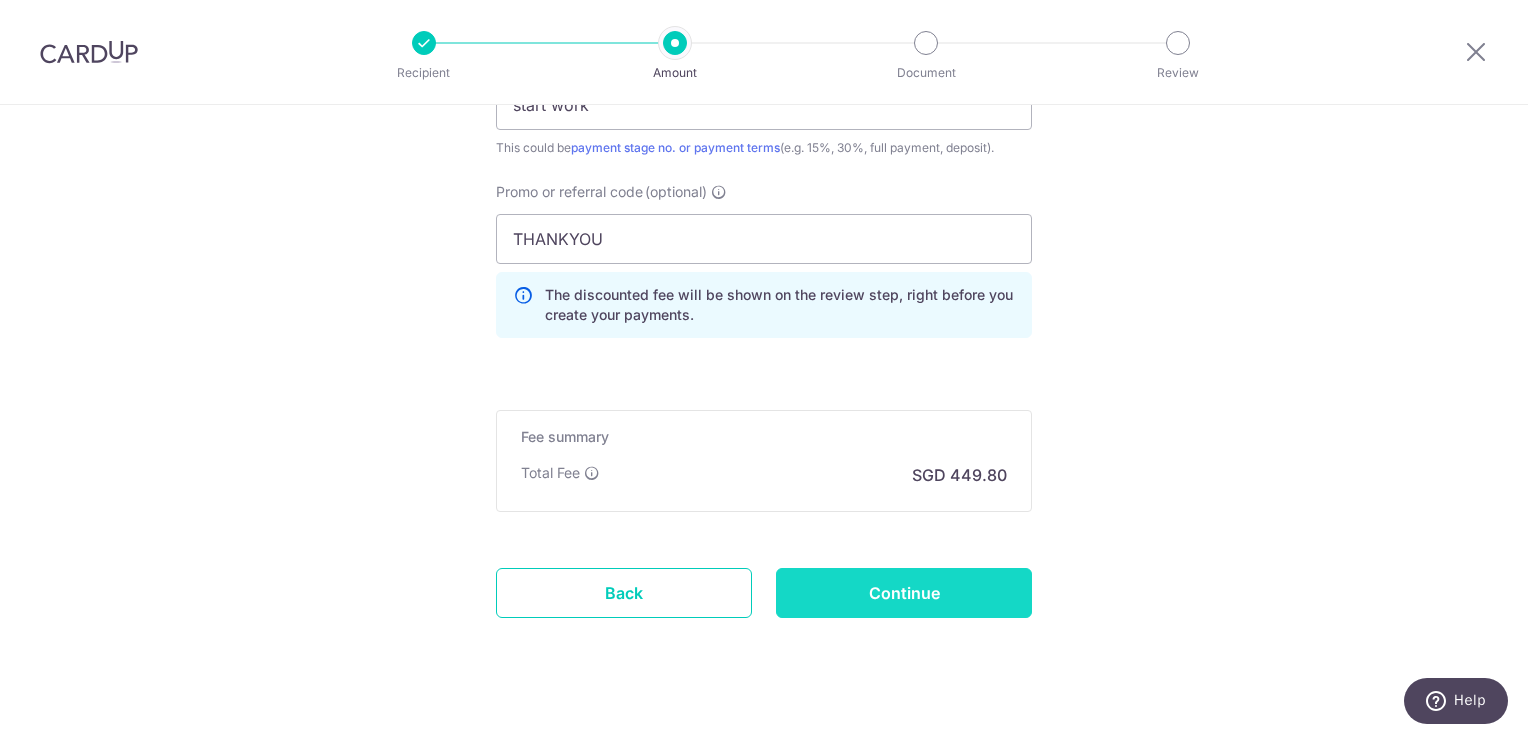 click on "Continue" at bounding box center [904, 593] 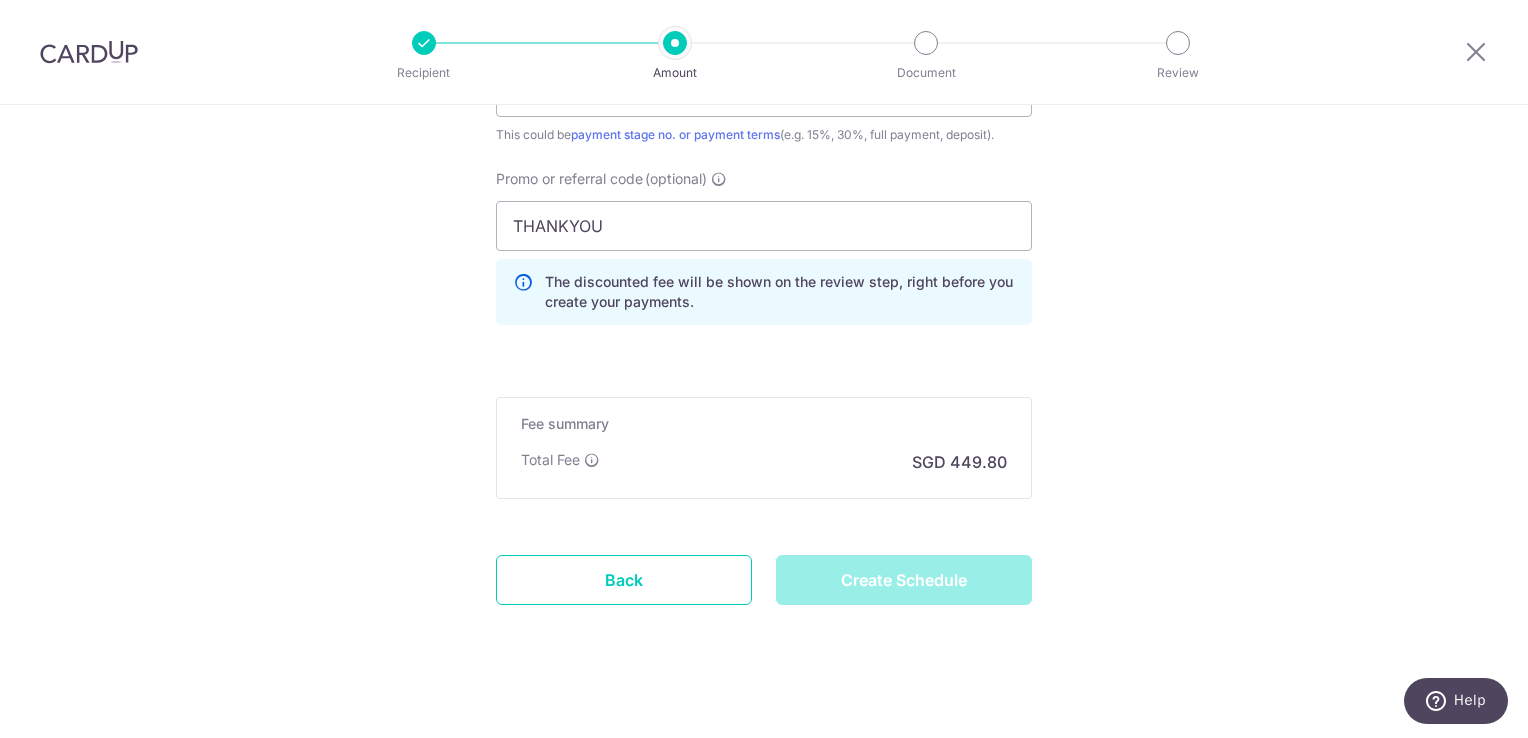 scroll, scrollTop: 1478, scrollLeft: 0, axis: vertical 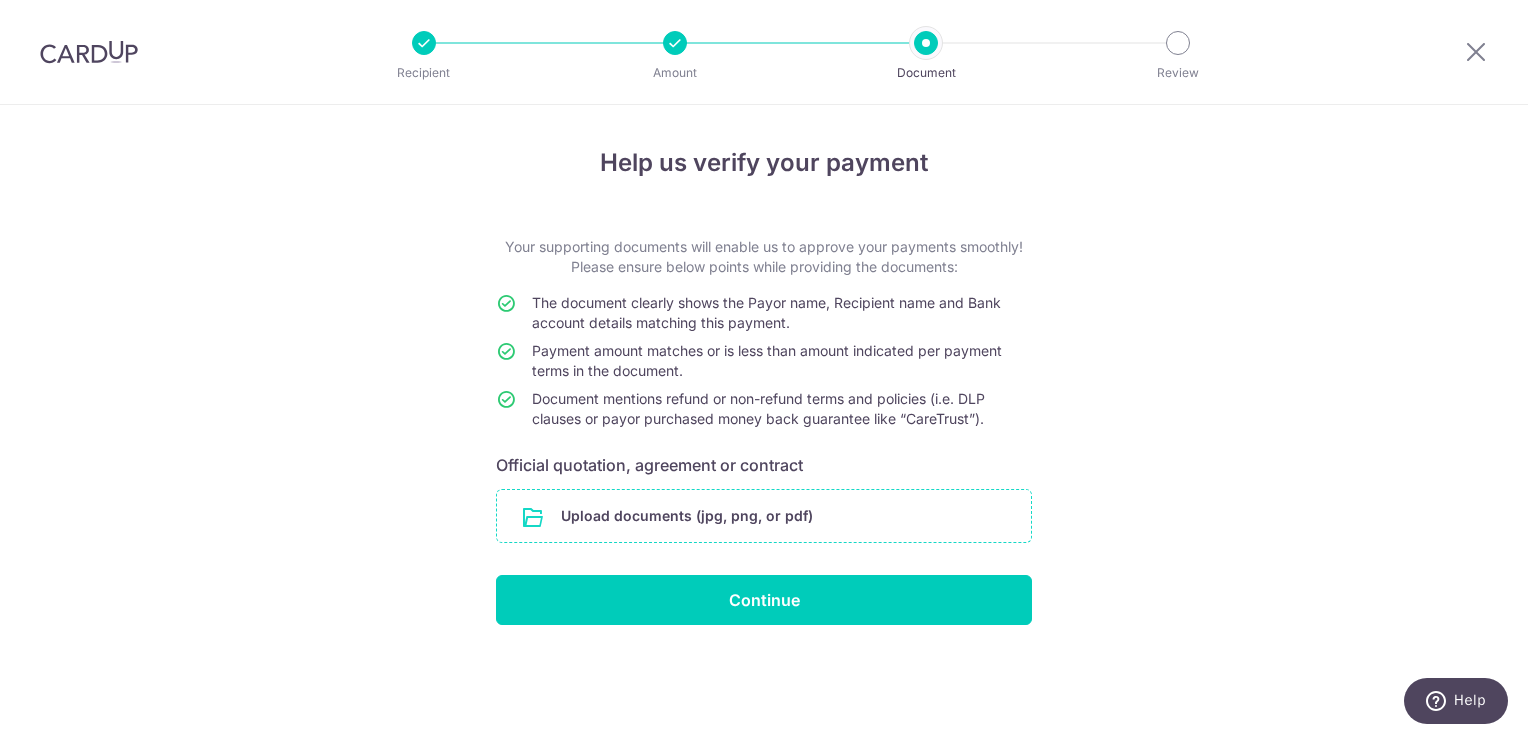 click at bounding box center (764, 516) 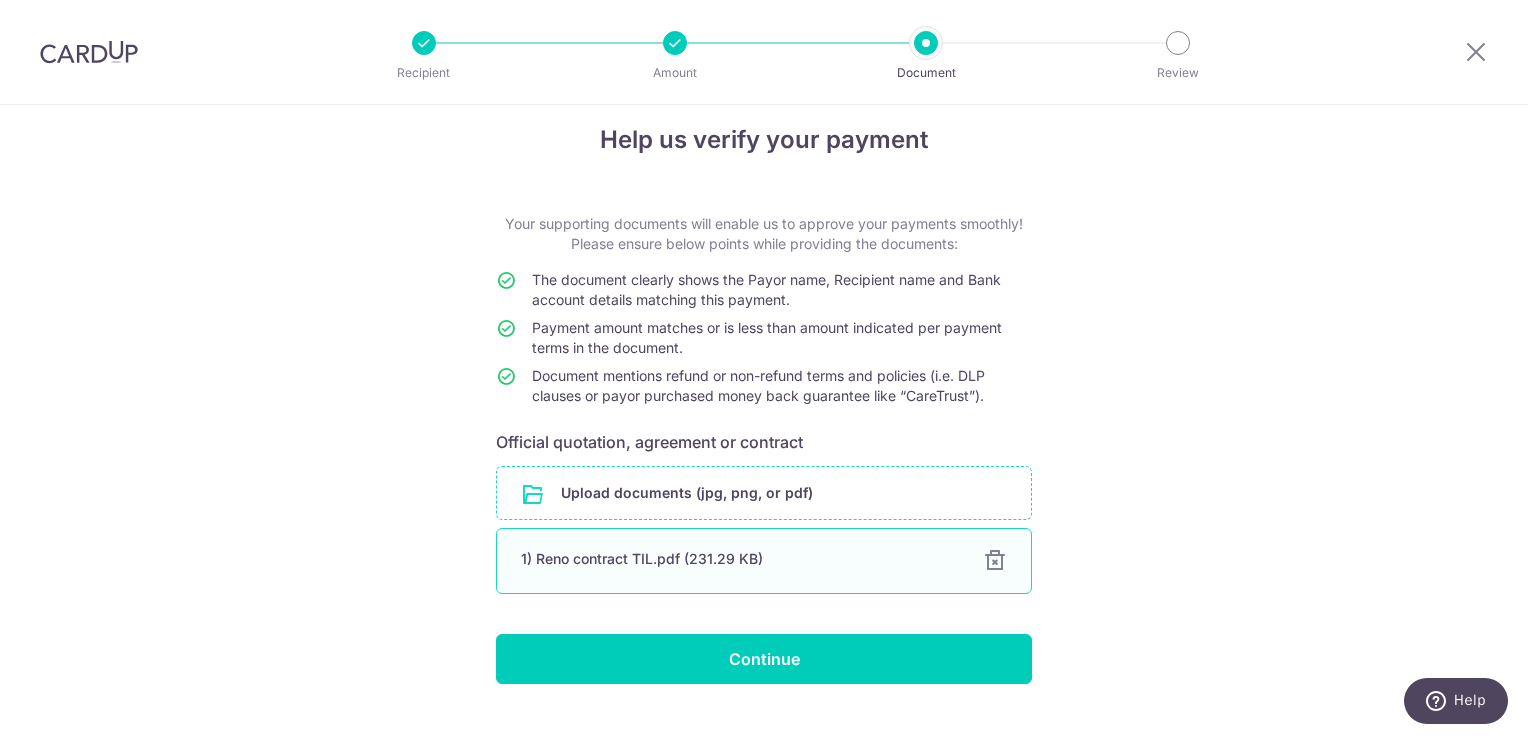 scroll, scrollTop: 61, scrollLeft: 0, axis: vertical 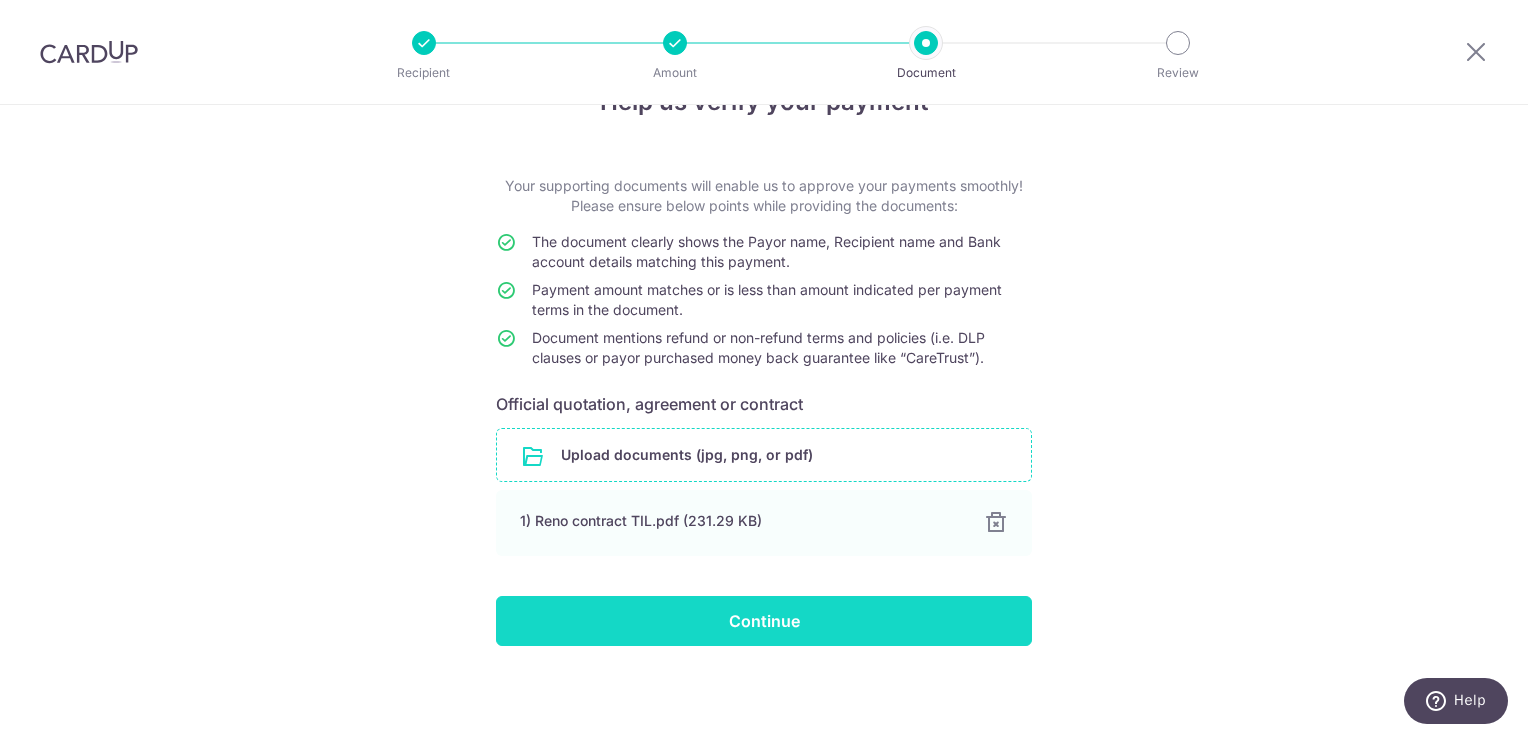 click on "Continue" at bounding box center [764, 621] 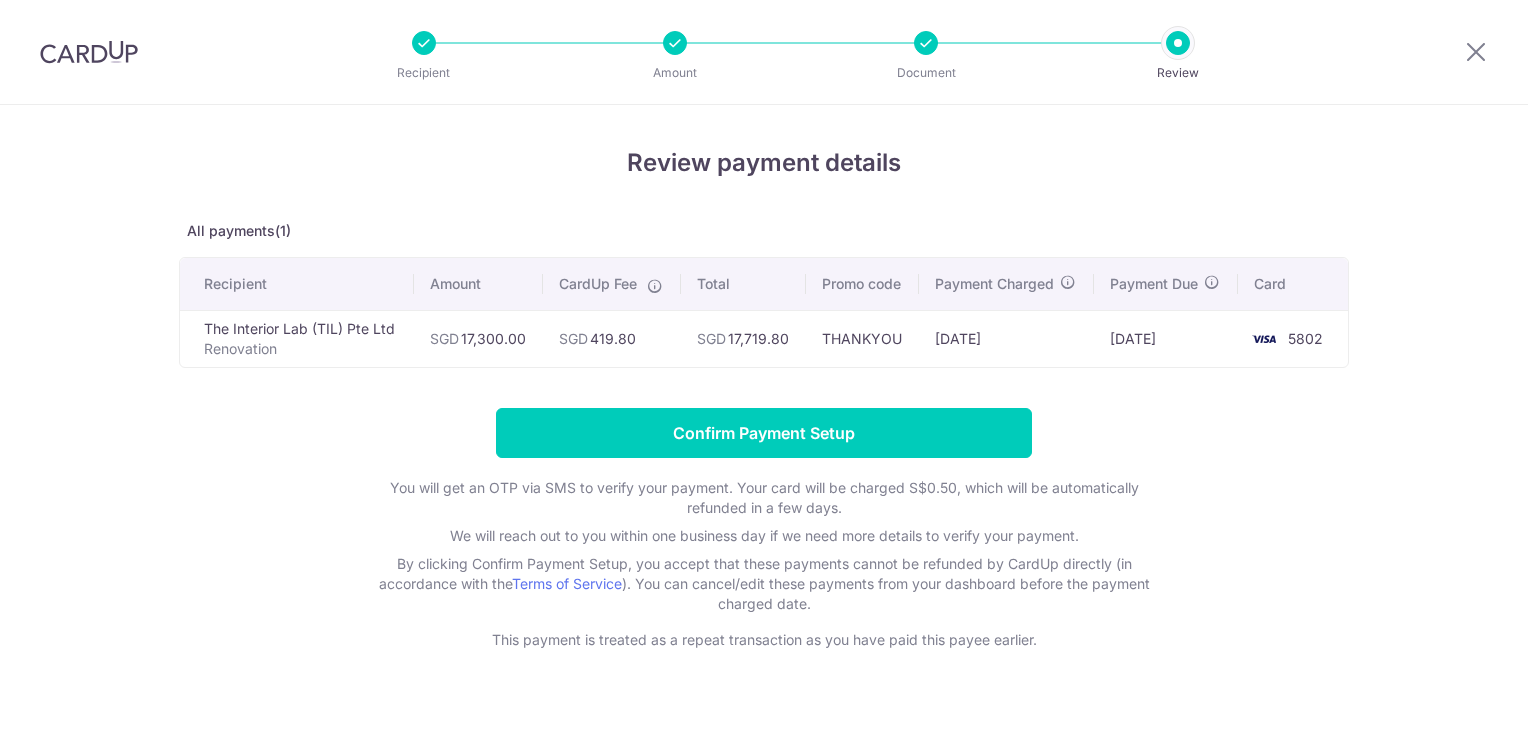 scroll, scrollTop: 0, scrollLeft: 0, axis: both 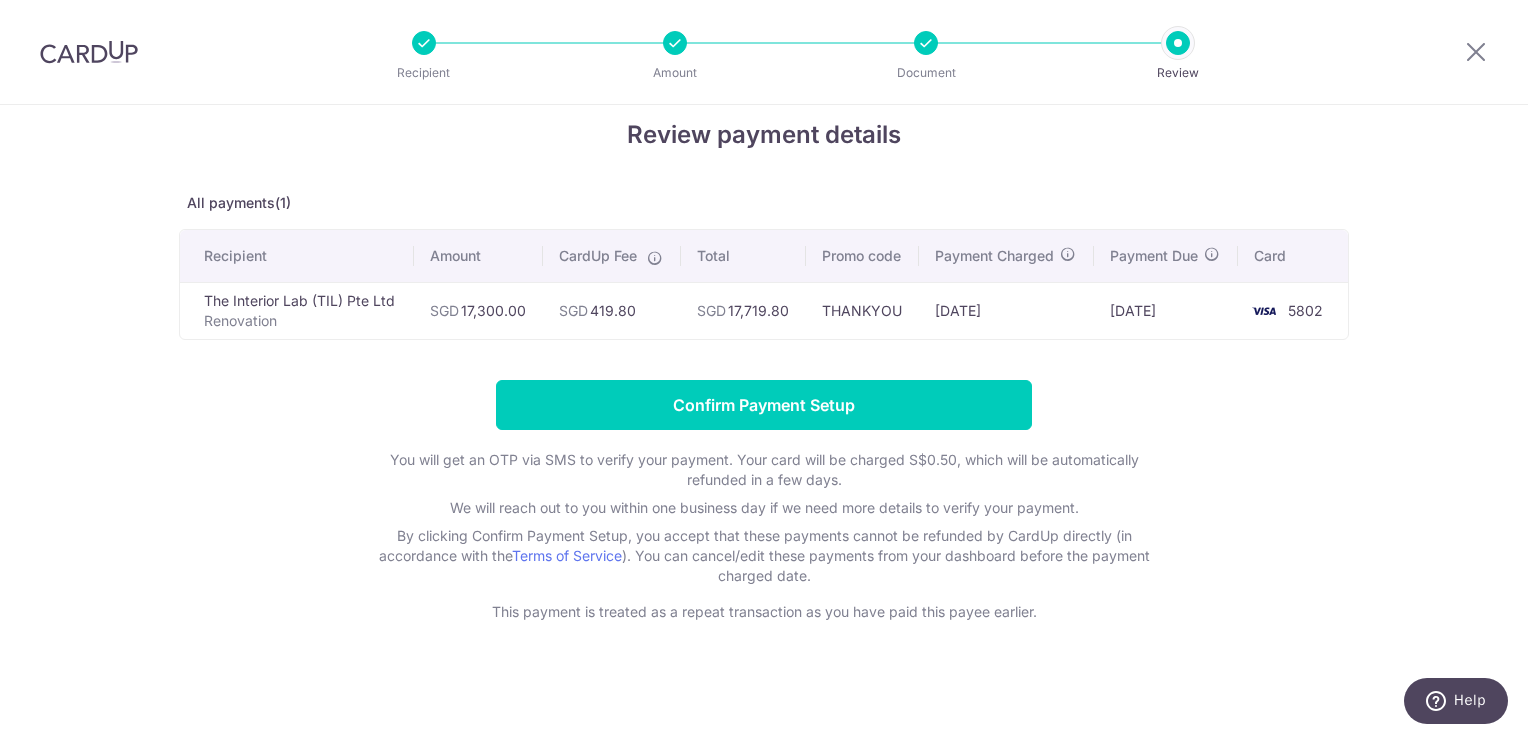 click at bounding box center [652, 254] 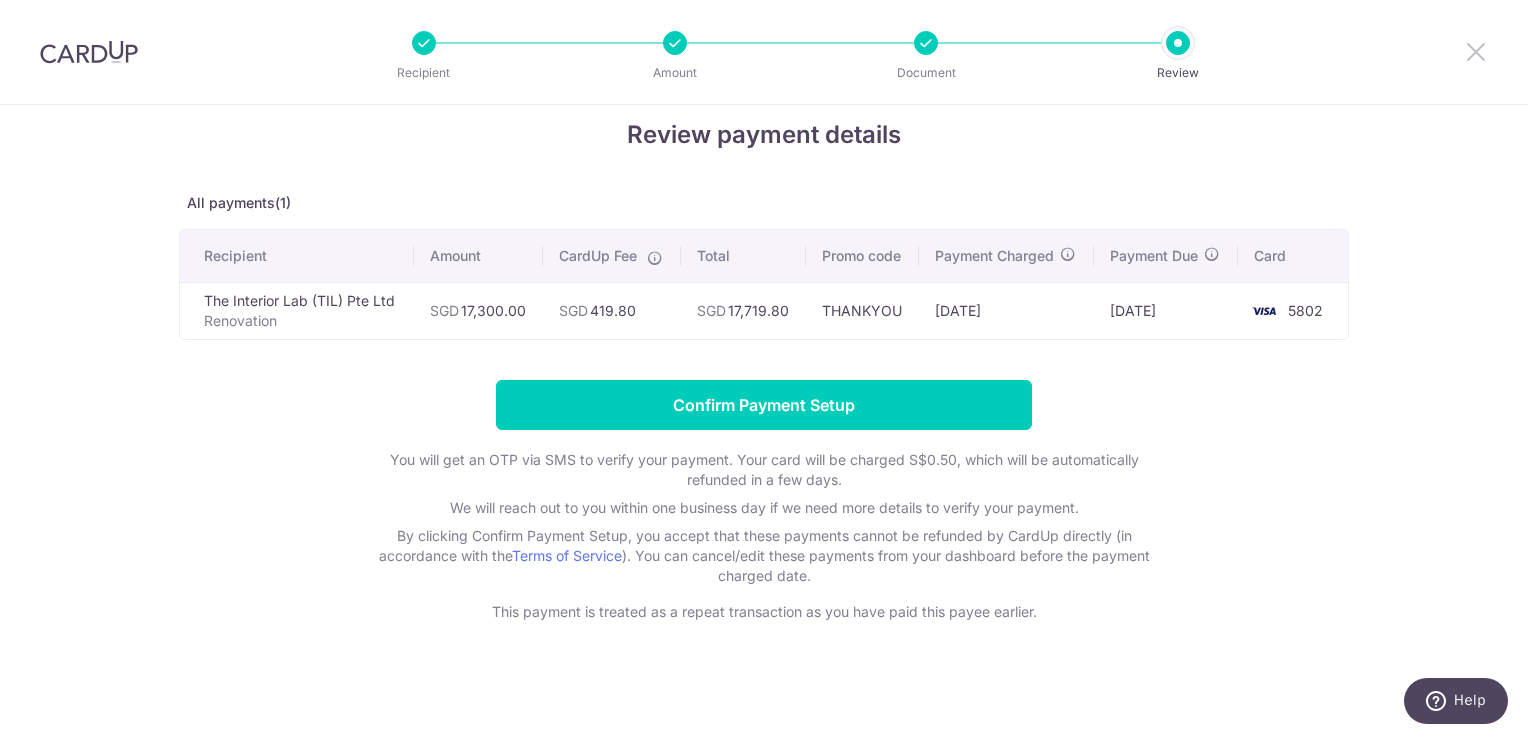 click at bounding box center (1476, 51) 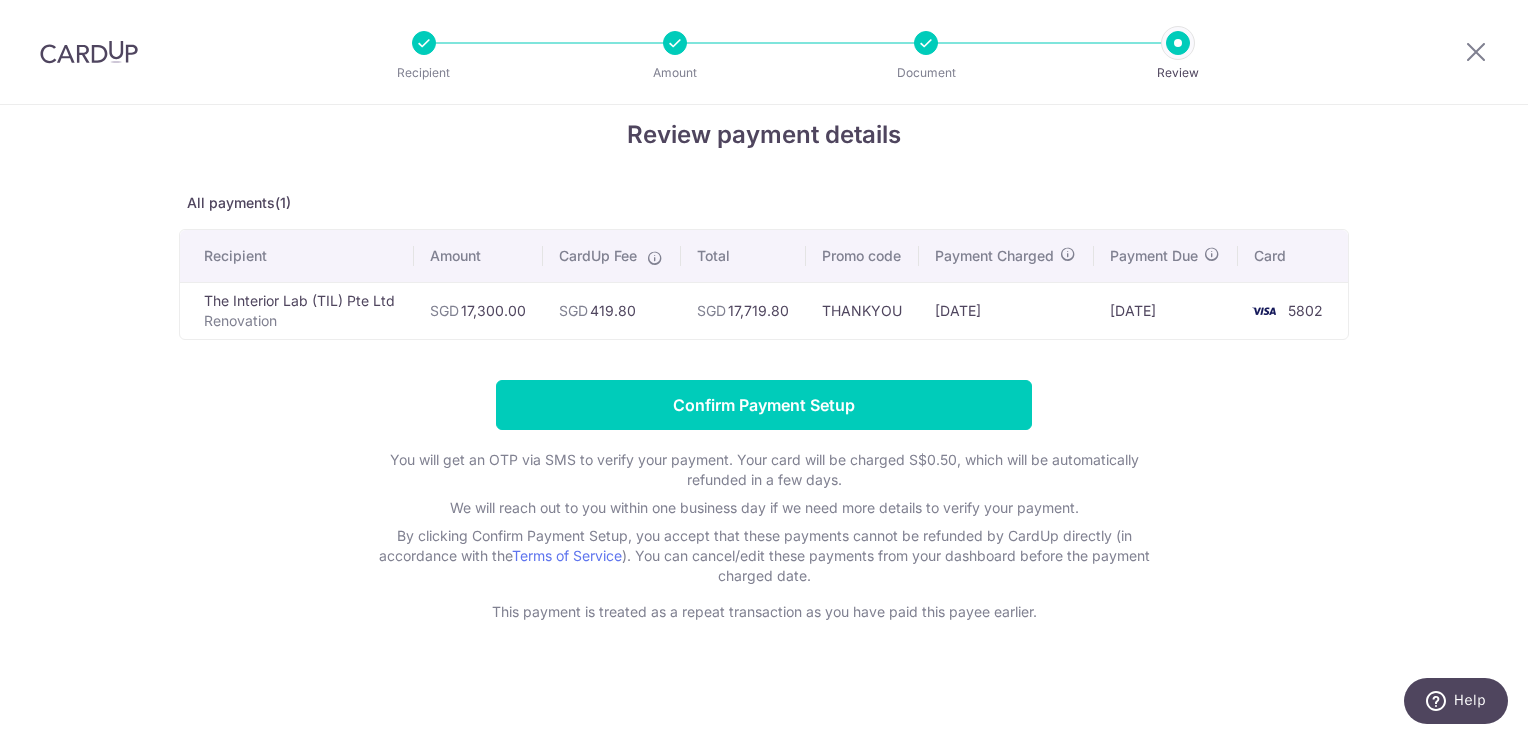 click on "Review payment details" at bounding box center [764, 135] 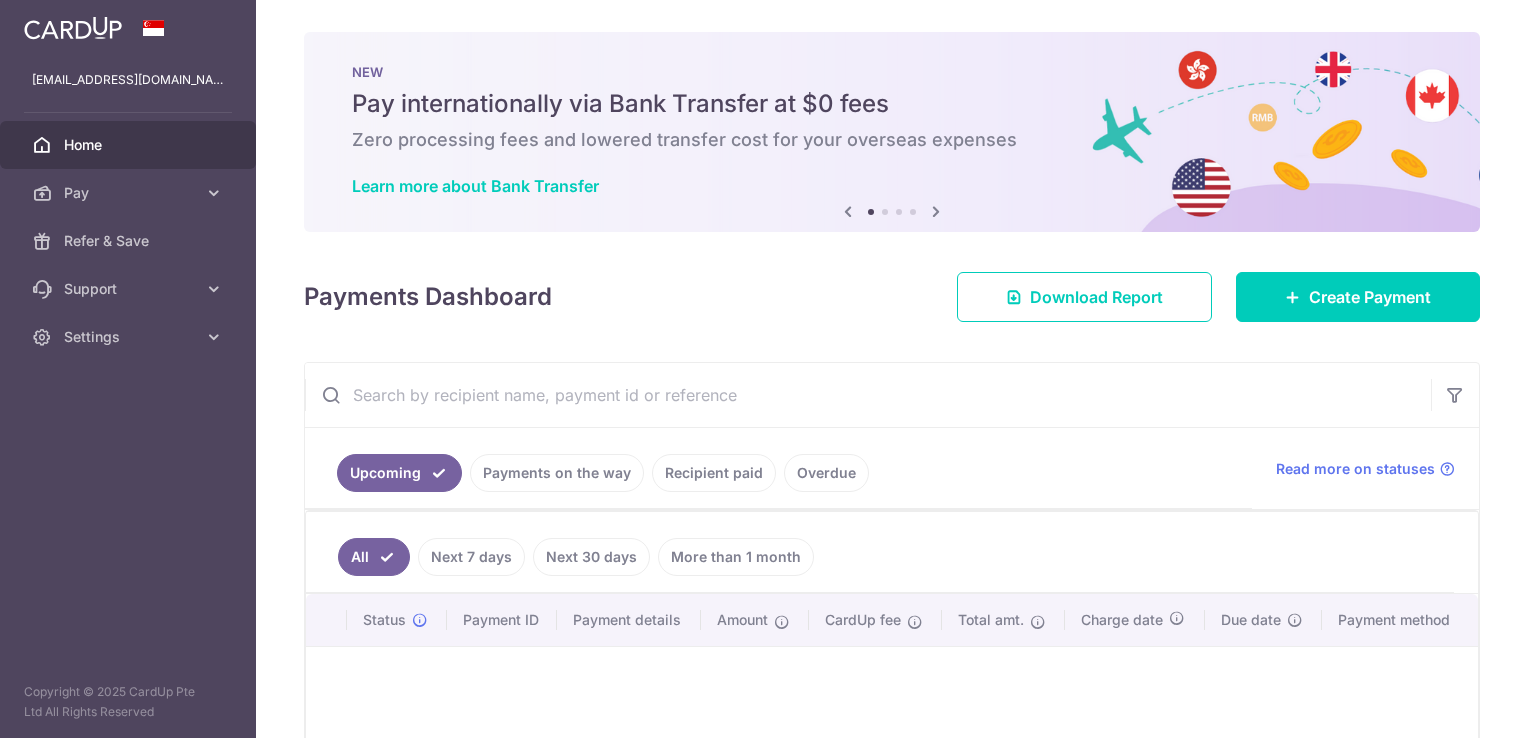 scroll, scrollTop: 0, scrollLeft: 0, axis: both 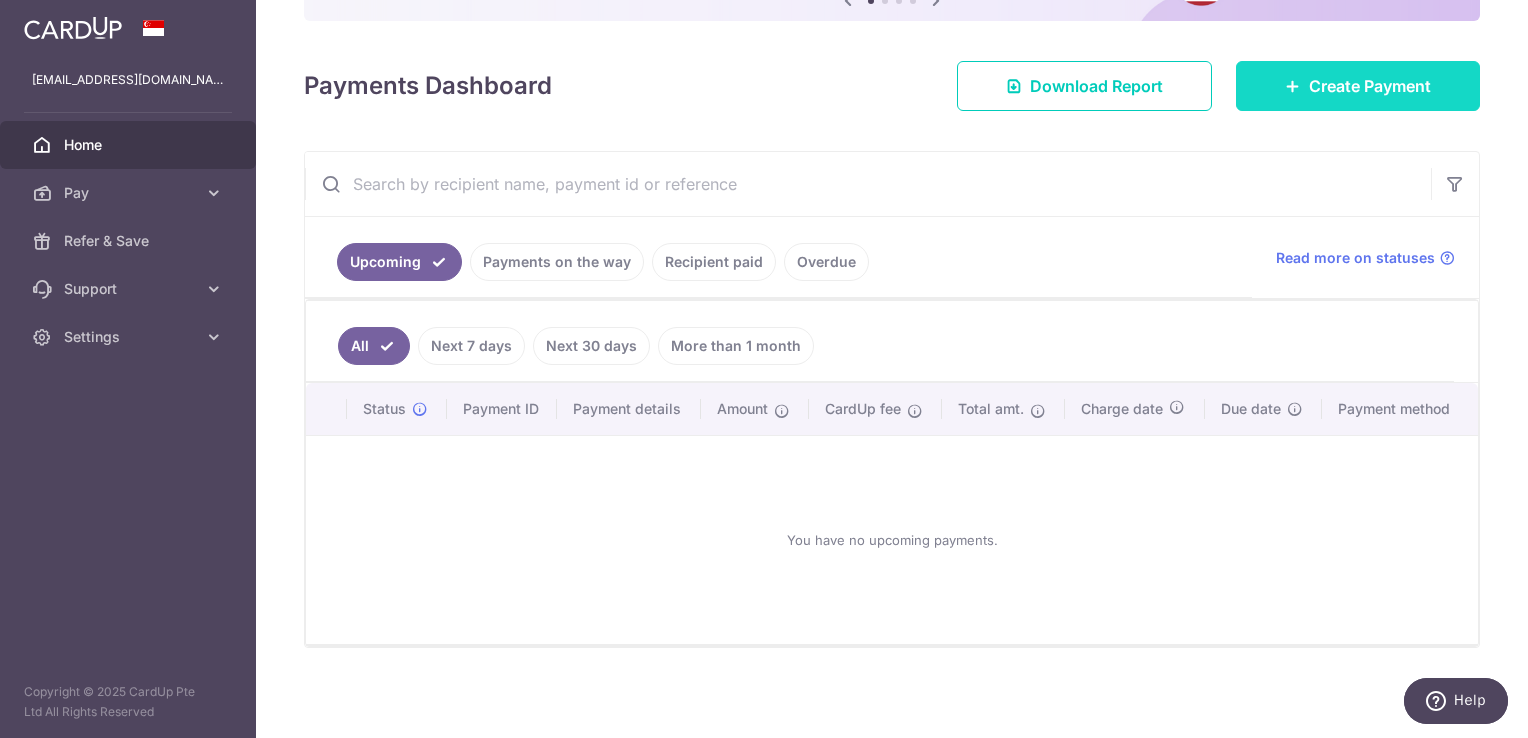 click on "Create Payment" at bounding box center (1370, 86) 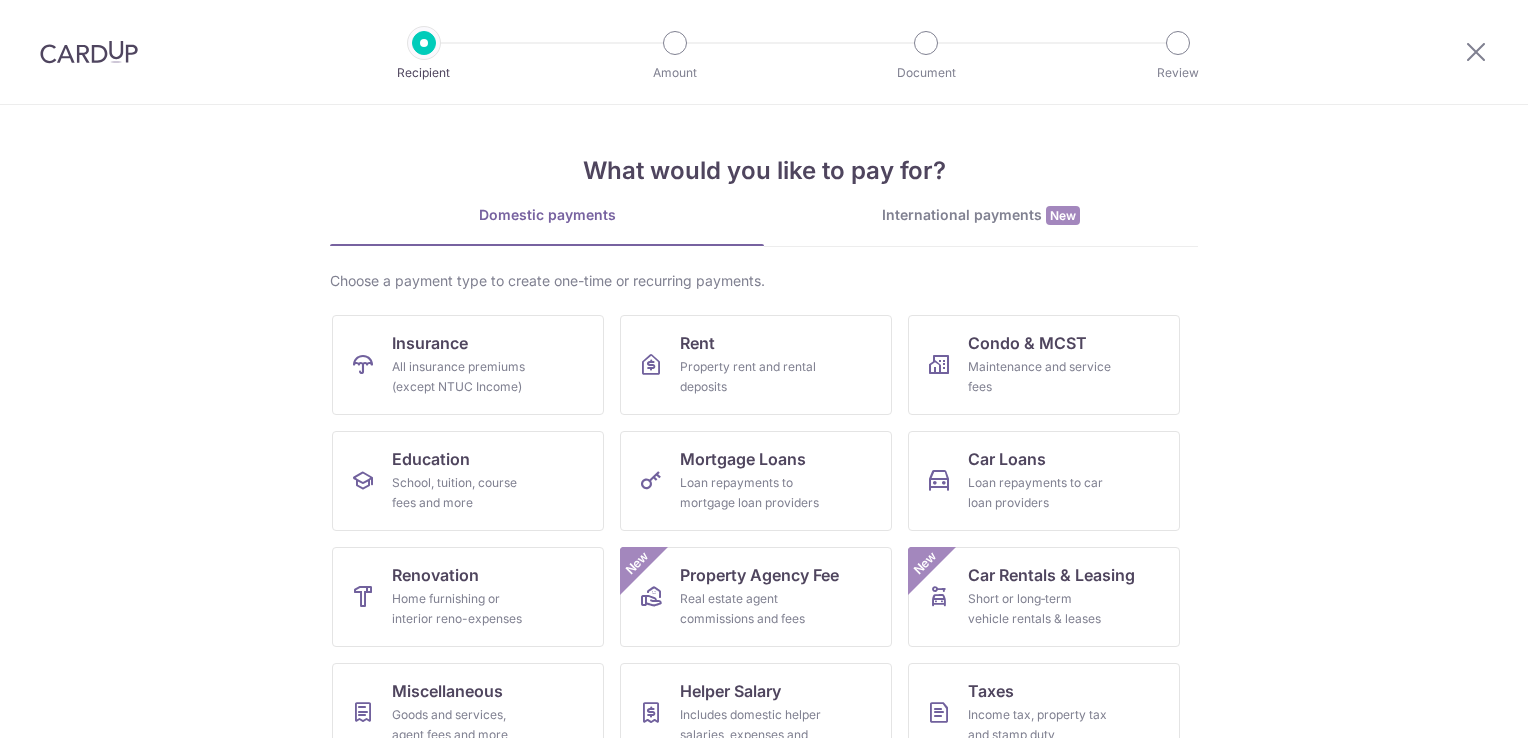 scroll, scrollTop: 0, scrollLeft: 0, axis: both 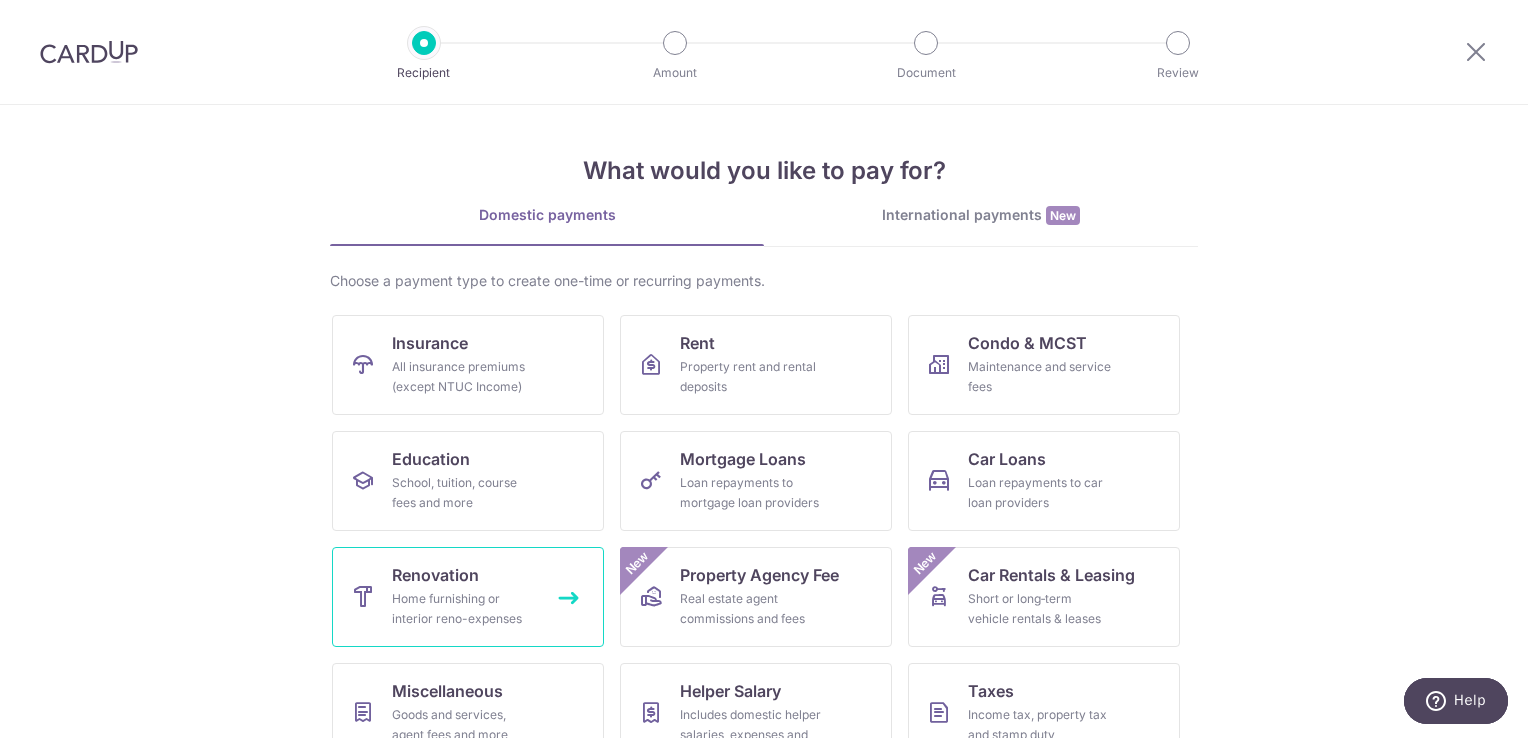 click on "Renovation Home furnishing or interior reno-expenses" at bounding box center (468, 597) 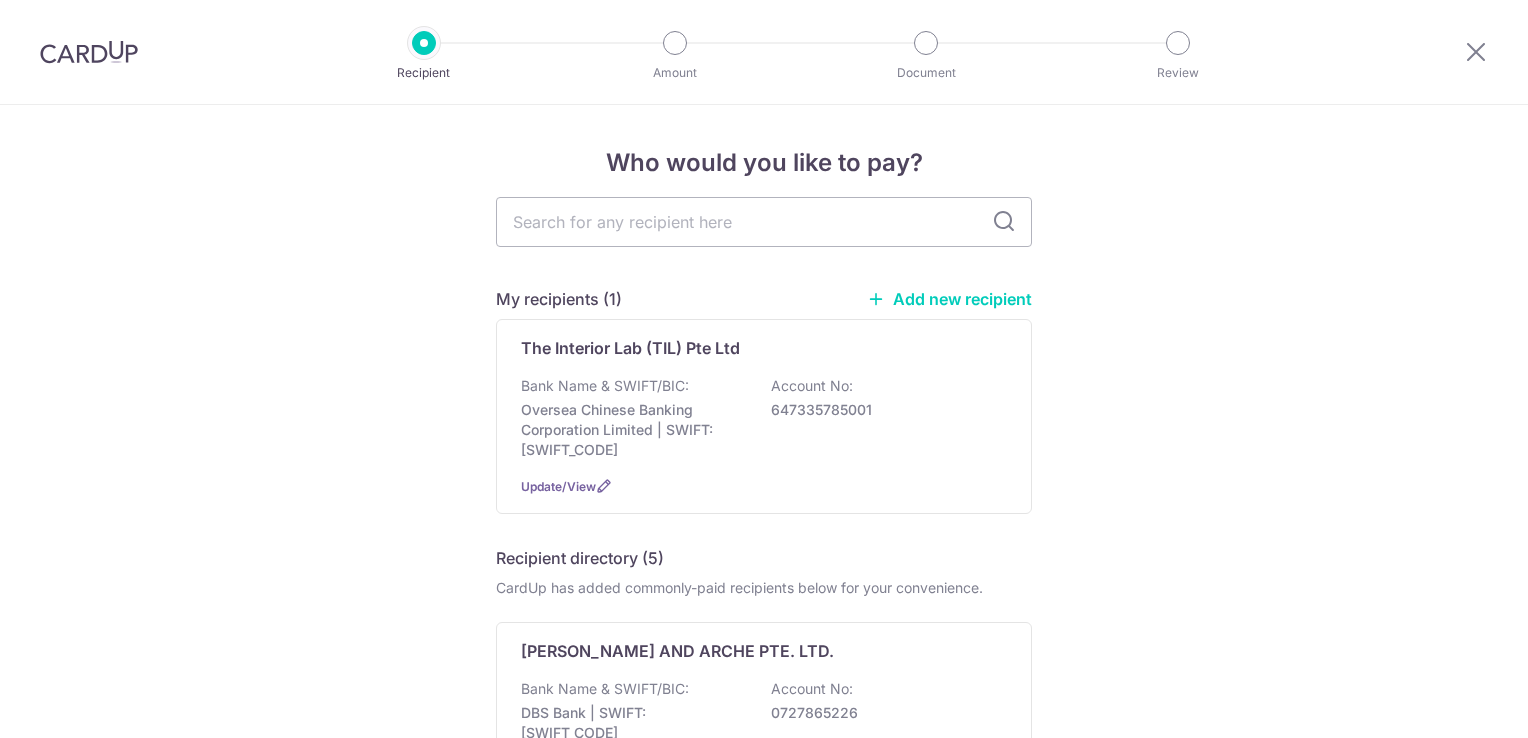 scroll, scrollTop: 0, scrollLeft: 0, axis: both 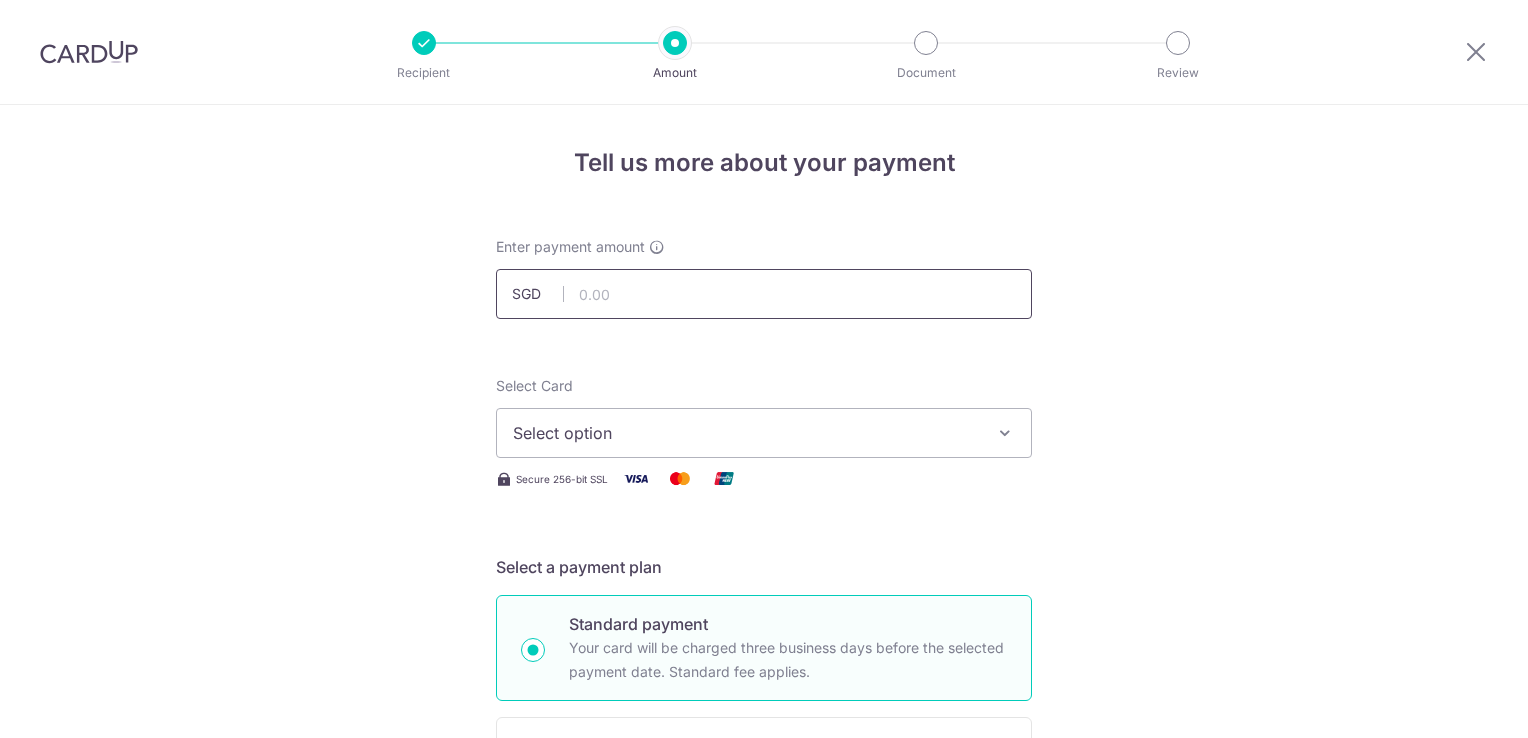 click at bounding box center [764, 294] 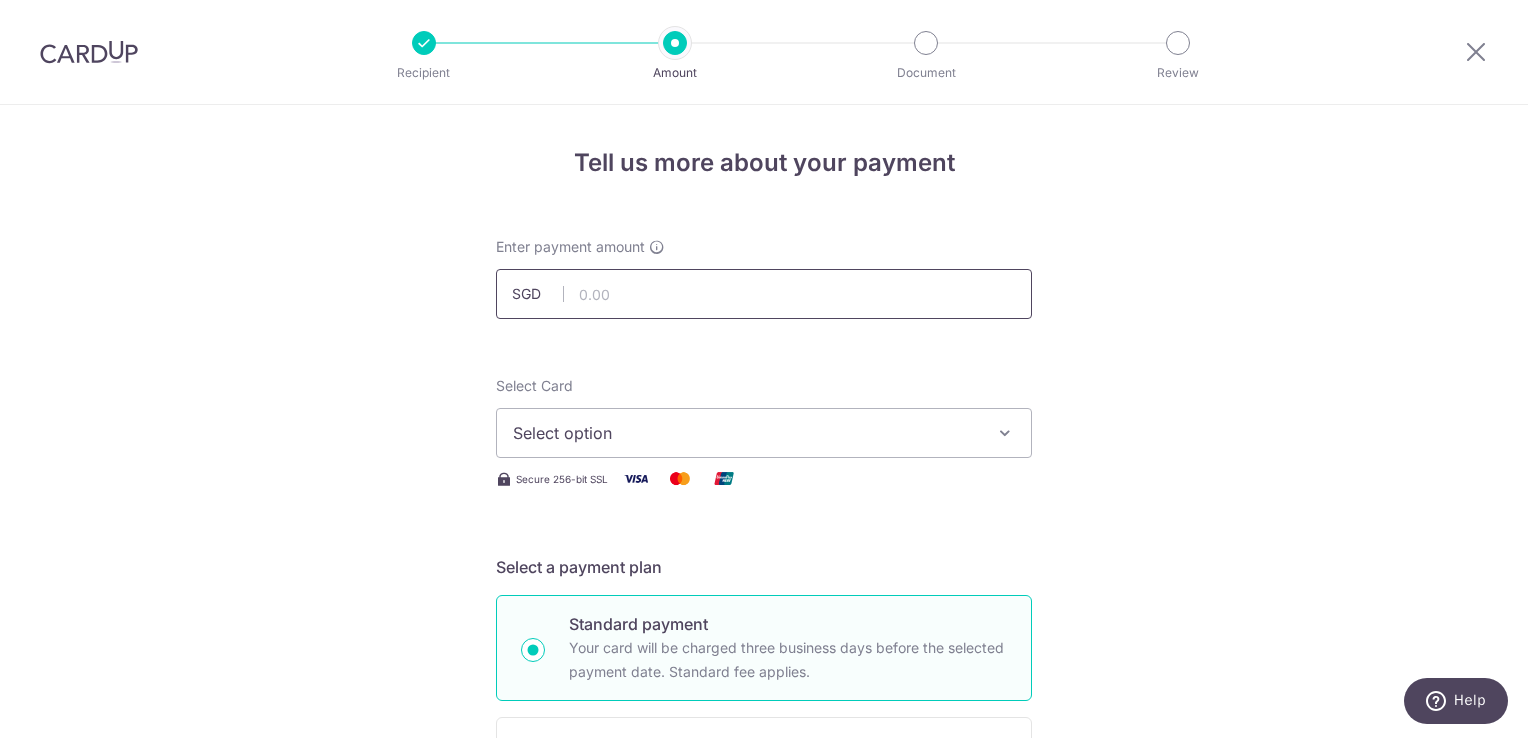 click at bounding box center (764, 294) 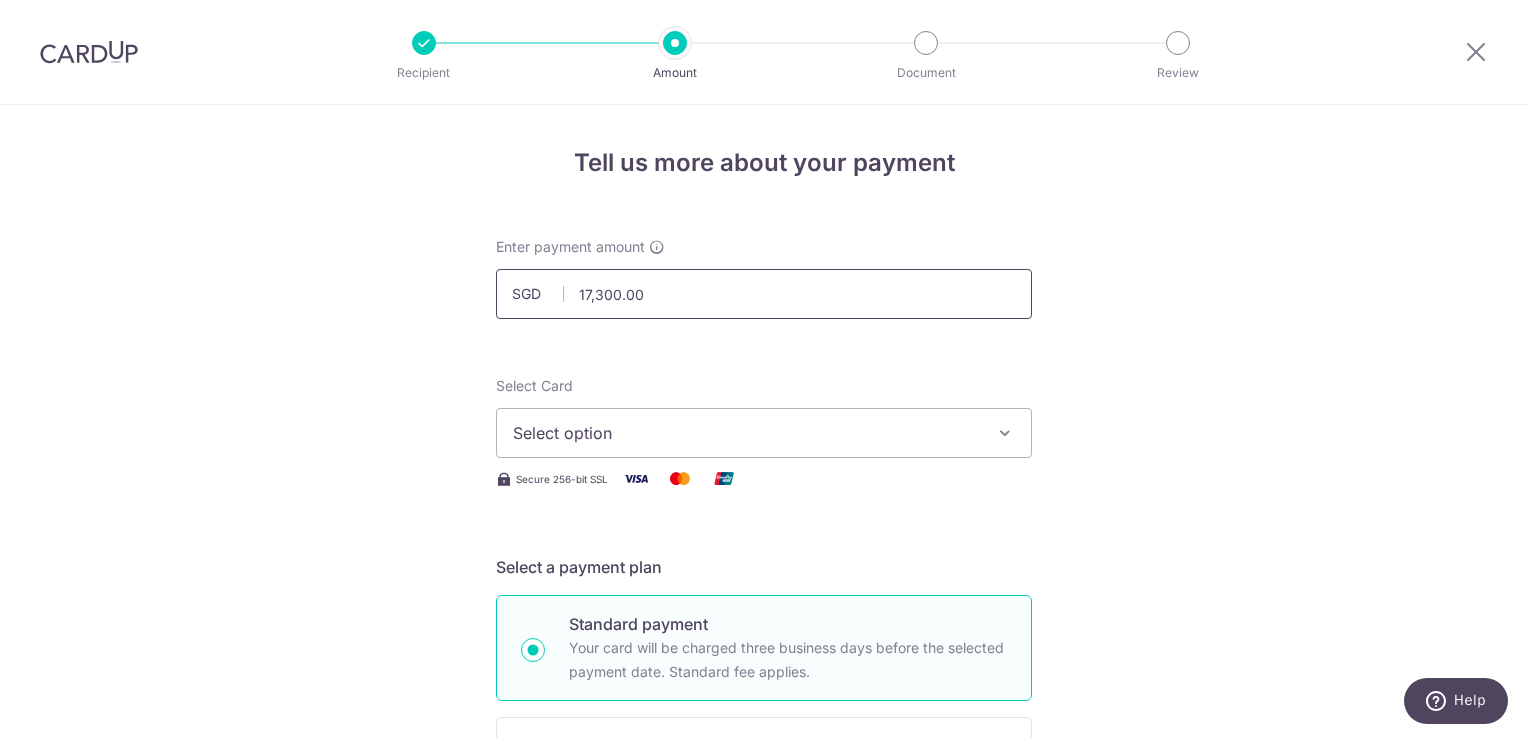 type on "TIL 55 pct" 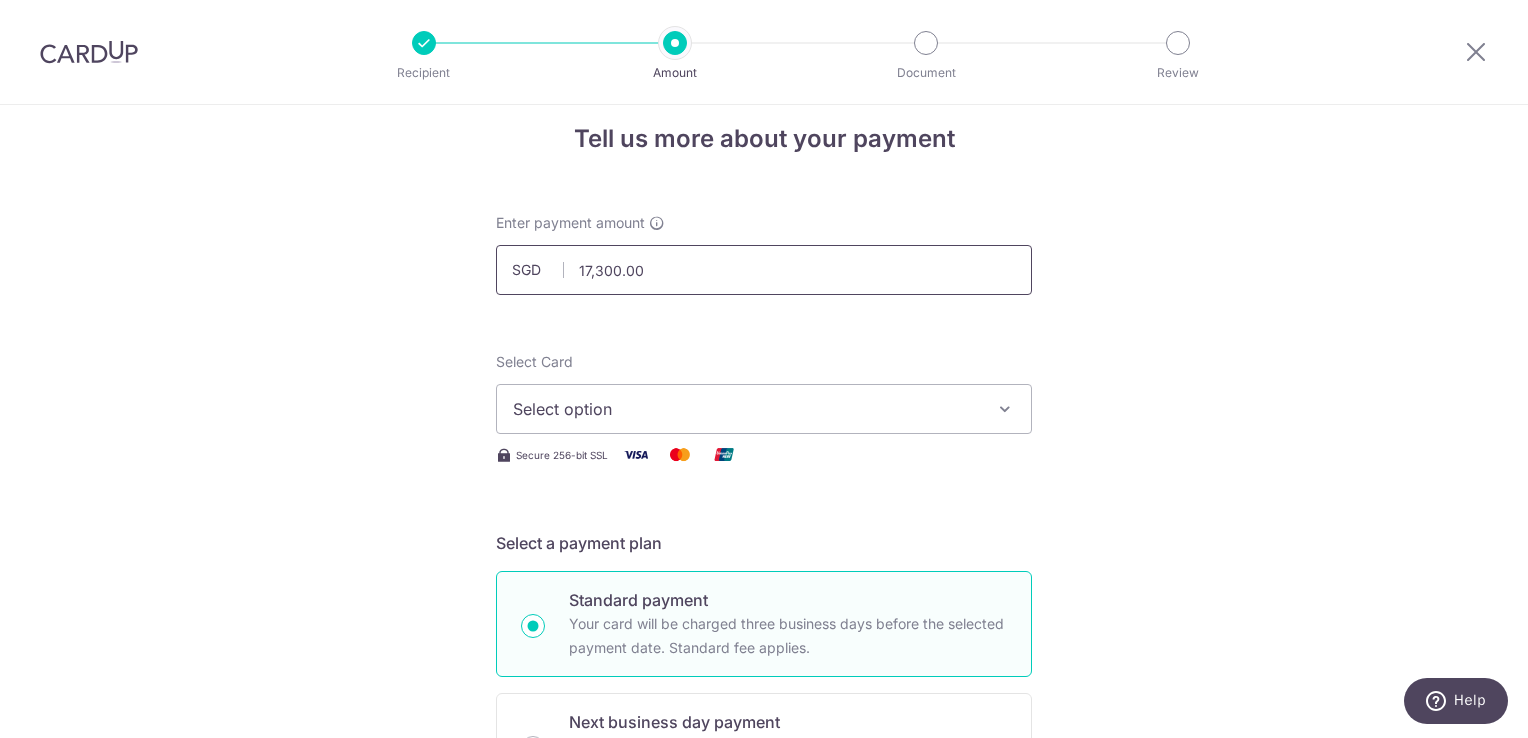 scroll, scrollTop: 0, scrollLeft: 0, axis: both 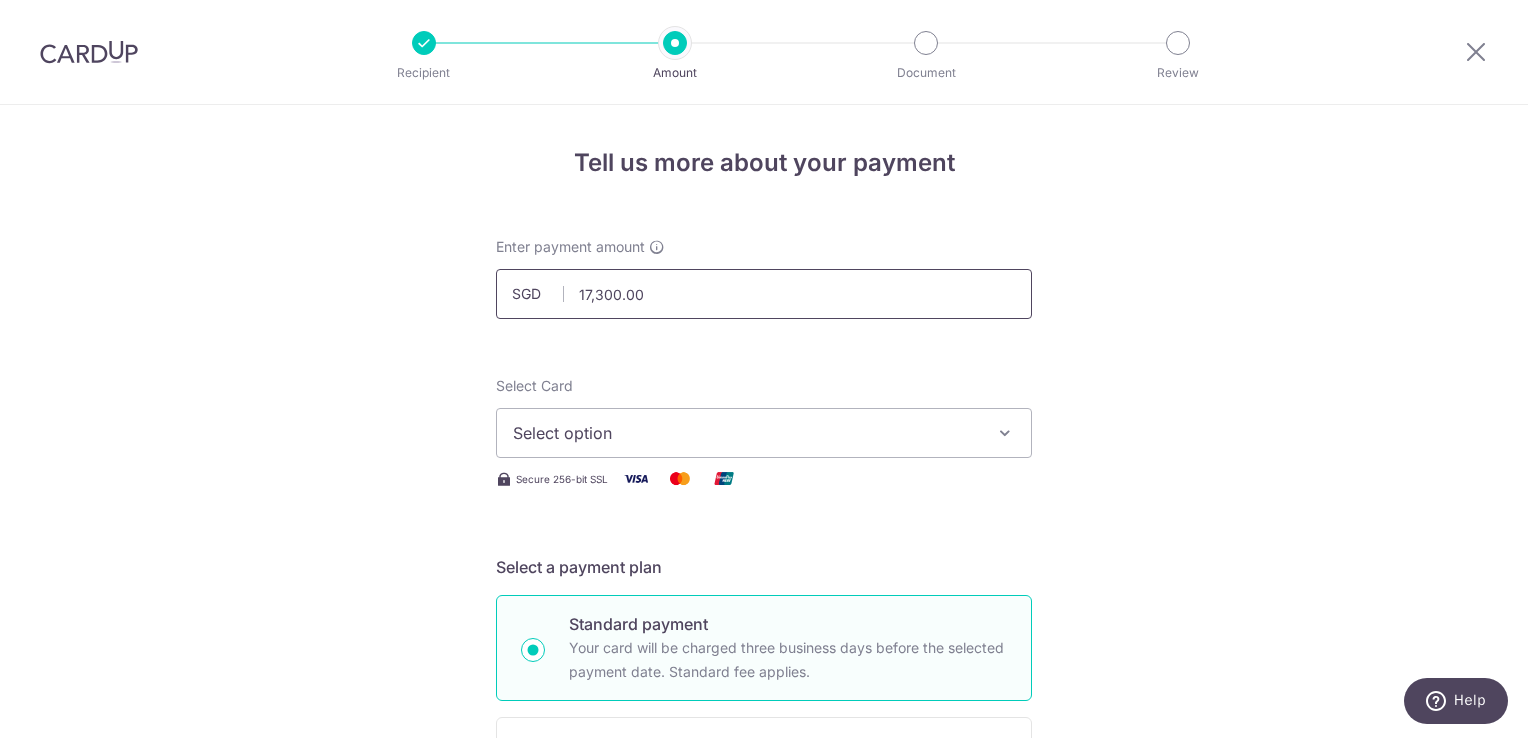 click on "17,300.00" at bounding box center [764, 294] 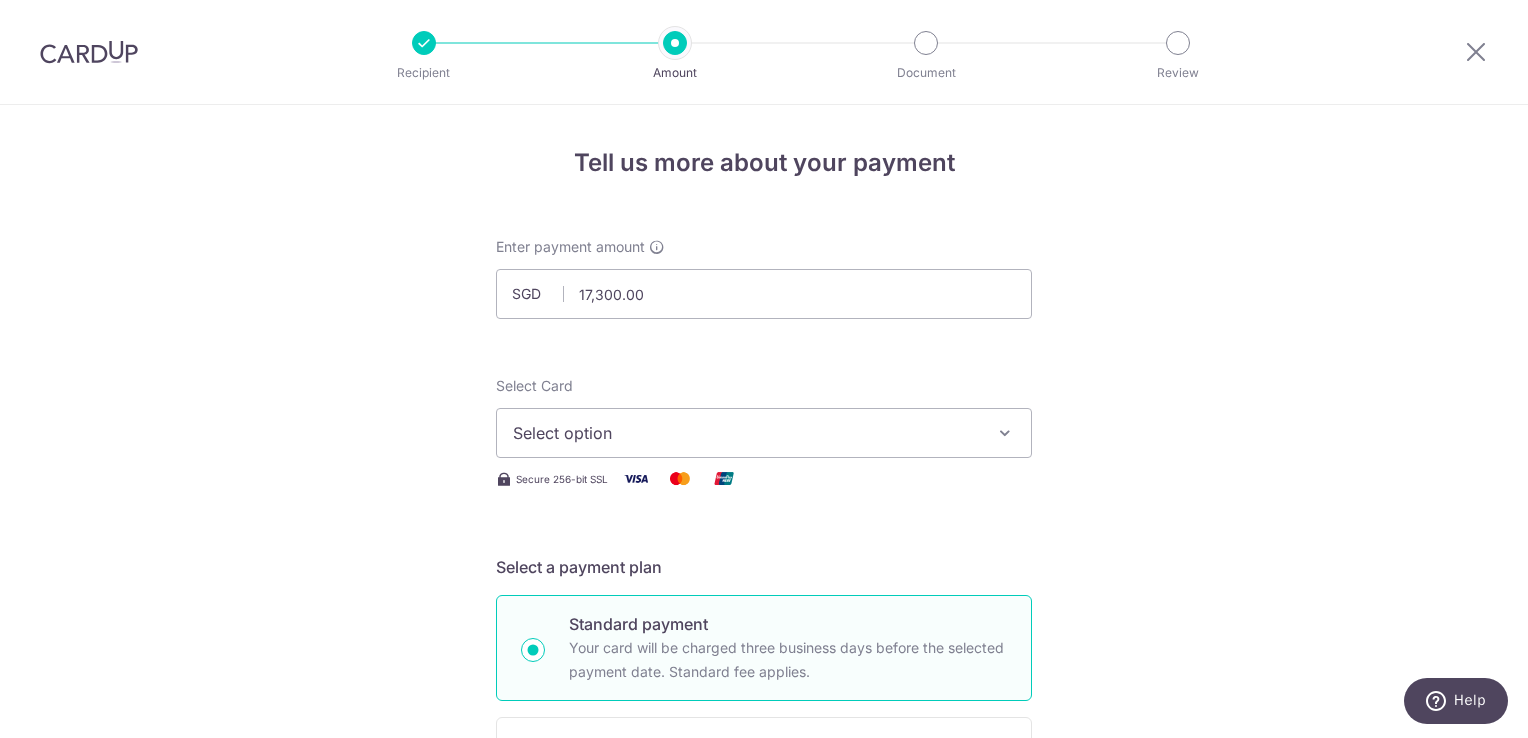 click on "Tell us more about your payment
Enter payment amount
SGD
17,300.00
17300.00
Select Card
Select option
Add credit card
Your Cards
**** 8741
**** 5051
**** 5802
Secure 256-bit SSL
Text
New card details
Card" at bounding box center (764, 1121) 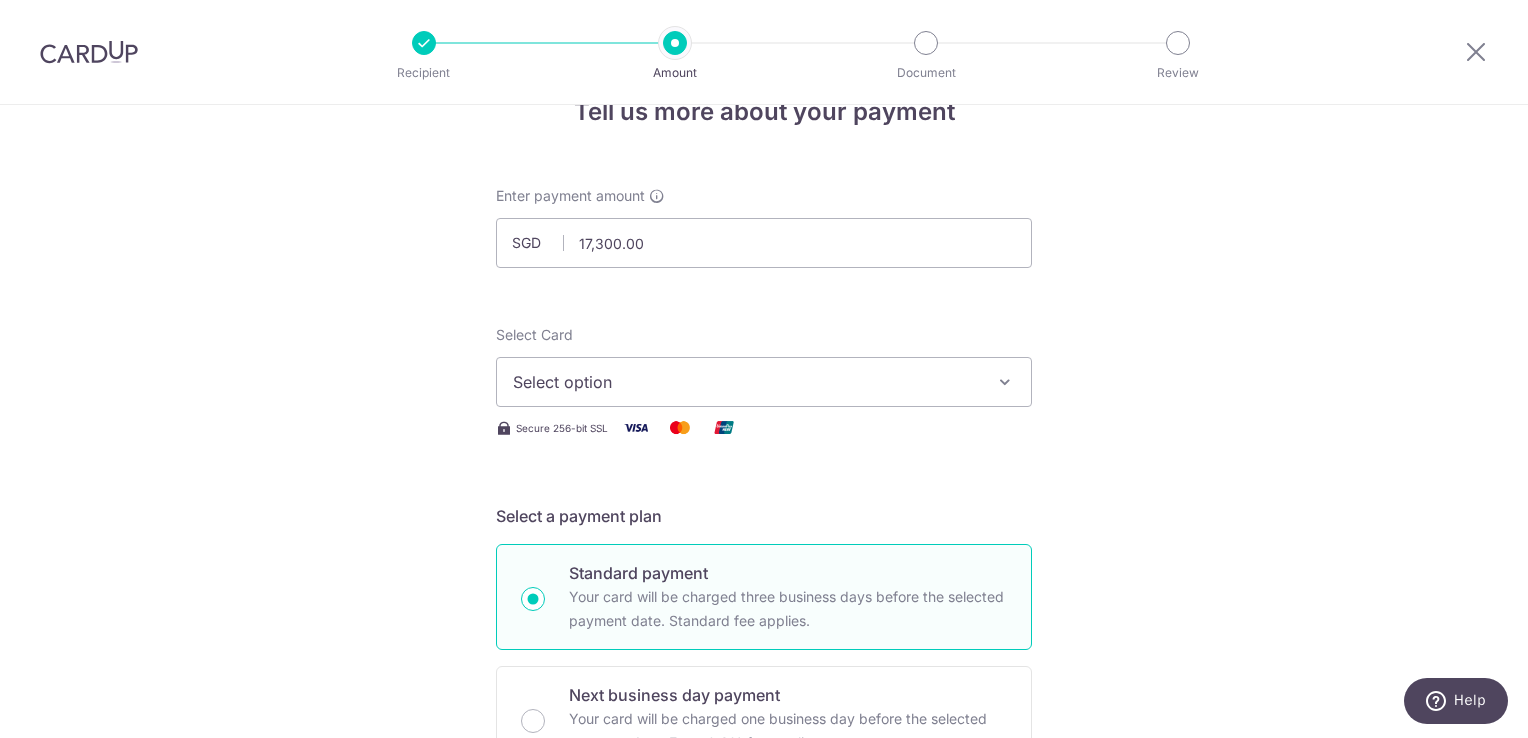 scroll, scrollTop: 100, scrollLeft: 0, axis: vertical 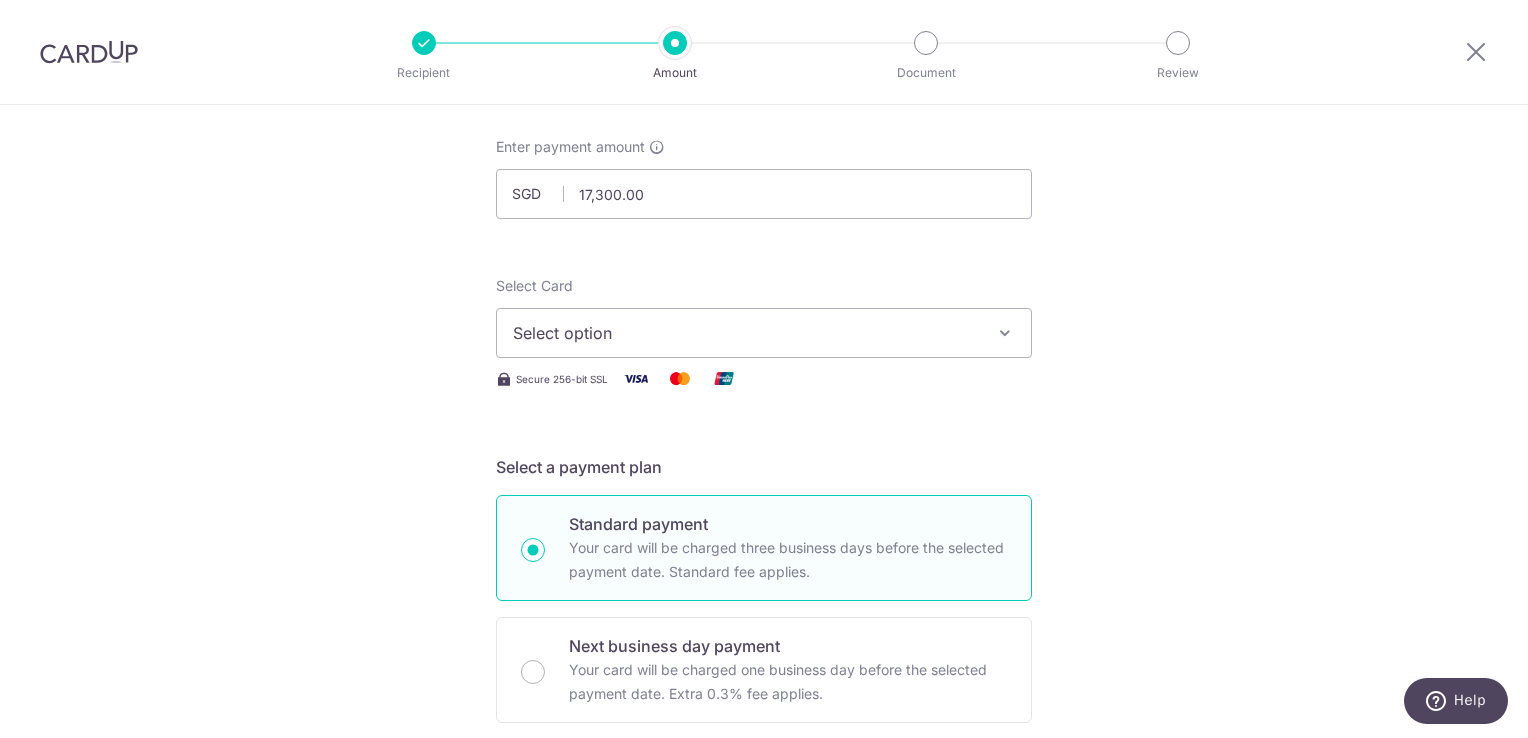 click on "Select option" at bounding box center [746, 333] 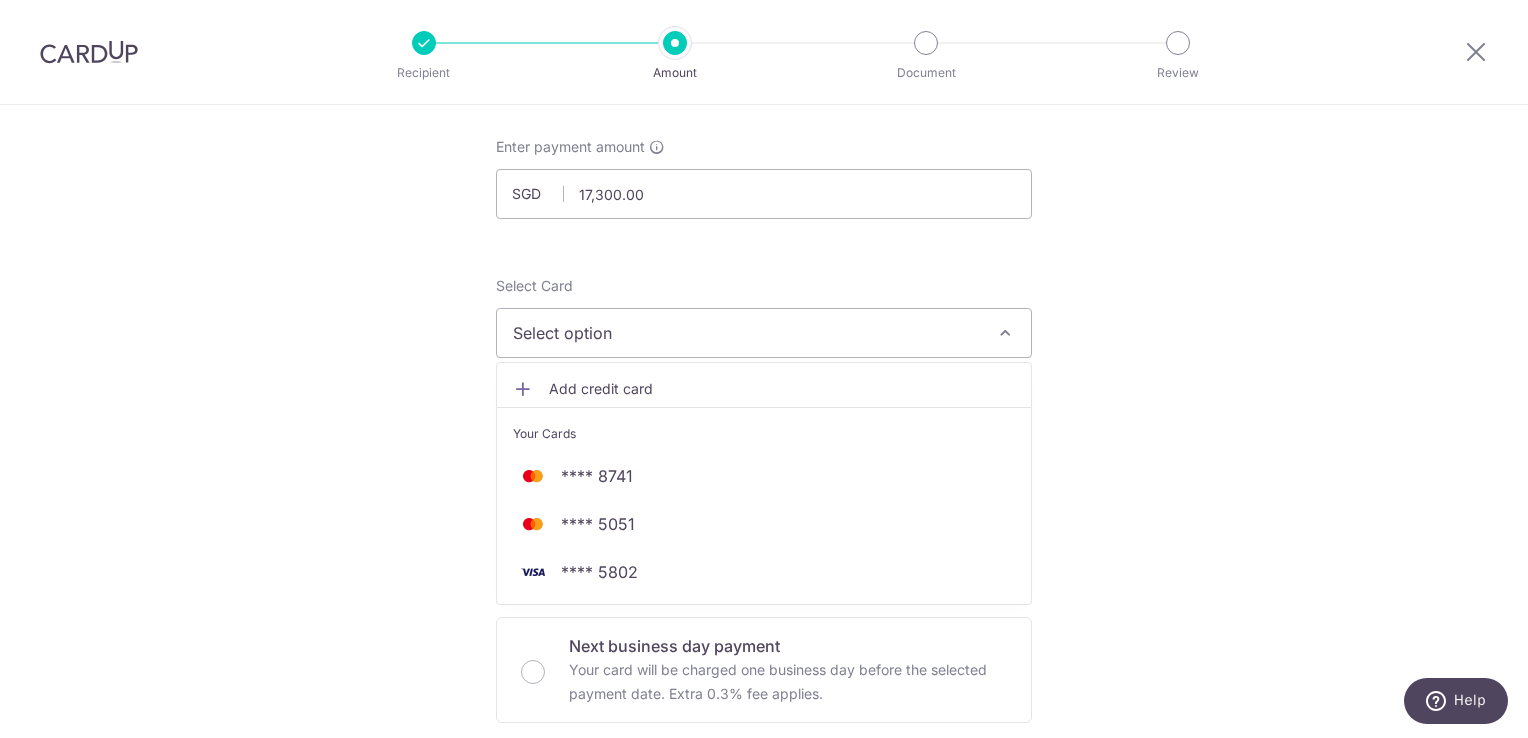 click on "Tell us more about your payment
Enter payment amount
SGD
17,300.00
17300.00
Select Card
Select option
Add credit card
Your Cards
**** 8741
**** 5051
**** 5802
Secure 256-bit SSL
Text
New card details
Card" at bounding box center [764, 1021] 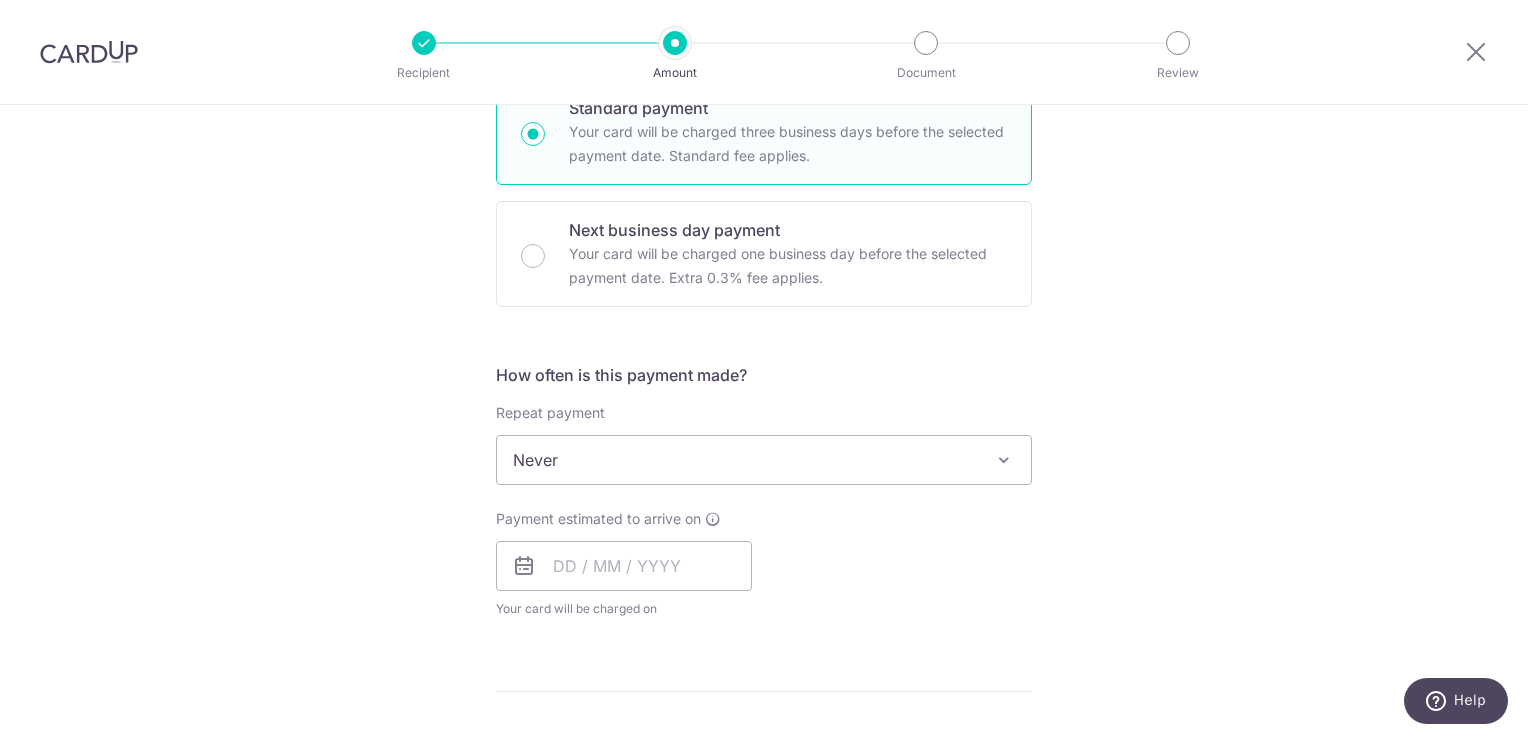 scroll, scrollTop: 600, scrollLeft: 0, axis: vertical 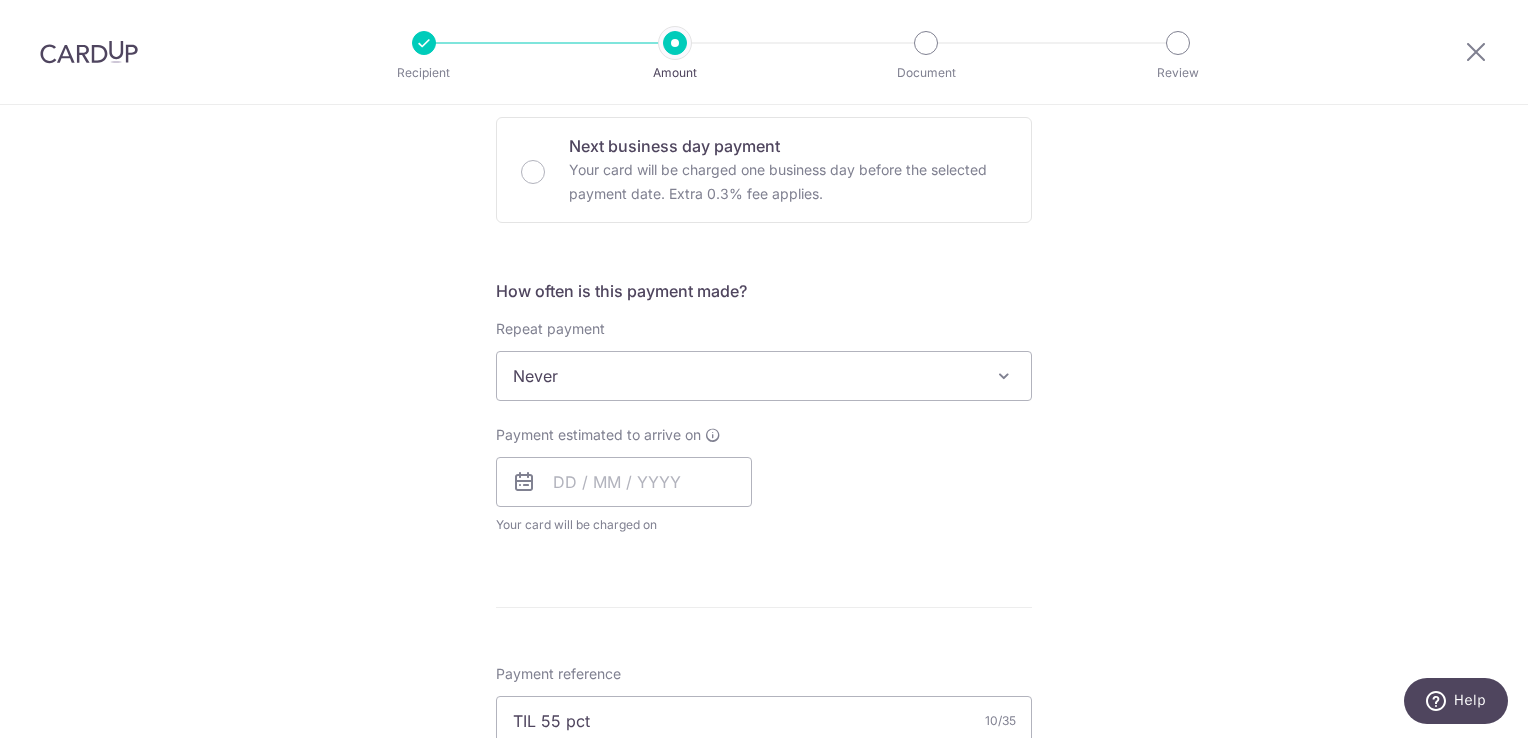 click on "Tell us more about your payment
Enter payment amount
SGD
17,300.00
17300.00
Select Card
Select option
Add credit card
Your Cards
**** 8741
**** 5051
**** 5802
Secure 256-bit SSL
Text
New card details
Card" at bounding box center [764, 521] 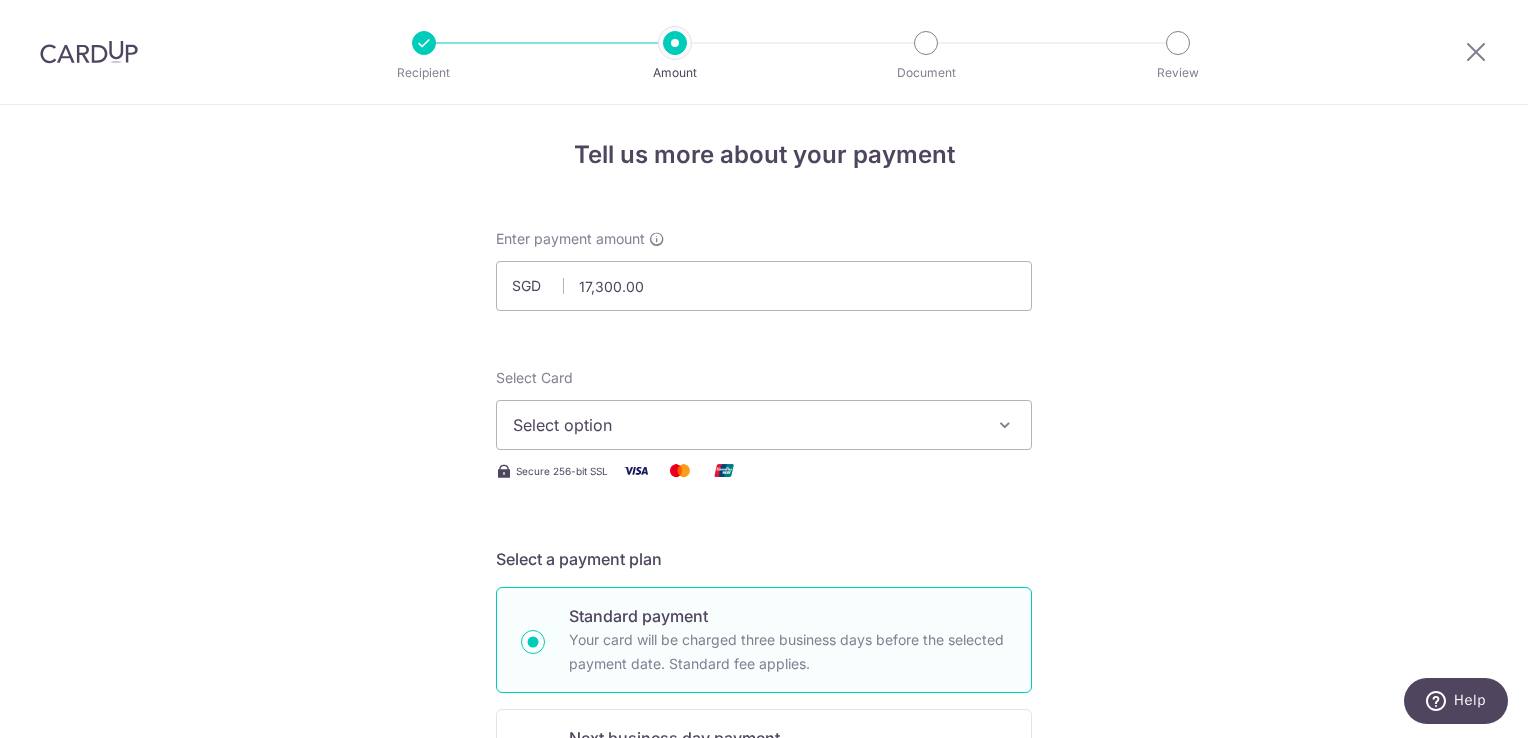 scroll, scrollTop: 0, scrollLeft: 0, axis: both 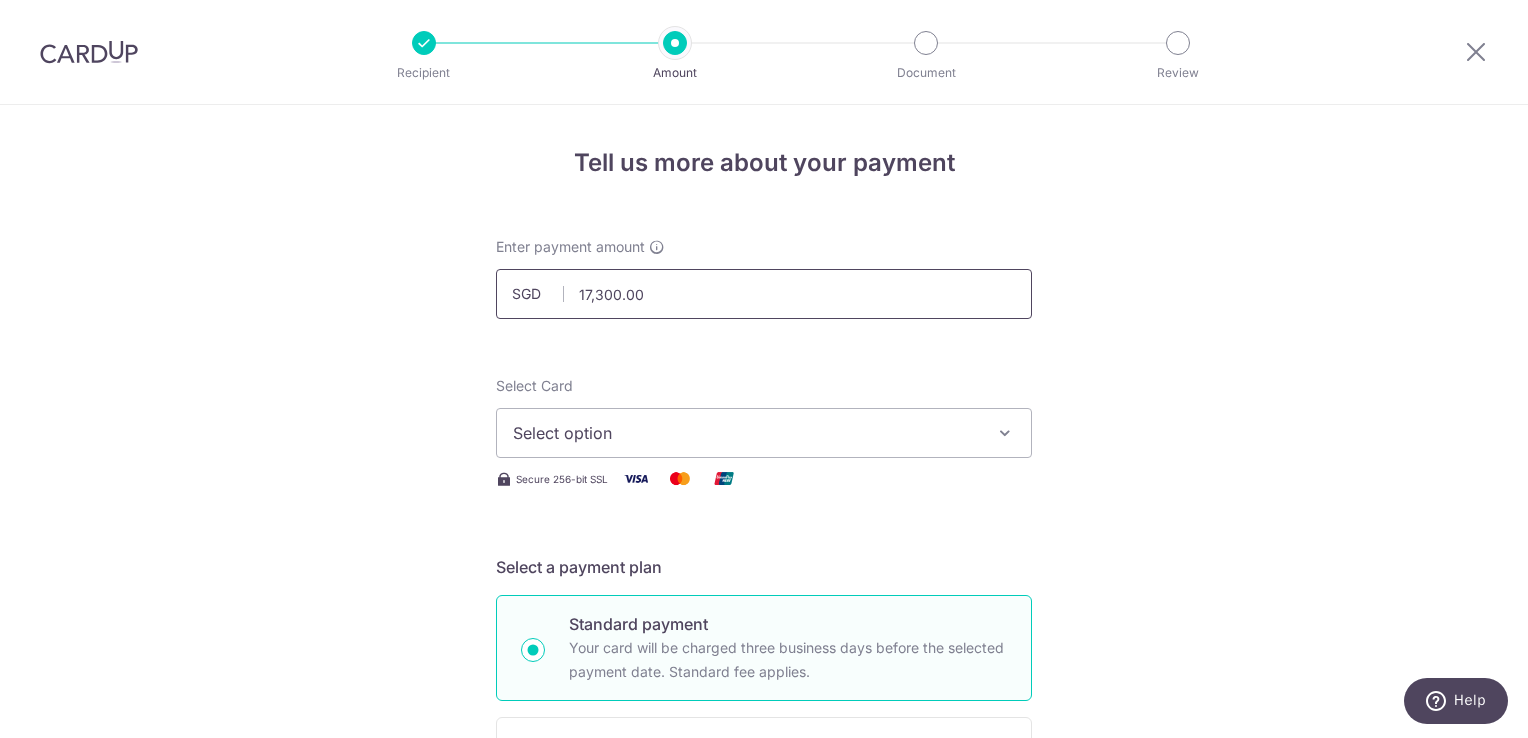 click on "17,300.00" at bounding box center [764, 294] 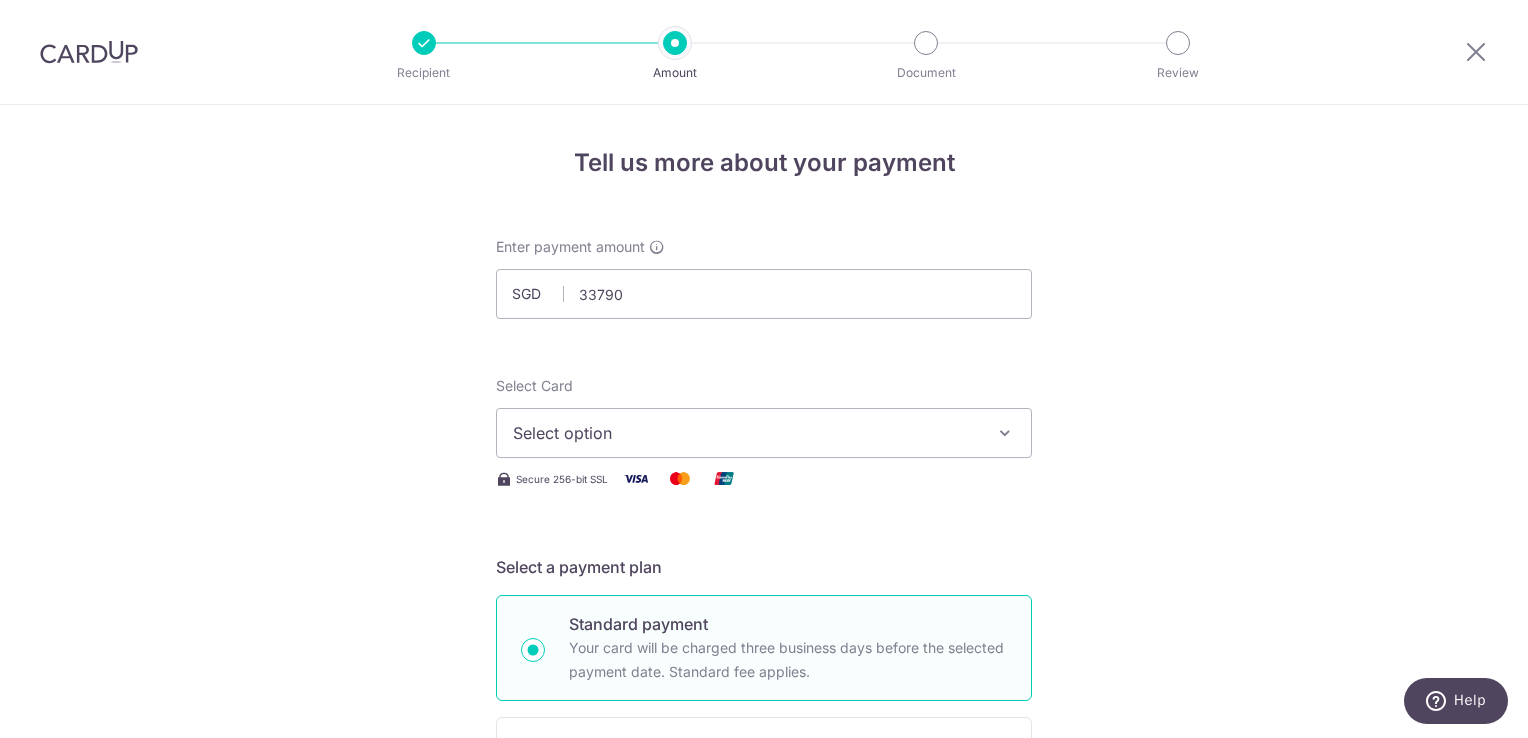 type on "33,790.00" 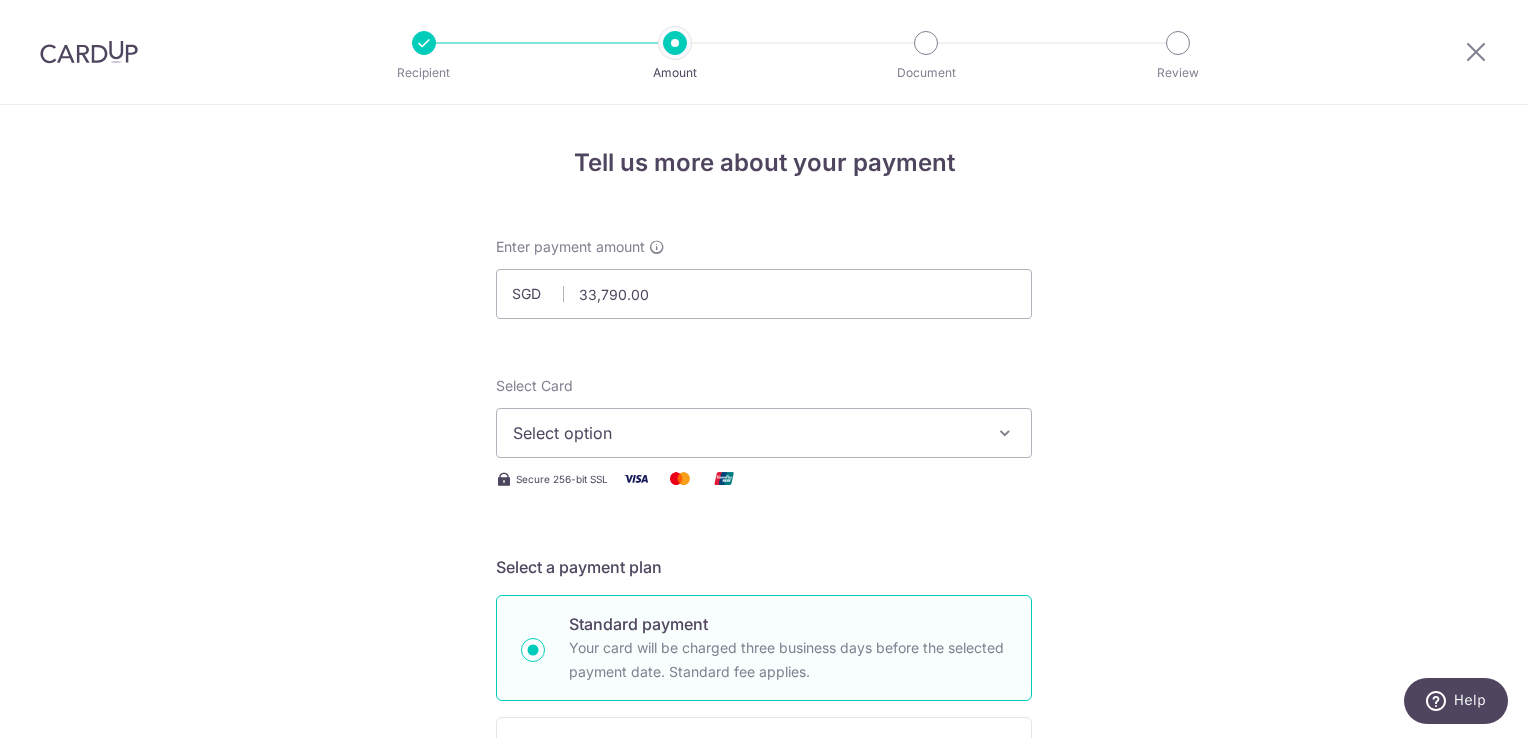 click on "Select option" at bounding box center [746, 433] 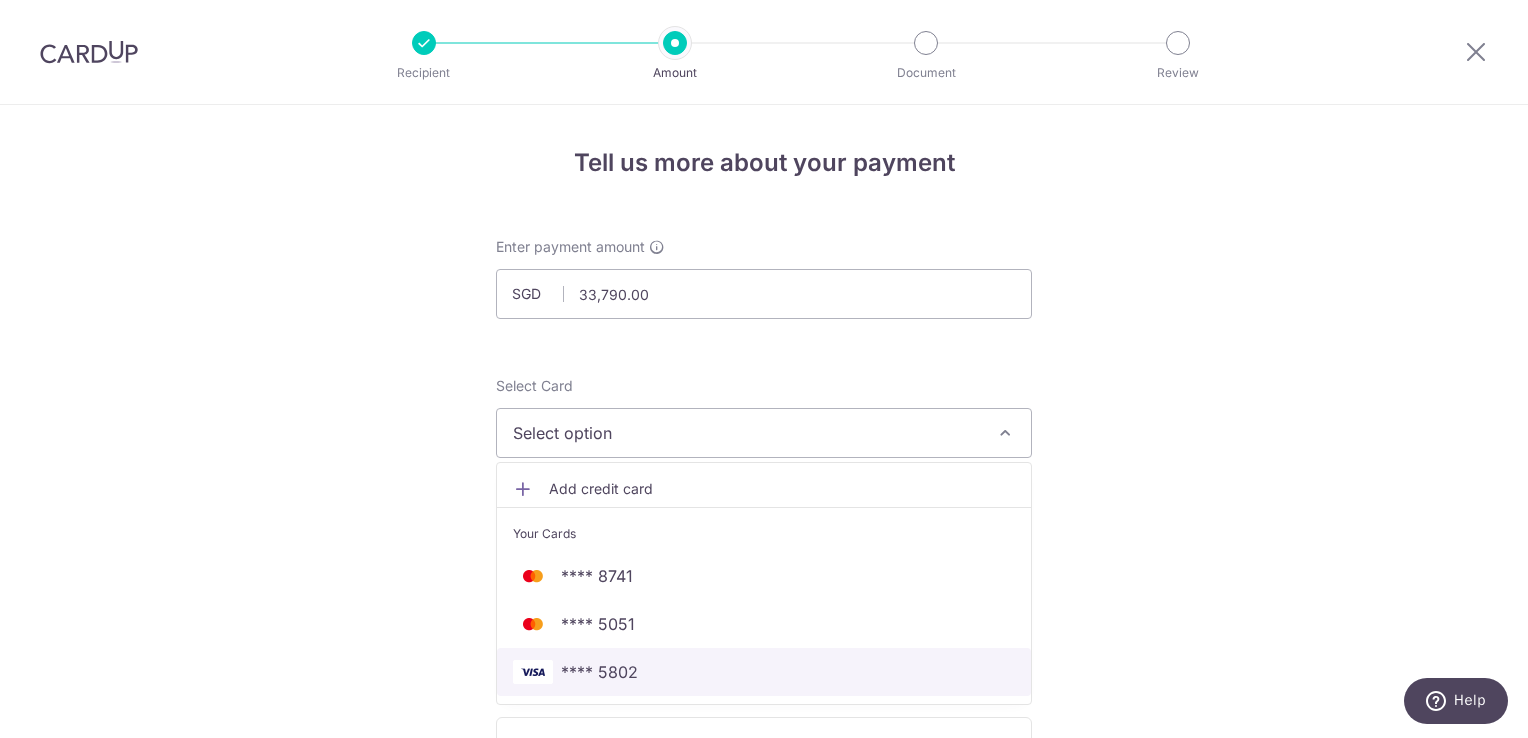 click on "**** 5802" at bounding box center [599, 672] 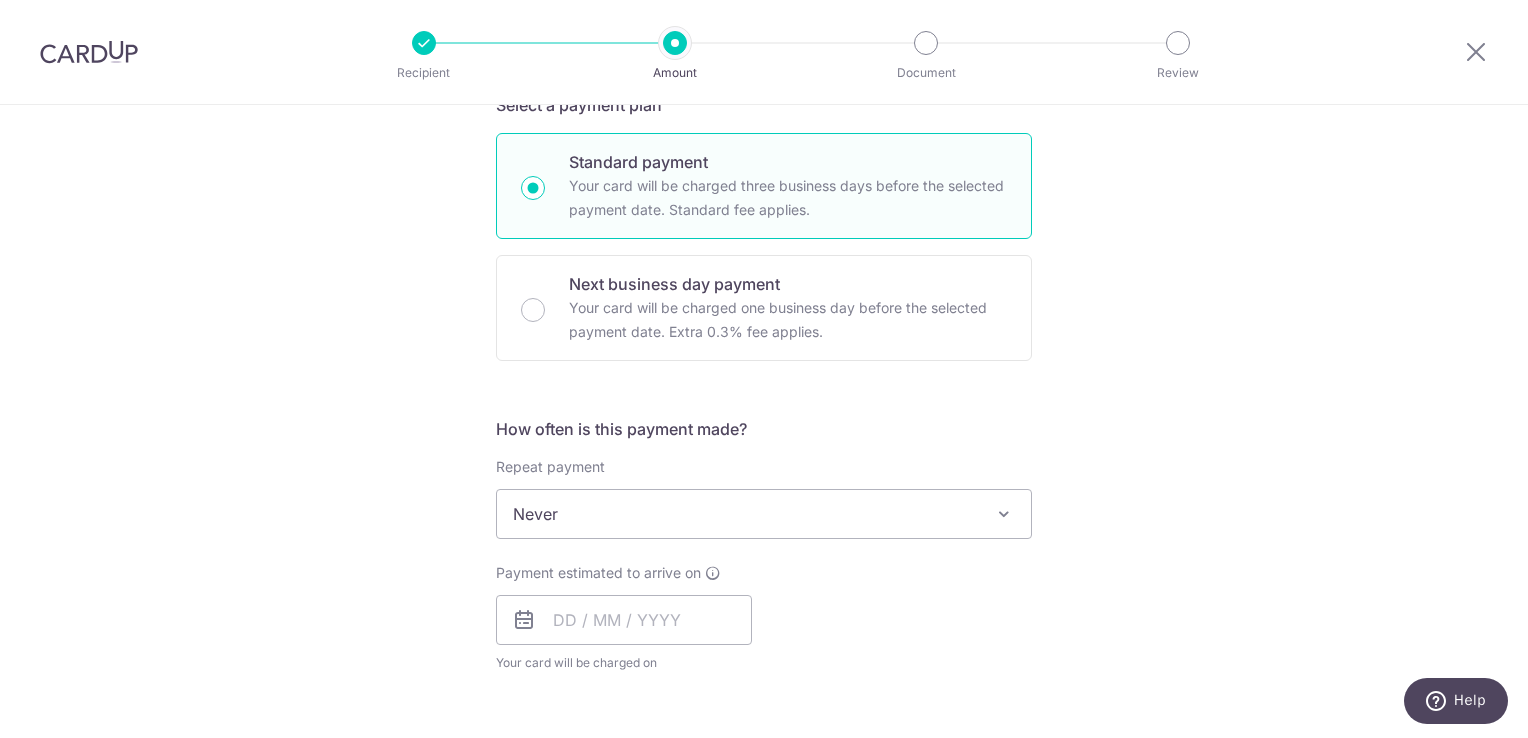 scroll, scrollTop: 500, scrollLeft: 0, axis: vertical 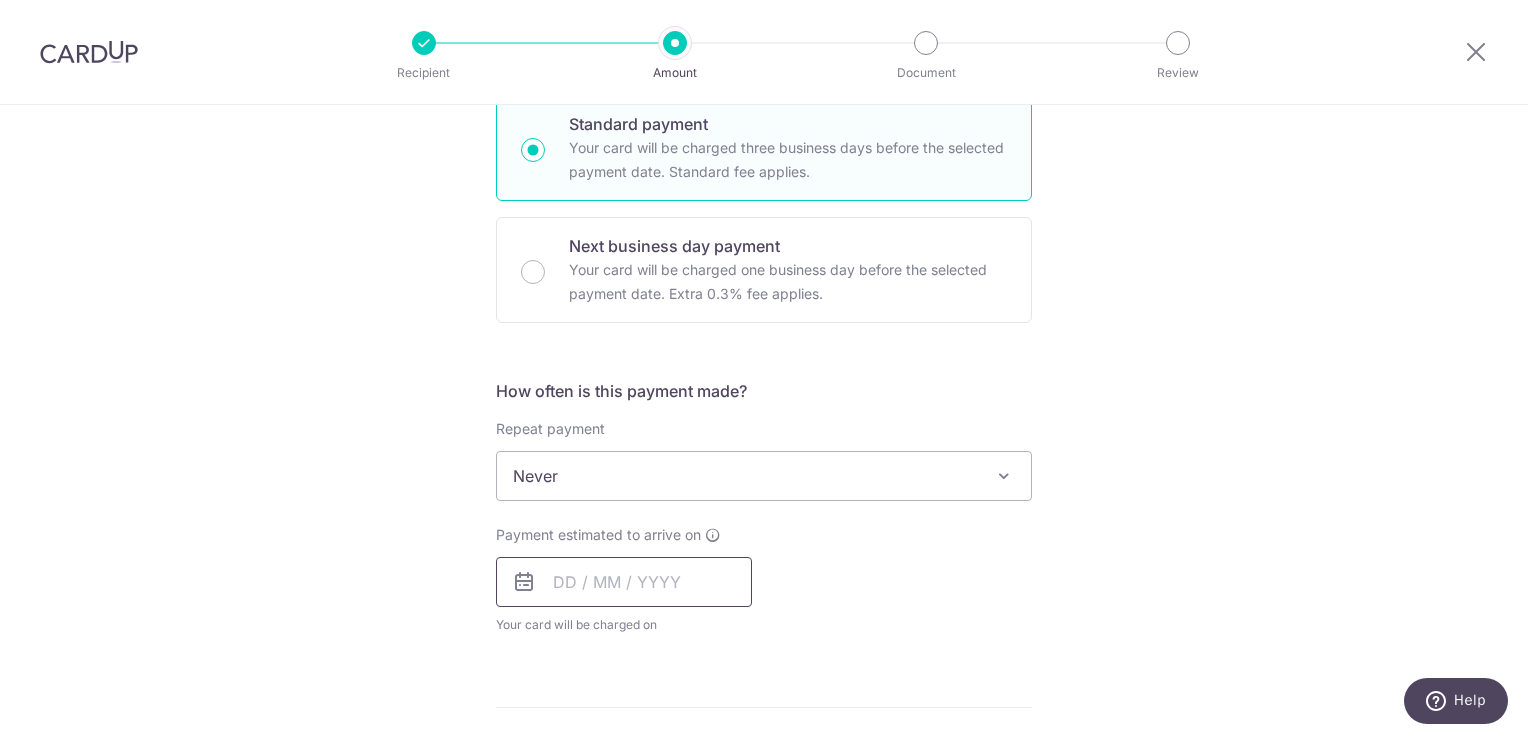 click at bounding box center (624, 582) 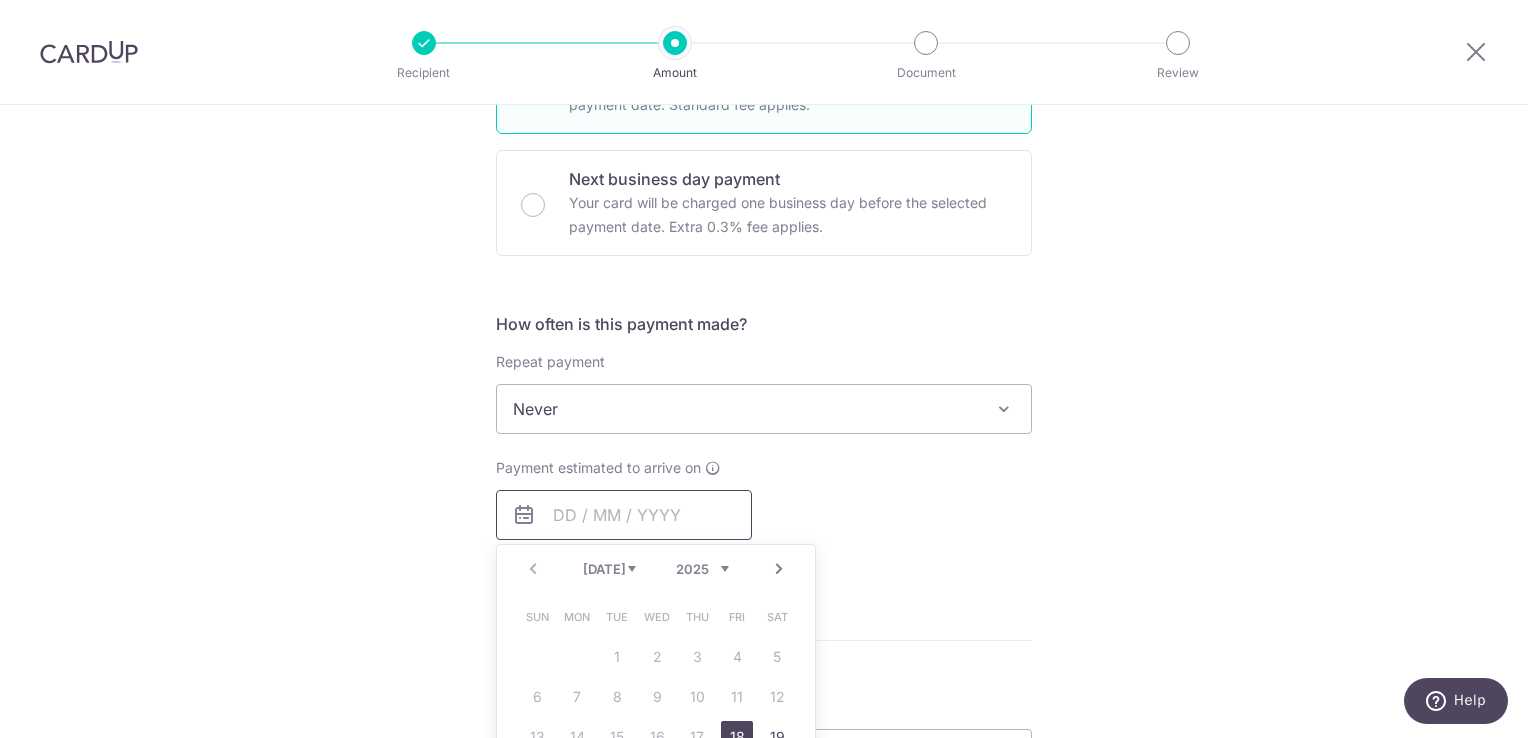 scroll, scrollTop: 700, scrollLeft: 0, axis: vertical 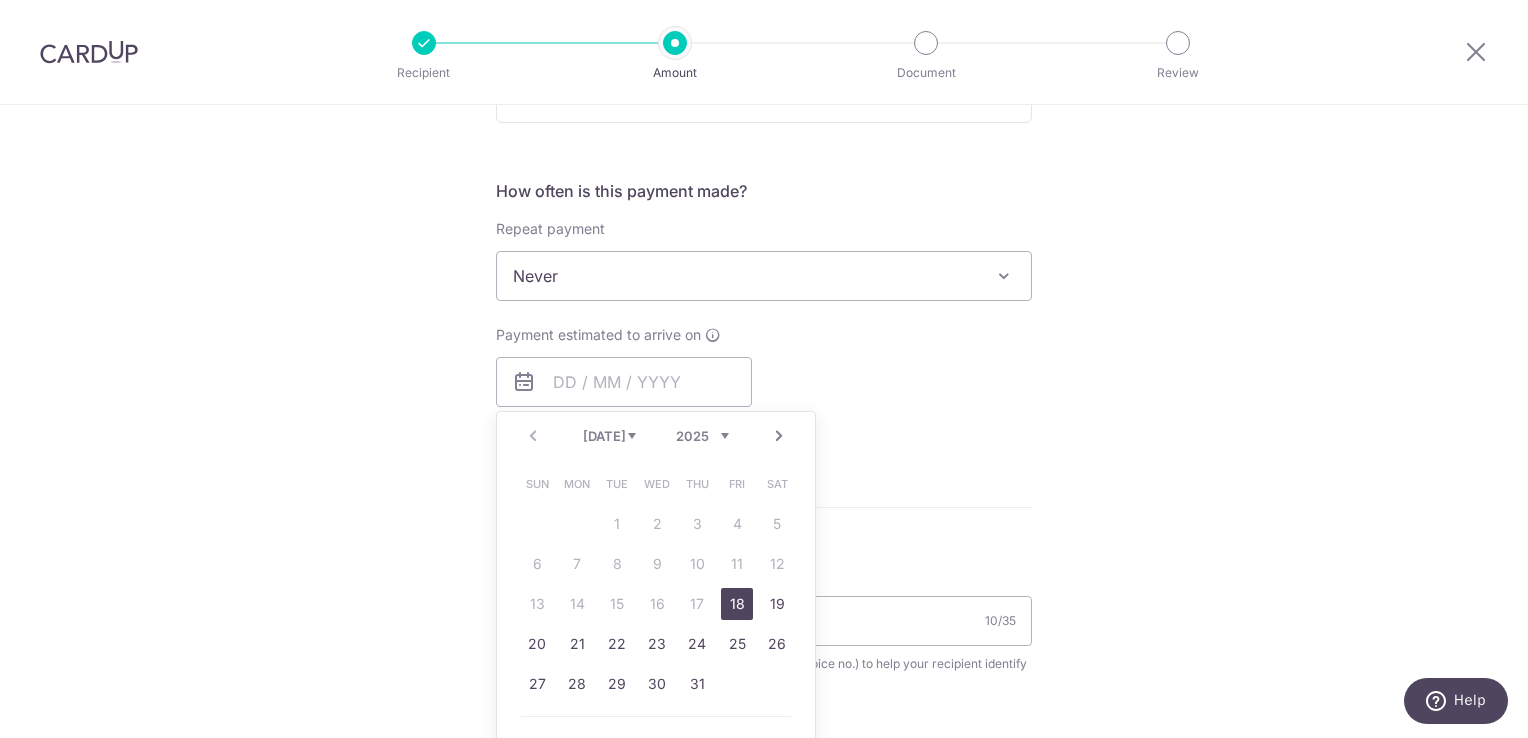 click on "18" at bounding box center [737, 604] 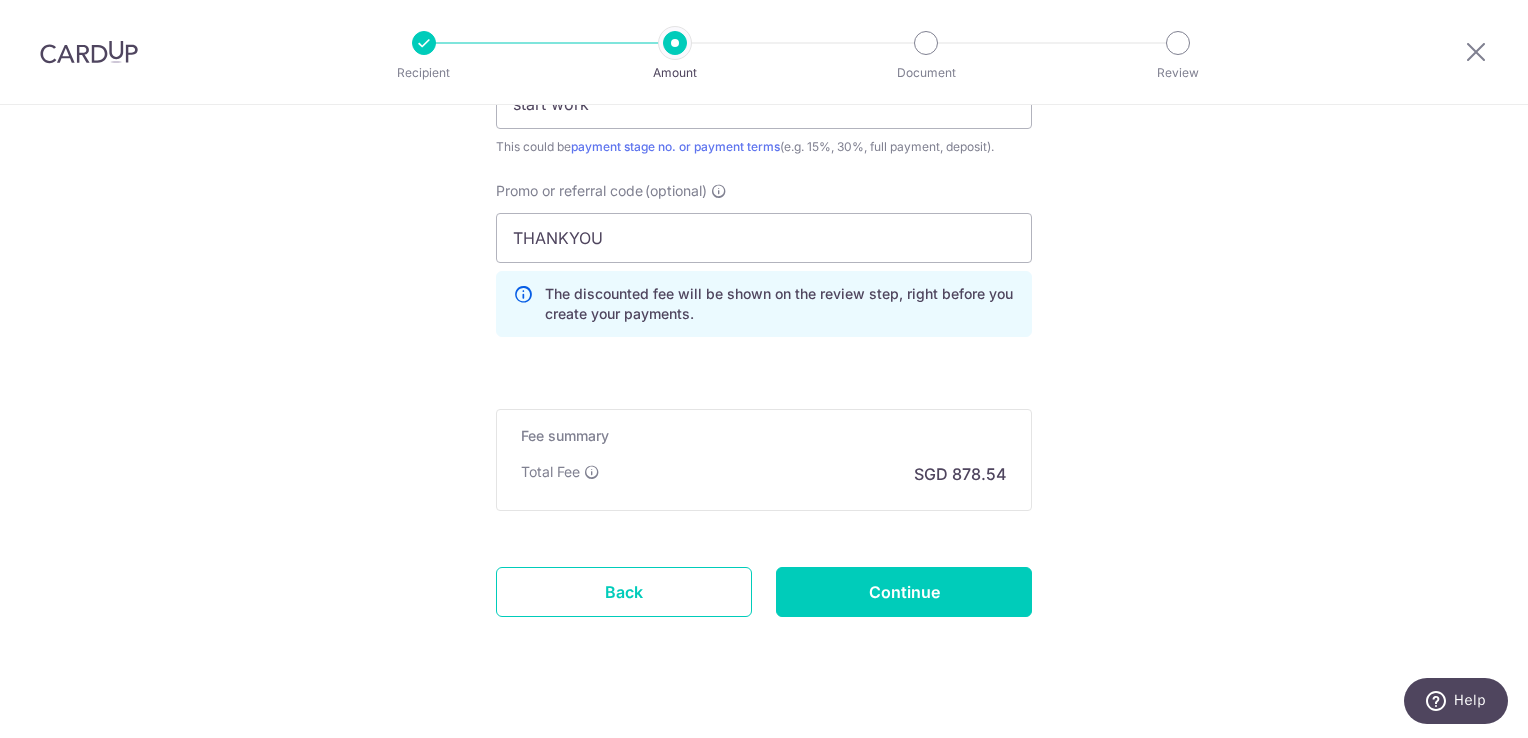 scroll, scrollTop: 1478, scrollLeft: 0, axis: vertical 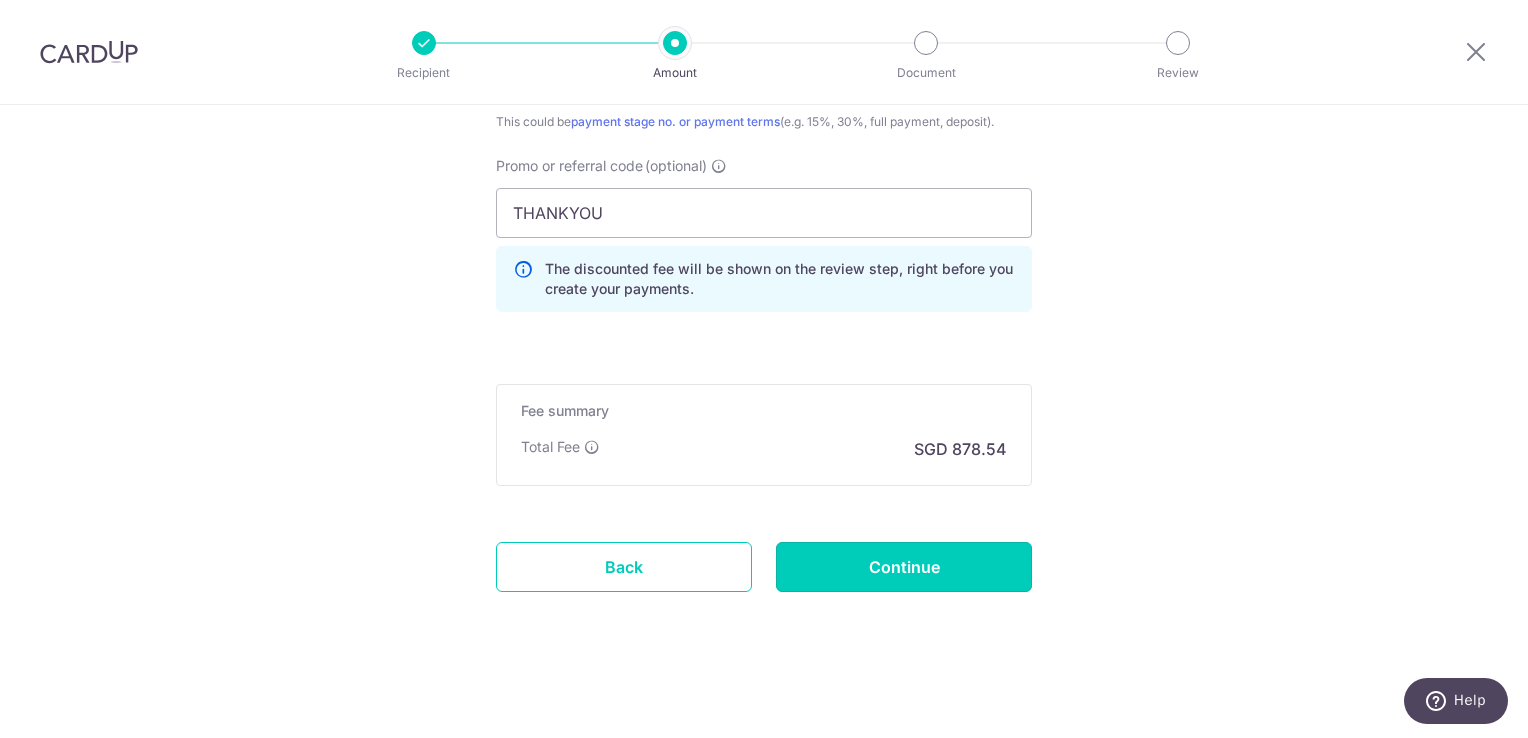 drag, startPoint x: 830, startPoint y: 563, endPoint x: 1211, endPoint y: 559, distance: 381.021 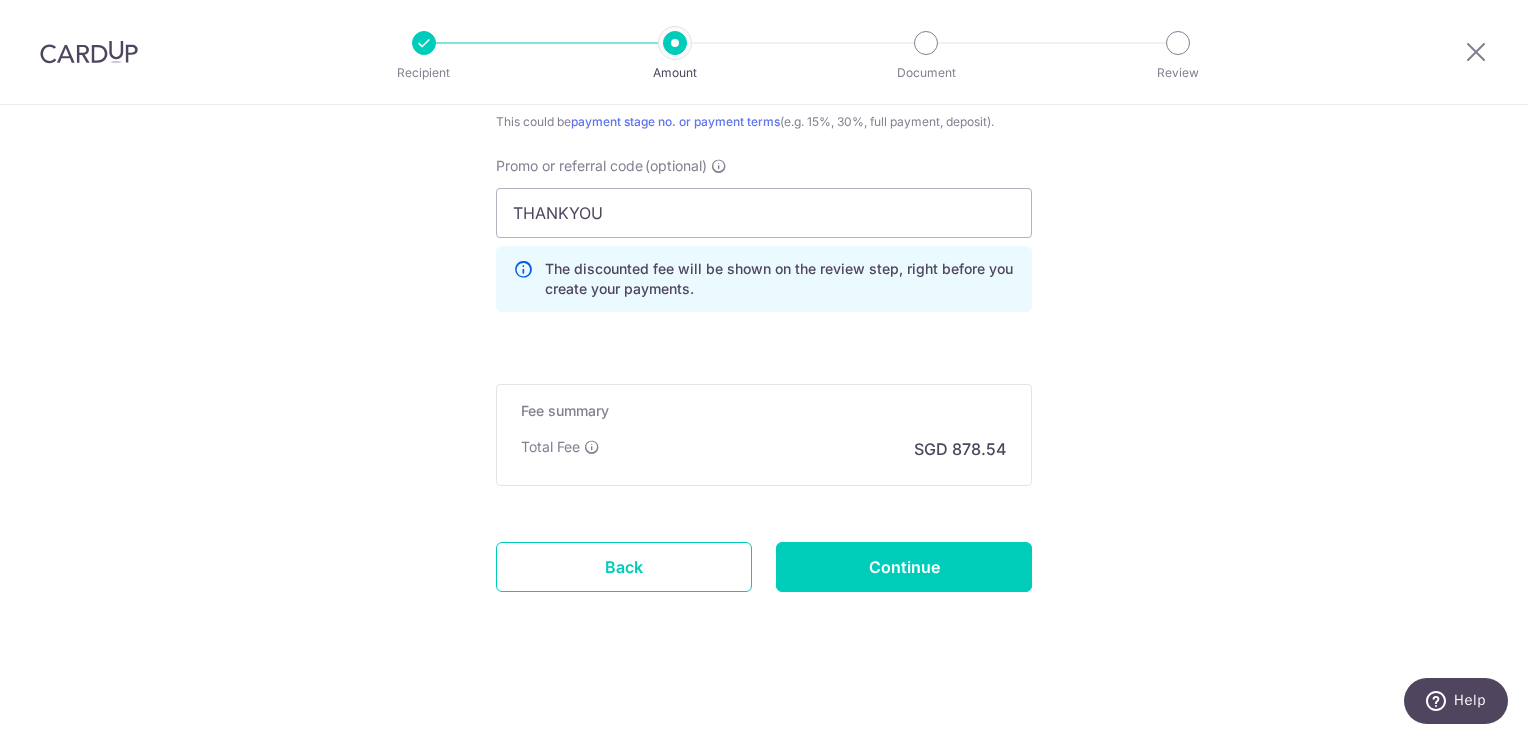click on "Tell us more about your payment
Enter payment amount
SGD
33,790.00
33790.00
Select Card
**** 5802
Add credit card
Your Cards
**** 8741
**** 5051
**** 5802
Secure 256-bit SSL
Text
New card details
Card" at bounding box center (764, -316) 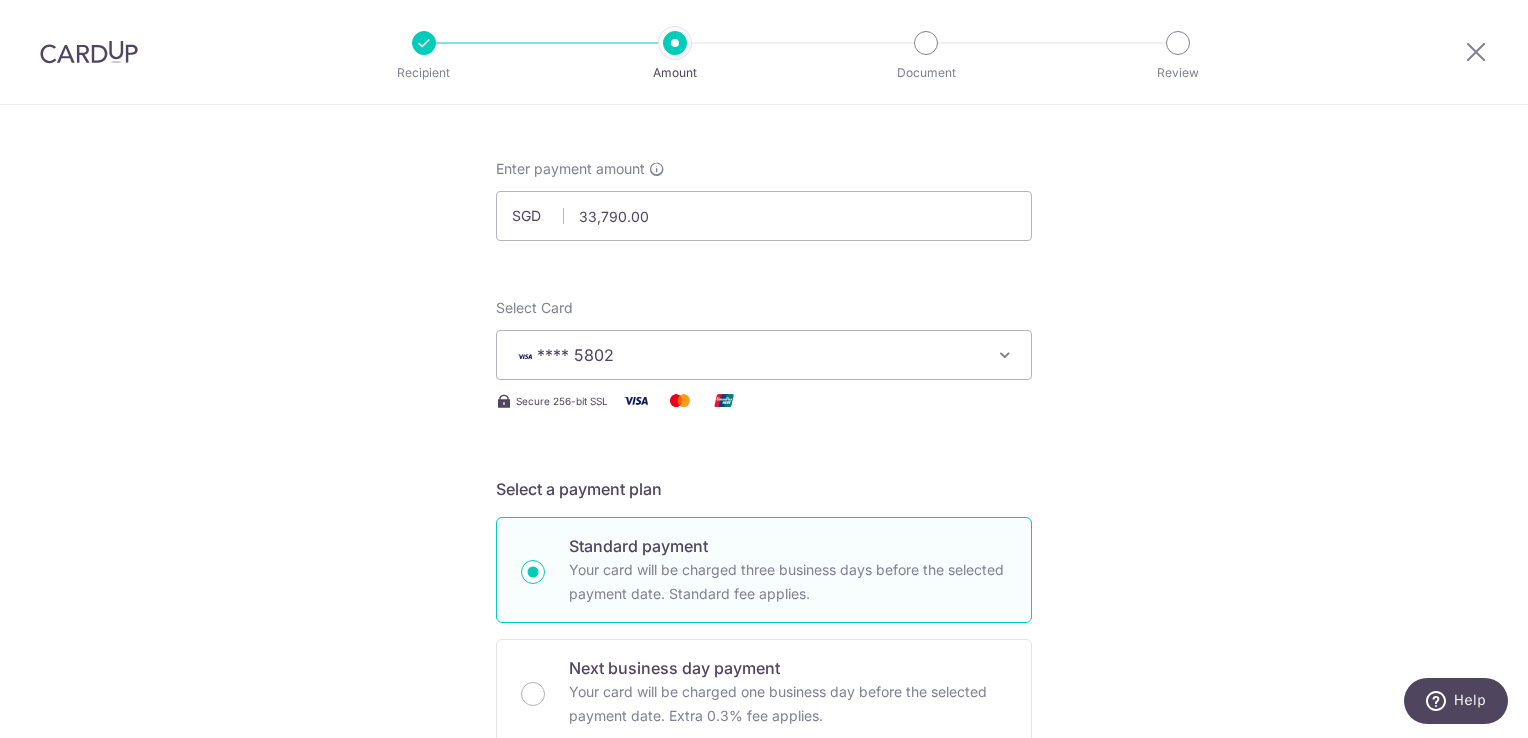 scroll, scrollTop: 0, scrollLeft: 0, axis: both 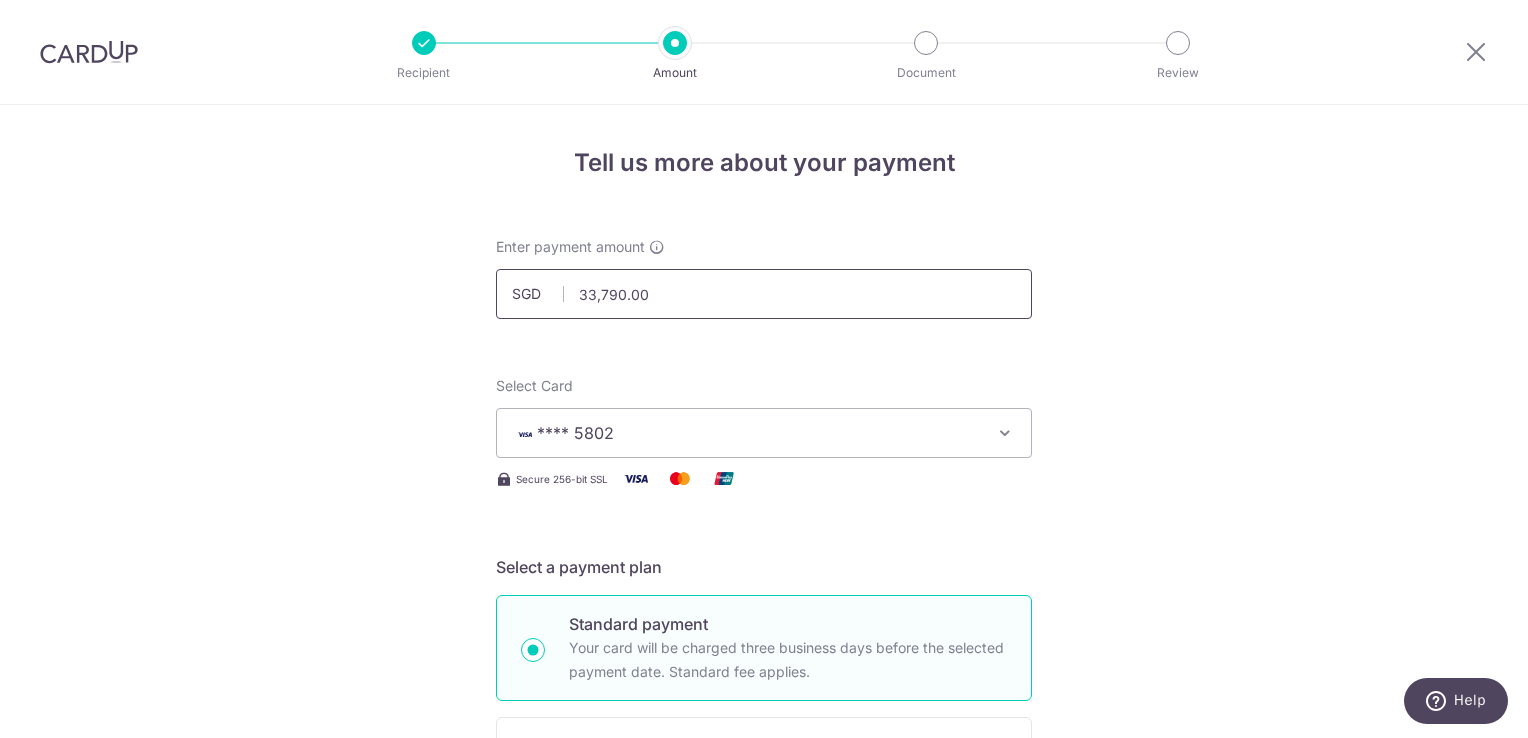 click on "33,790.00" at bounding box center (764, 294) 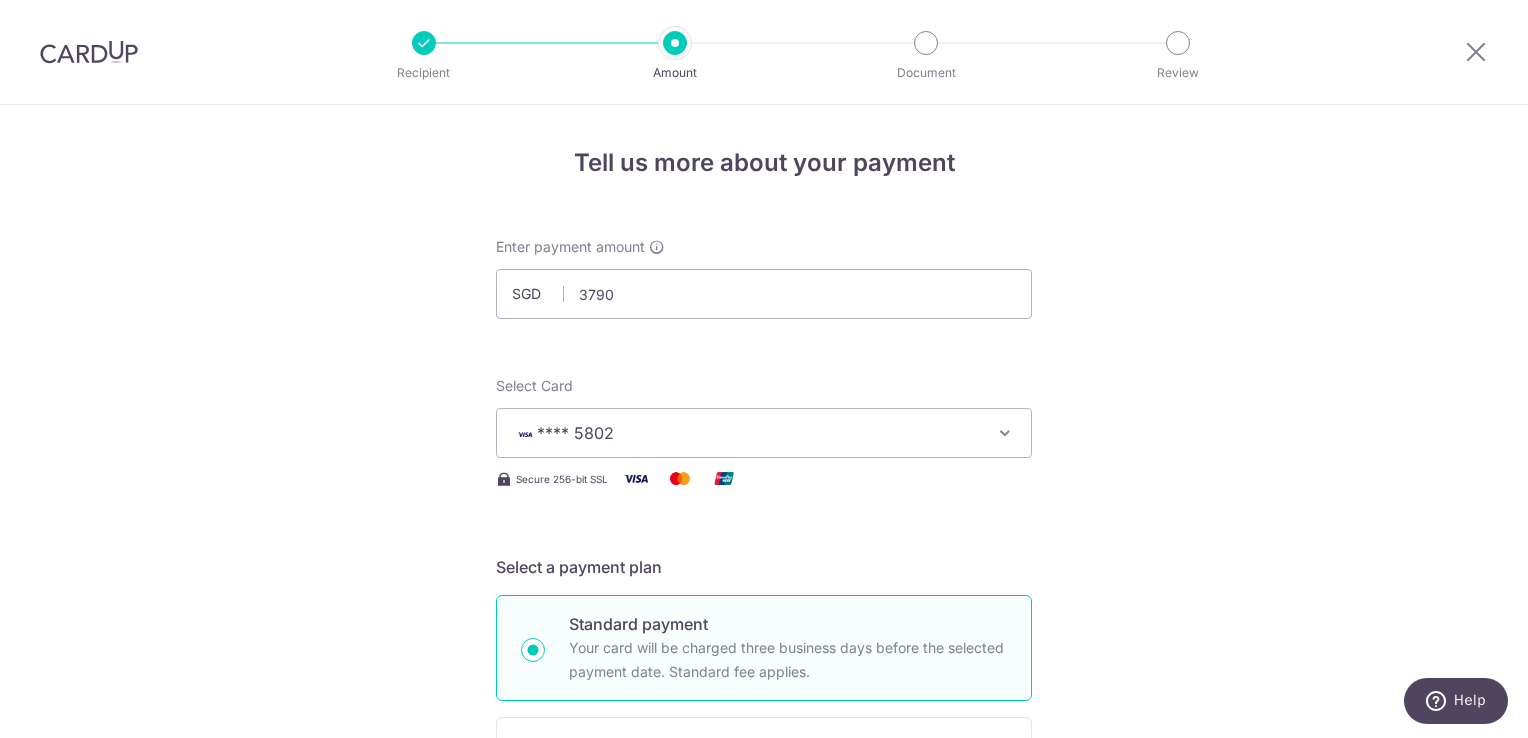 click on "**** 5802" at bounding box center [746, 433] 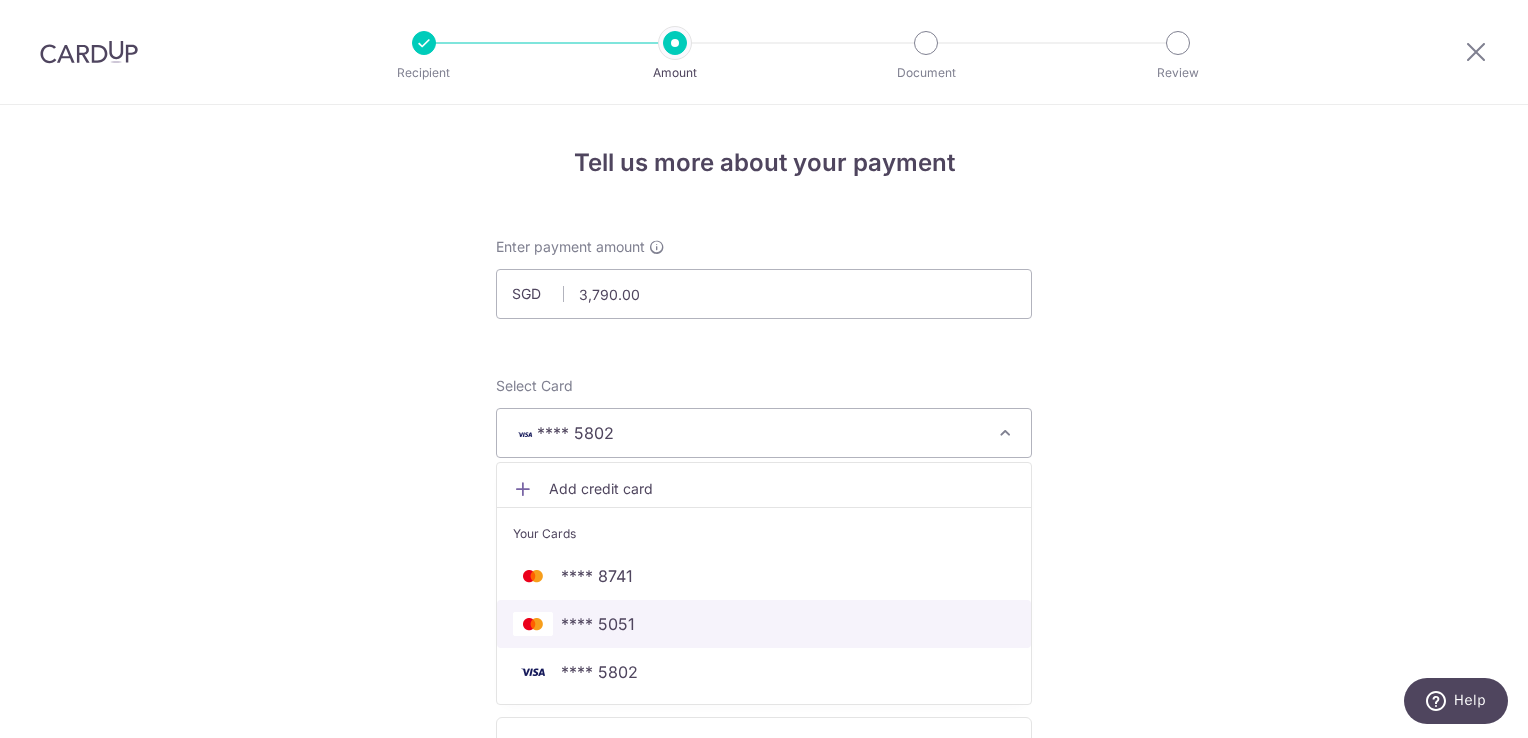 drag, startPoint x: 681, startPoint y: 632, endPoint x: 949, endPoint y: 567, distance: 275.76984 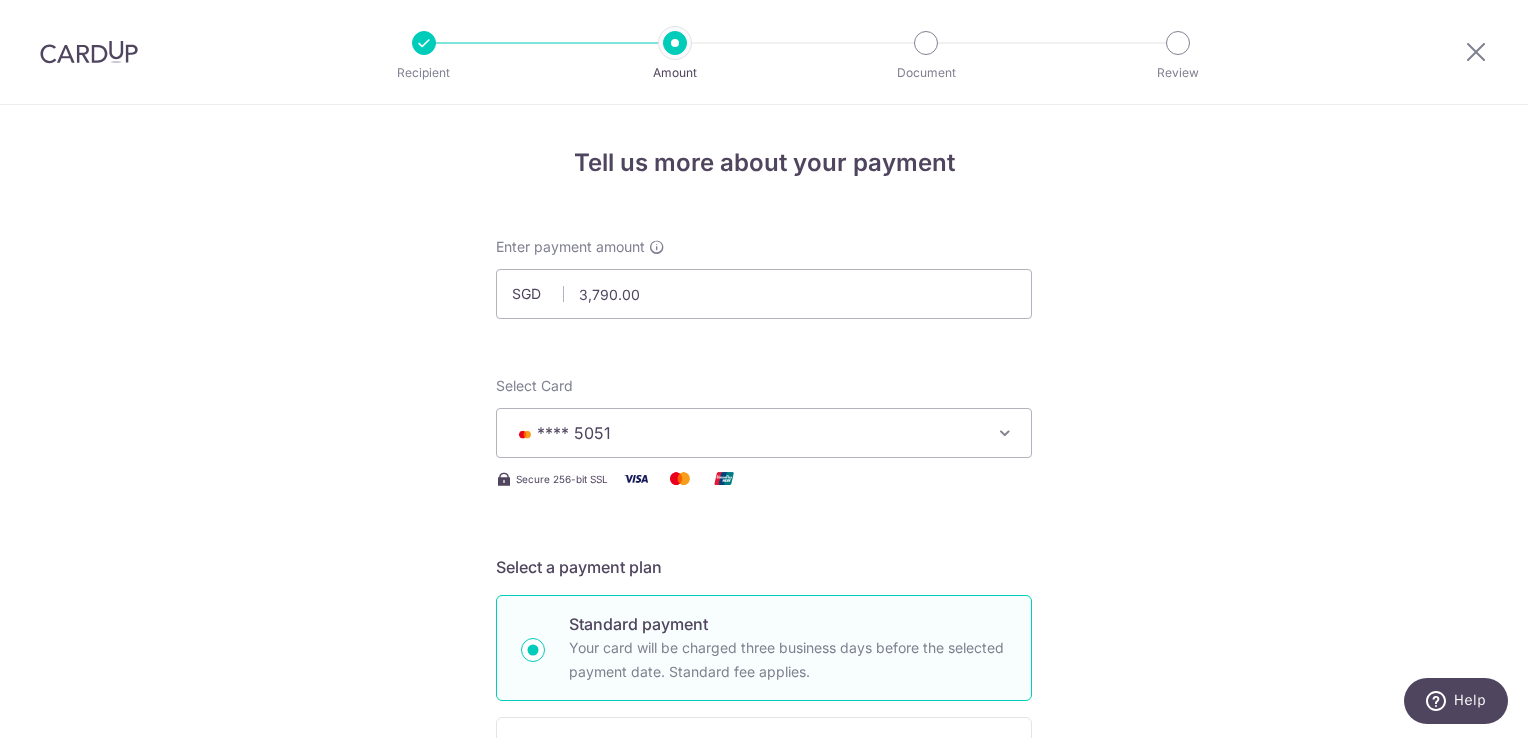 click on "Tell us more about your payment
Enter payment amount
SGD
3,790.00
3790.00
Select Card
**** 5051
Add credit card
Your Cards
**** 8741
**** 5051
**** 5802
Secure 256-bit SSL
Text
New card details
Card" at bounding box center (764, 1162) 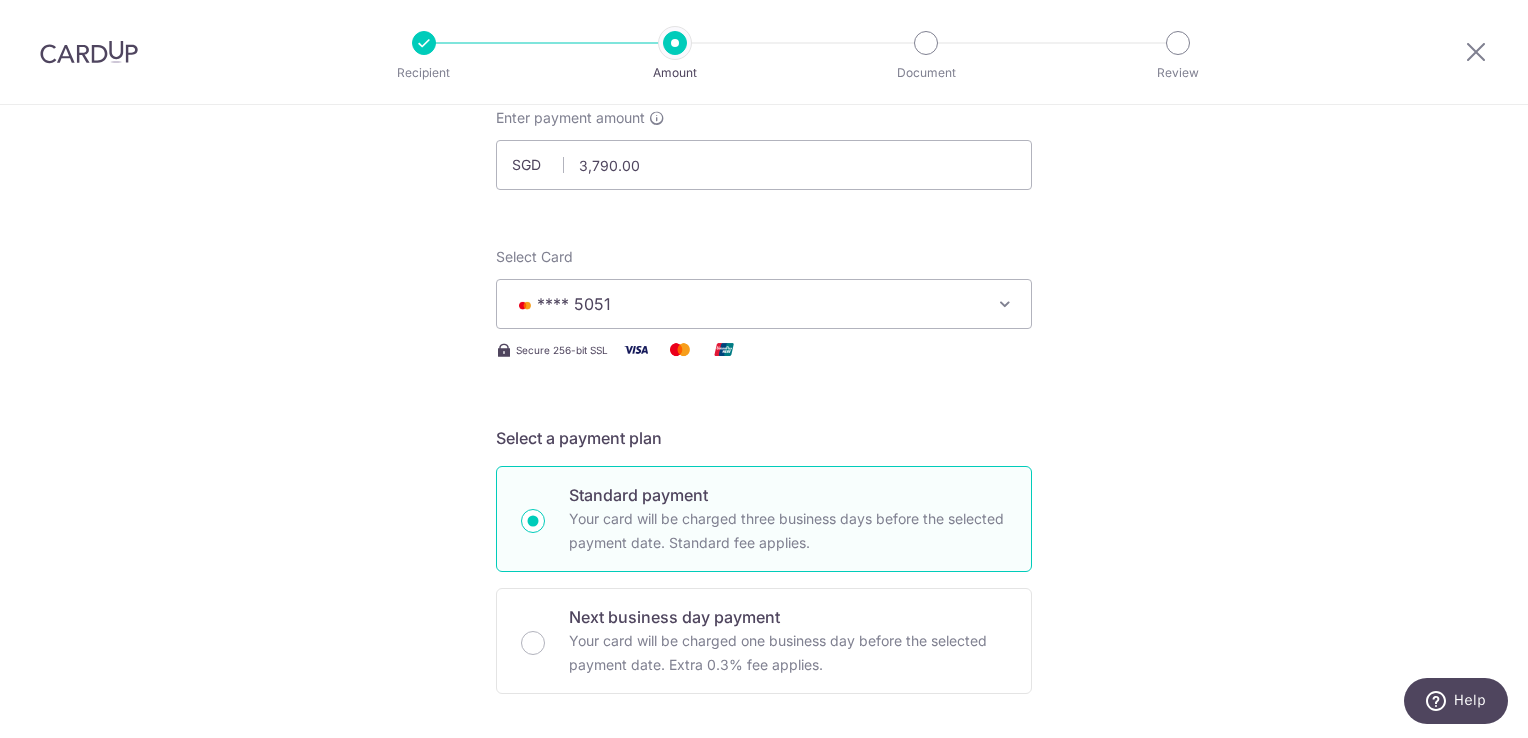 scroll, scrollTop: 0, scrollLeft: 0, axis: both 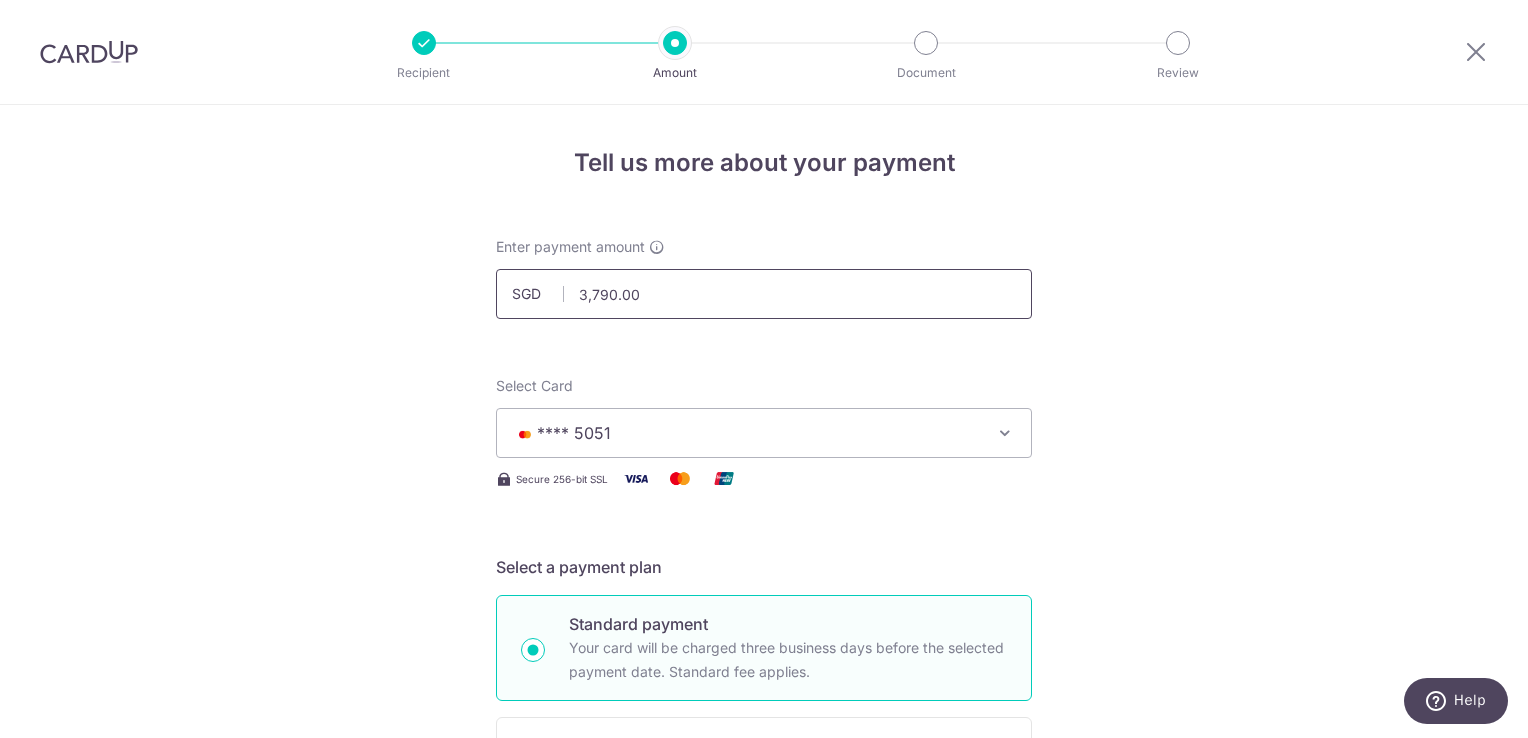 click on "3,790.00" at bounding box center (764, 294) 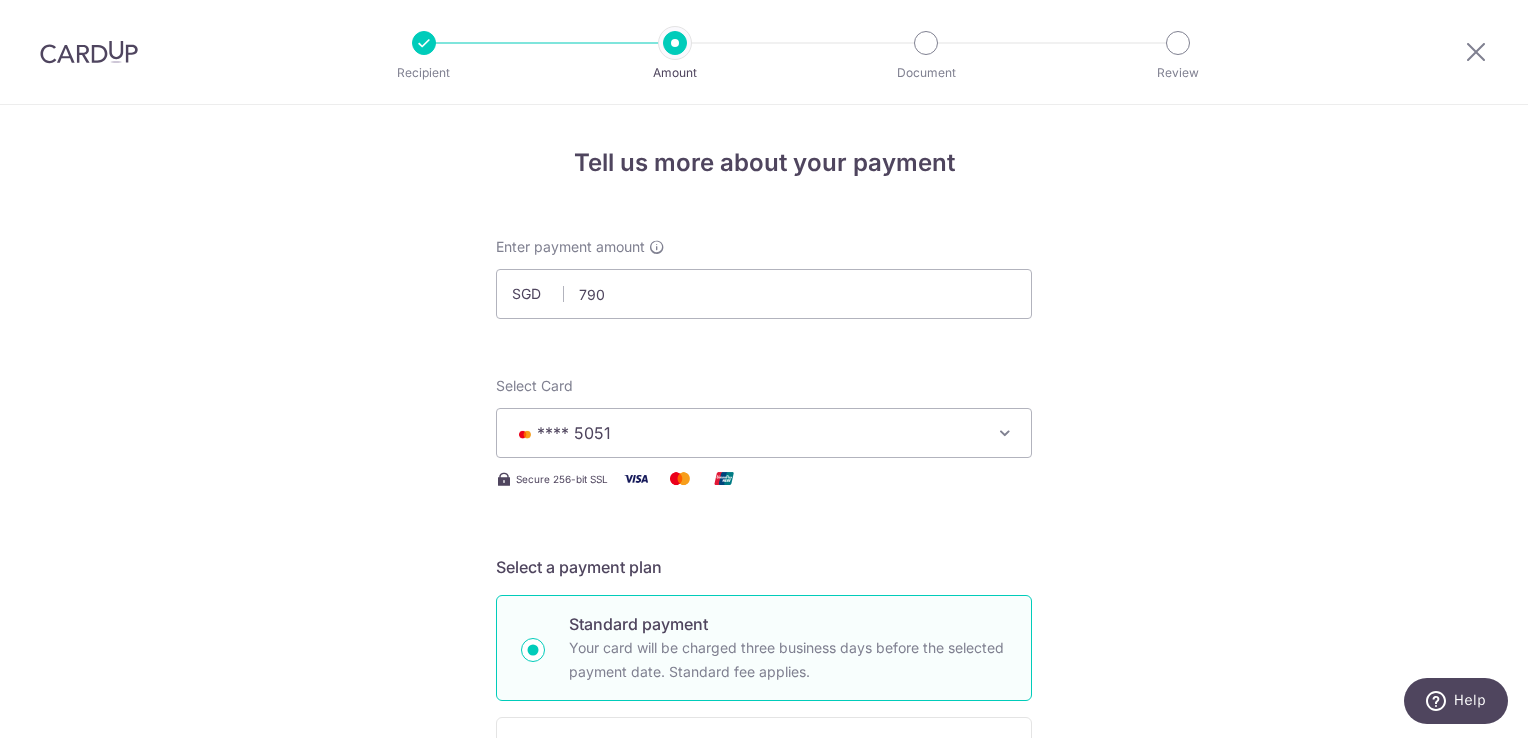 click on "Tell us more about your payment
Enter payment amount
SGD
790
3790.00
Select Card
**** 5051
Add credit card
Your Cards
**** 8741
**** 5051
**** 5802
Secure 256-bit SSL
Text
New card details
Card" at bounding box center (764, 1162) 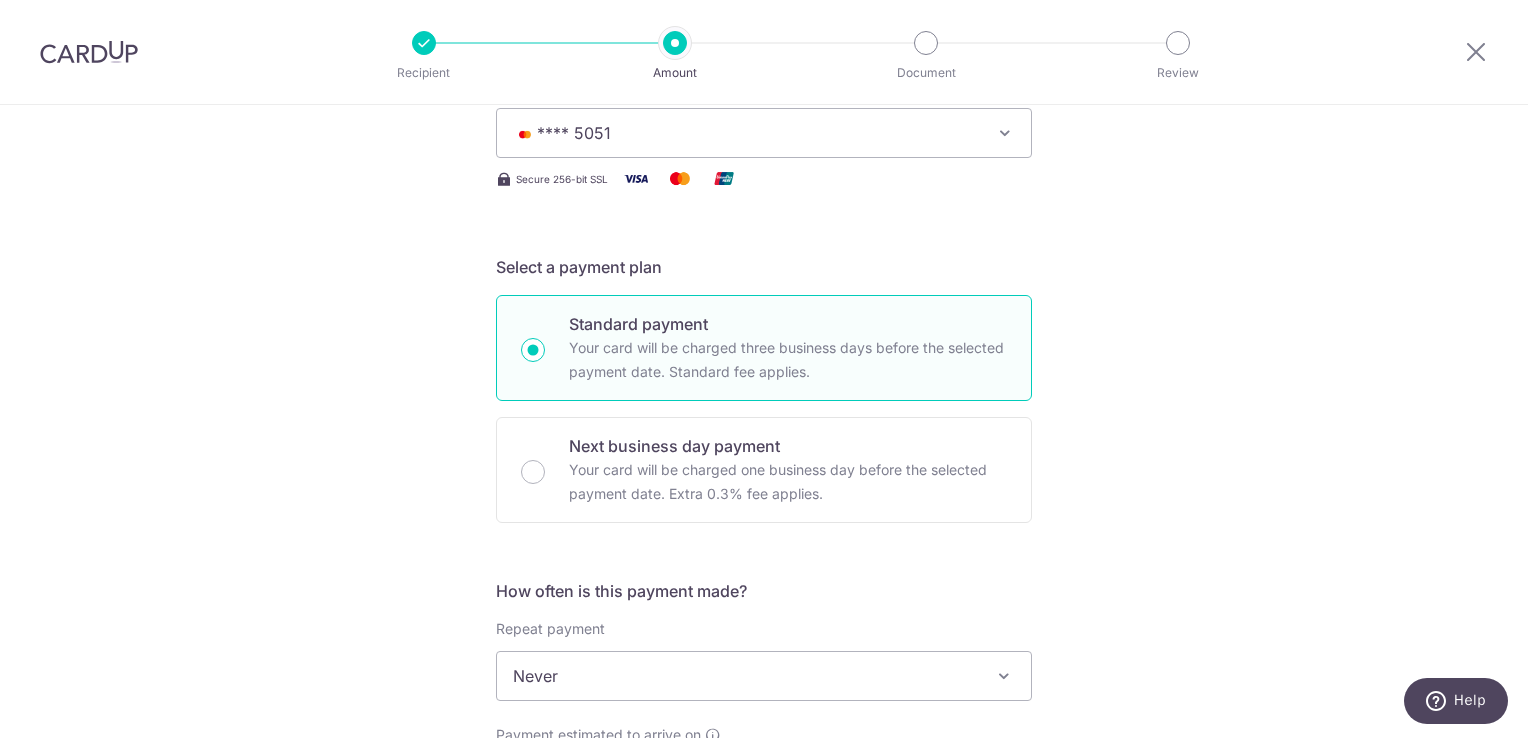 scroll, scrollTop: 0, scrollLeft: 0, axis: both 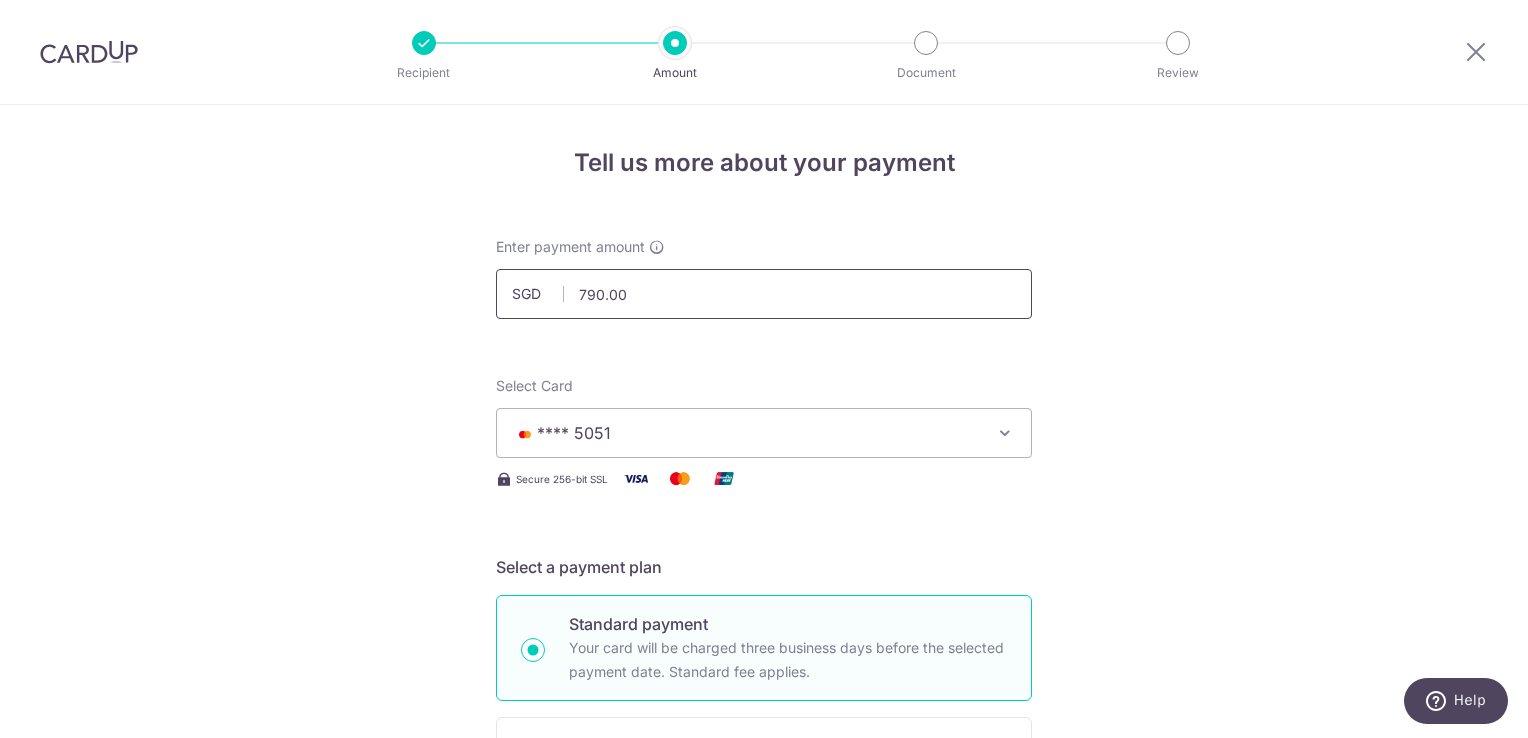 click on "790.00" at bounding box center [764, 294] 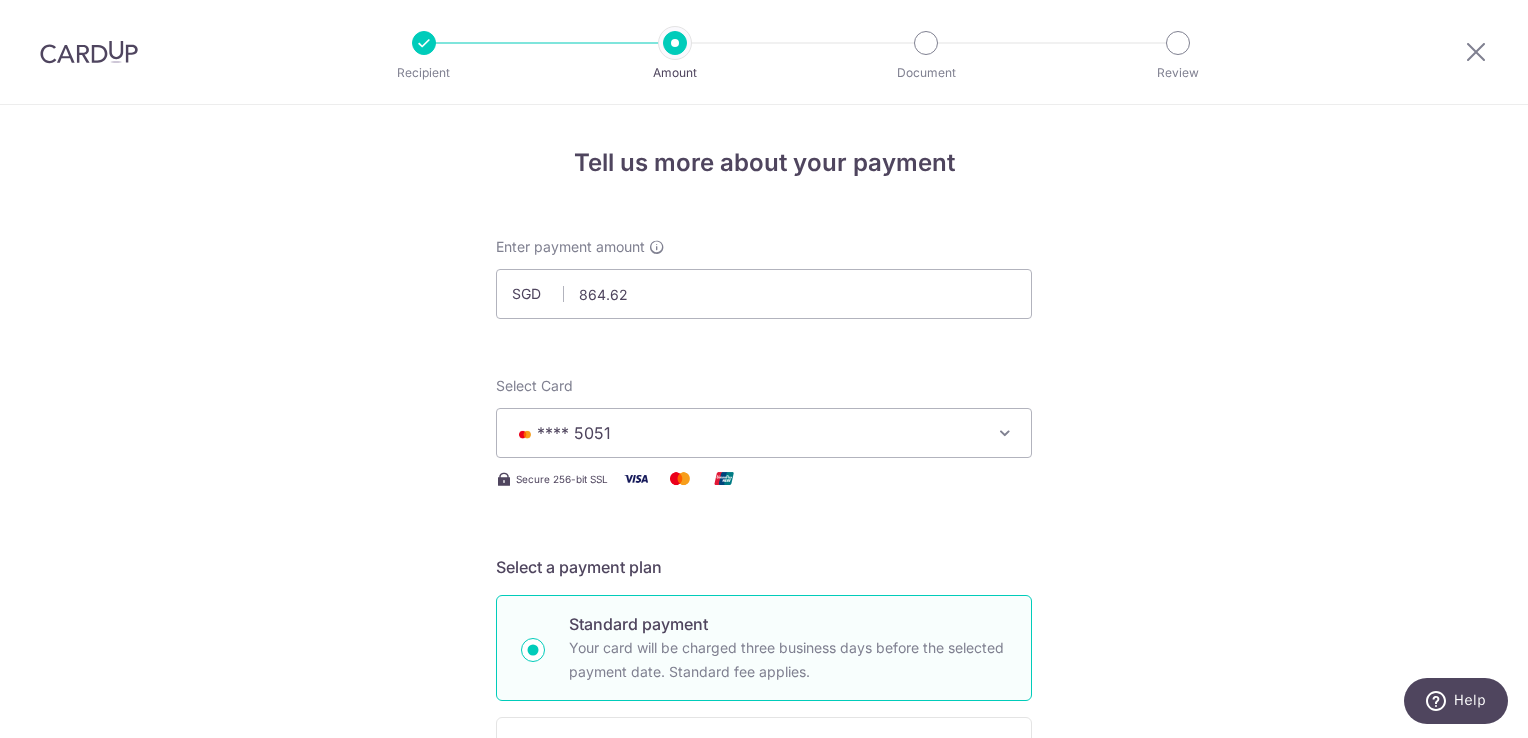 click on "Tell us more about your payment
Enter payment amount
SGD
864.62
790.00
Select Card
**** 5051
Add credit card
Your Cards
**** 8741
**** 5051
**** 5802
Secure 256-bit SSL
Text
New card details
Card" at bounding box center (764, 1162) 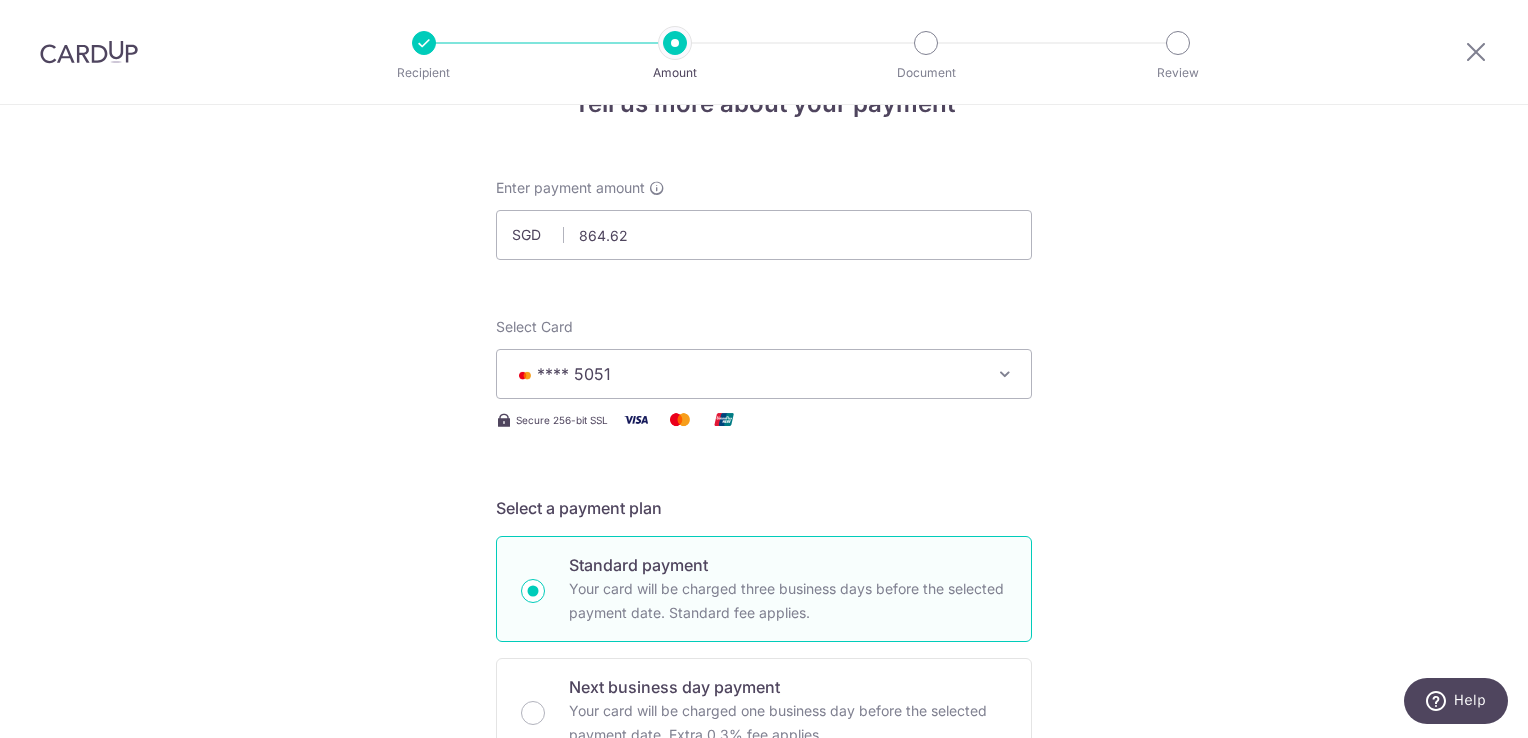 scroll, scrollTop: 0, scrollLeft: 0, axis: both 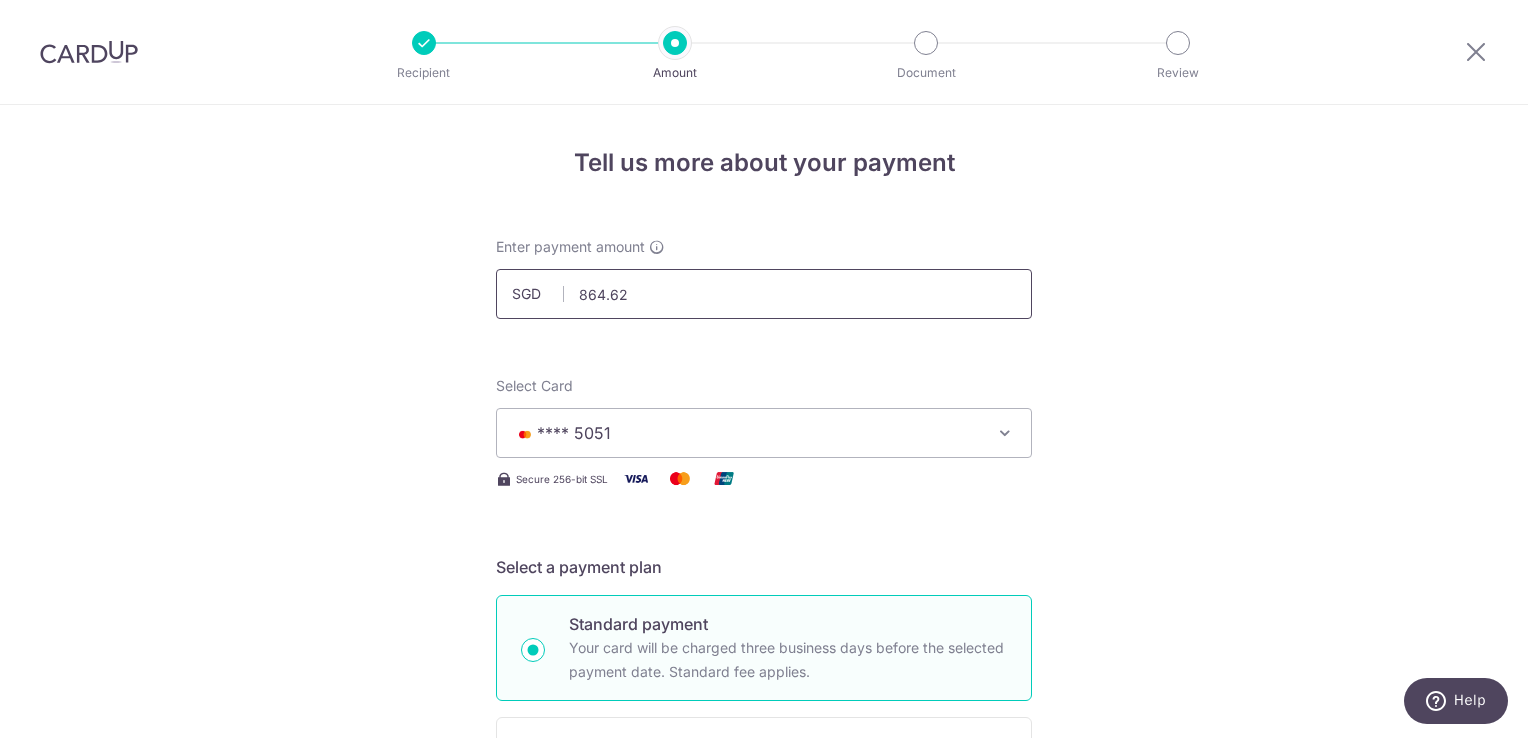click on "864.62" at bounding box center [764, 294] 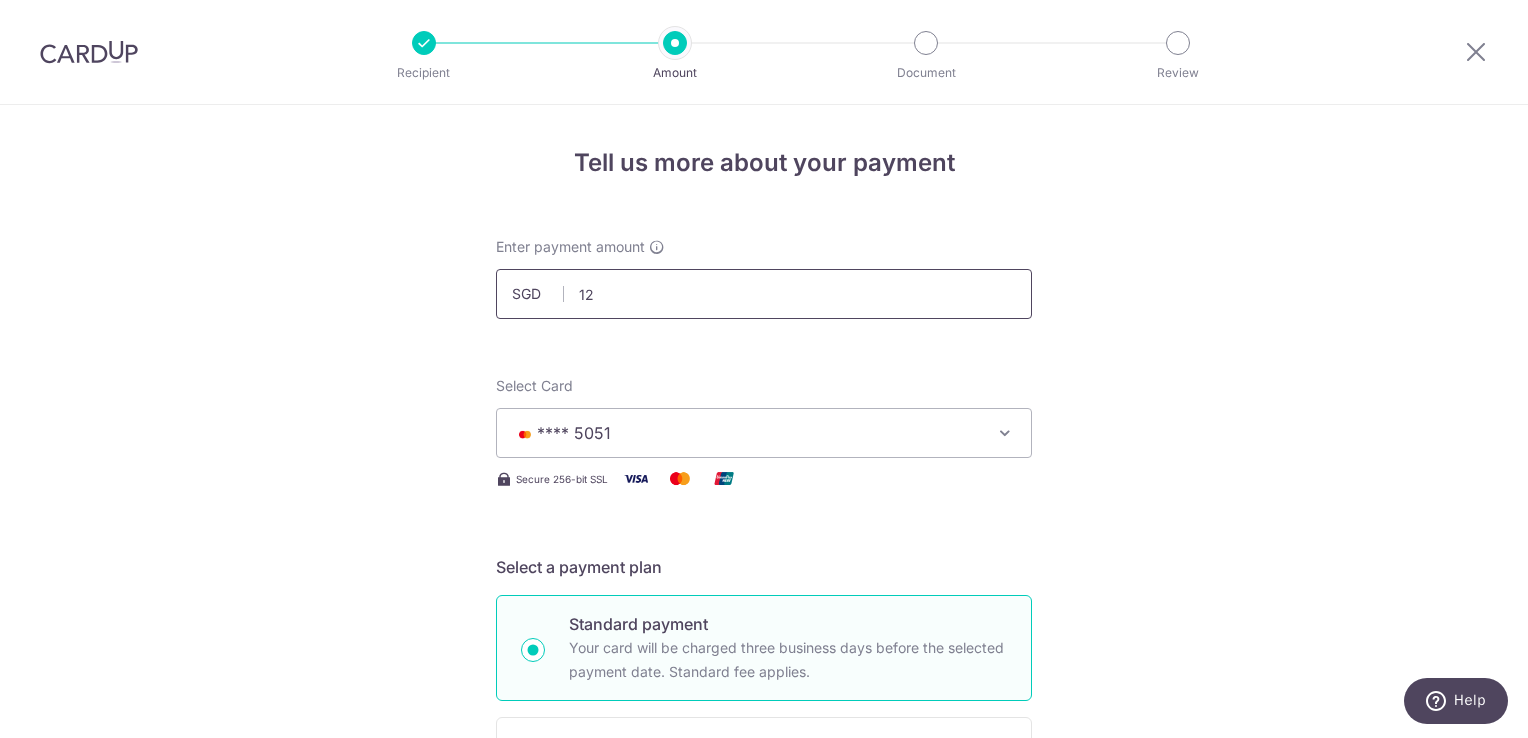 type on "1" 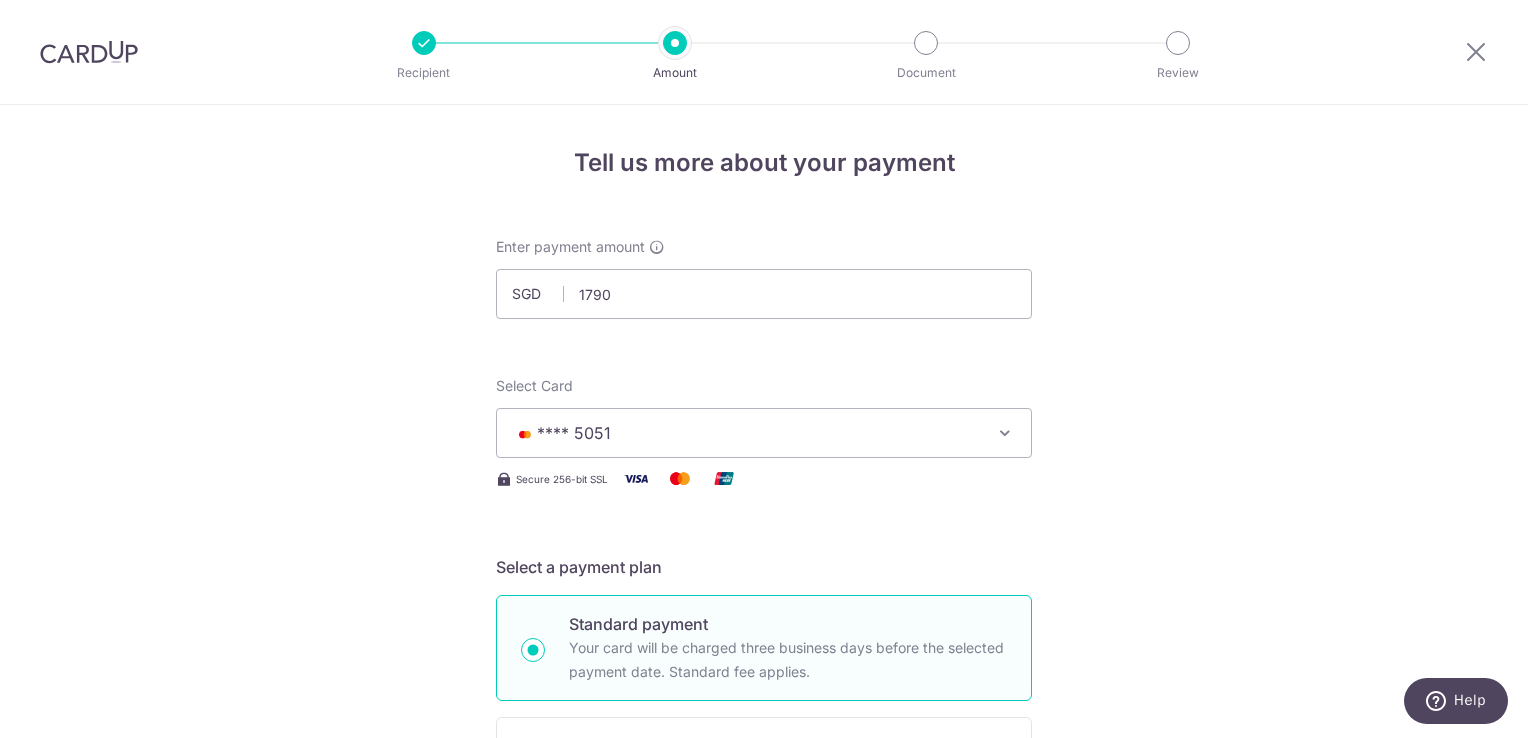 click on "Tell us more about your payment
Enter payment amount
SGD
1790
864.62
Select Card
**** 5051
Add credit card
Your Cards
**** 8741
**** 5051
**** 5802
Secure 256-bit SSL
Text
New card details
Card" at bounding box center (764, 1162) 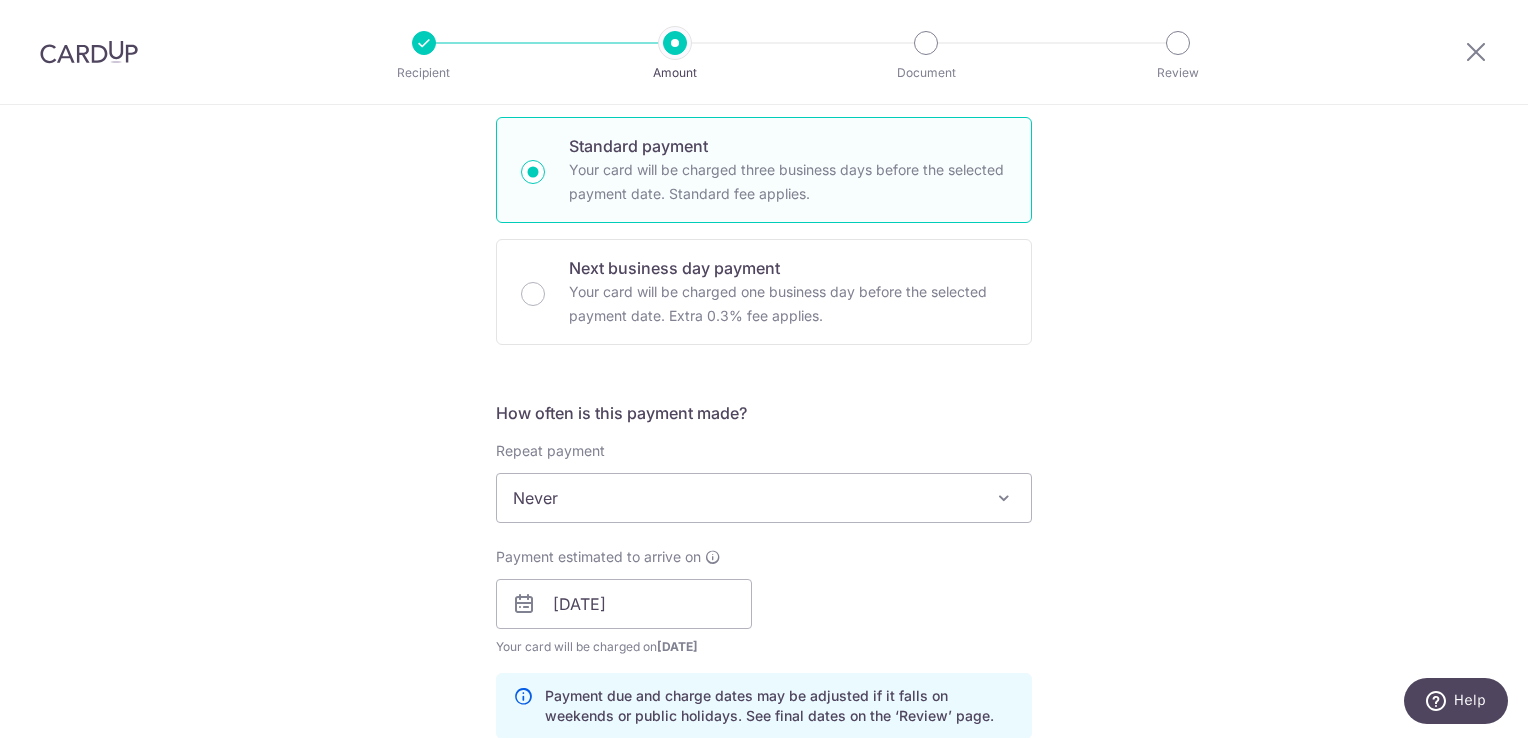 scroll, scrollTop: 0, scrollLeft: 0, axis: both 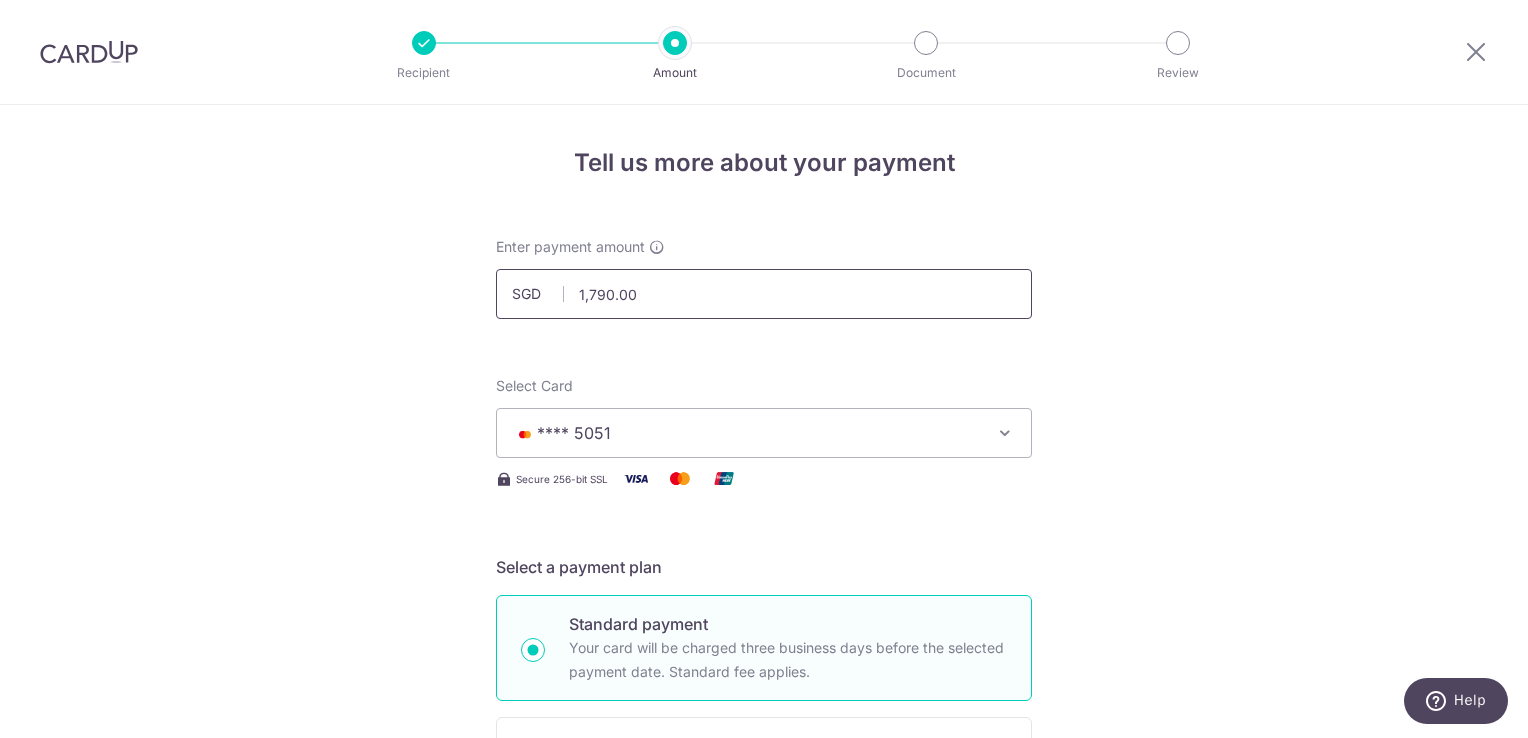 click on "1,790.00" at bounding box center (764, 294) 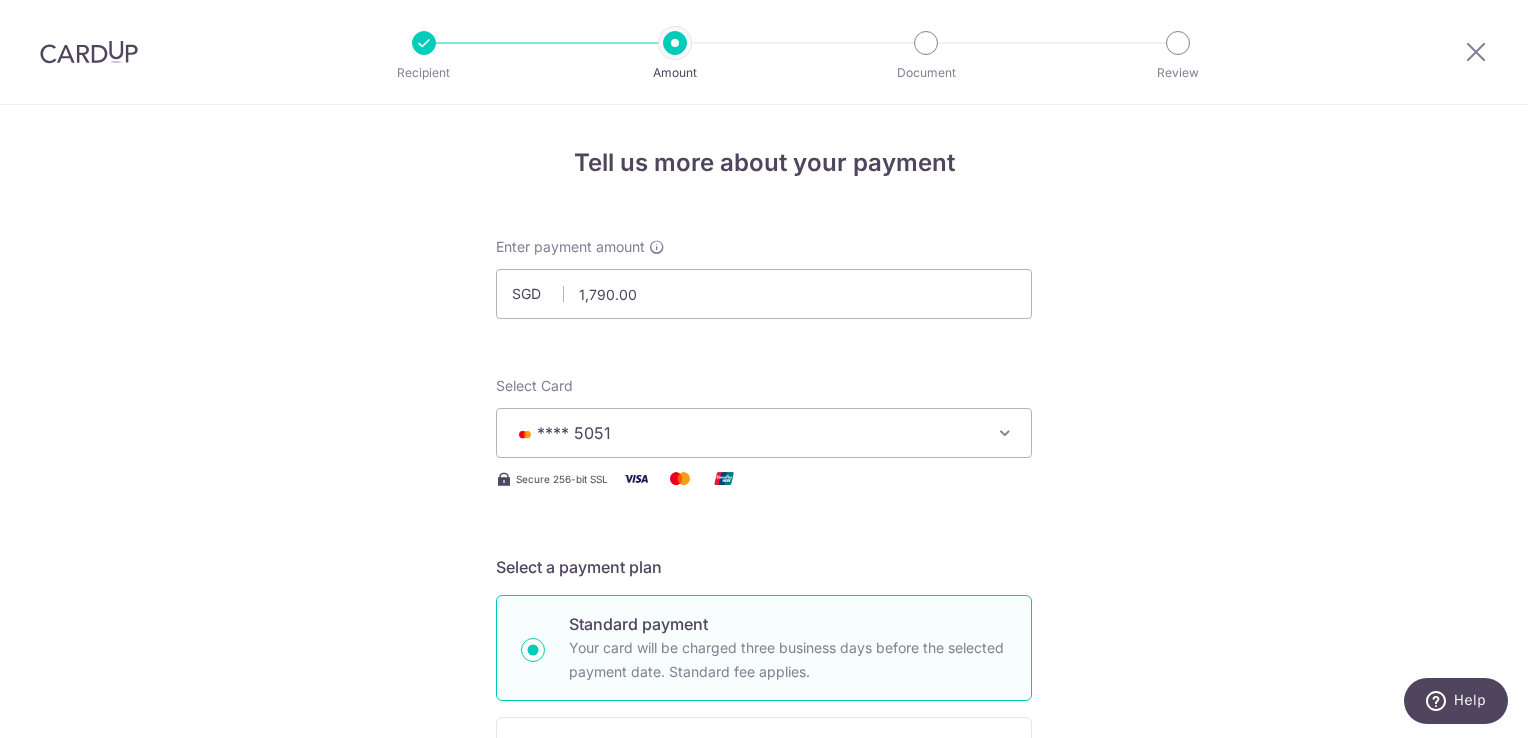 click on "Tell us more about your payment
Enter payment amount
SGD
1,790.00
1790.00
Select Card
**** 5051
Add credit card
Your Cards
**** 8741
**** 5051
**** 5802
Secure 256-bit SSL
Text
New card details
Card" at bounding box center [764, 1162] 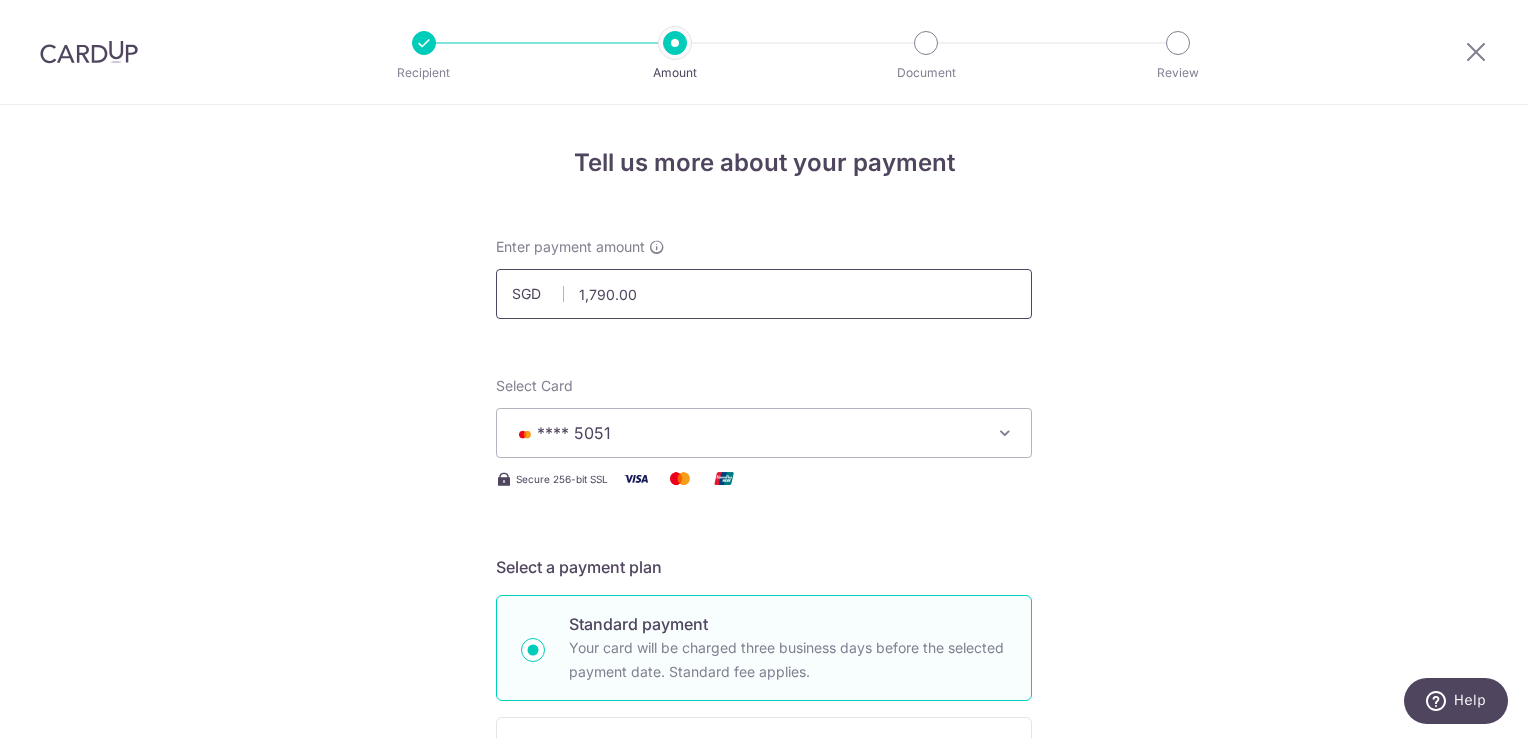click on "1,790.00" at bounding box center [764, 294] 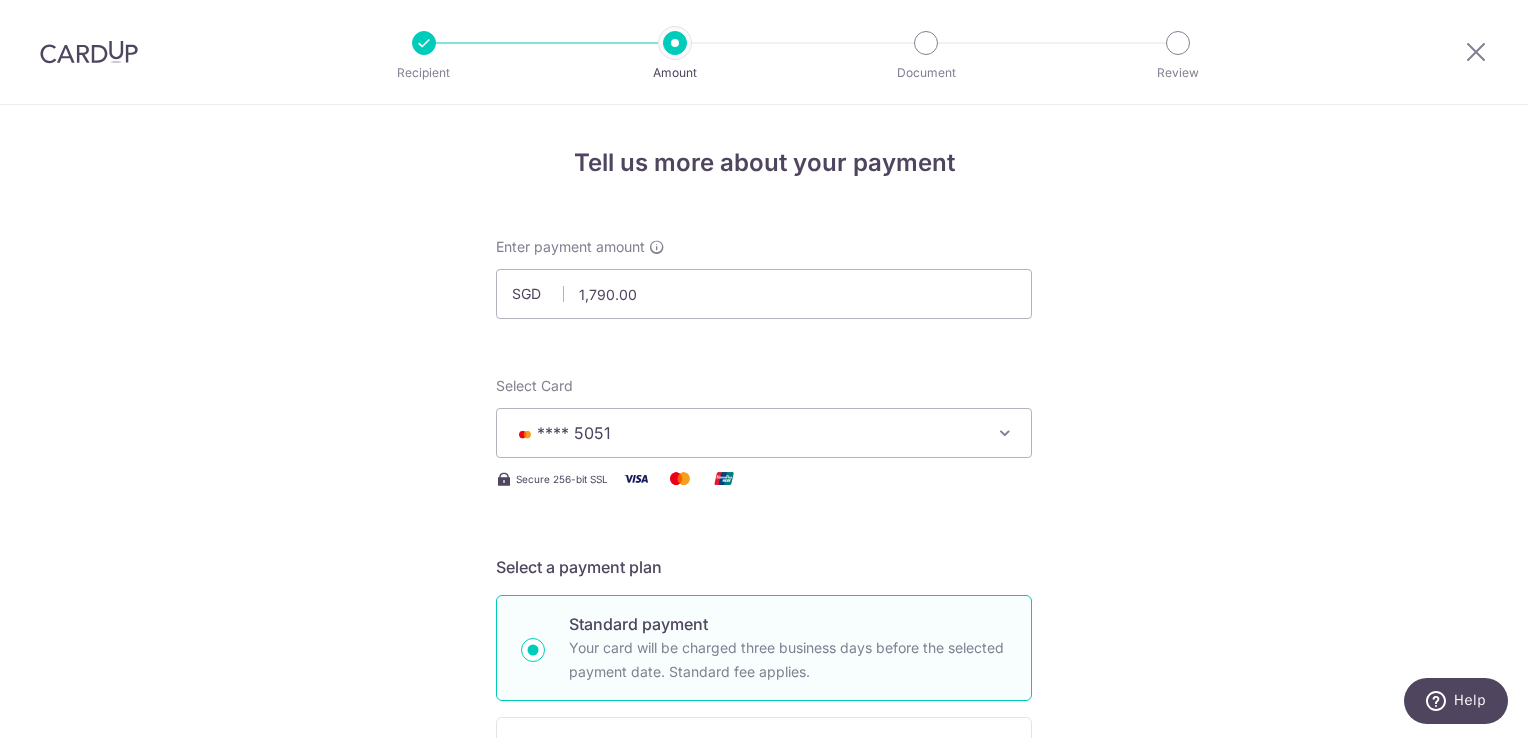 drag, startPoint x: 816, startPoint y: 4, endPoint x: 93, endPoint y: 43, distance: 724.0511 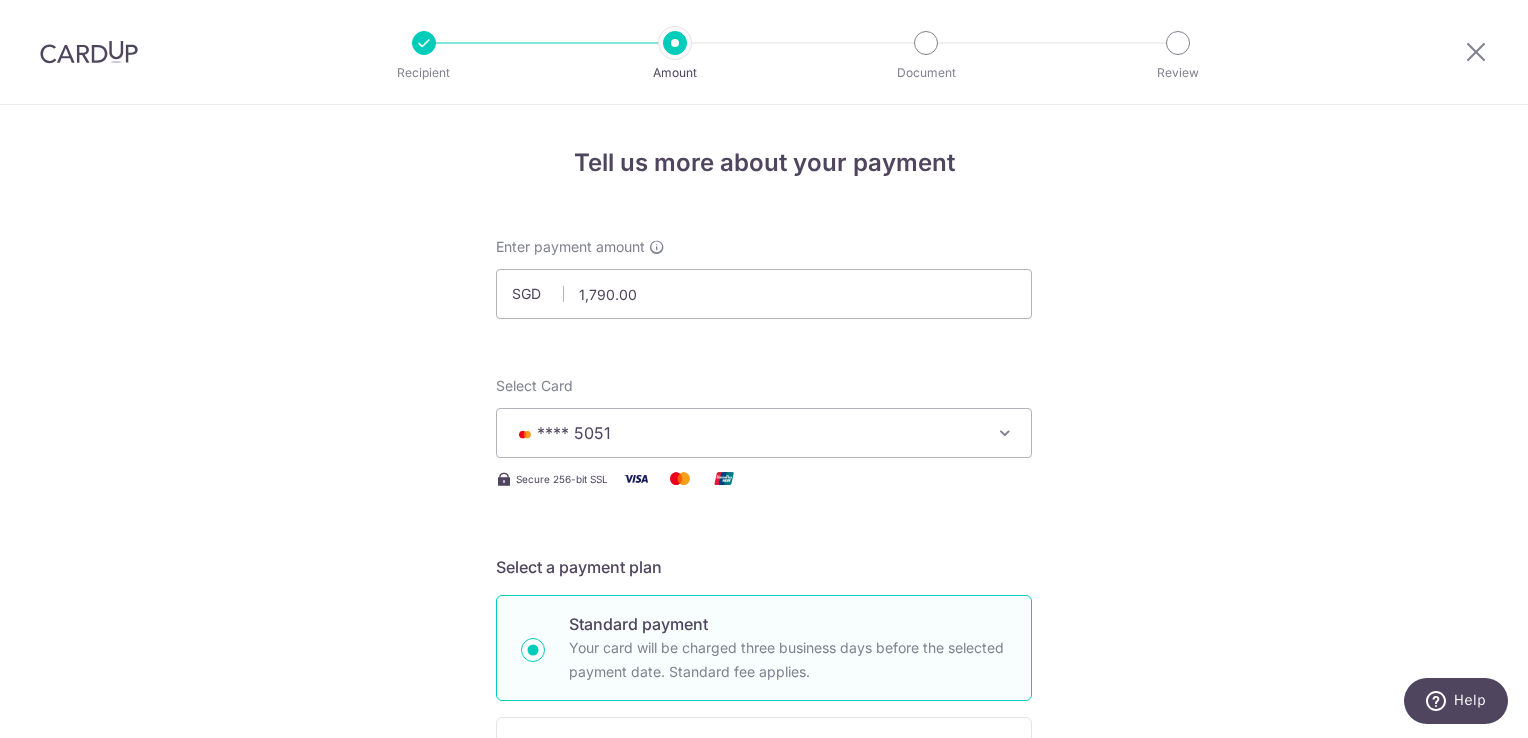 click at bounding box center [89, 52] 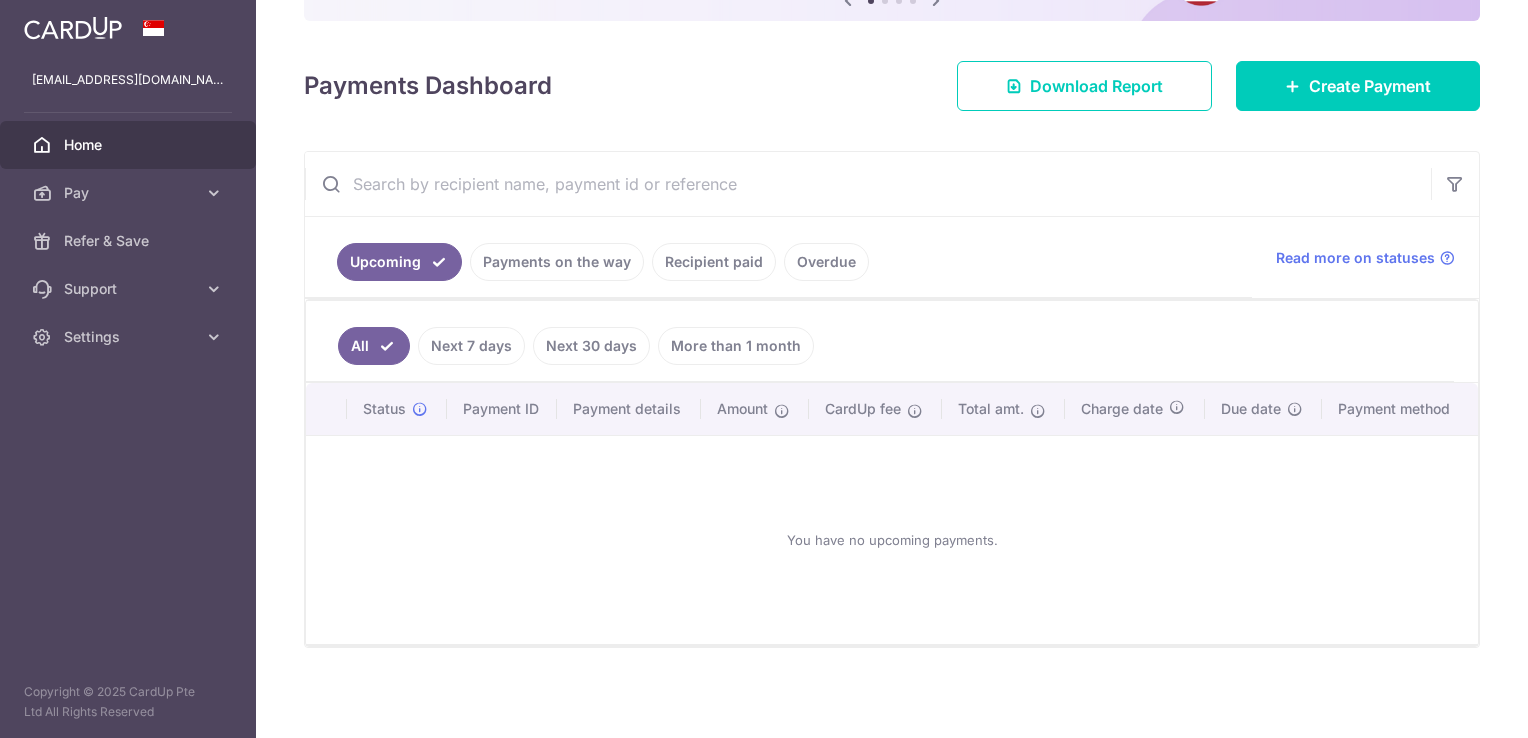 scroll, scrollTop: 0, scrollLeft: 0, axis: both 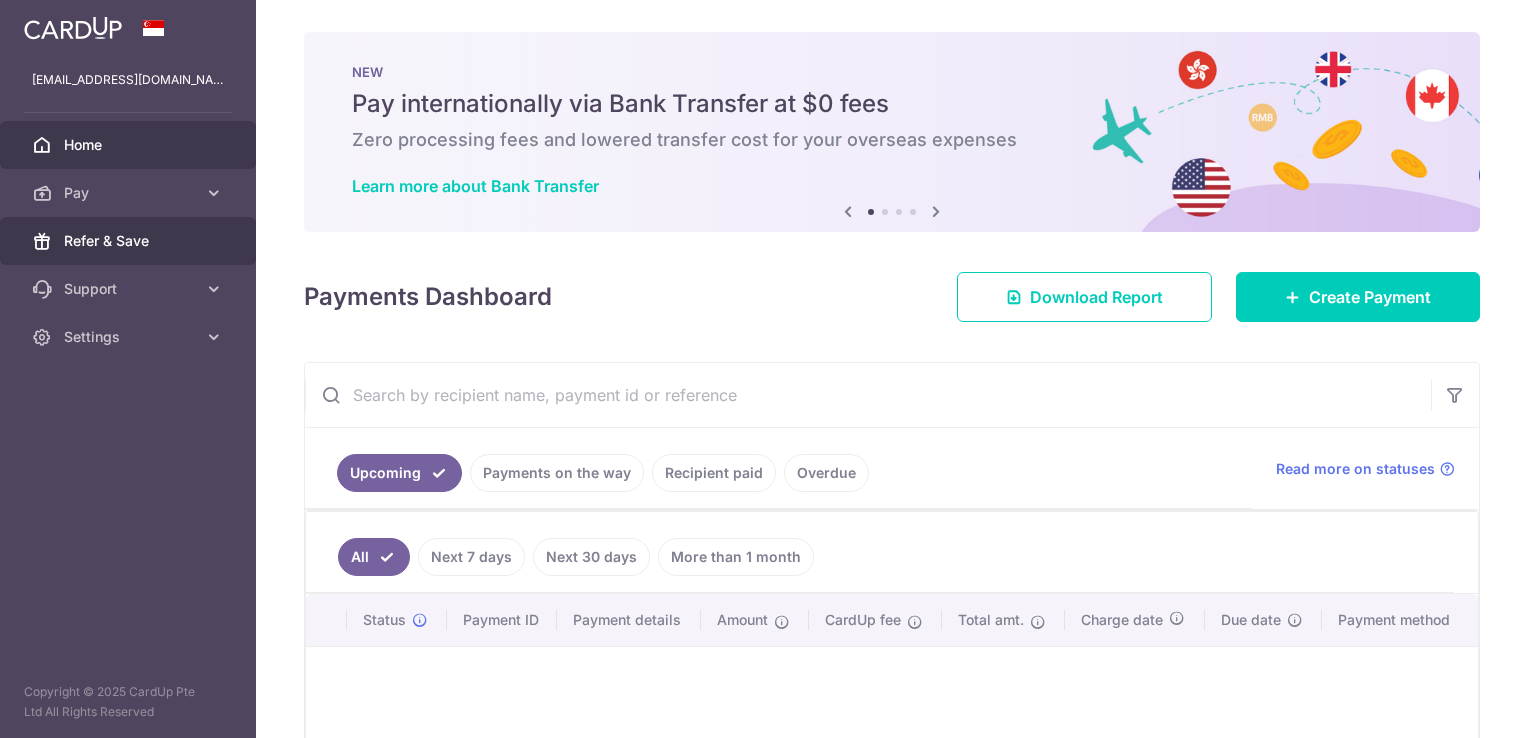 click on "Refer & Save" at bounding box center [128, 241] 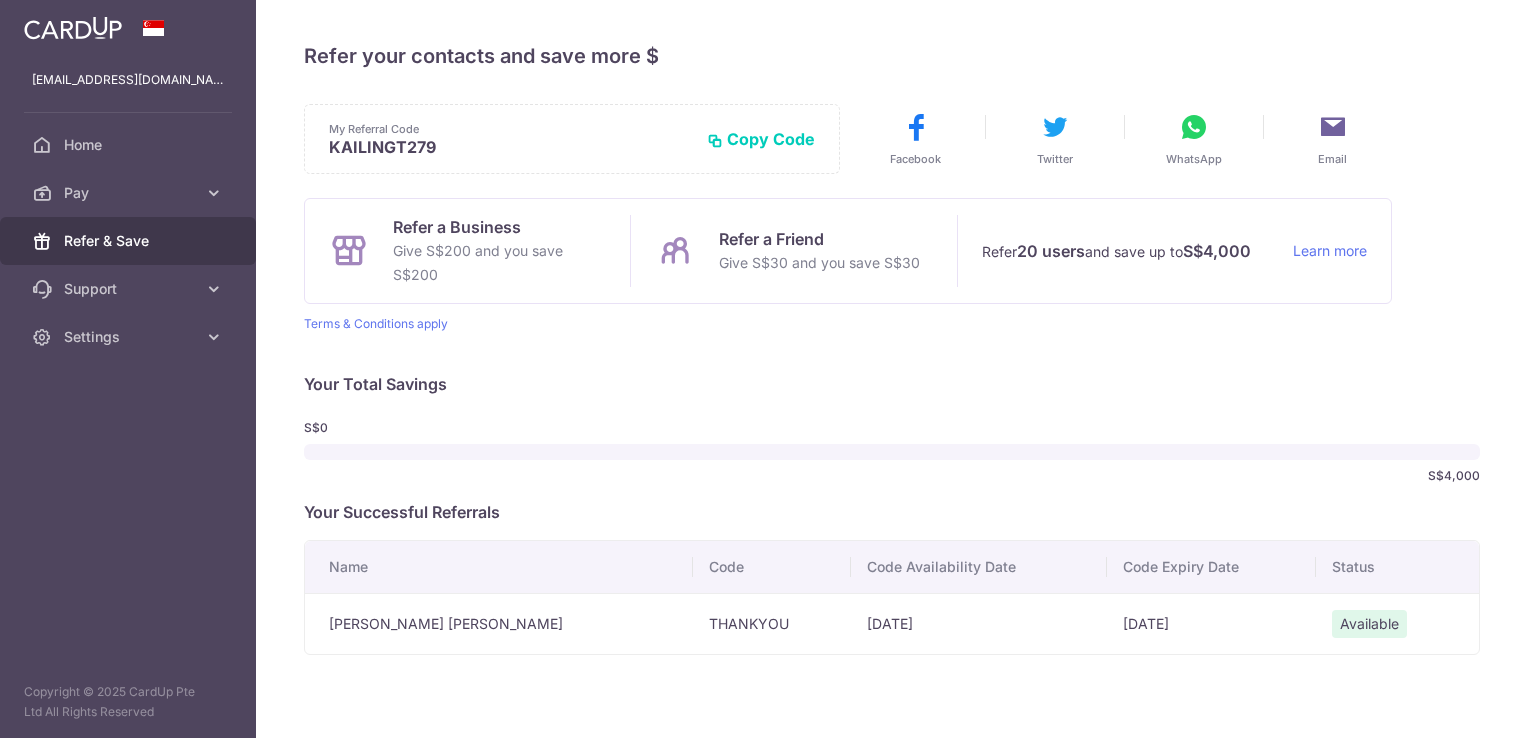 click on "24/04/2025" at bounding box center (979, 623) 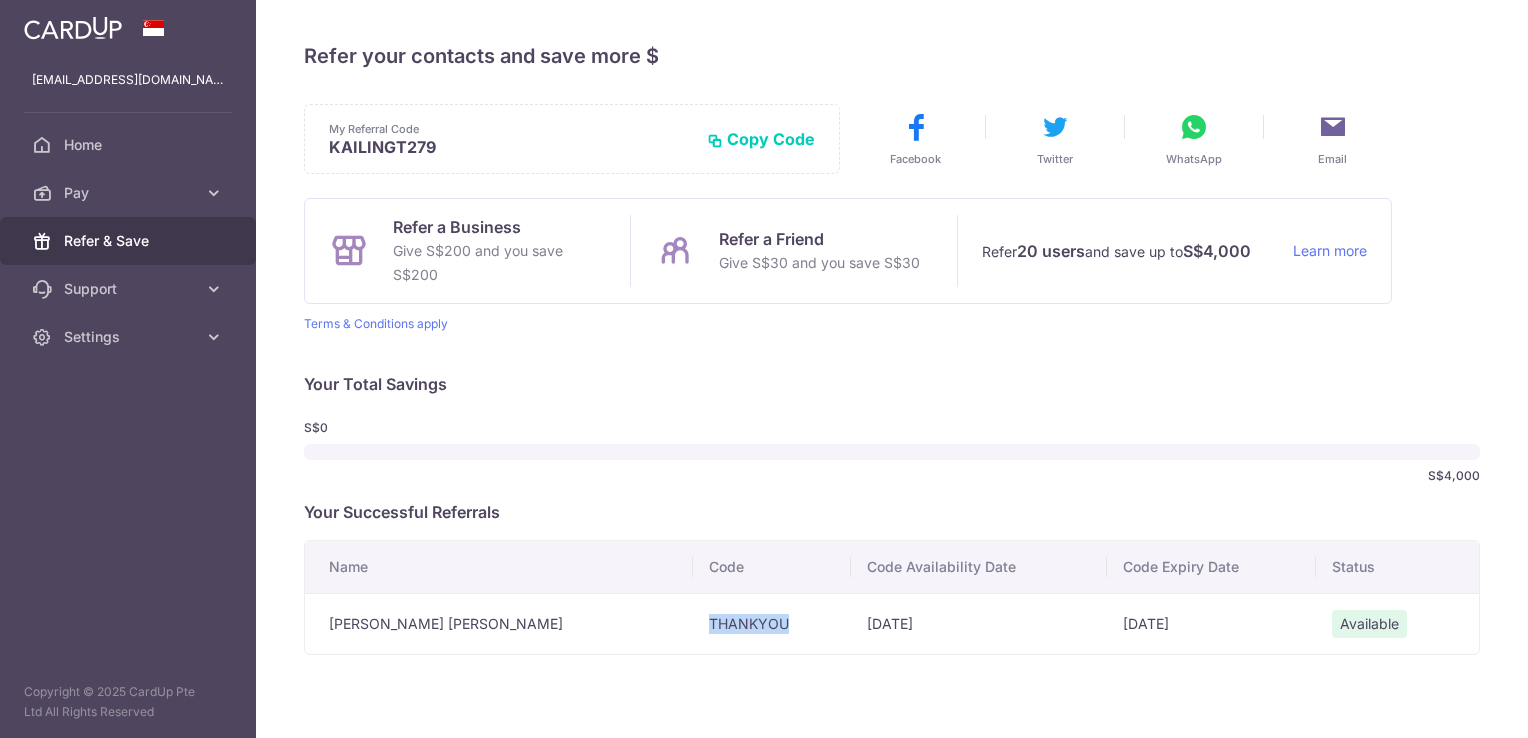 click on "THANKYOU" at bounding box center [772, 623] 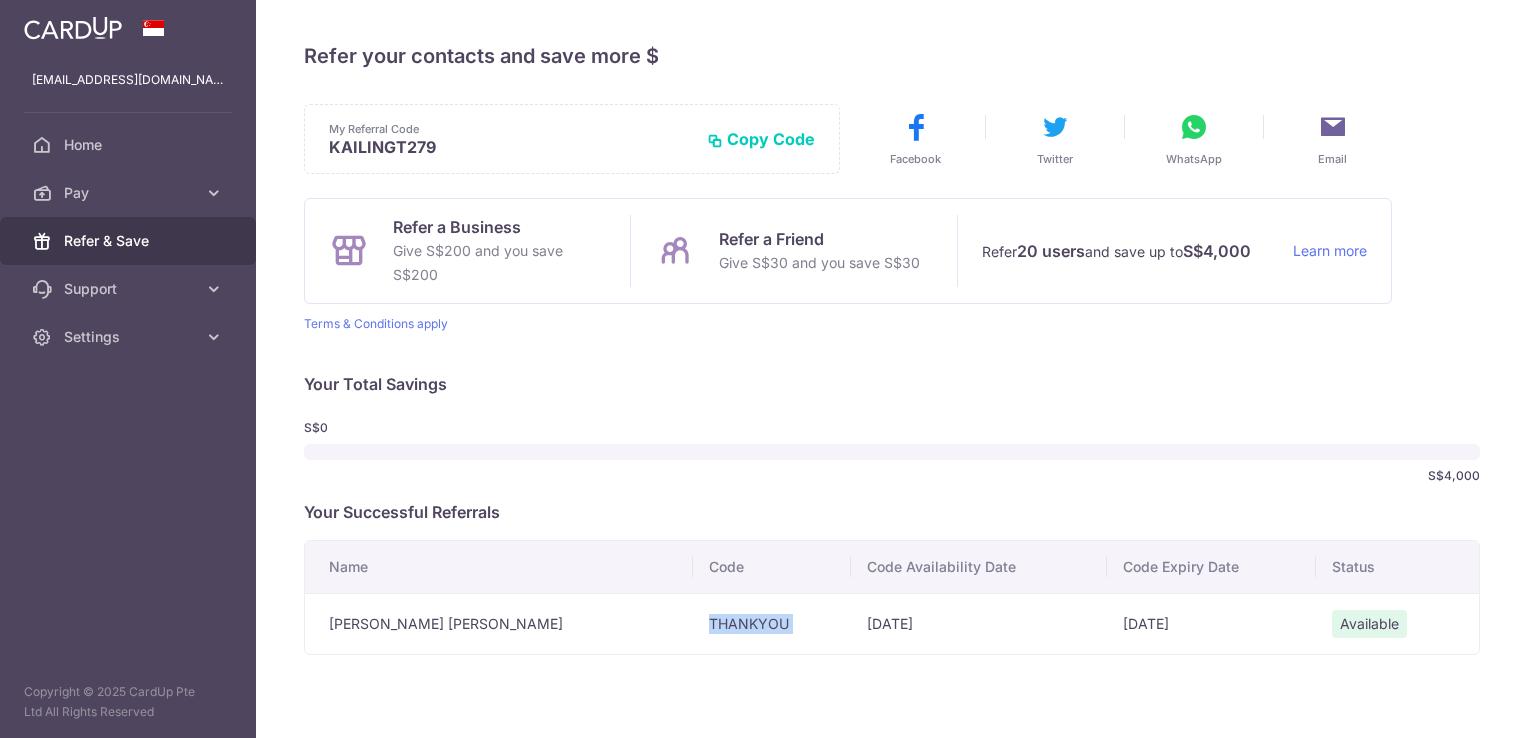 click on "THANKYOU" at bounding box center (772, 623) 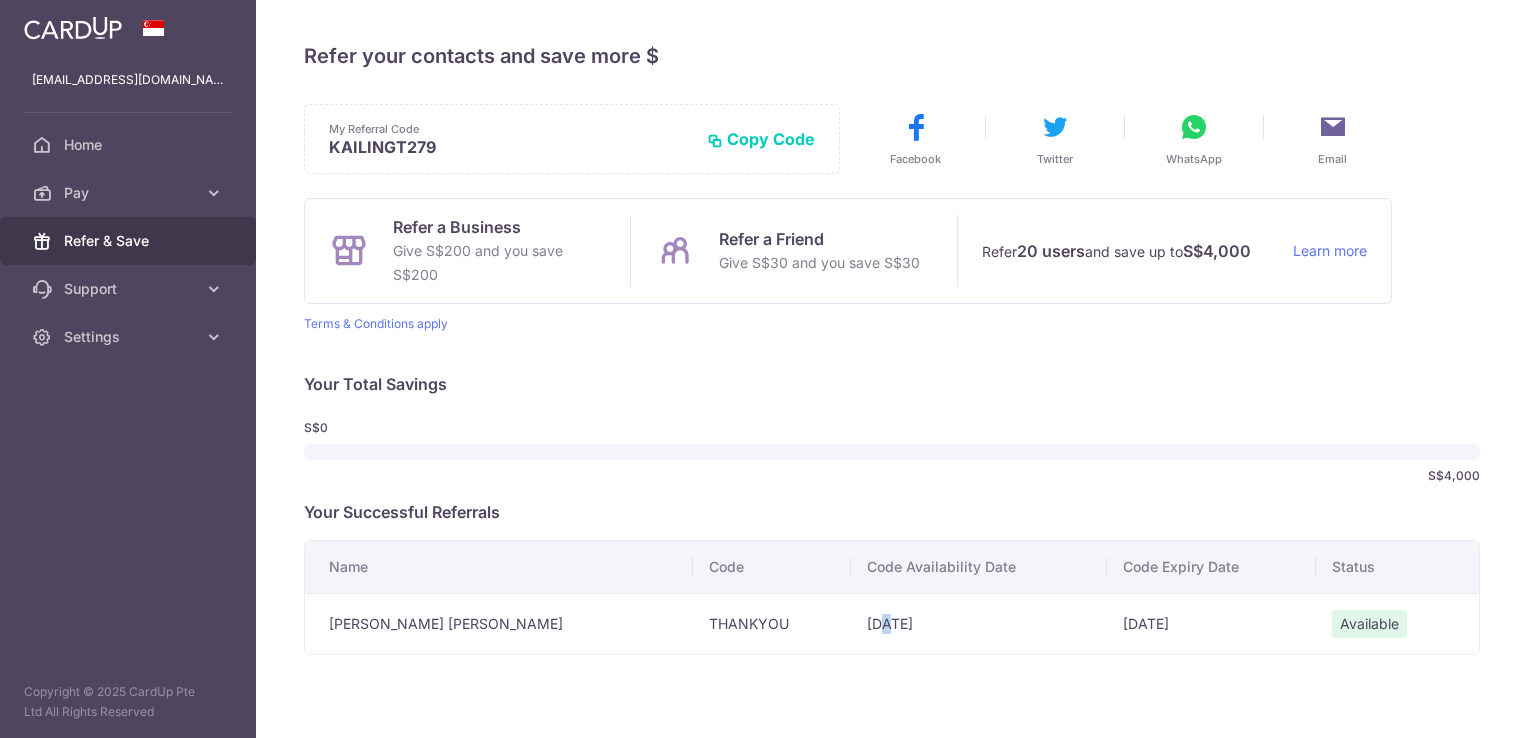 drag, startPoint x: 631, startPoint y: 618, endPoint x: 789, endPoint y: 626, distance: 158.20241 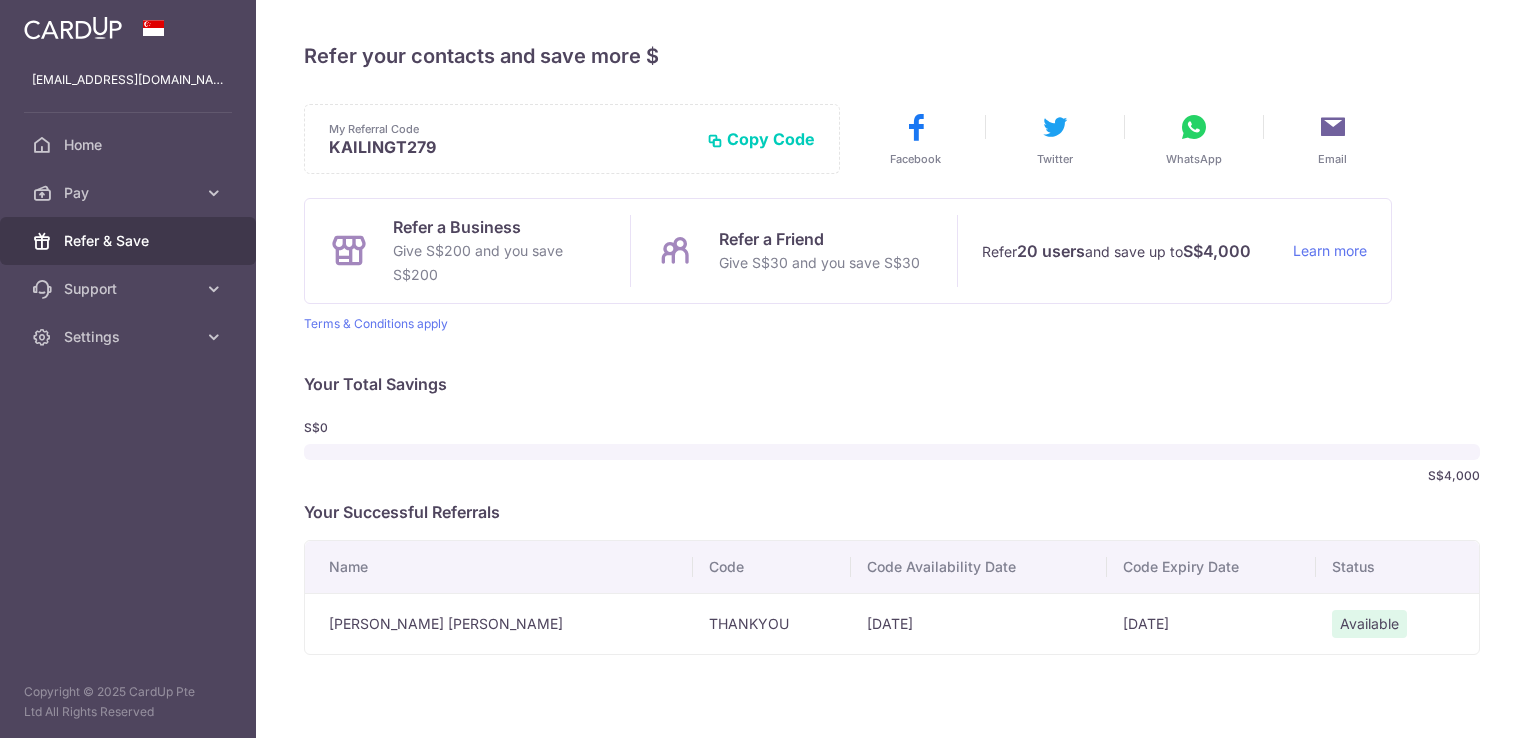 click on "Available" at bounding box center (1369, 624) 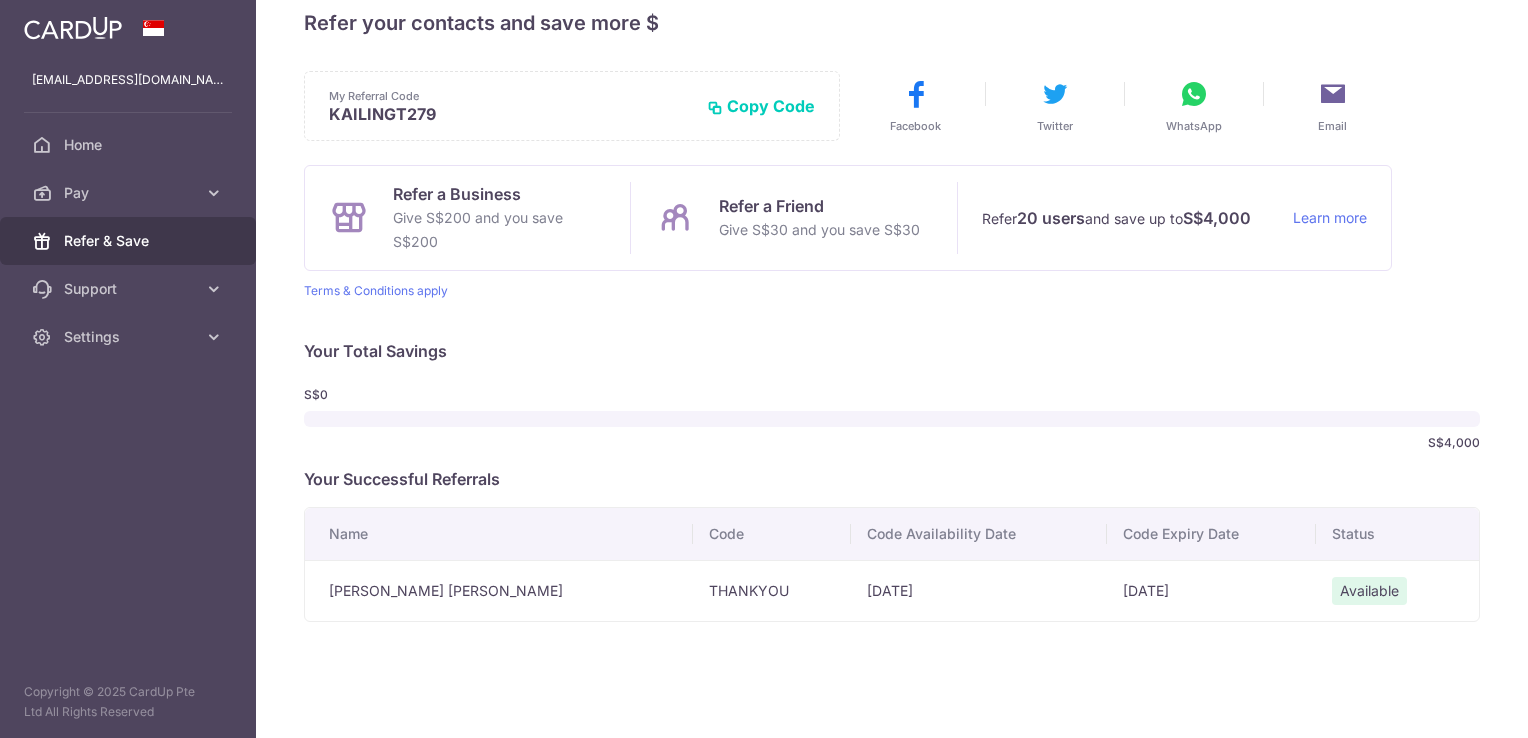 scroll, scrollTop: 49, scrollLeft: 0, axis: vertical 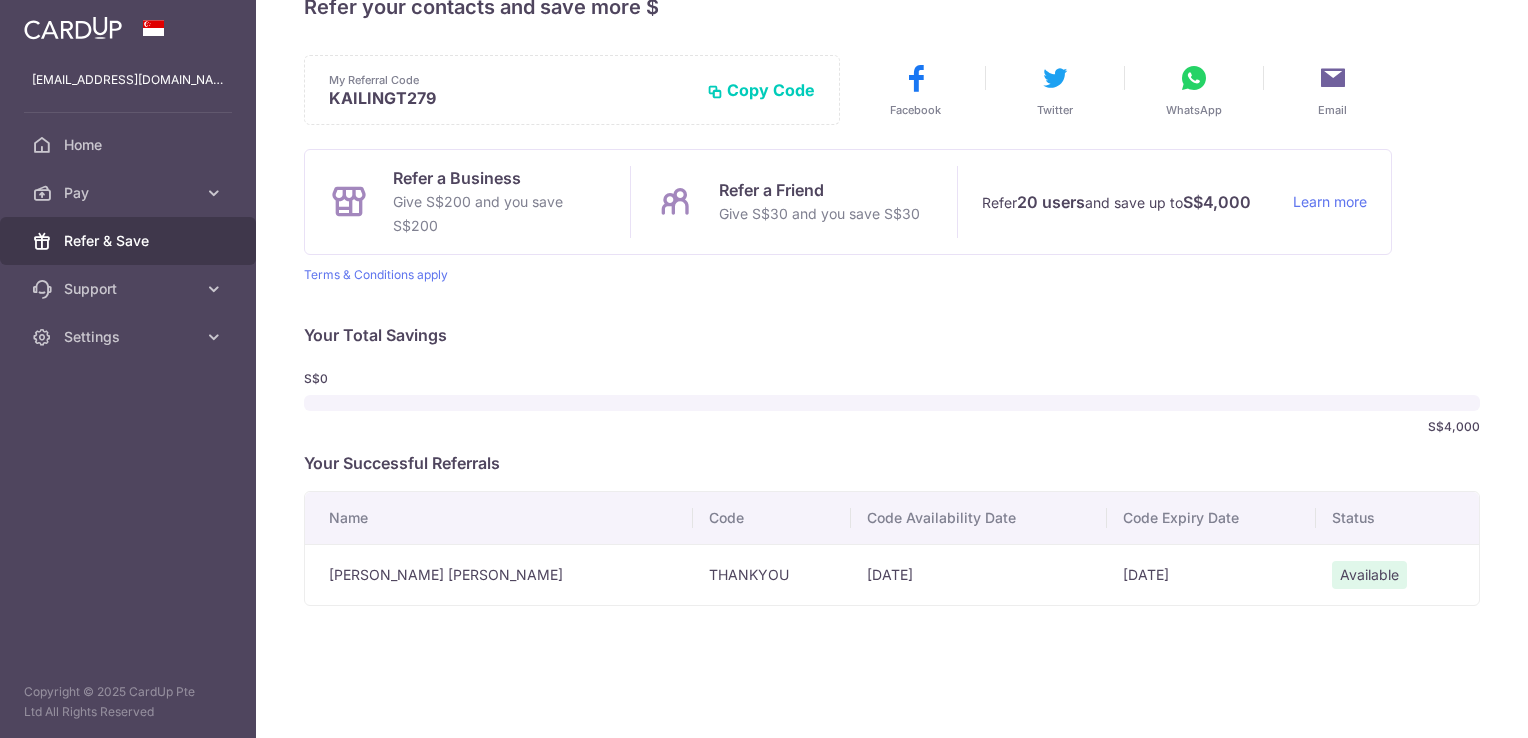 click on "×
Invite your friends via email
To
Send Invitations
Sample
From
CardUp
Subject Line
Your friend has given you CardUp credits
Sample Email
Refer your contacts and save more $
My Referral Code
KAILINGT279" at bounding box center (892, 369) 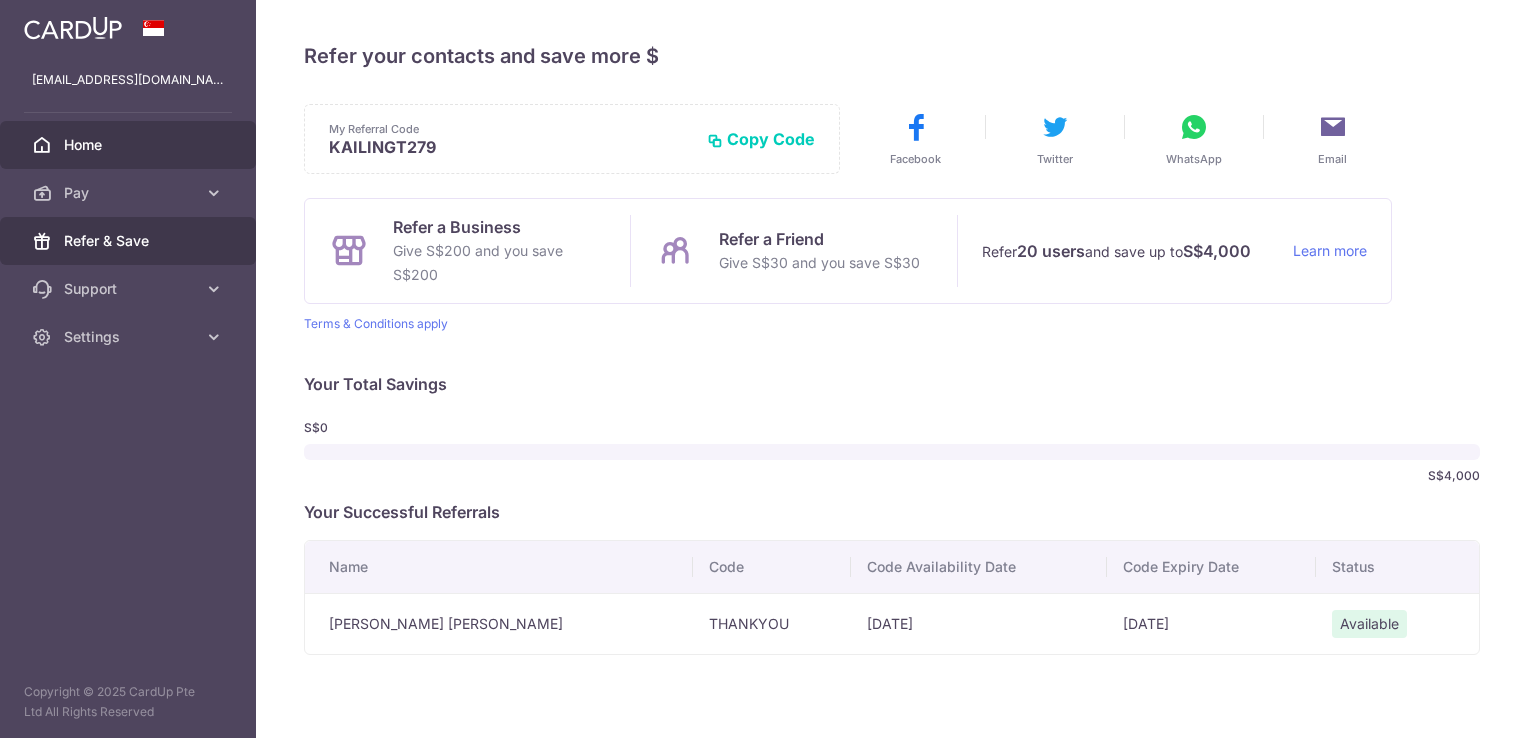 click on "Home" at bounding box center [128, 145] 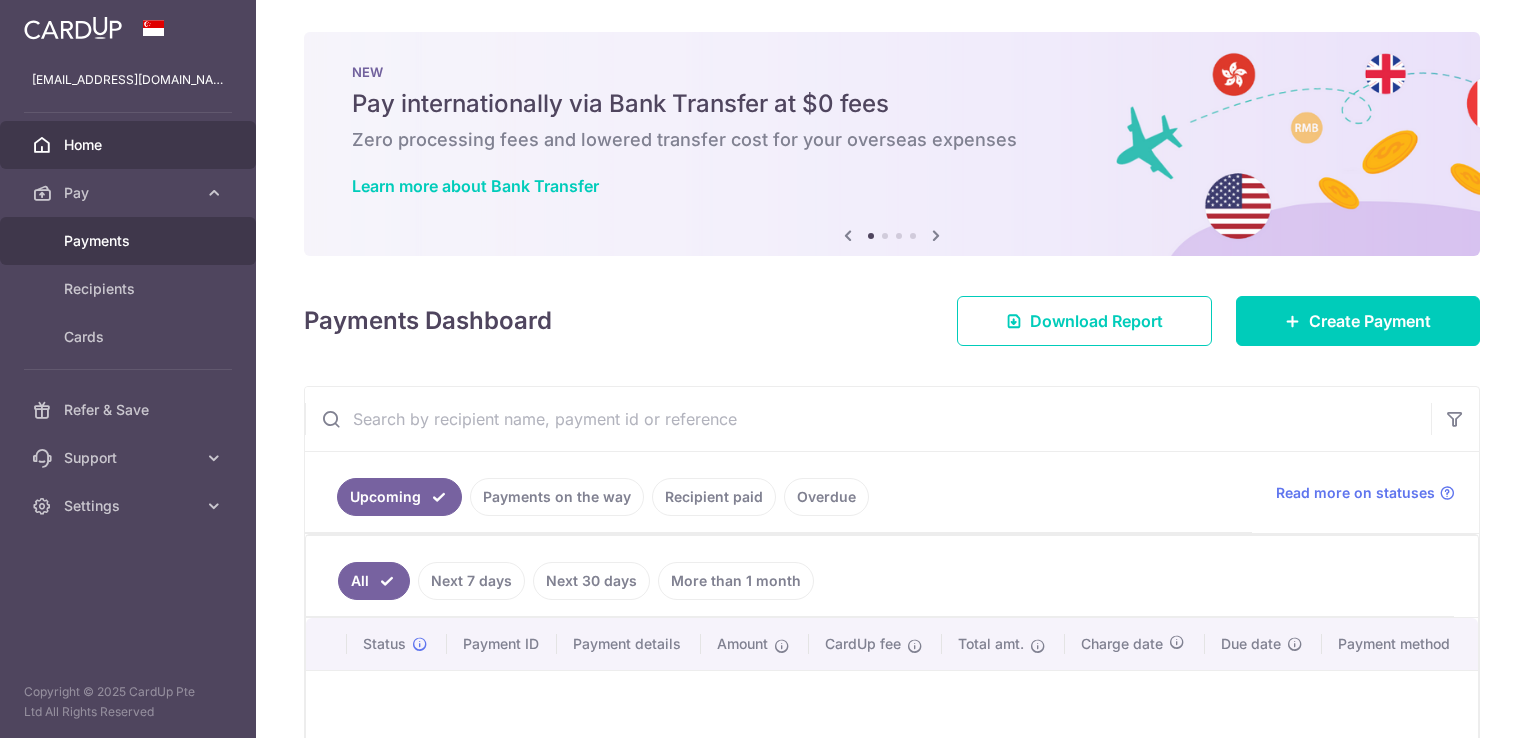 scroll, scrollTop: 0, scrollLeft: 0, axis: both 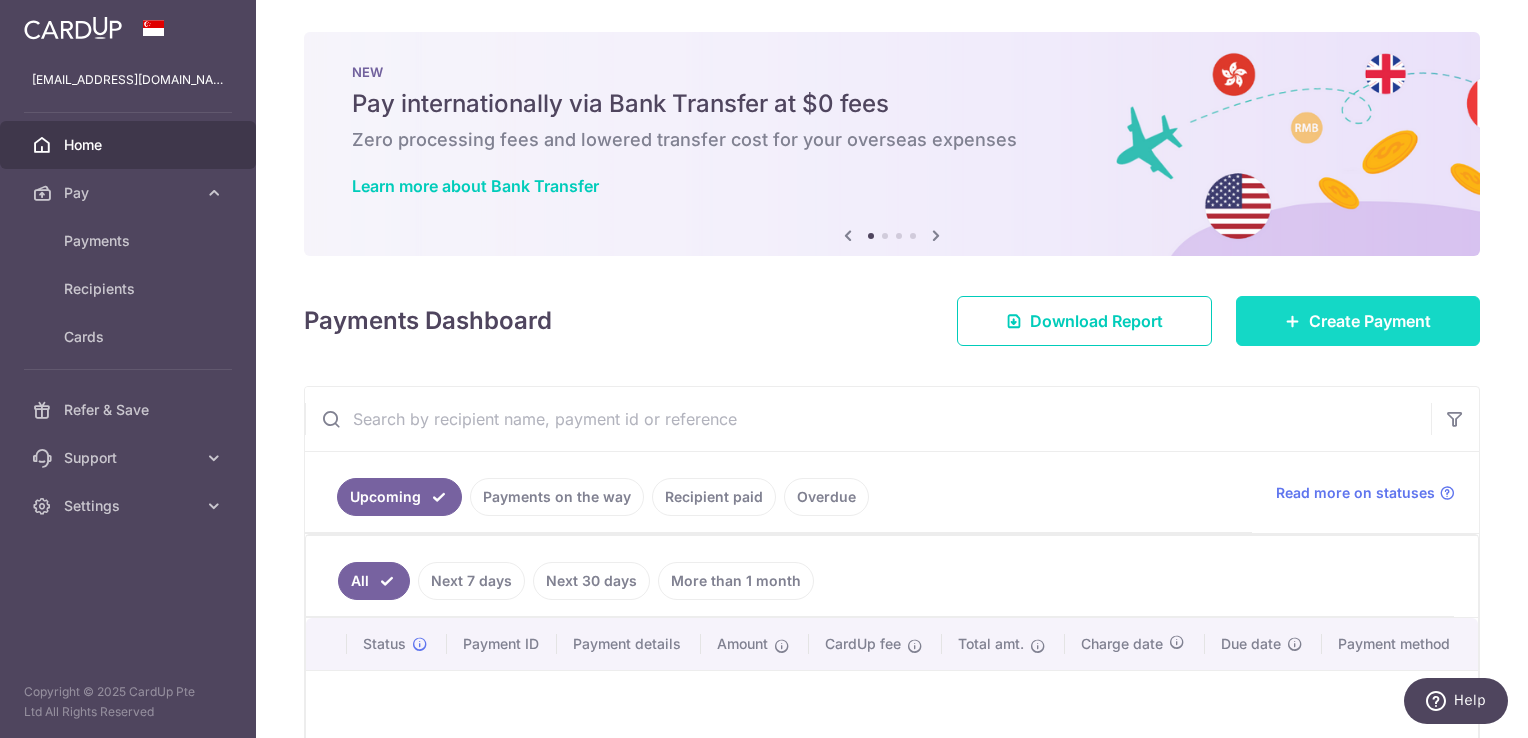 click on "Create Payment" at bounding box center (1370, 321) 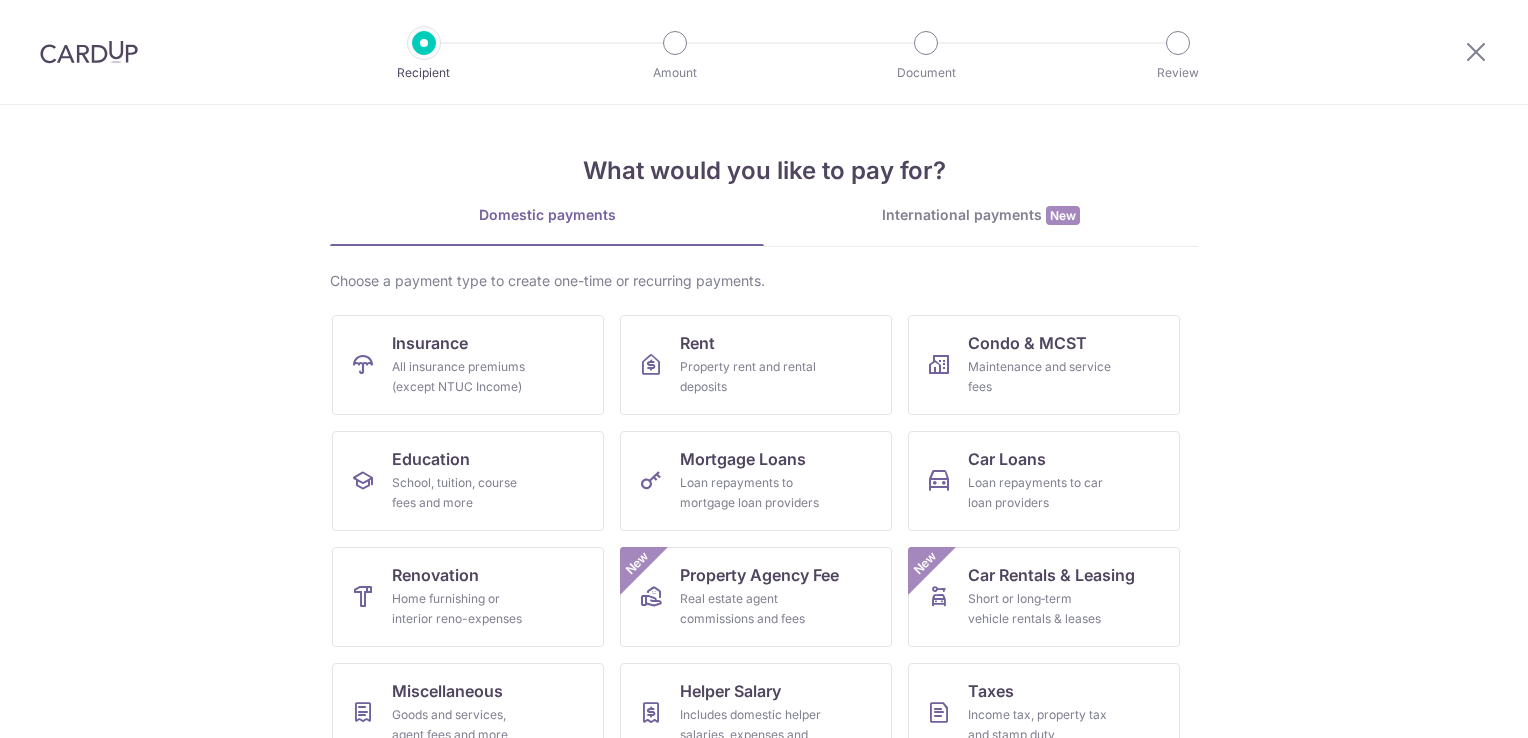 scroll, scrollTop: 0, scrollLeft: 0, axis: both 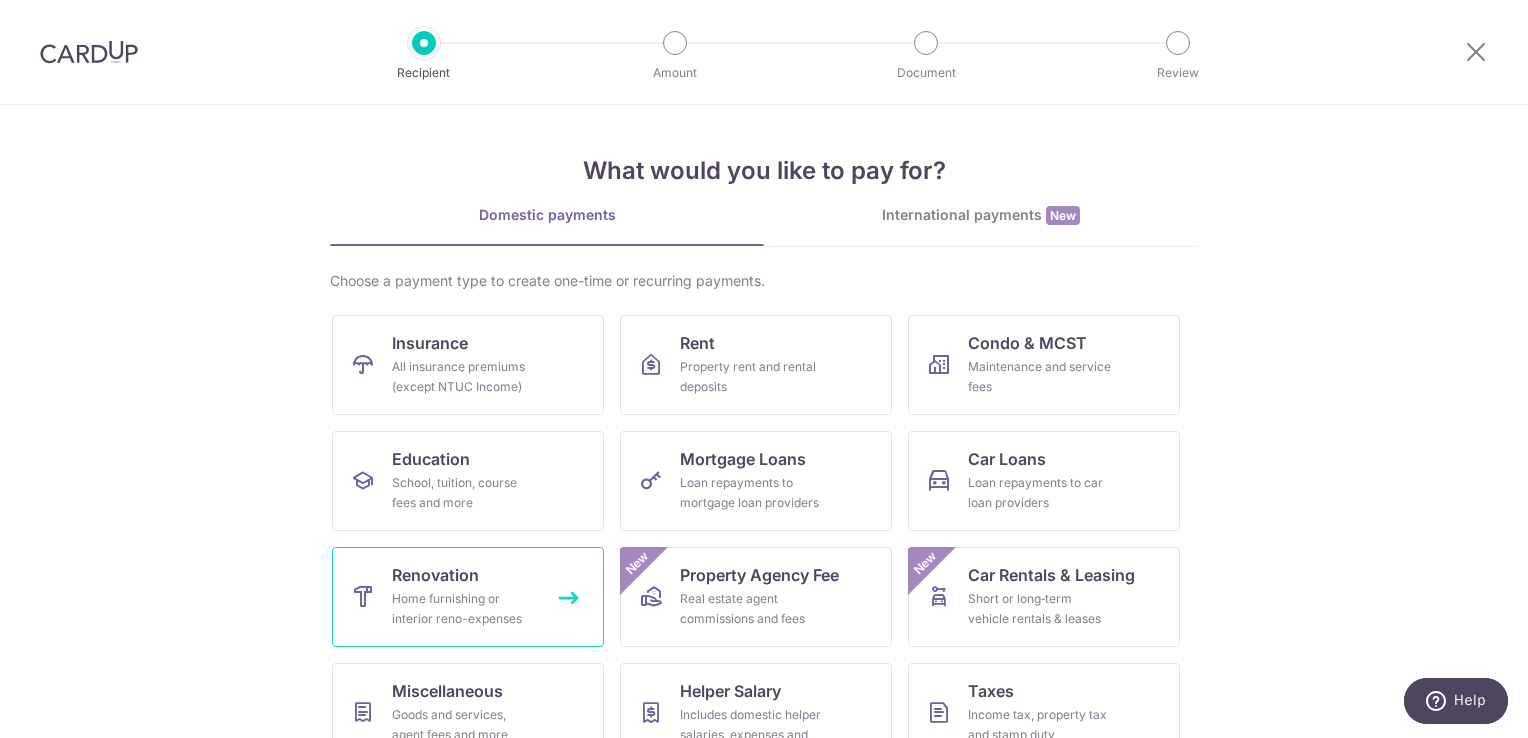 click on "Home furnishing or interior reno-expenses" at bounding box center [464, 609] 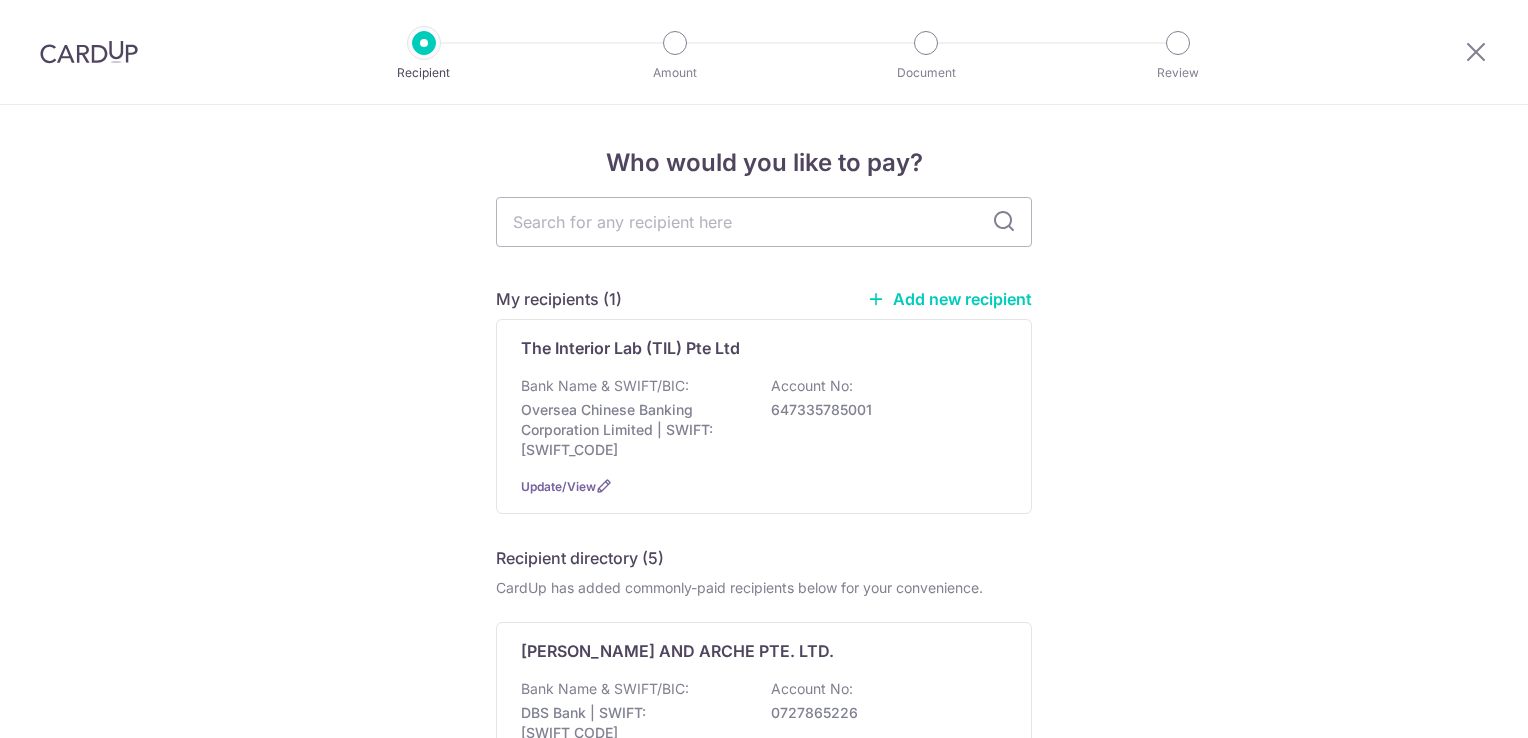 scroll, scrollTop: 0, scrollLeft: 0, axis: both 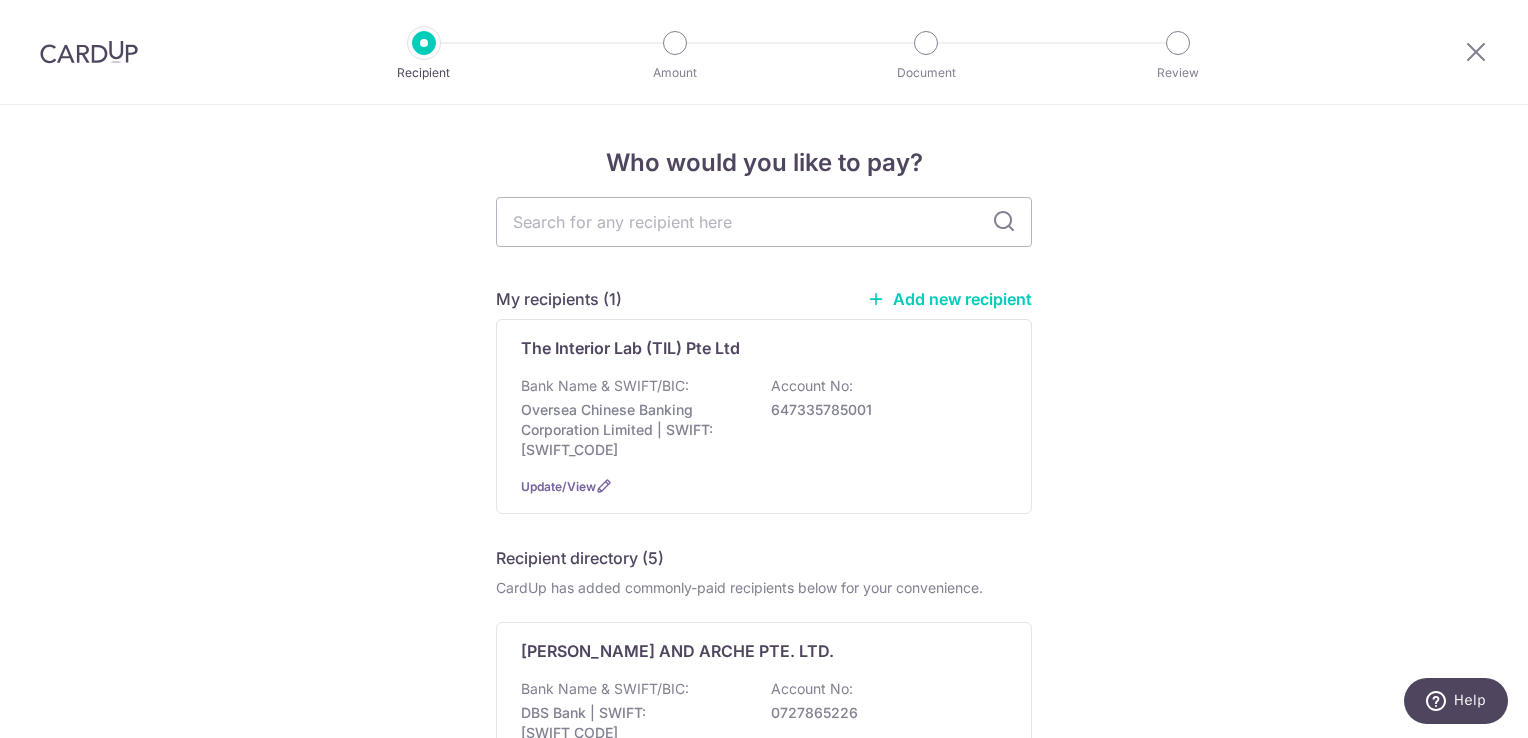 click at bounding box center (89, 52) 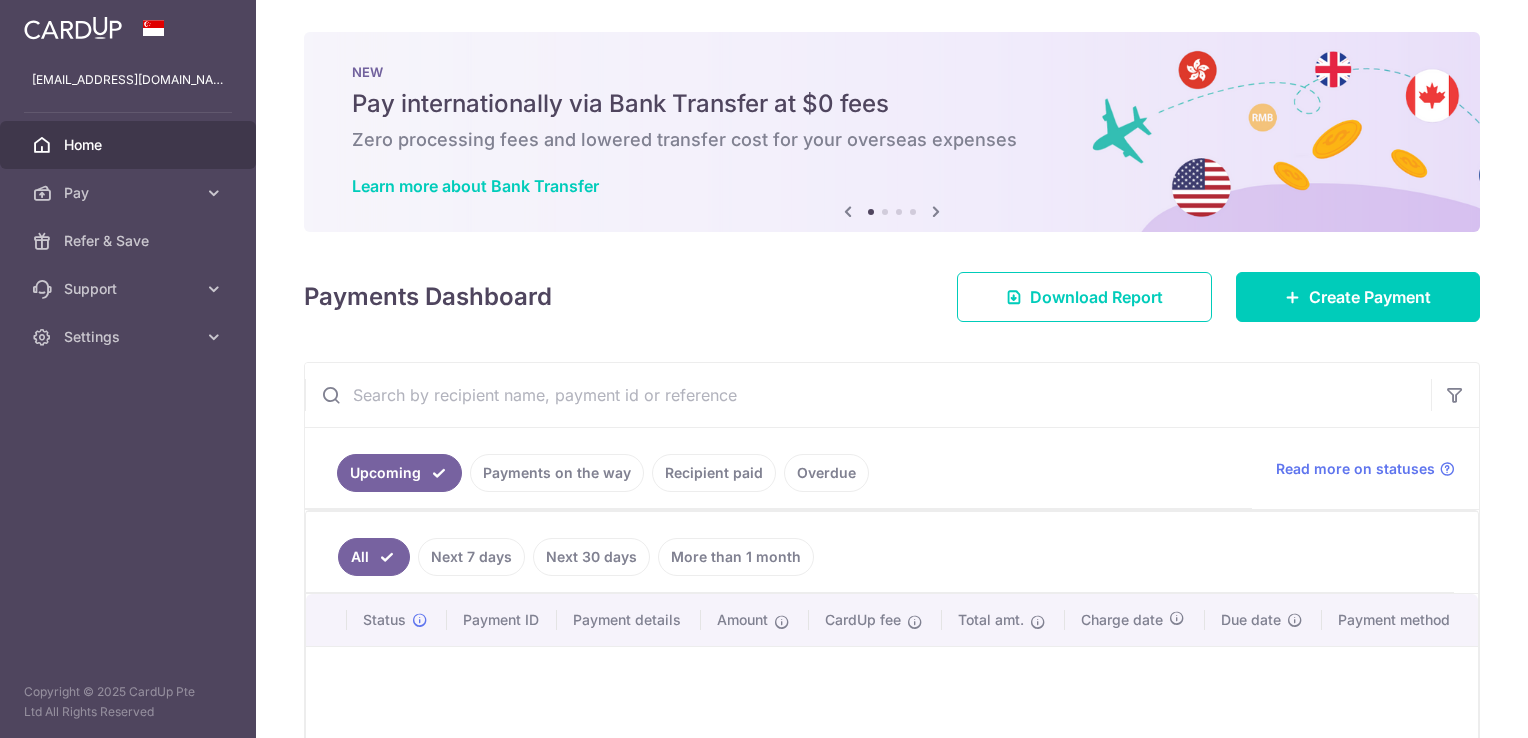 scroll, scrollTop: 0, scrollLeft: 0, axis: both 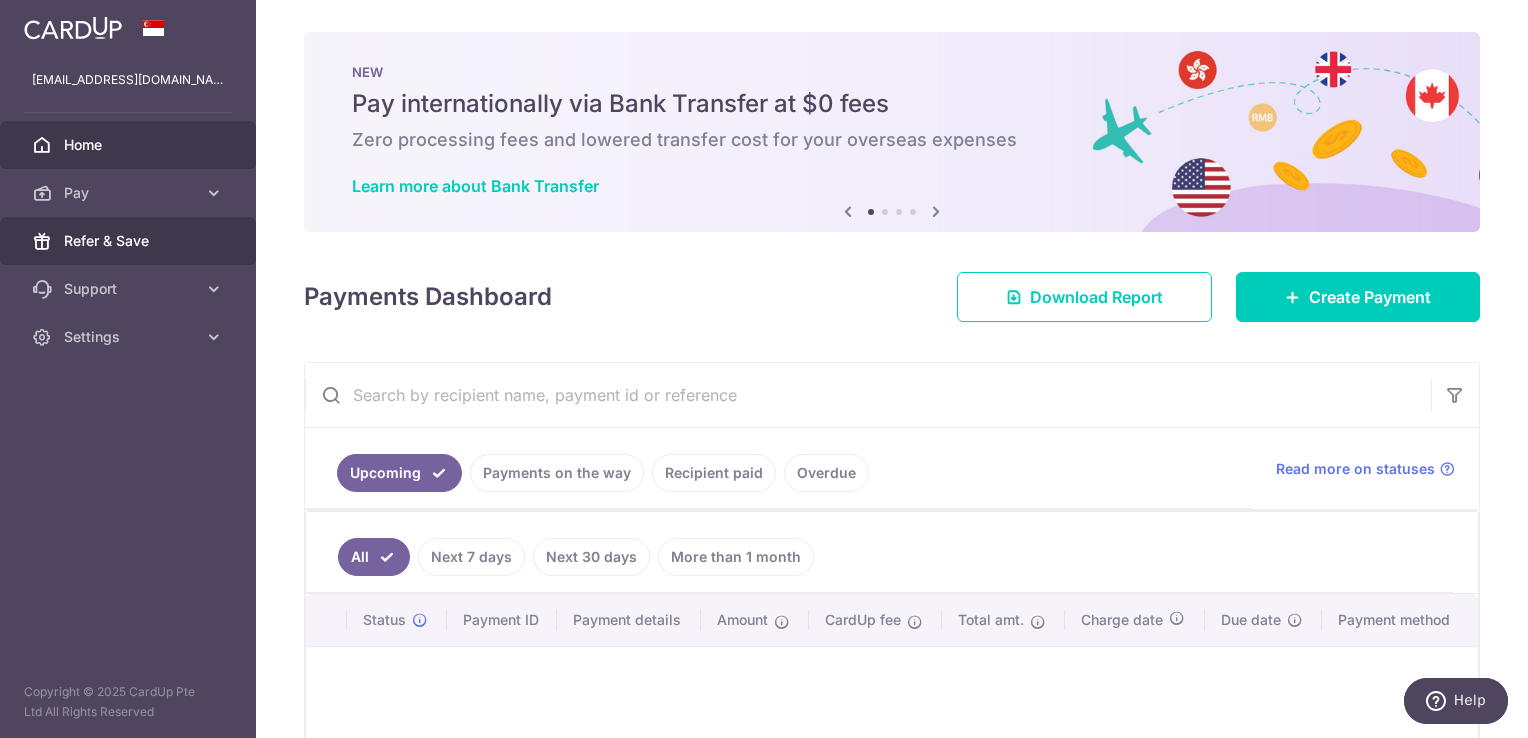 click on "Refer & Save" at bounding box center [130, 241] 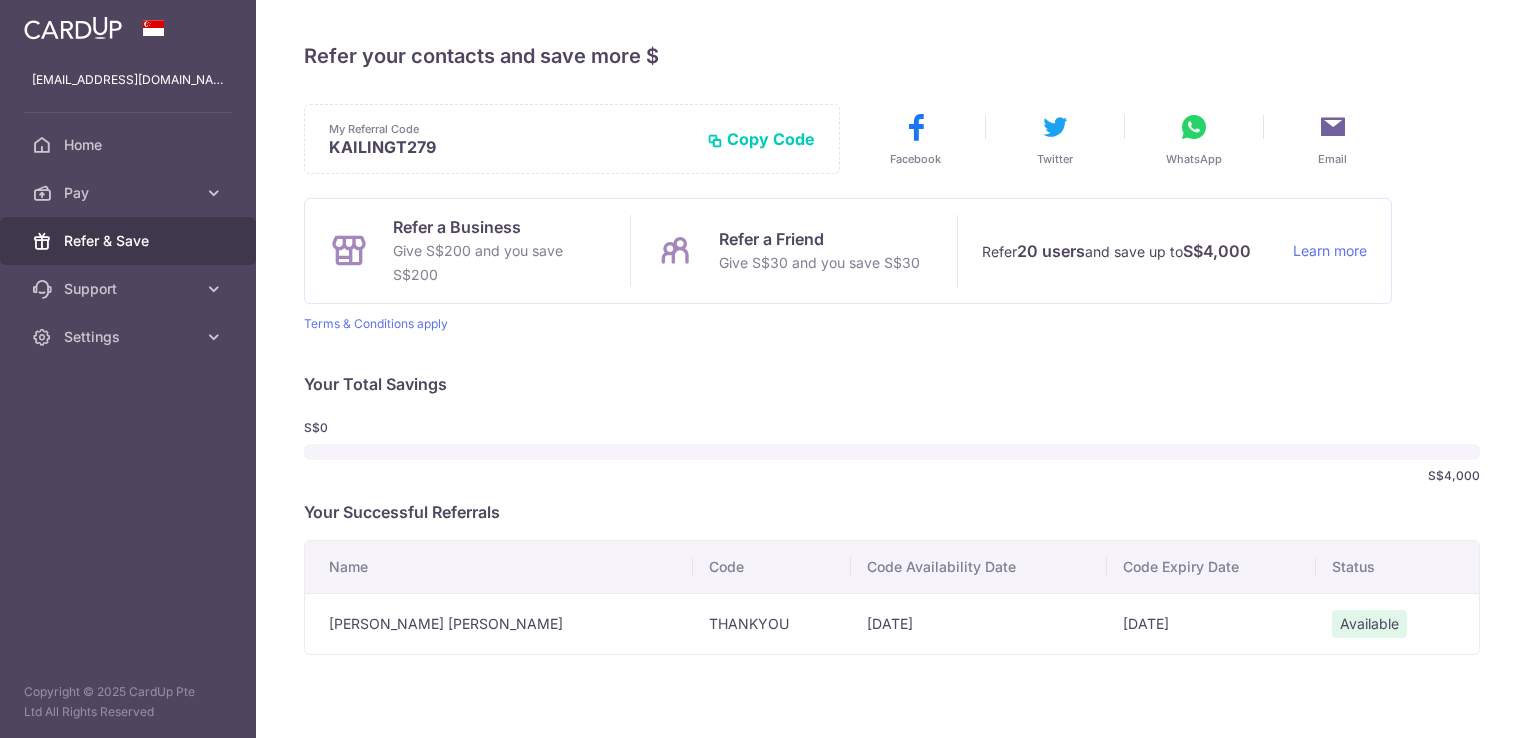 scroll, scrollTop: 0, scrollLeft: 0, axis: both 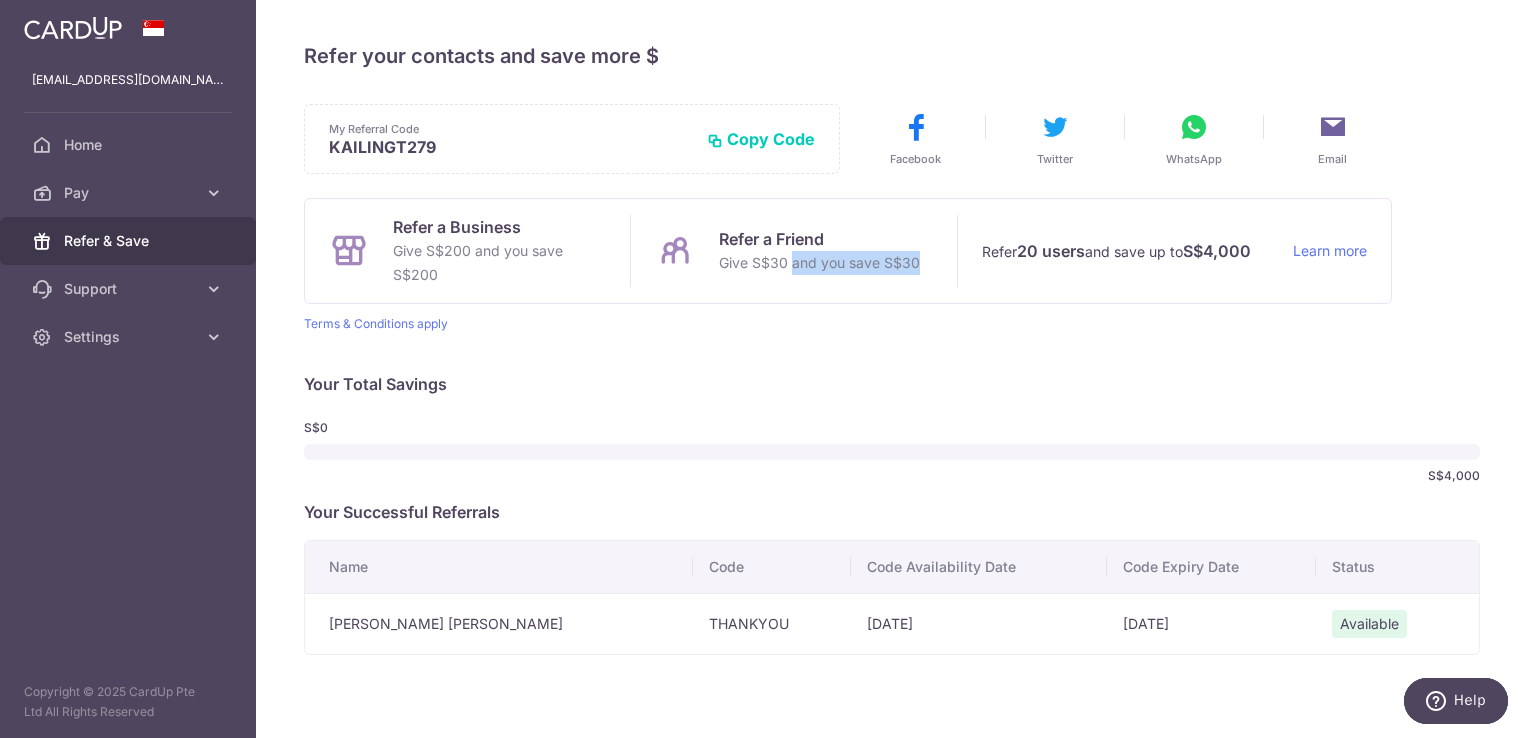 drag, startPoint x: 729, startPoint y: 266, endPoint x: 851, endPoint y: 267, distance: 122.0041 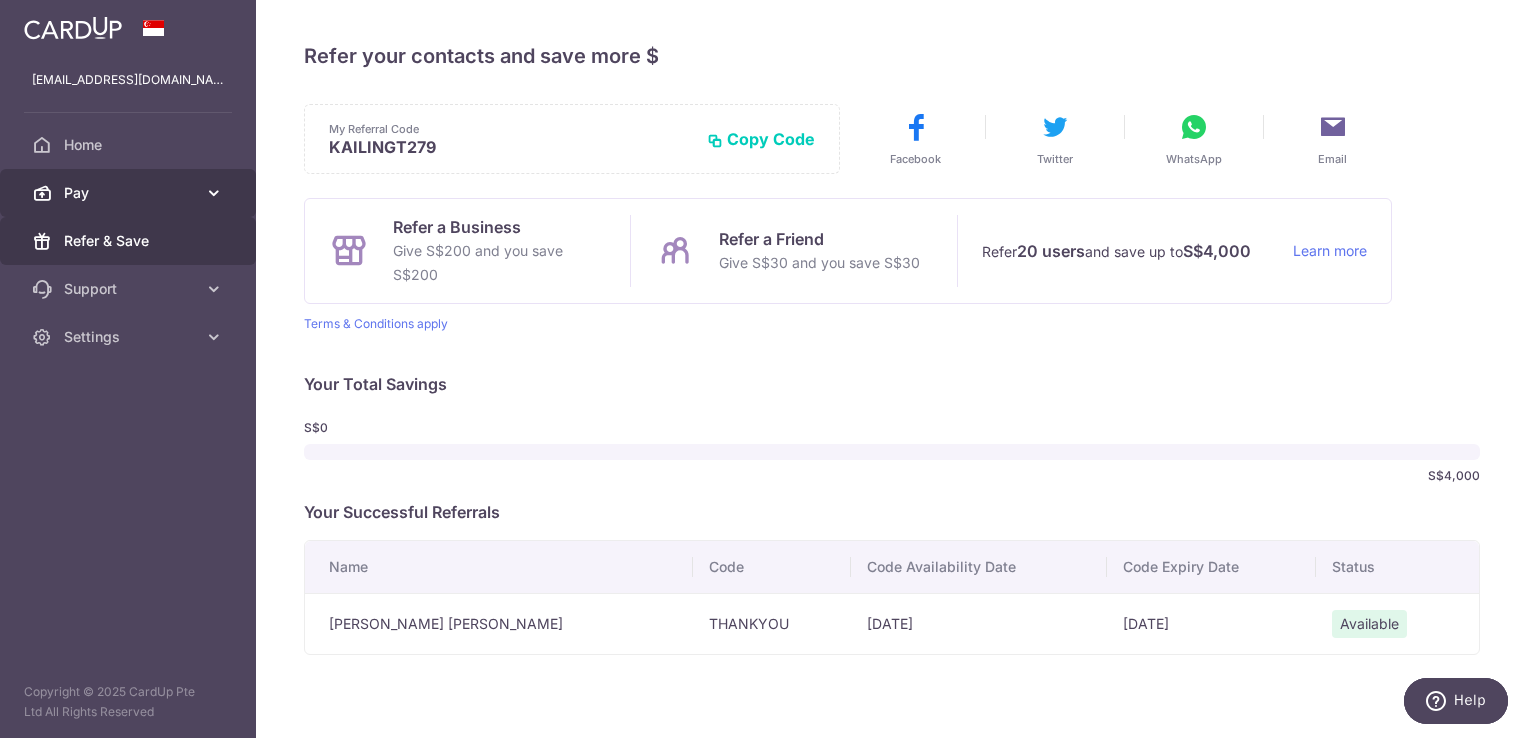 click on "Pay" at bounding box center [130, 193] 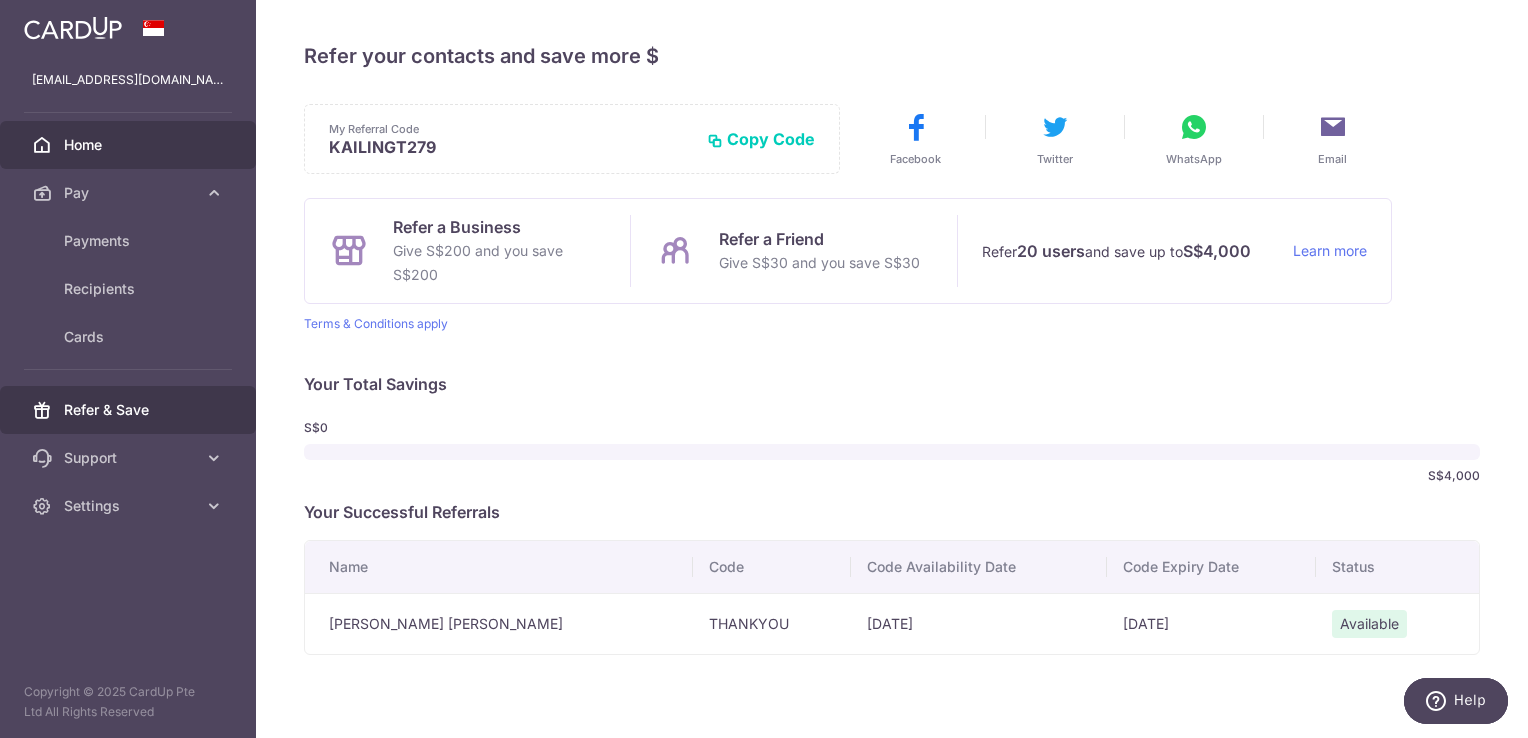 click on "Home" at bounding box center [128, 145] 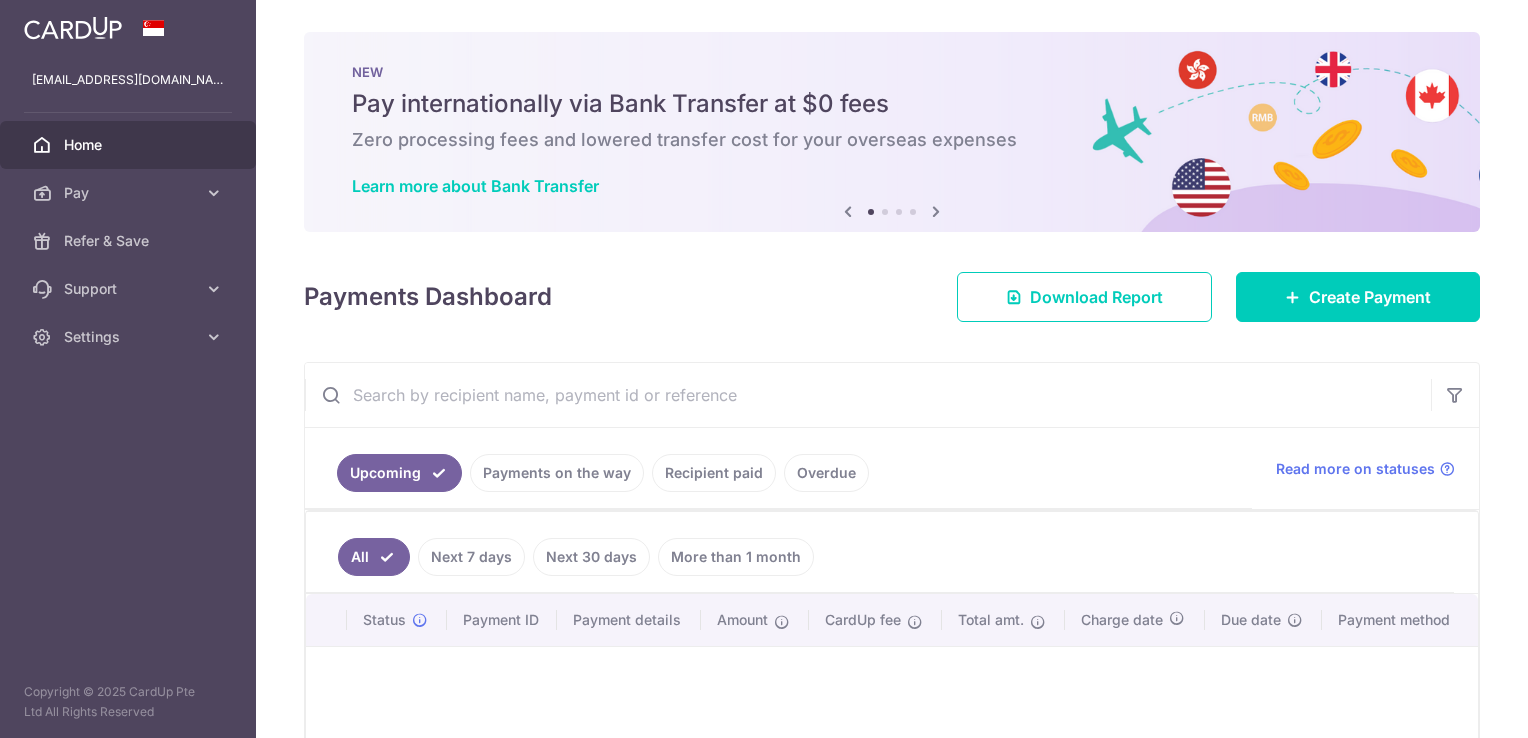 click on "Create Payment" at bounding box center [1358, 297] 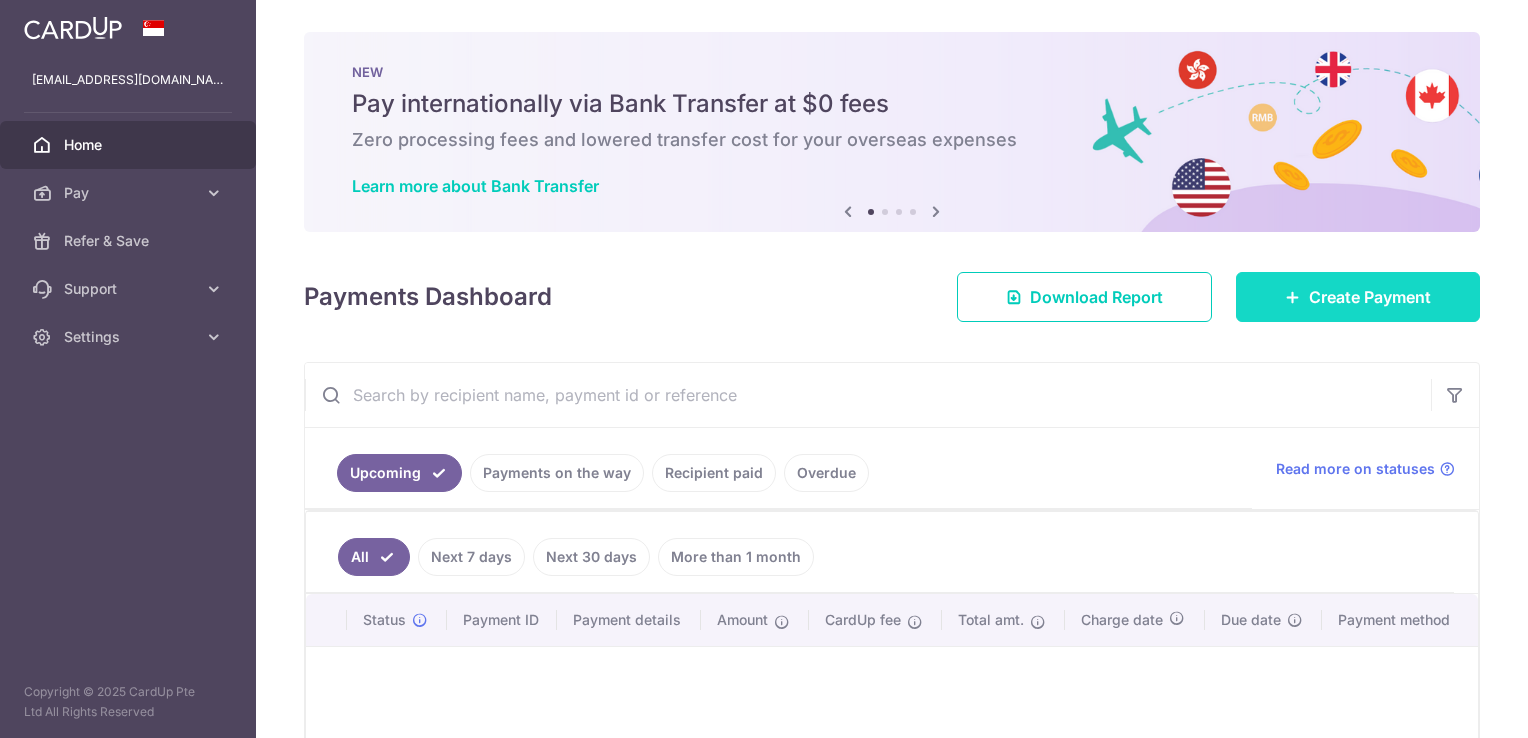 scroll, scrollTop: 0, scrollLeft: 0, axis: both 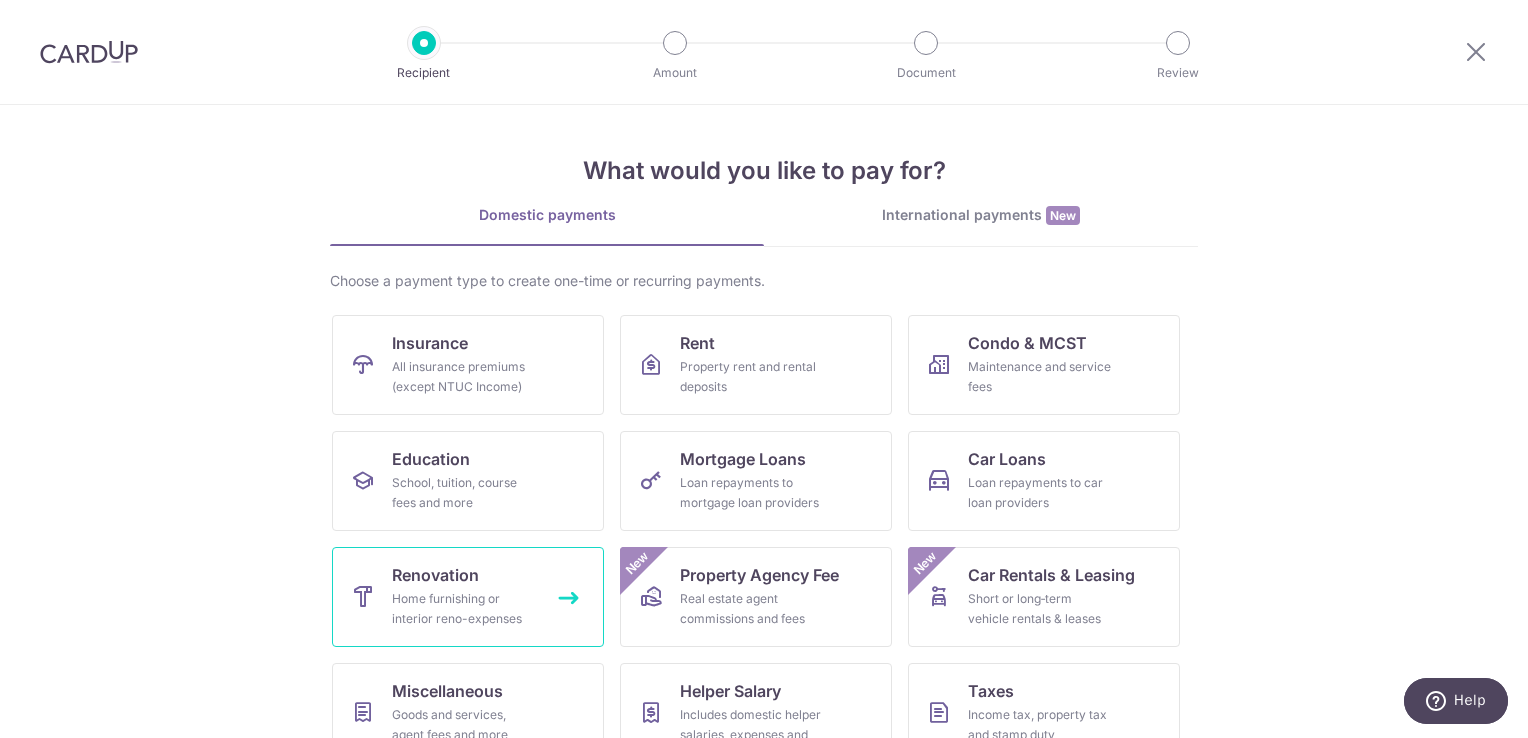 click on "Home furnishing or interior reno-expenses" at bounding box center (464, 609) 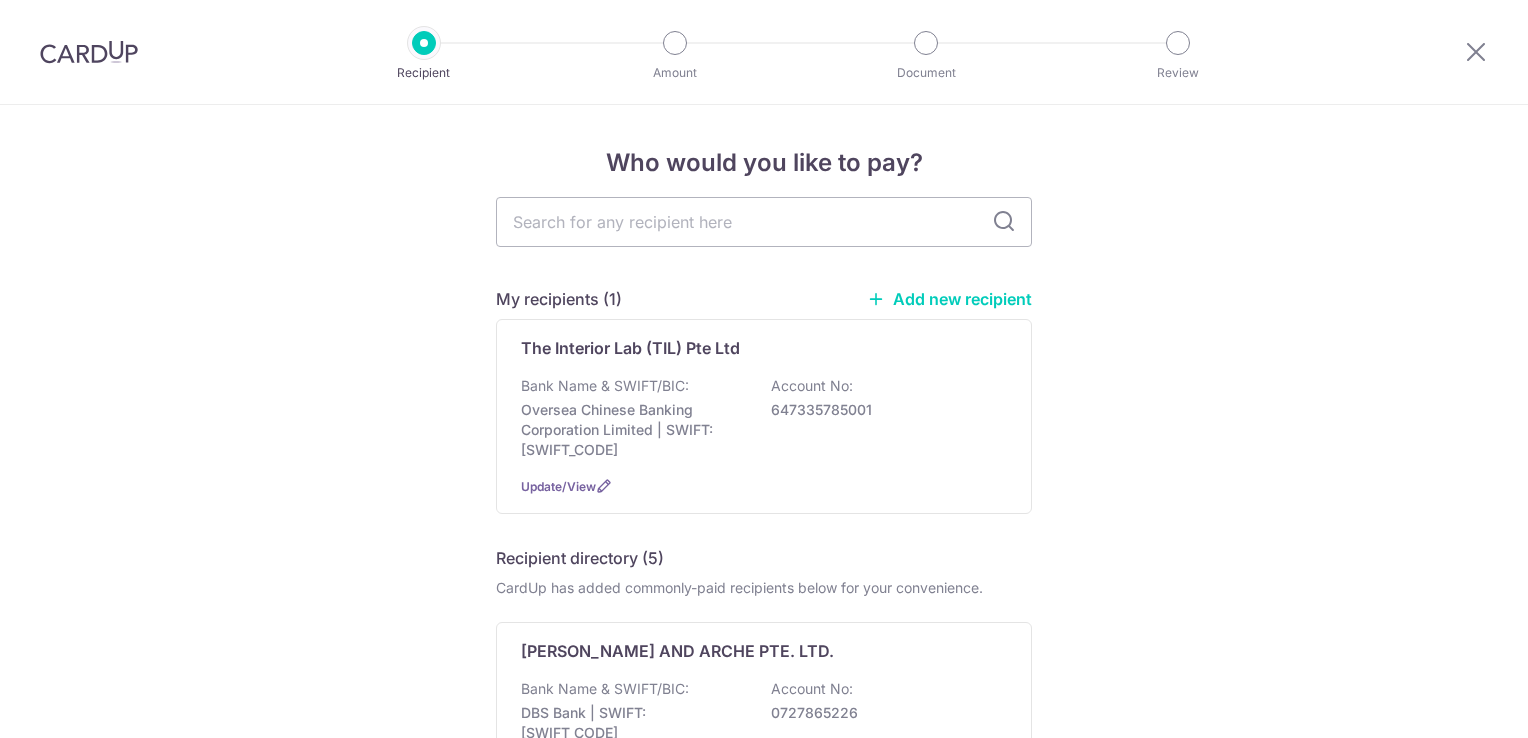 scroll, scrollTop: 0, scrollLeft: 0, axis: both 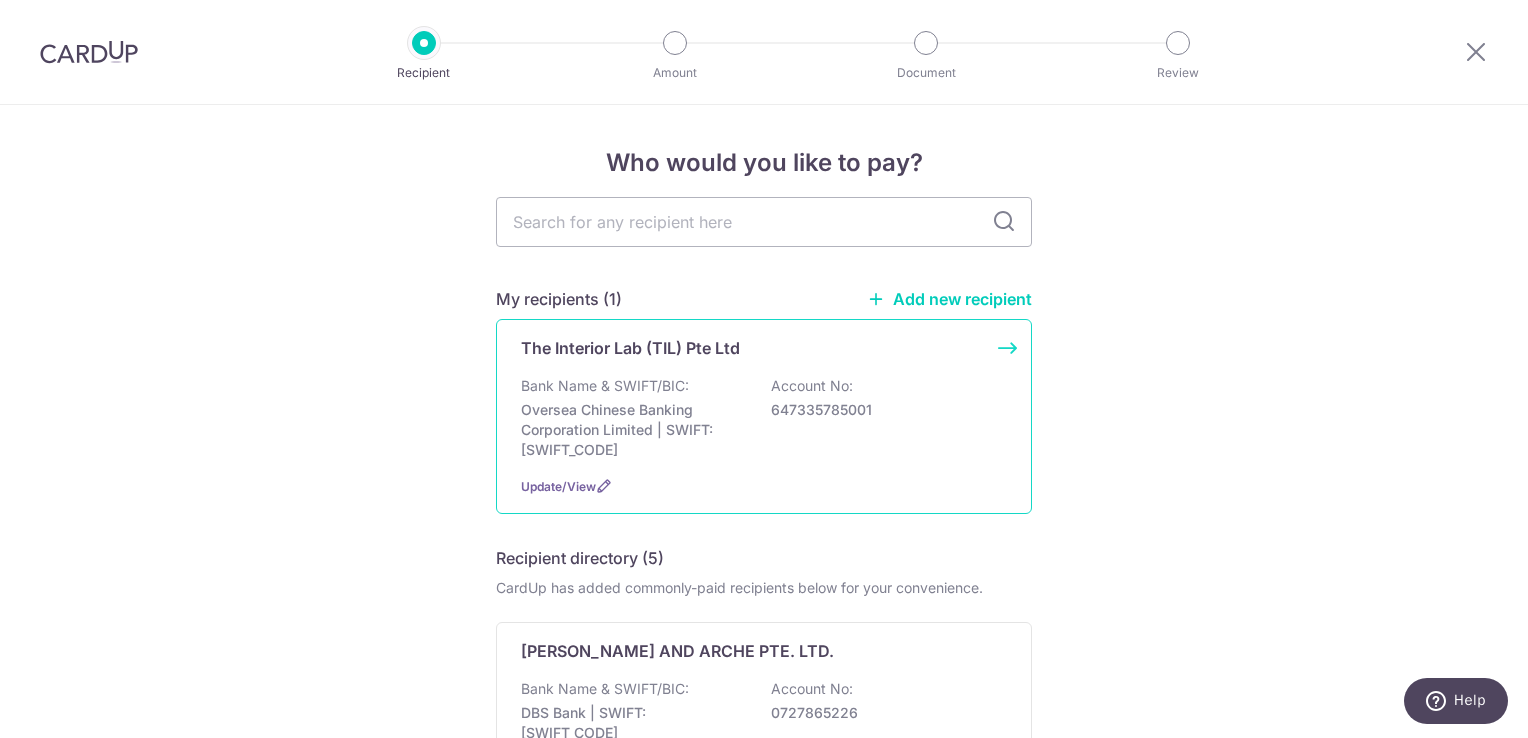 click on "Bank Name & SWIFT/BIC:" at bounding box center [605, 386] 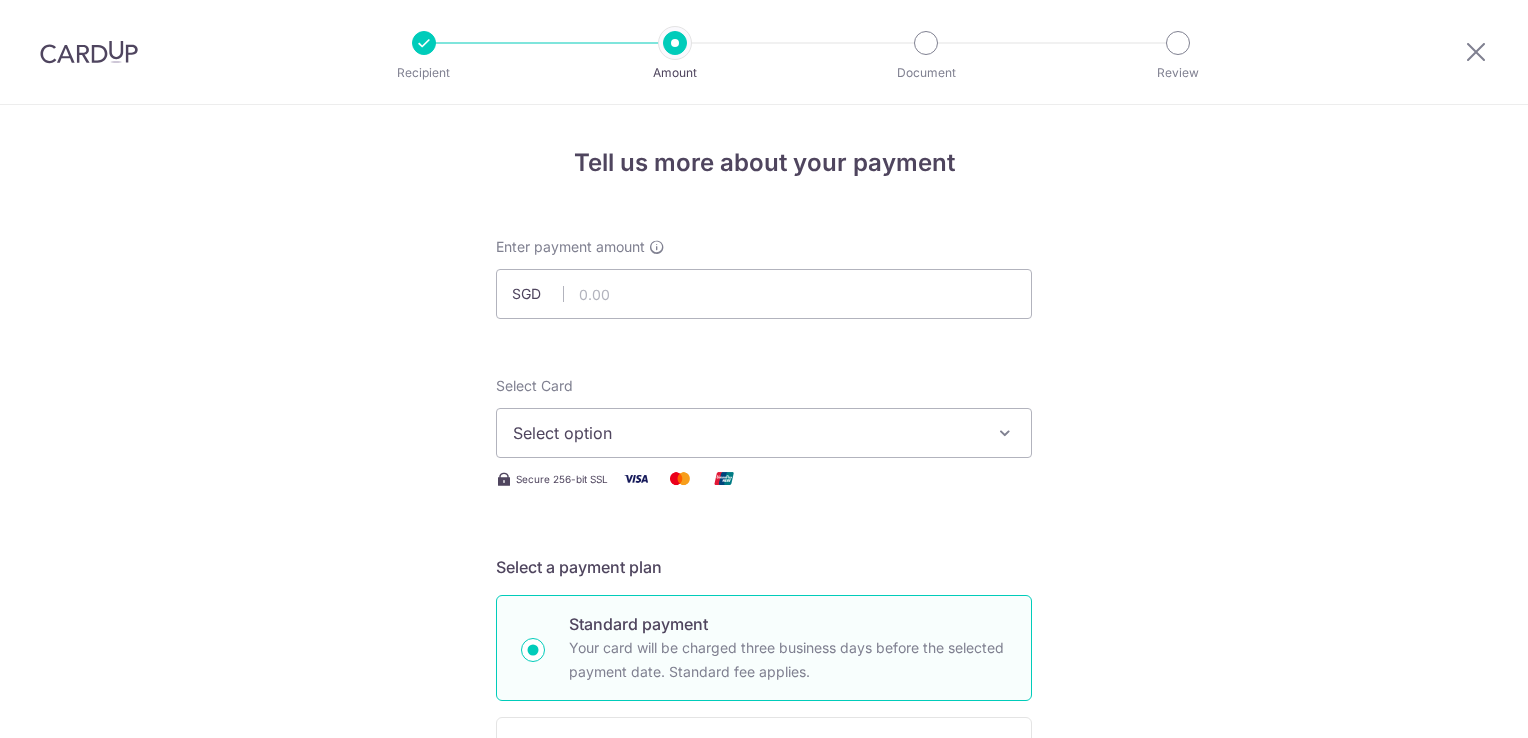 scroll, scrollTop: 0, scrollLeft: 0, axis: both 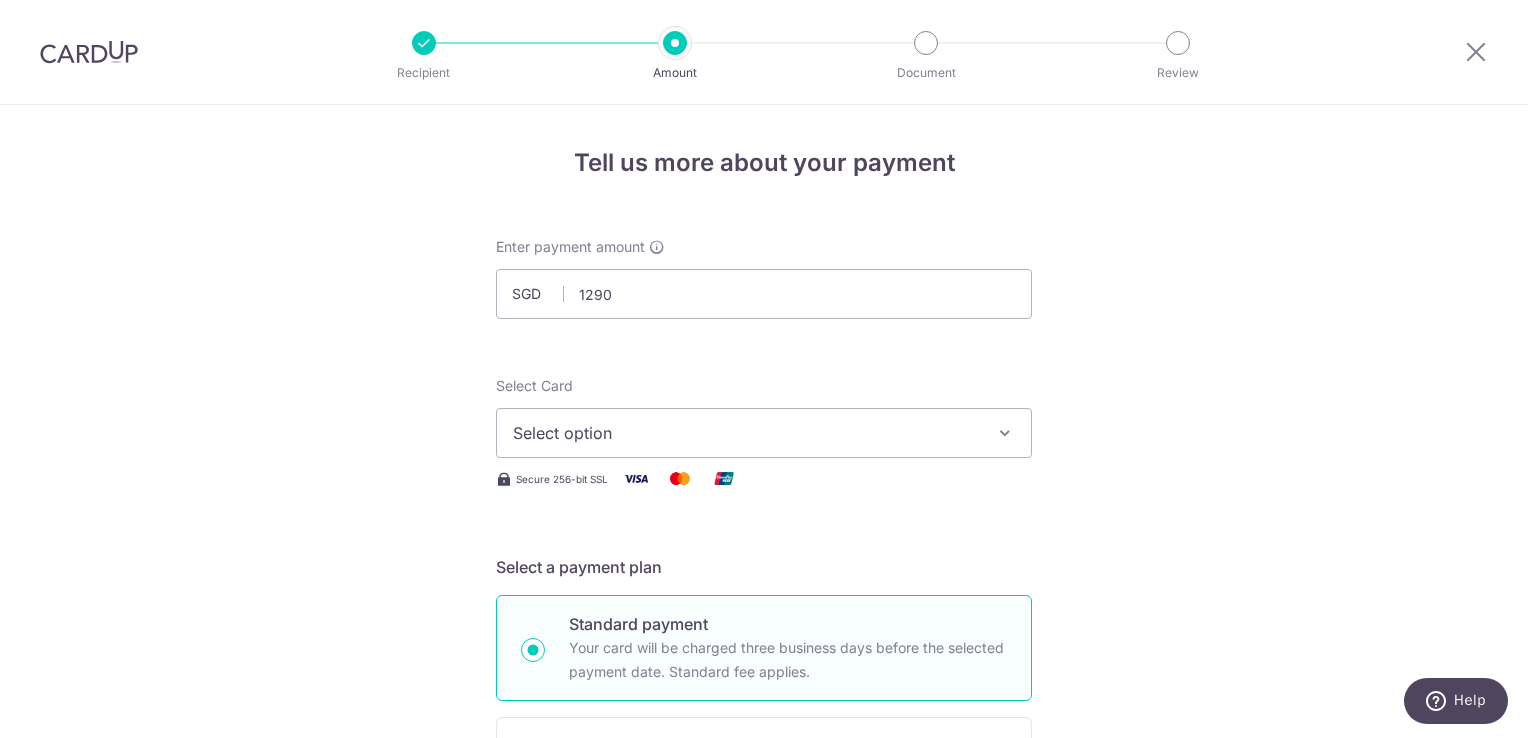 type on "1,290.00" 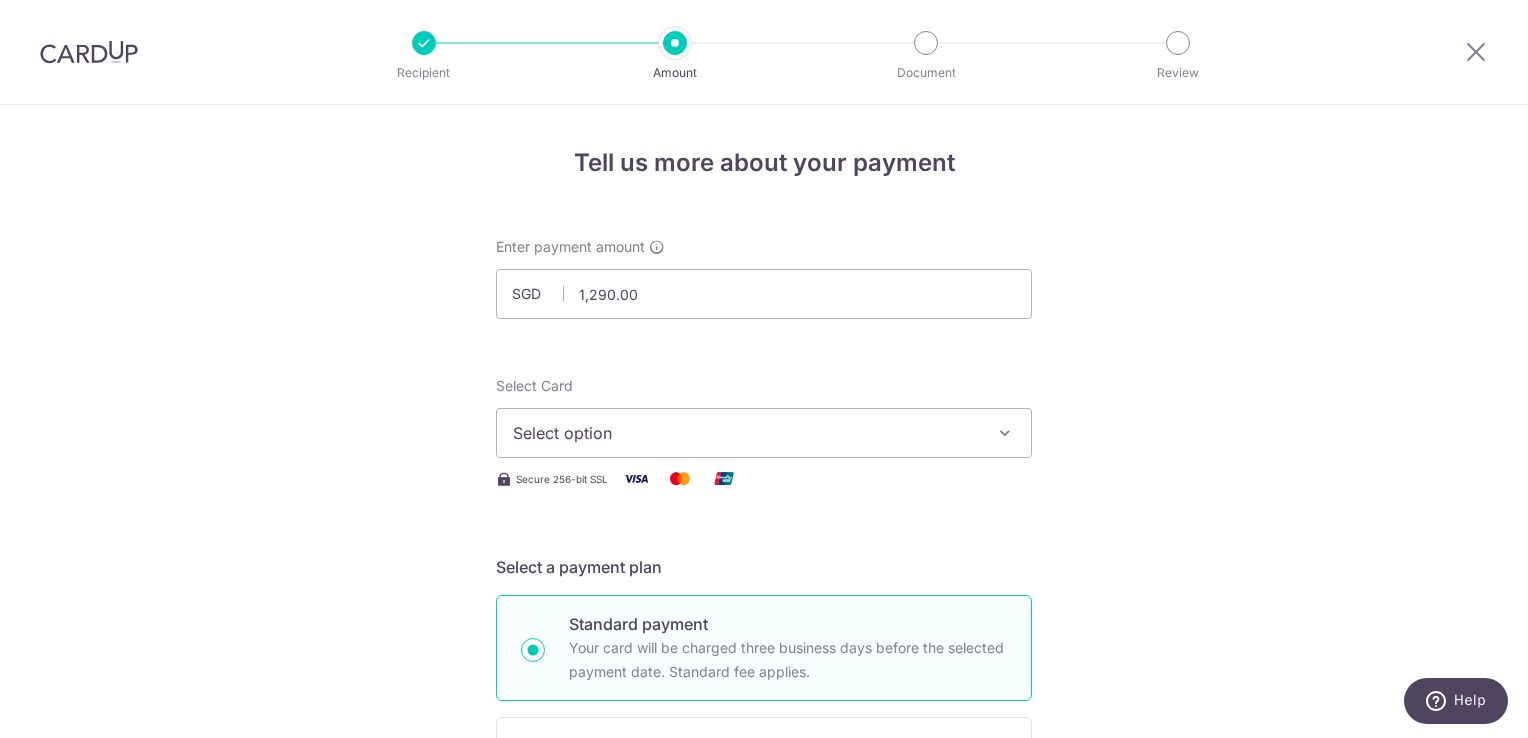 click on "Tell us more about your payment
Enter payment amount
SGD
1,290.00
1290.00
Select Card
Select option
Add credit card
Your Cards
**** 8741
**** 5051
**** 5802
Secure 256-bit SSL
Text
New card details
Card" at bounding box center (764, 1076) 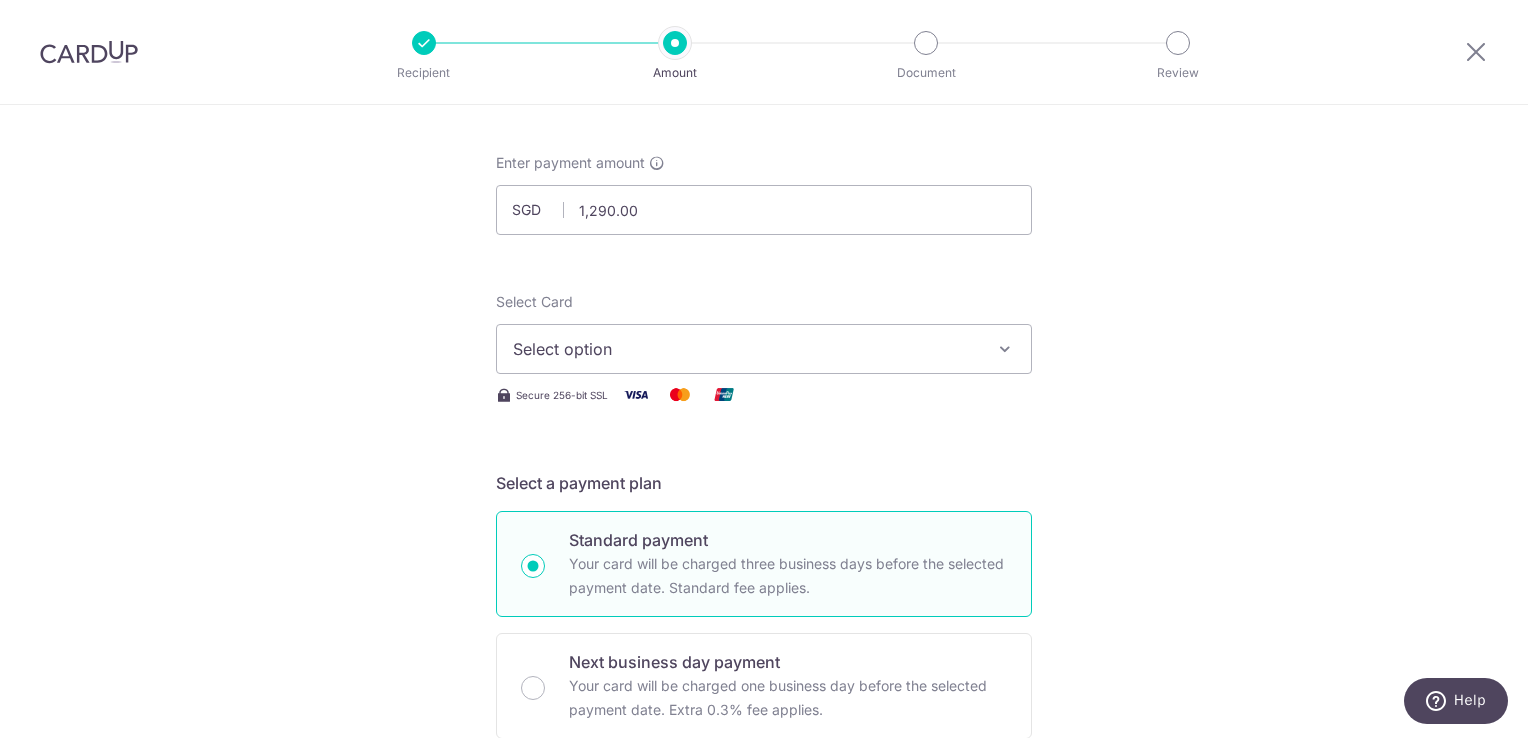 scroll, scrollTop: 200, scrollLeft: 0, axis: vertical 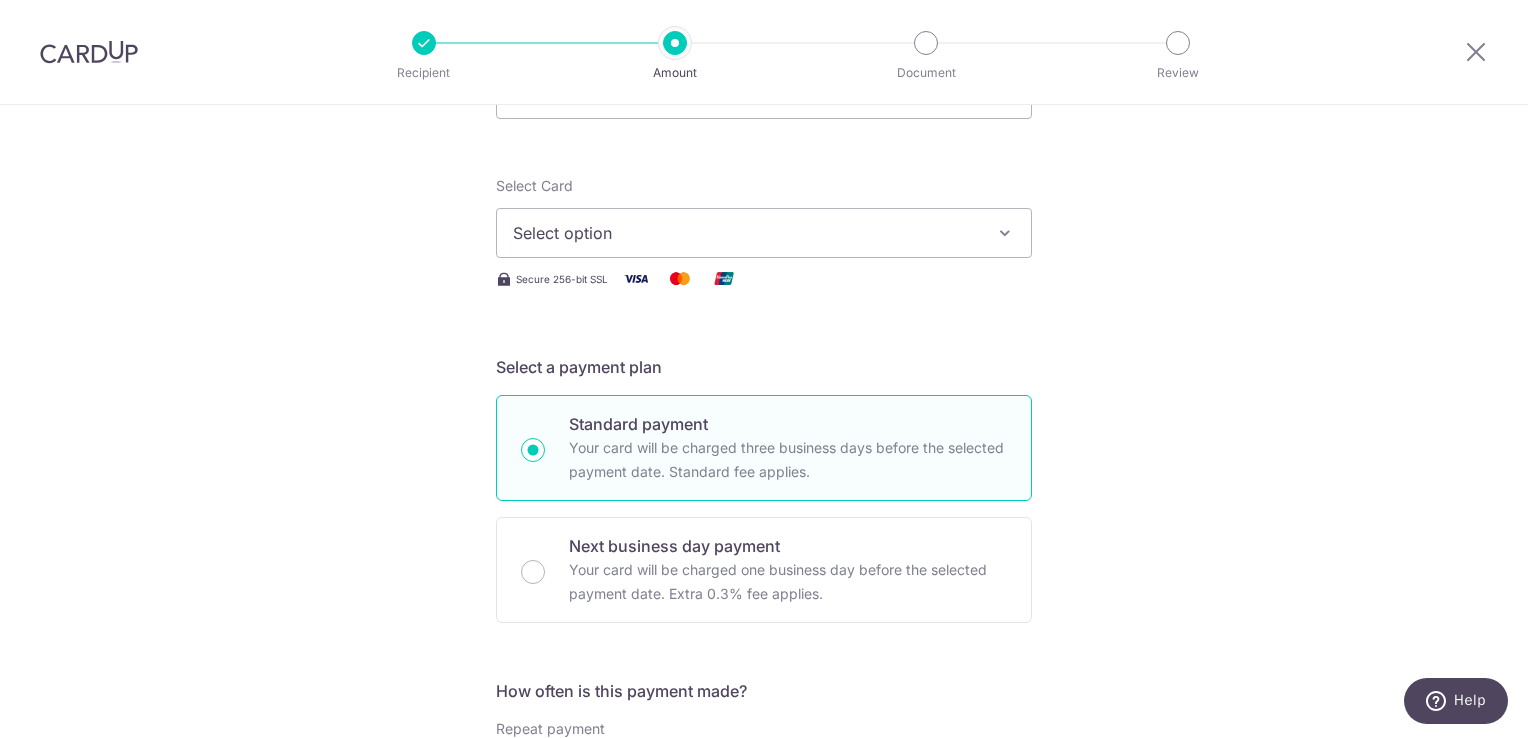 click on "Select option" at bounding box center [764, 233] 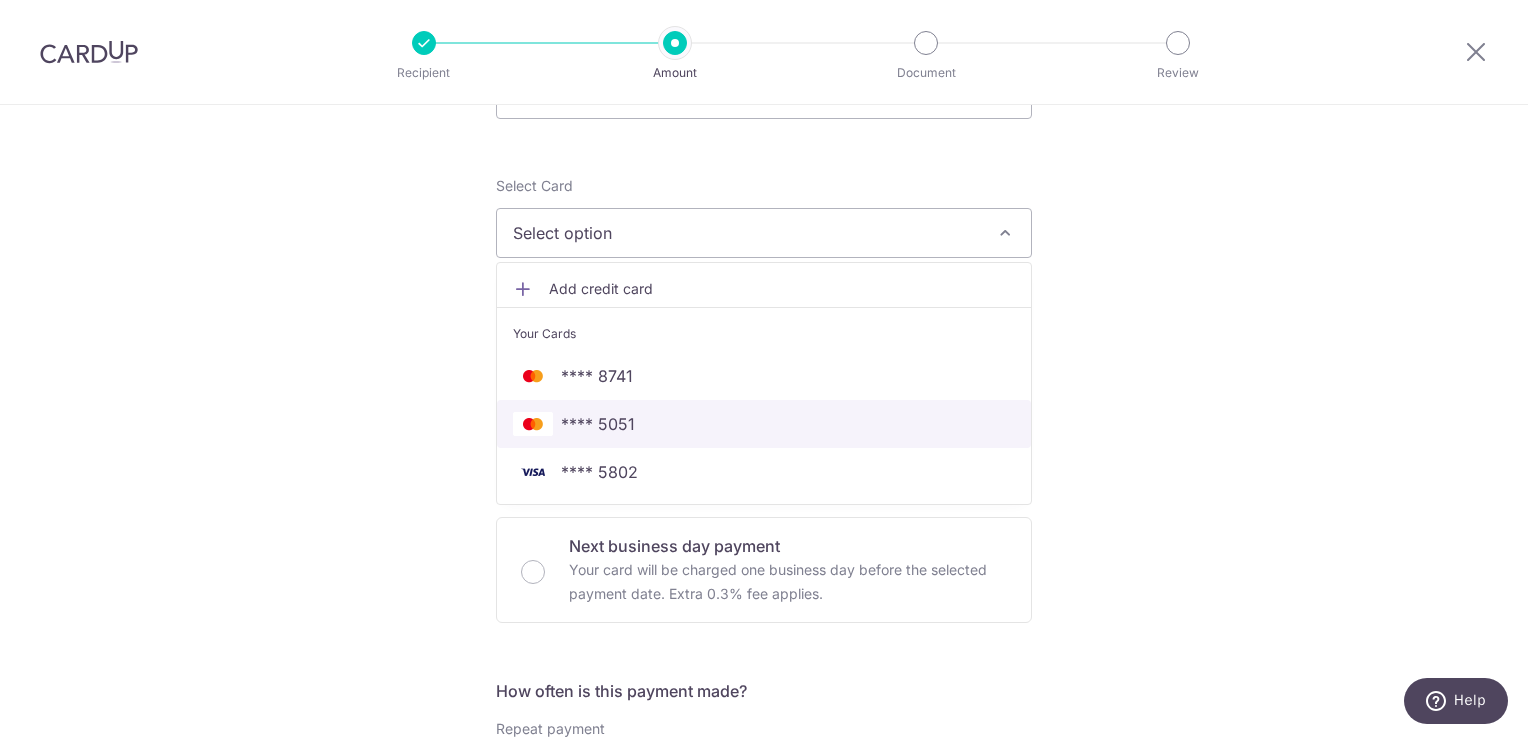 click on "**** 5051" at bounding box center [764, 424] 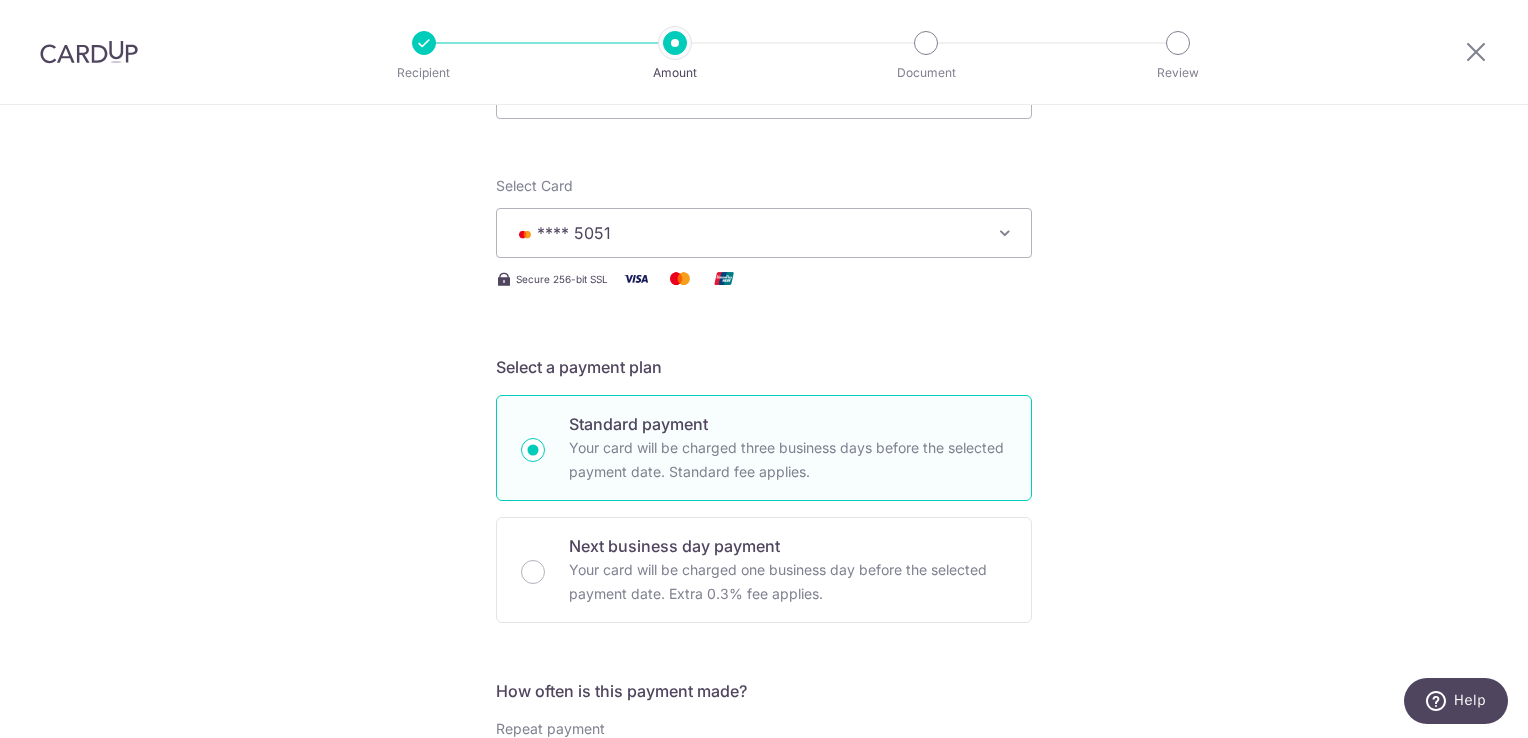 click on "Tell us more about your payment
Enter payment amount
SGD
1,290.00
1290.00
Select Card
**** 5051
Add credit card
Your Cards
**** 8741
**** 5051
**** 5802
Secure 256-bit SSL
Text
New card details
Card" at bounding box center (764, 876) 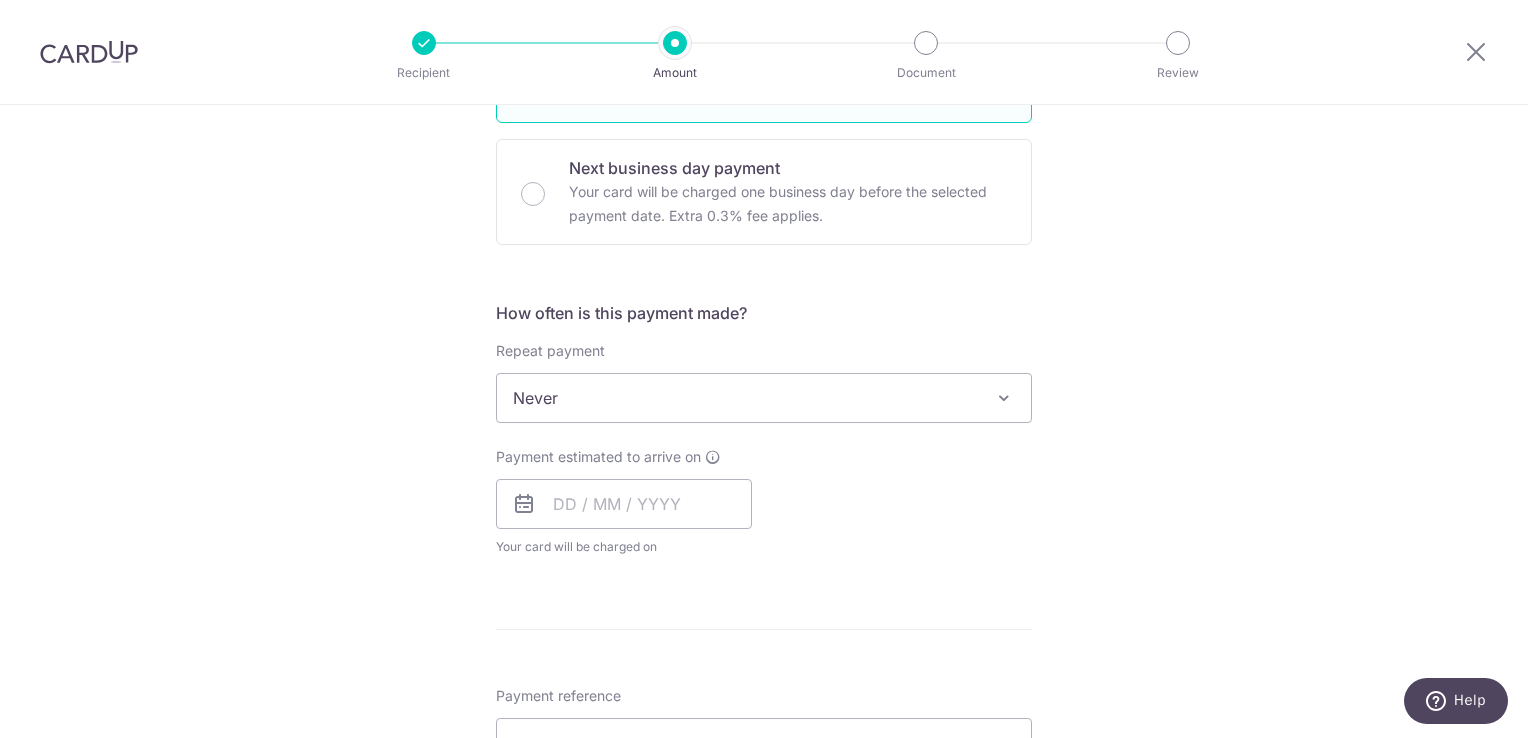 scroll, scrollTop: 600, scrollLeft: 0, axis: vertical 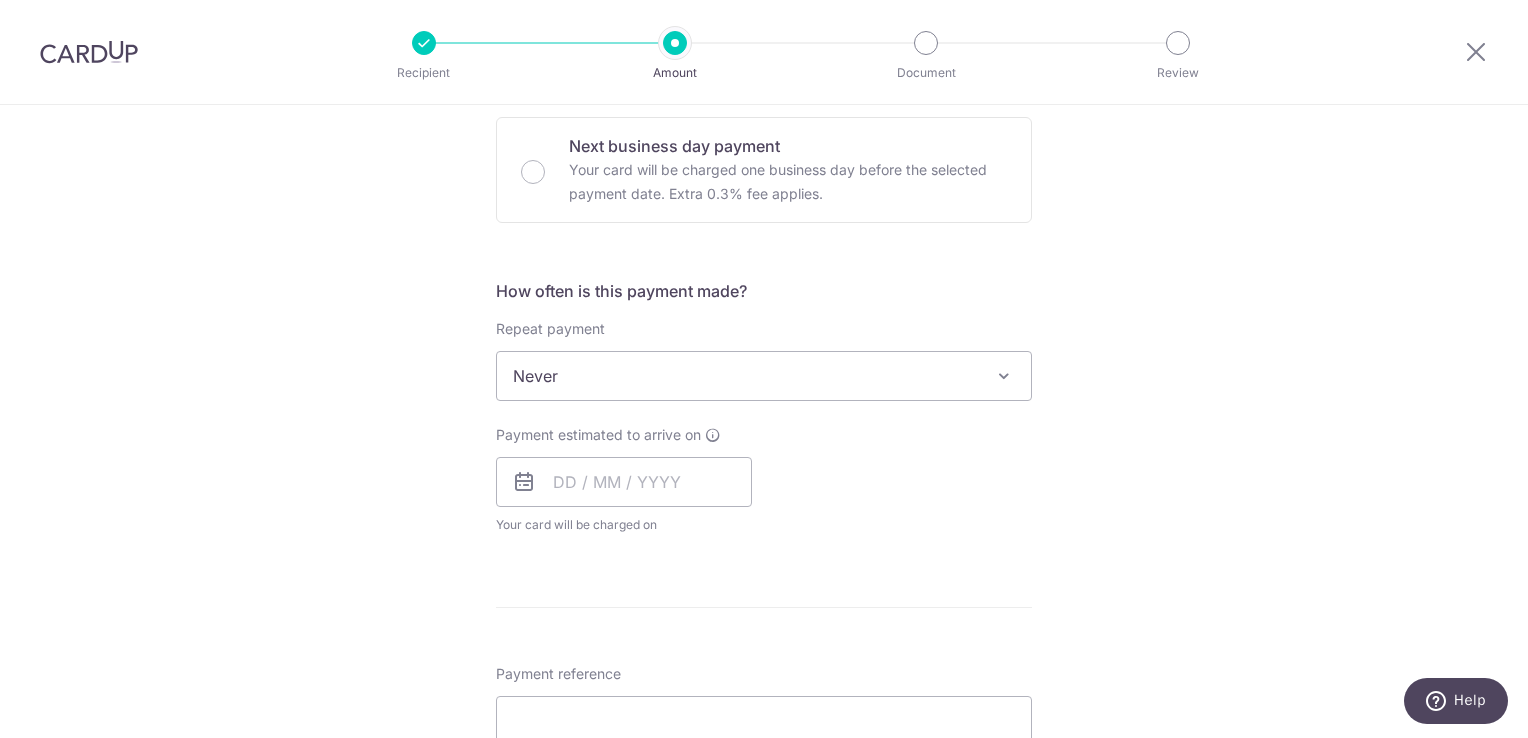 click on "Payment estimated to arrive on
Your card will be charged on   for the first payment
* If your payment is funded by  9:00am SGT on Tuesday 15/07/2025
16/07/2025" at bounding box center (624, 480) 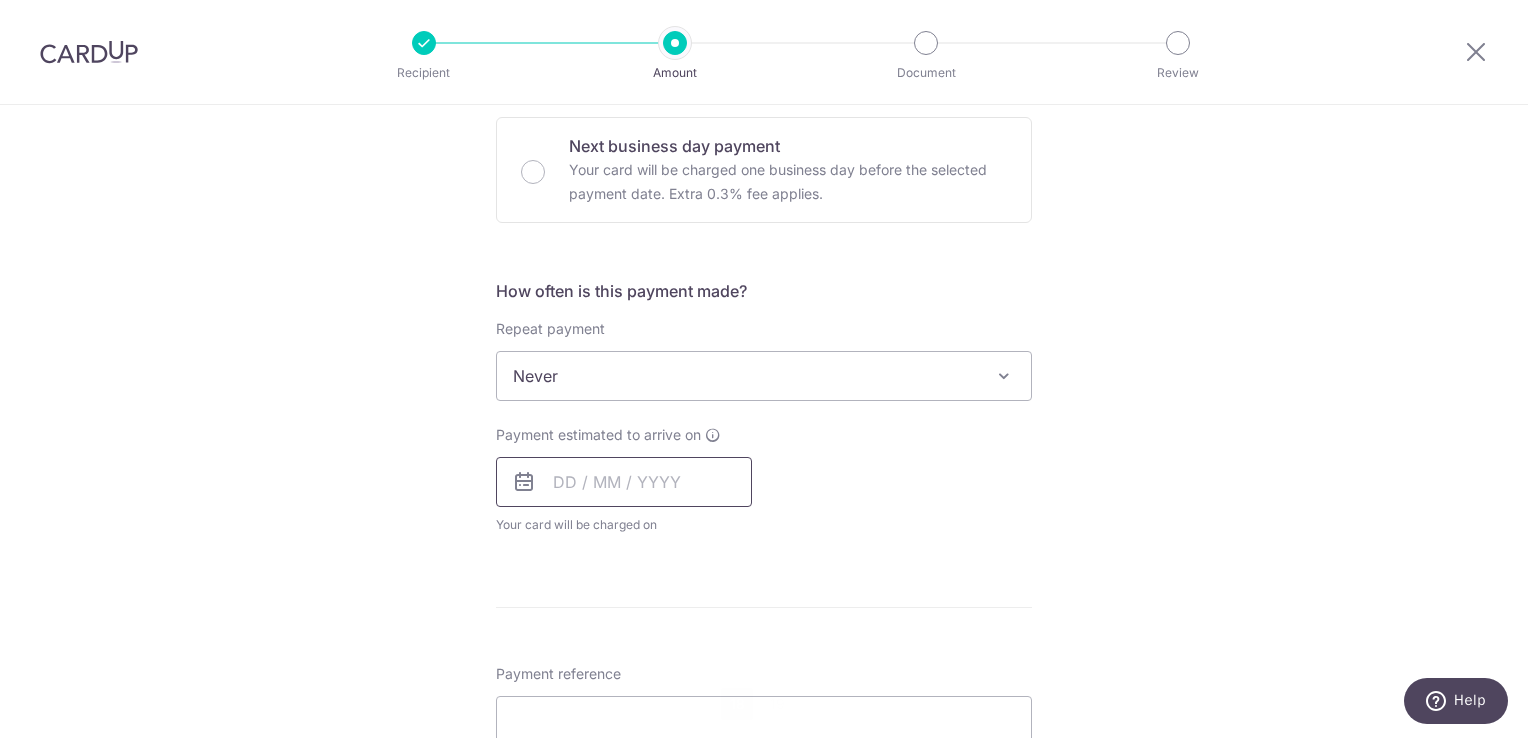 click at bounding box center (624, 482) 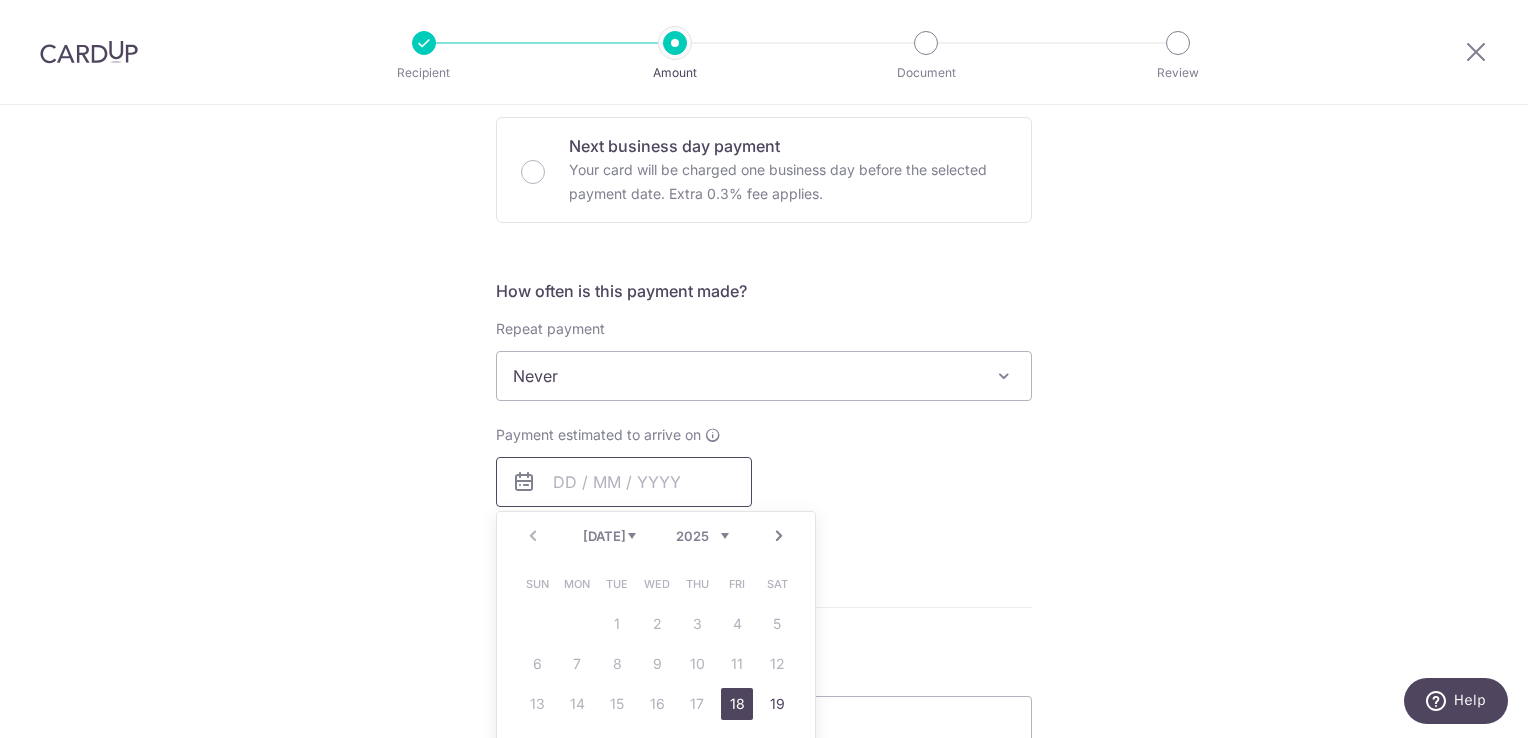 scroll, scrollTop: 700, scrollLeft: 0, axis: vertical 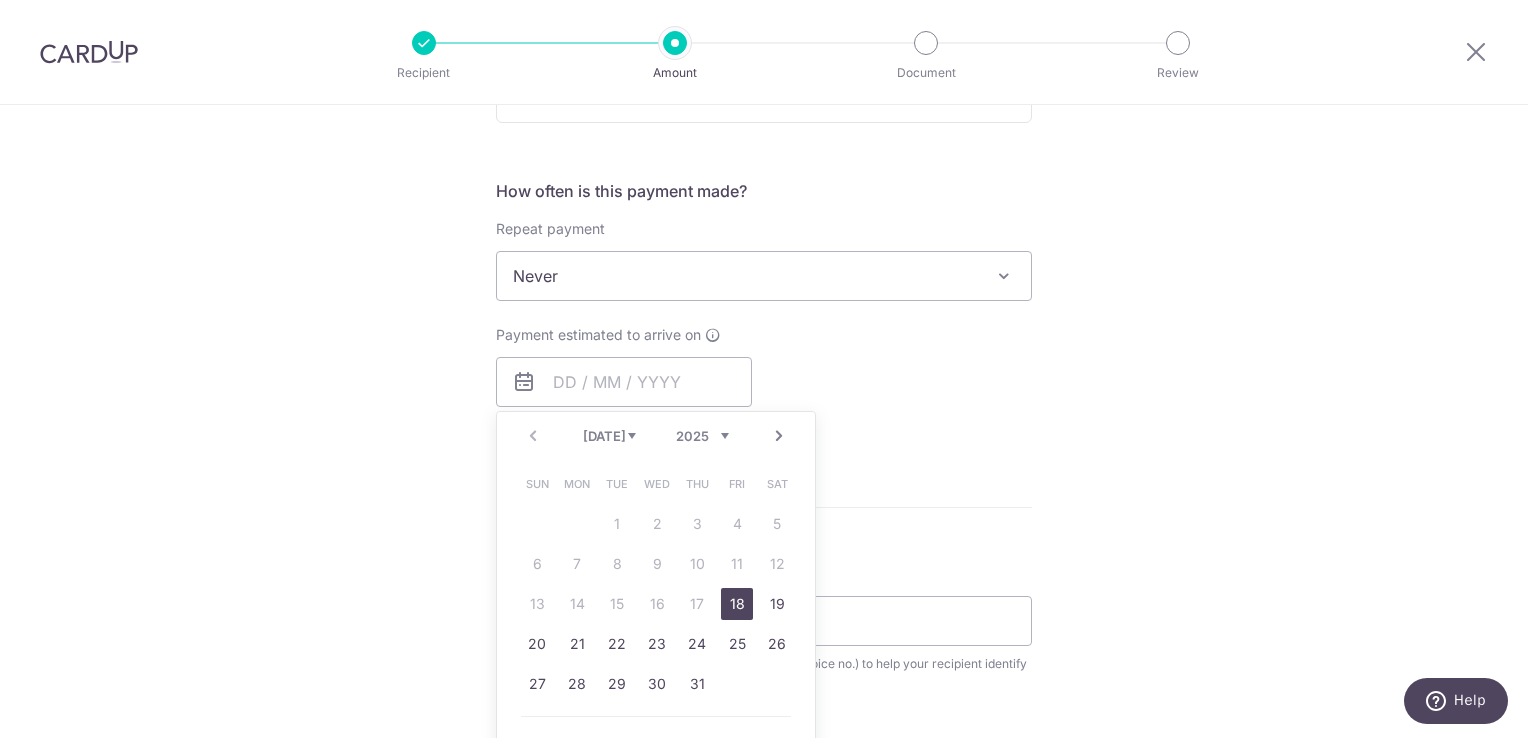 click on "18" at bounding box center [737, 604] 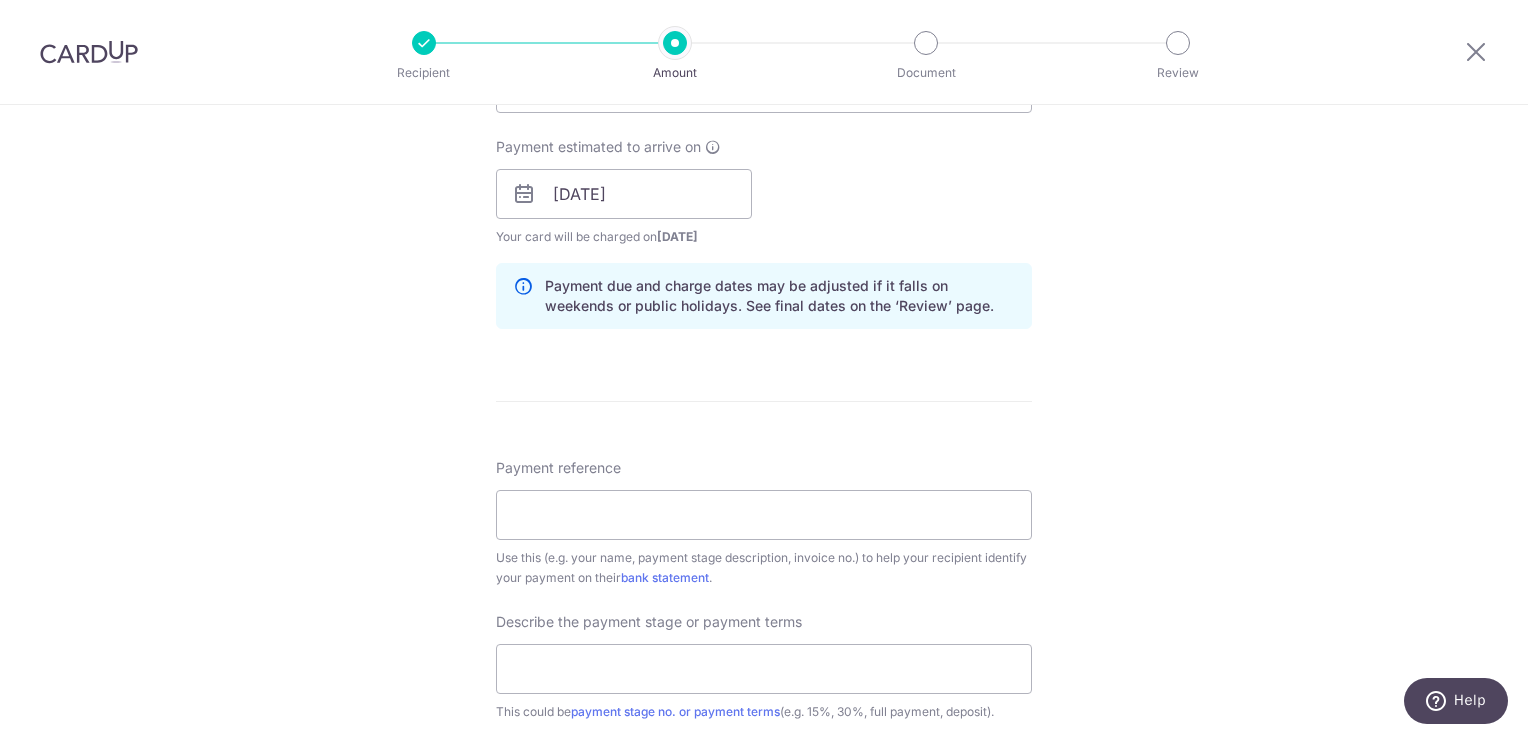 scroll, scrollTop: 900, scrollLeft: 0, axis: vertical 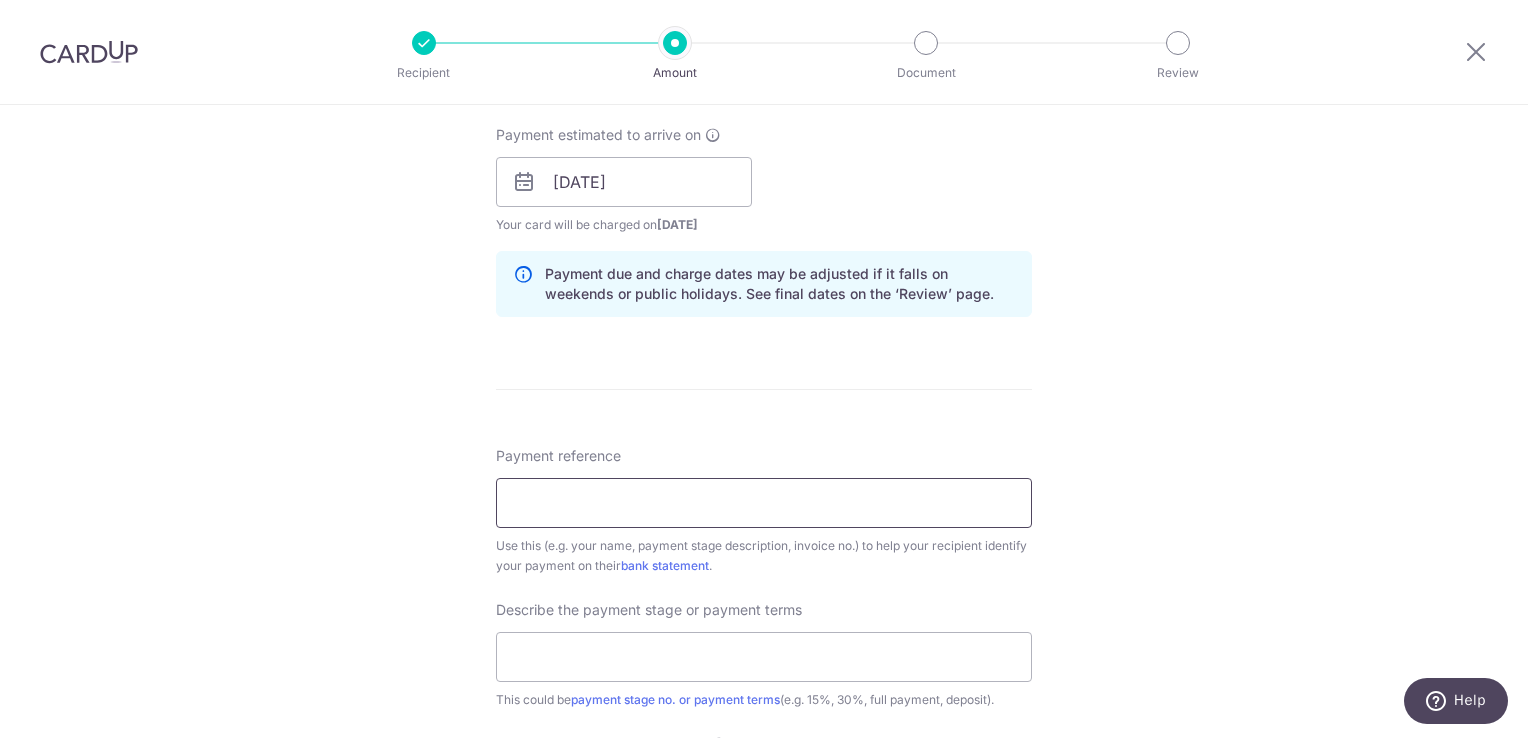 click on "Payment reference" at bounding box center (764, 503) 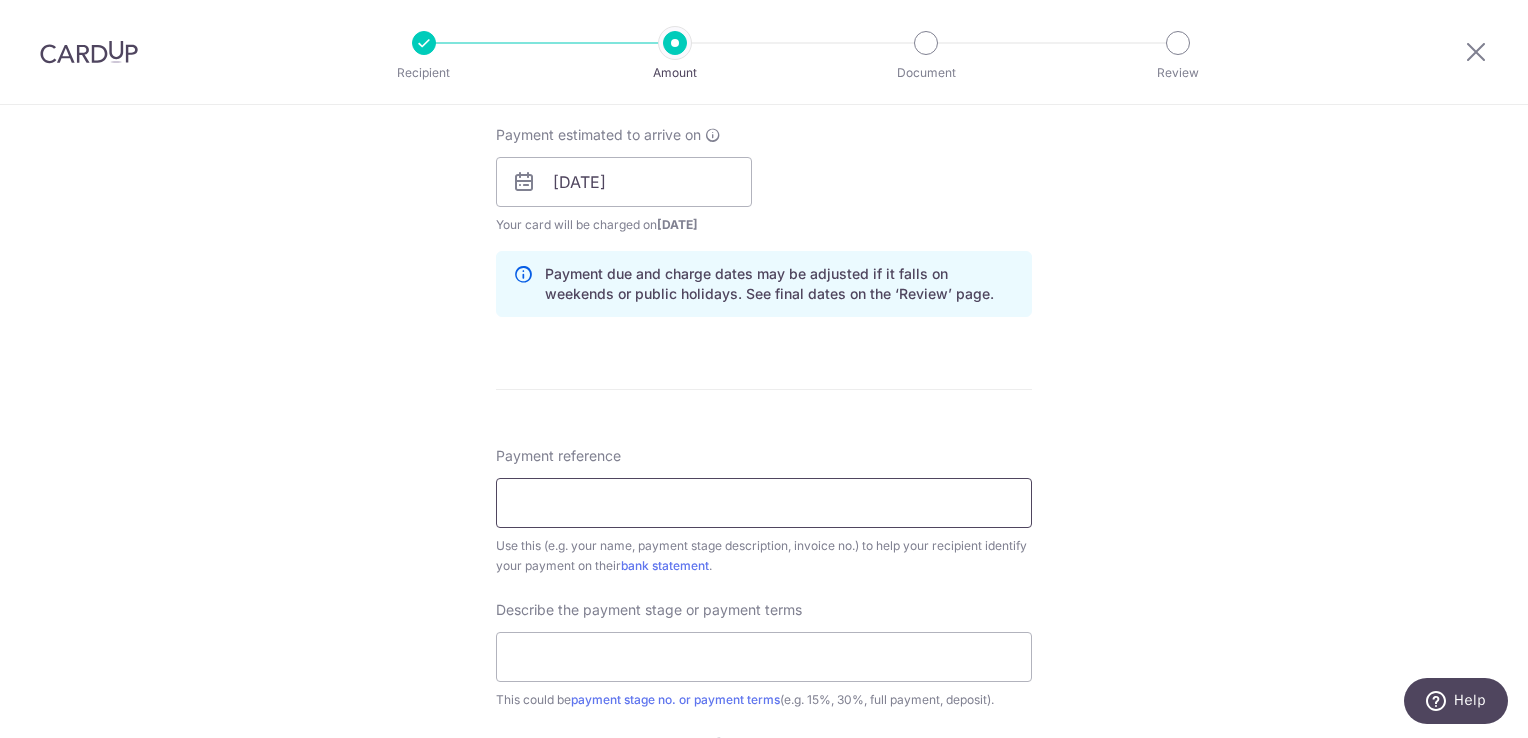 type on "TIL 55 pct" 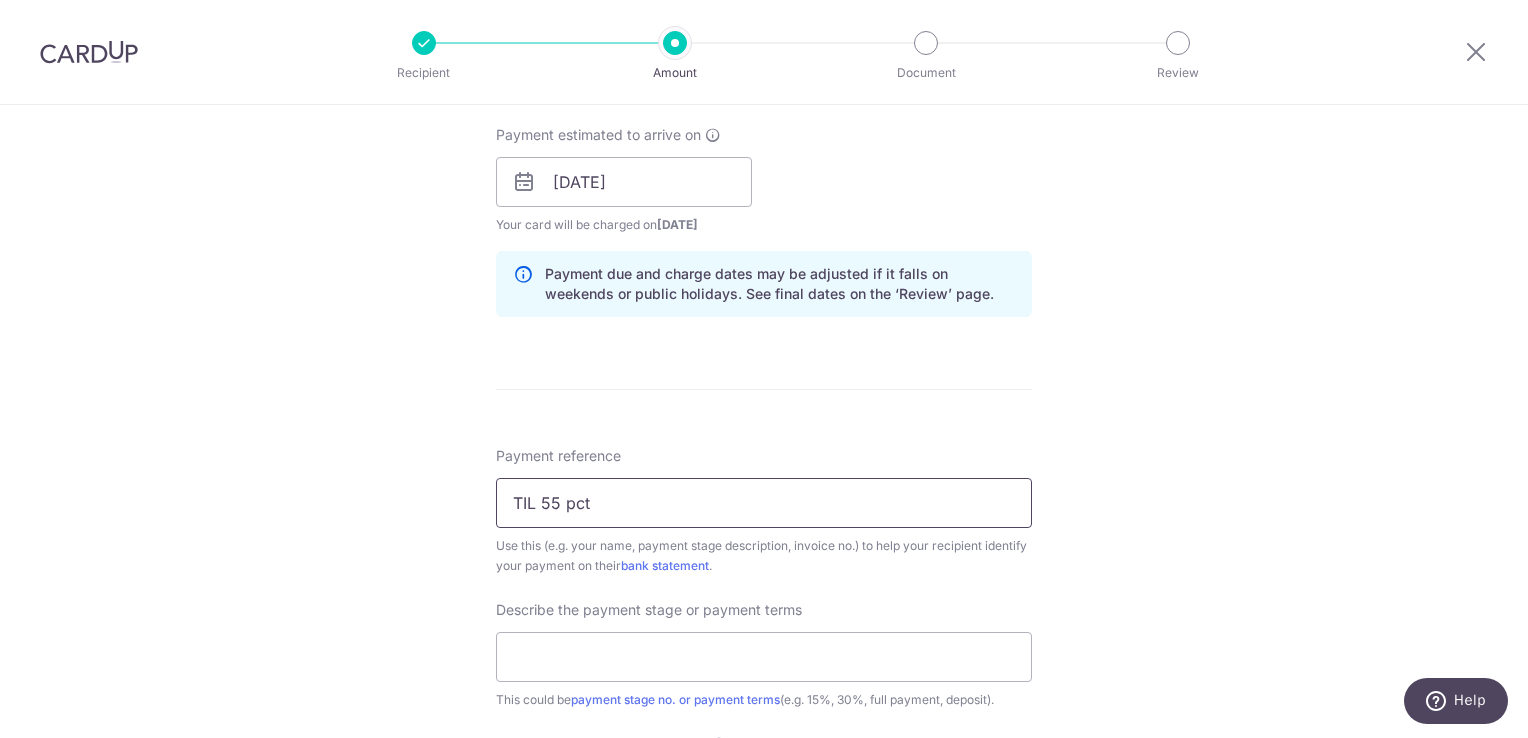 type on "start work" 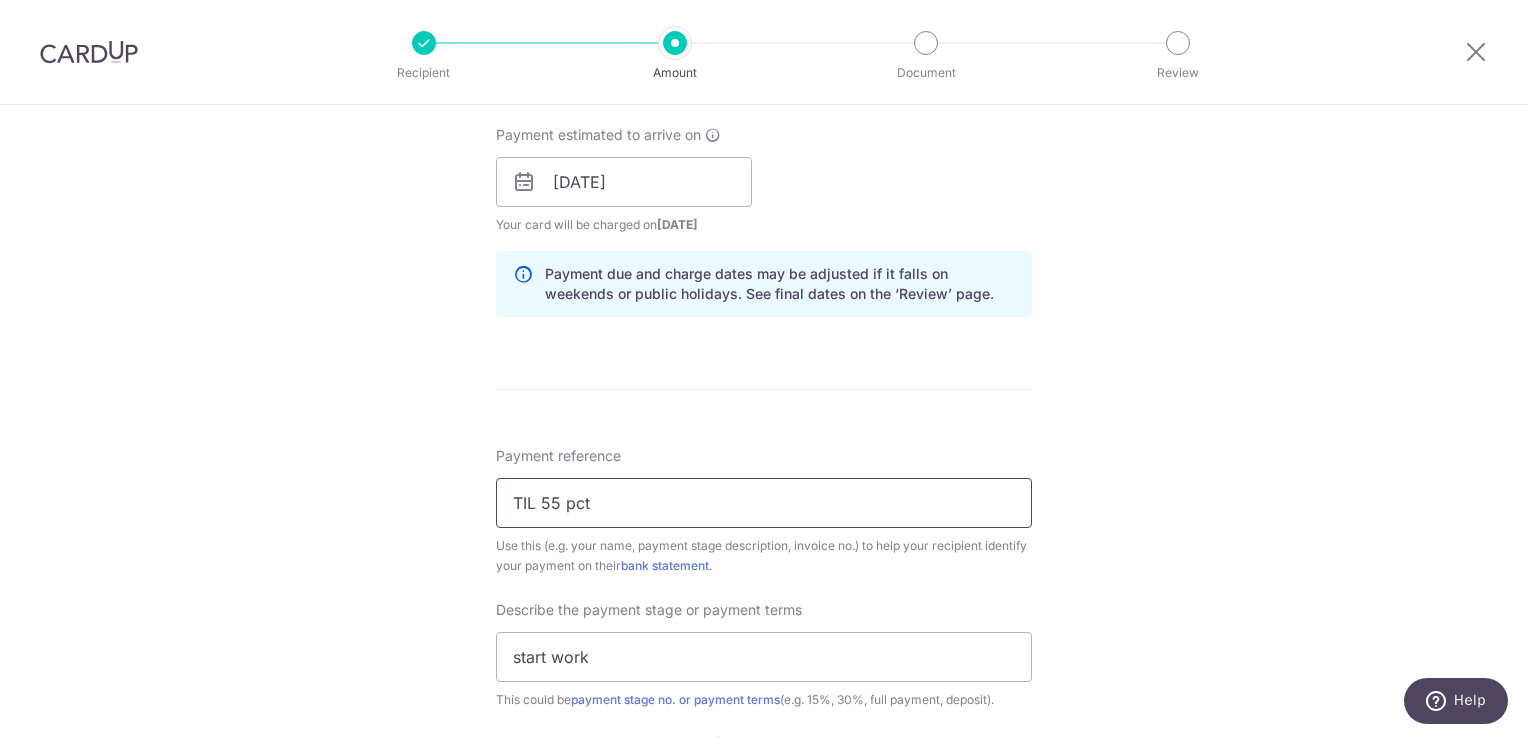 type on "THANKYOU" 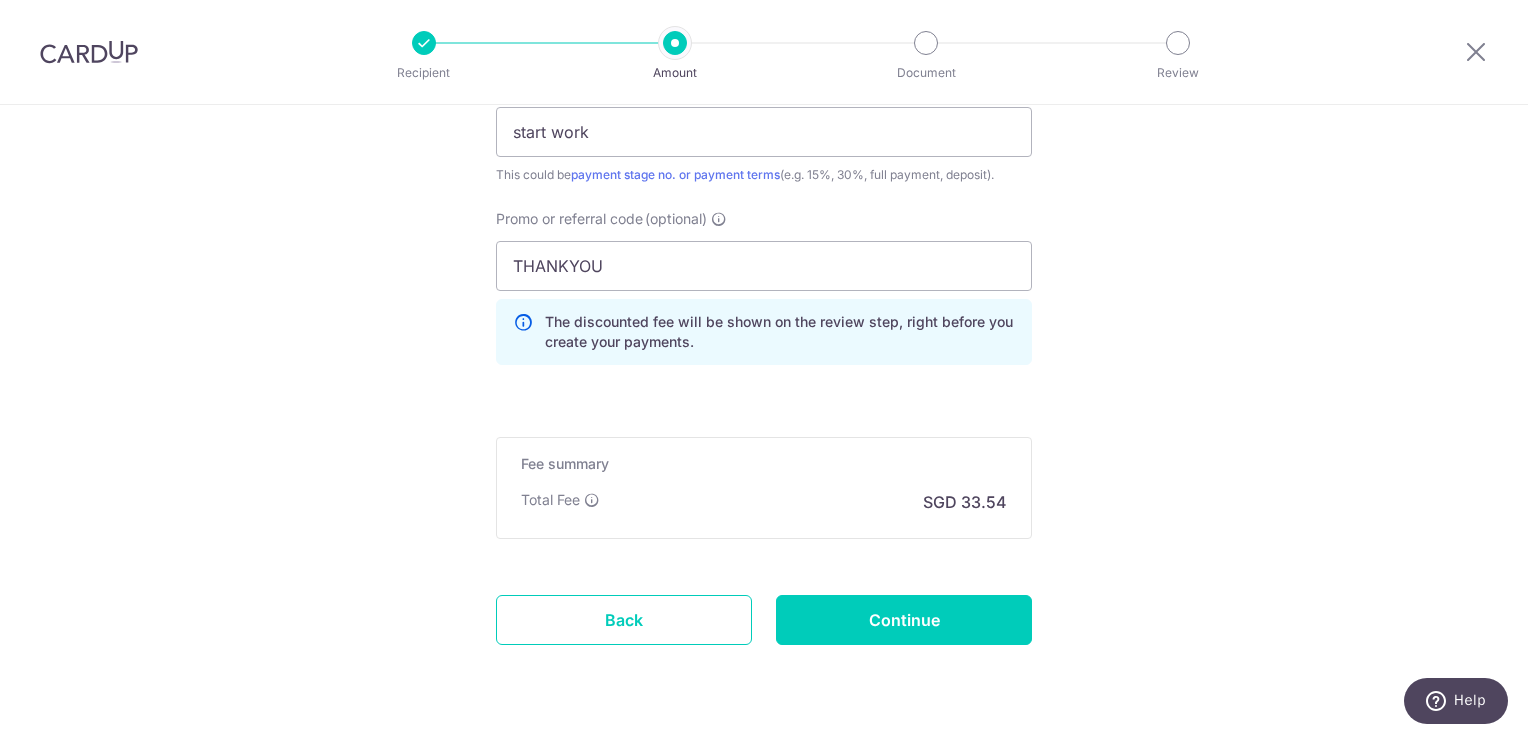 scroll, scrollTop: 1478, scrollLeft: 0, axis: vertical 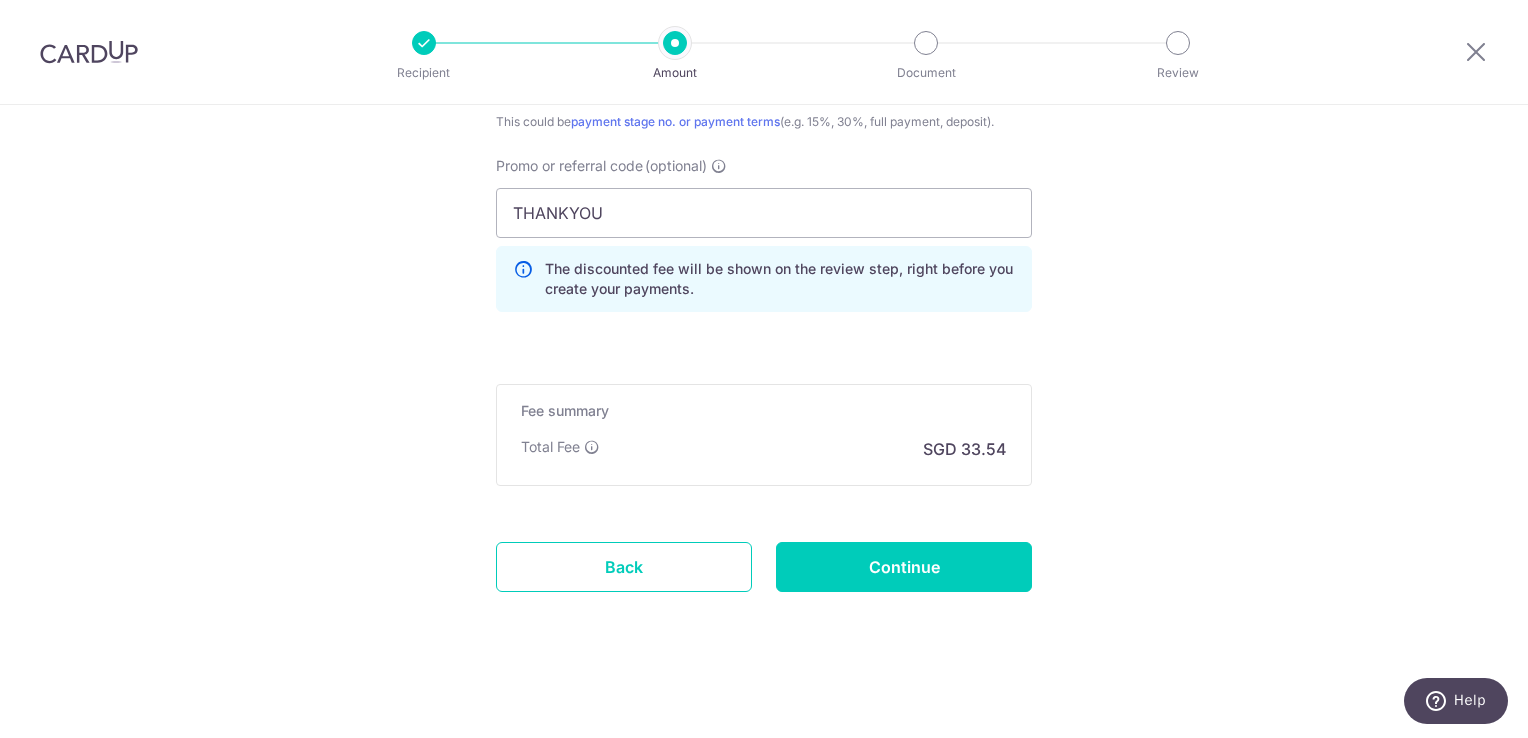 click on "Tell us more about your payment
Enter payment amount
SGD
1,290.00
1290.00
Select Card
**** 5051
Add credit card
Your Cards
**** 8741
**** 5051
**** 5802
Secure 256-bit SSL
Text
New card details
Card" at bounding box center (764, -316) 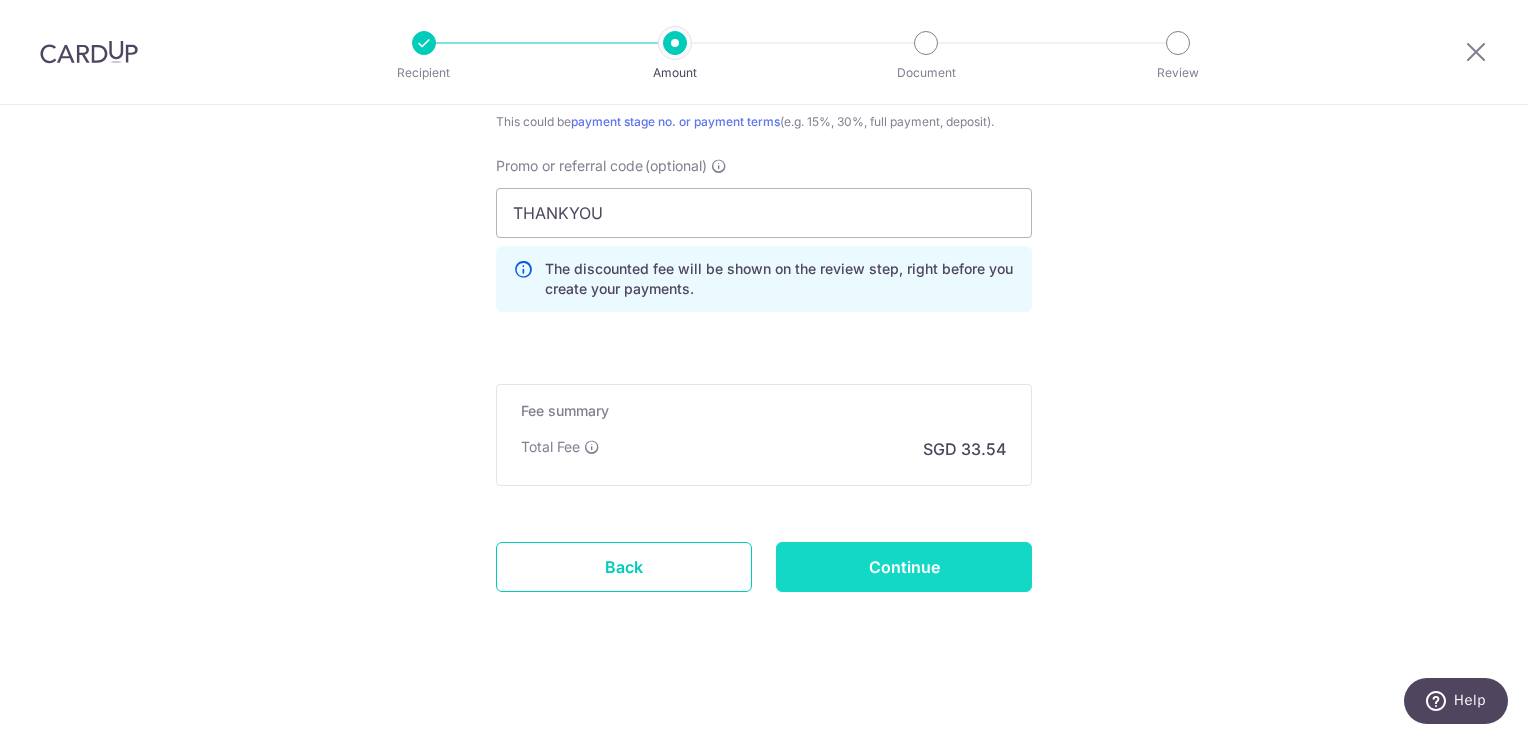 click on "Continue" at bounding box center [904, 567] 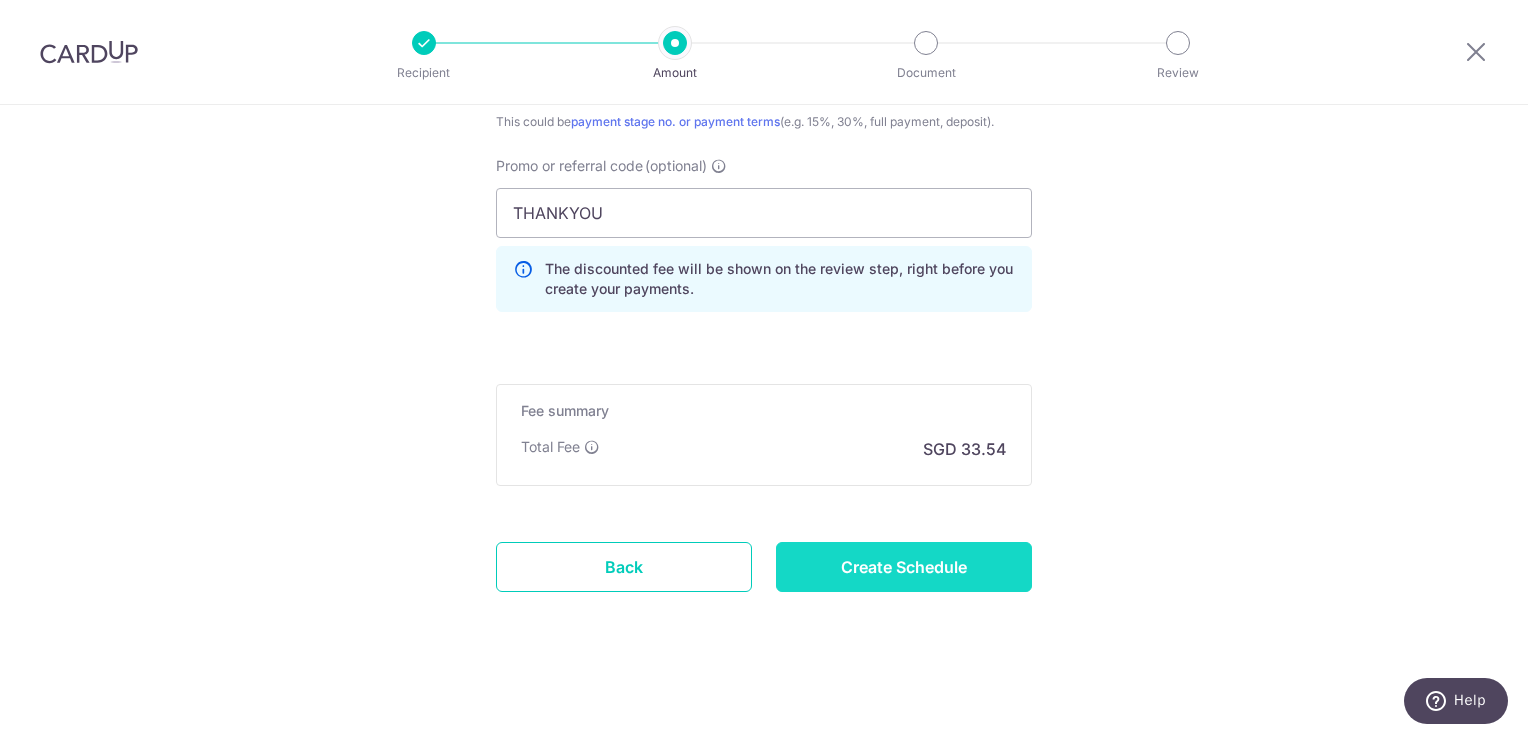 click on "Create Schedule" at bounding box center [904, 567] 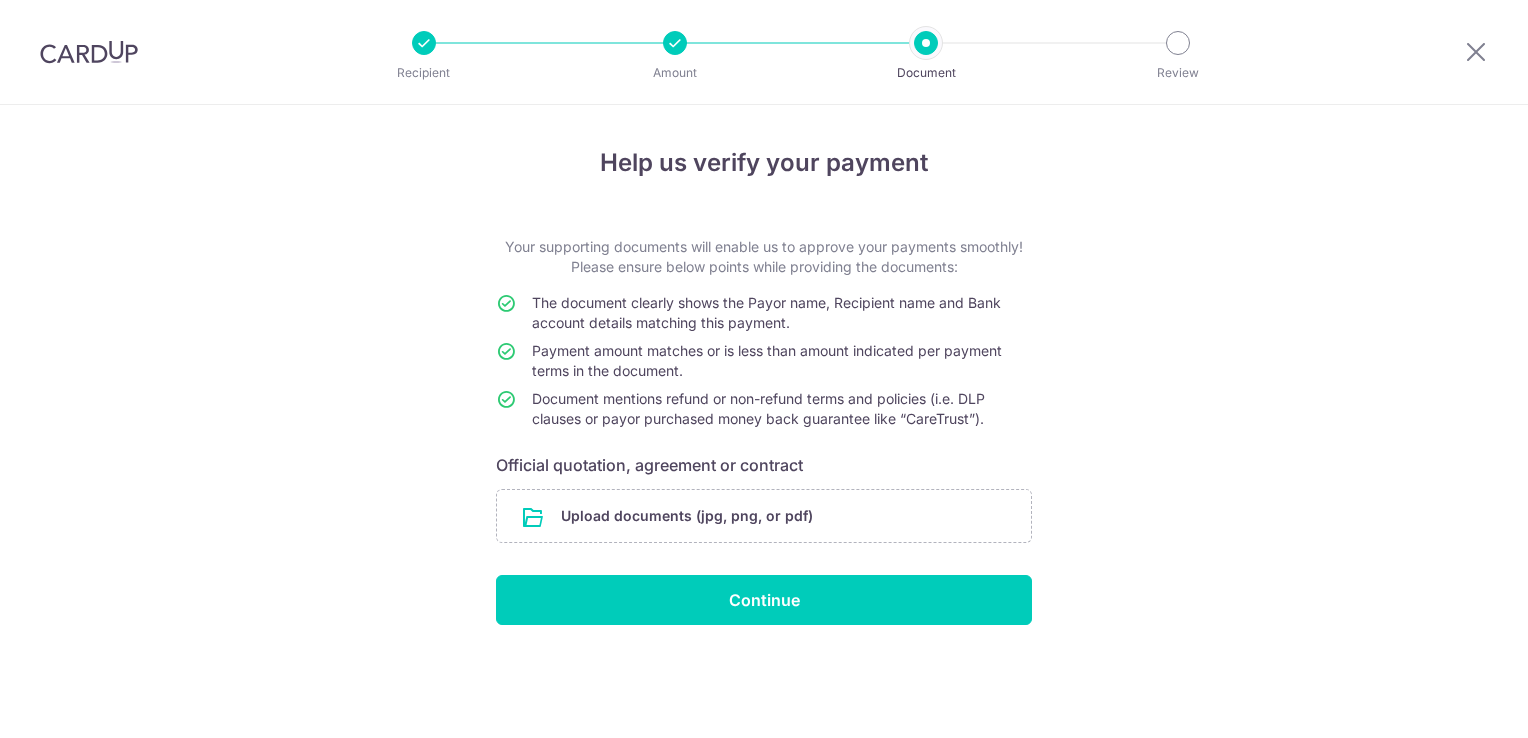 scroll, scrollTop: 0, scrollLeft: 0, axis: both 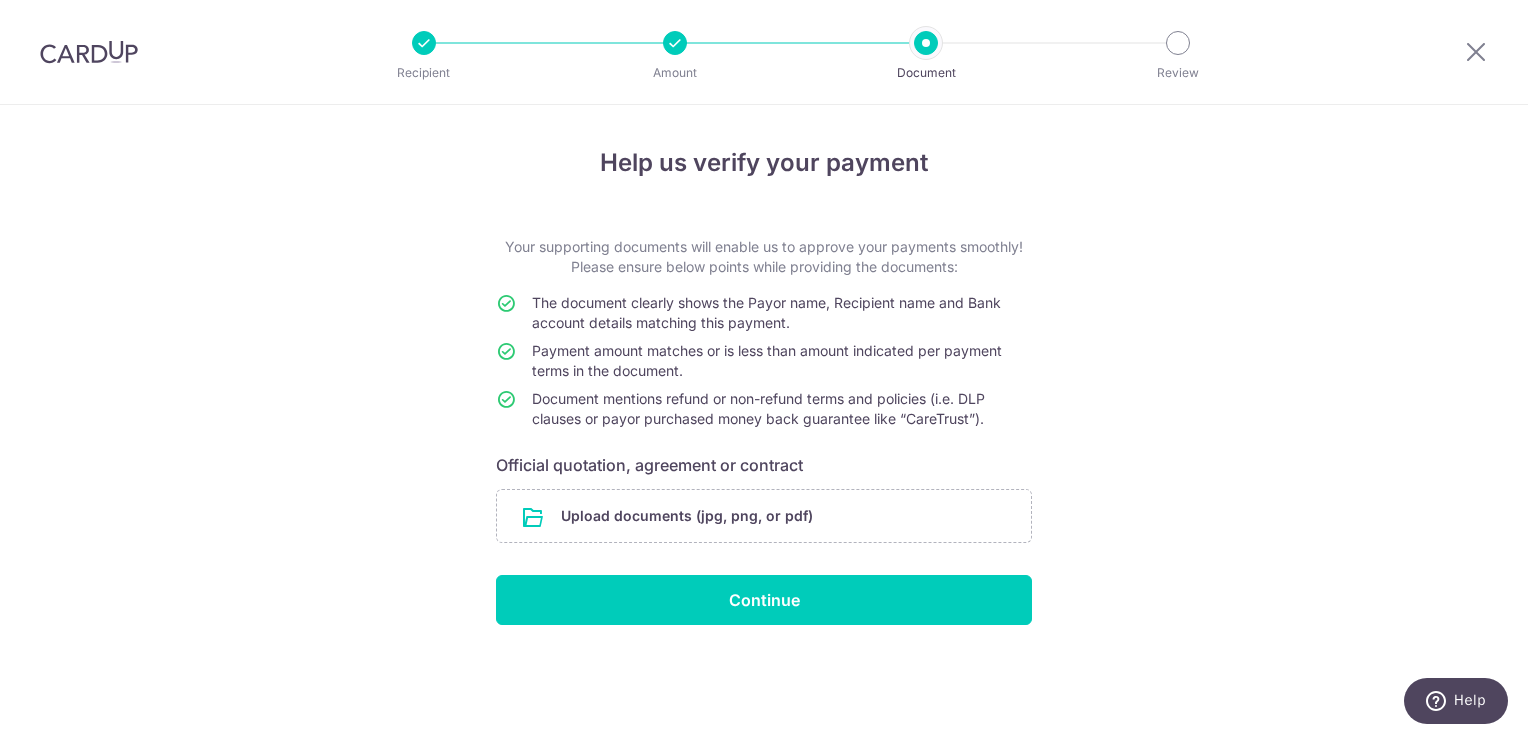 click on "Your supporting documents will enable us to approve your payments smoothly!  Please ensure below points while providing the documents:
The document clearly shows the Payor name, Recipient name and Bank account details matching this payment.
Payment amount matches or is less than amount indicated per payment terms in the document.
Document mentions refund or non-refund terms and policies (i.e. DLP clauses or payor purchased money back guarantee like “CareTrust”).
Official quotation, agreement or contract
Upload documents (jpg, png, or pdf)
Continue" at bounding box center [764, 431] 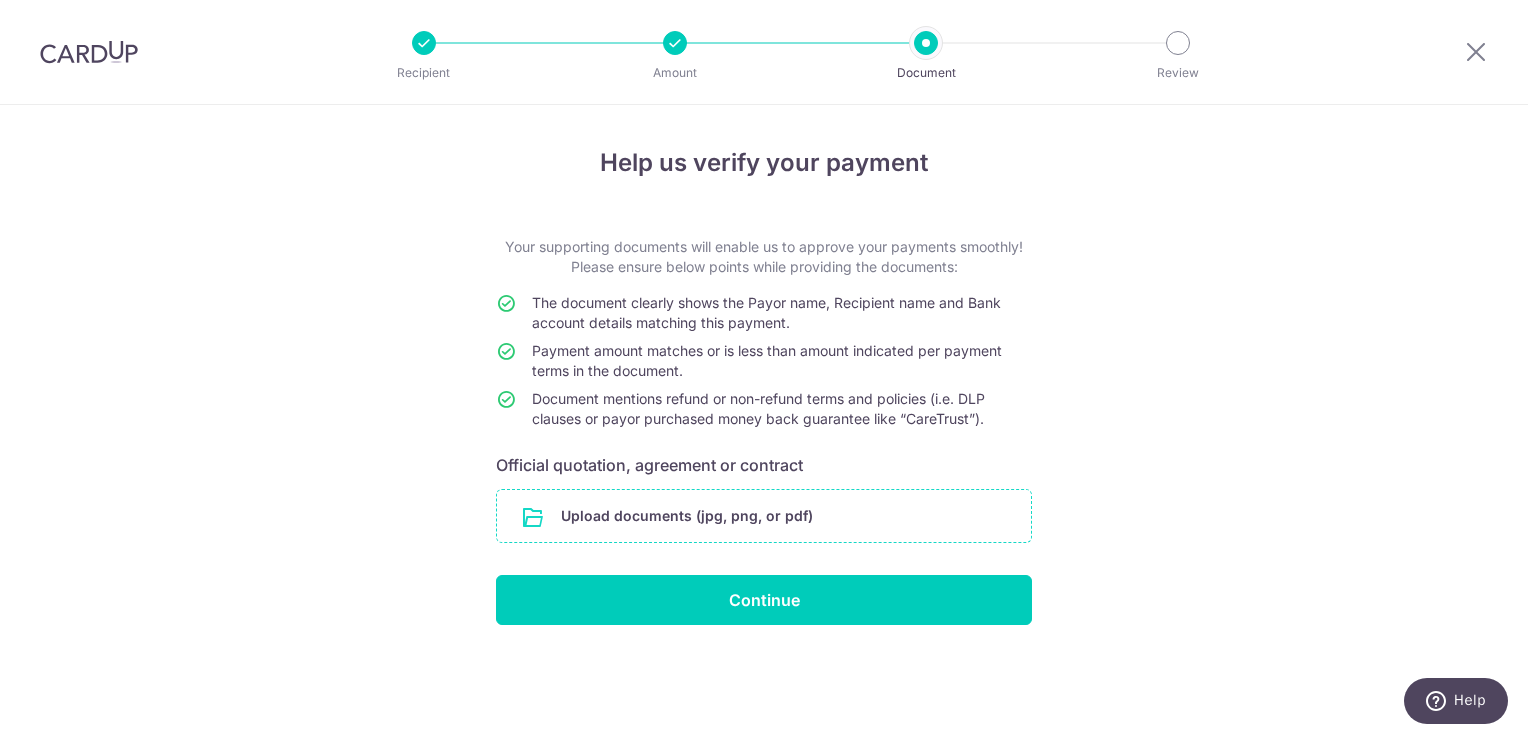click at bounding box center (764, 516) 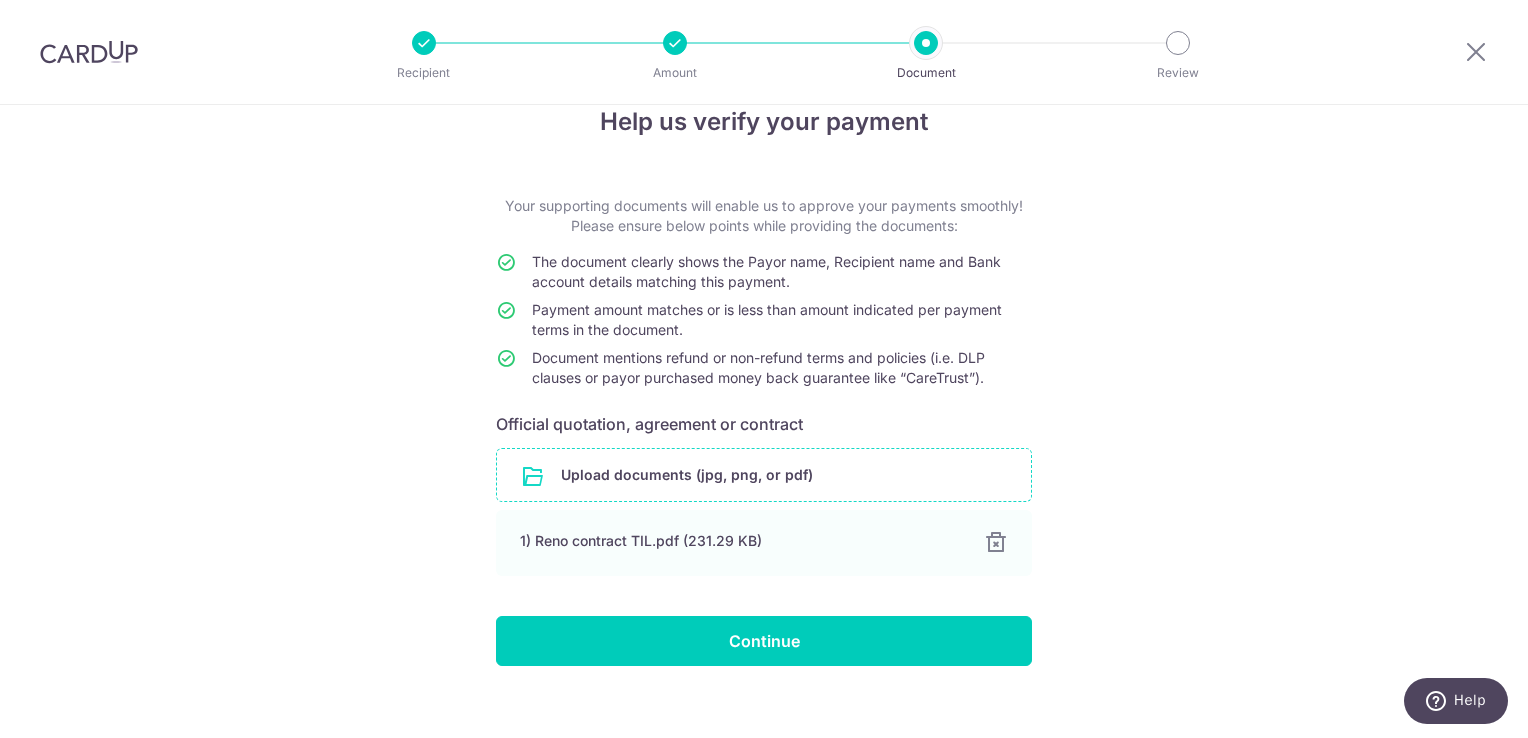 scroll, scrollTop: 61, scrollLeft: 0, axis: vertical 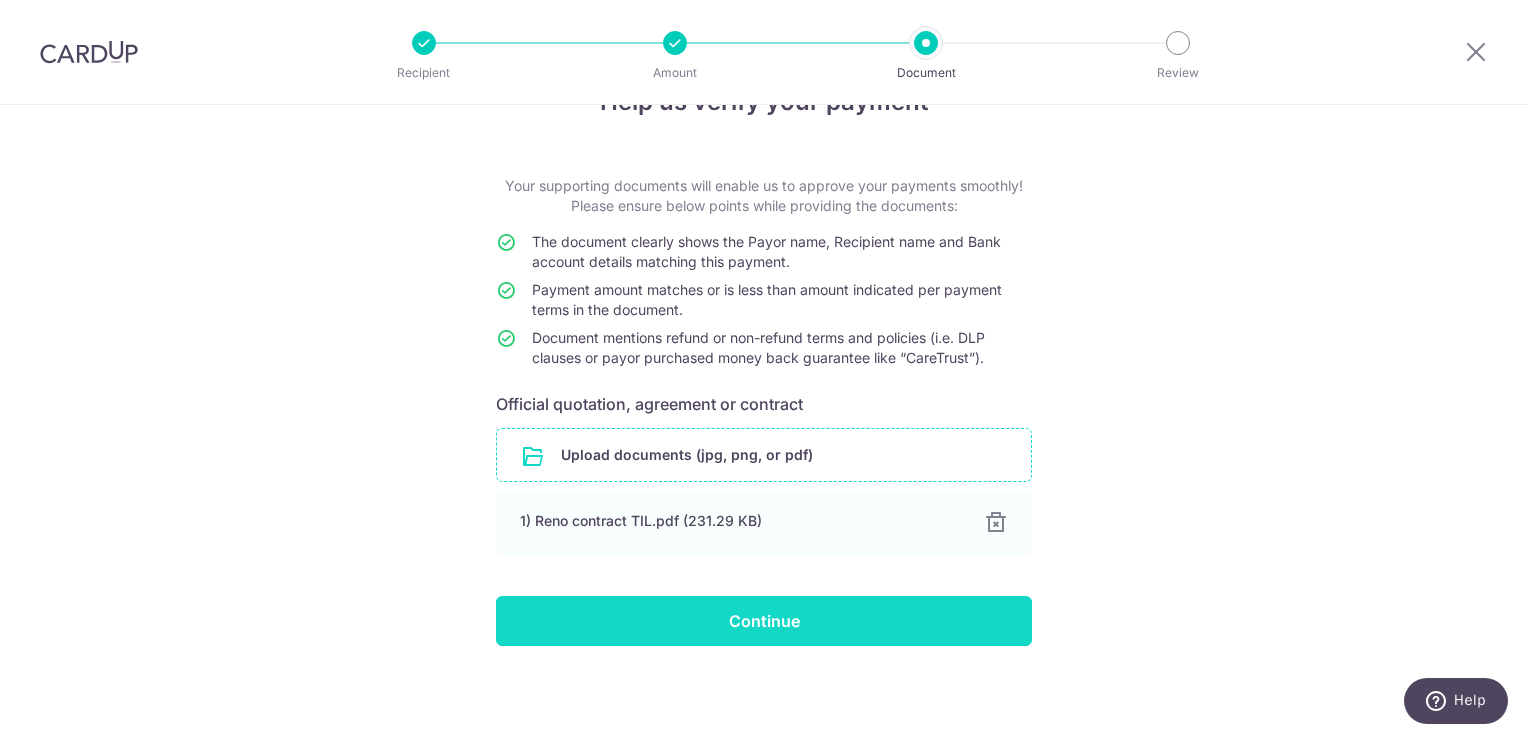 click on "Continue" at bounding box center (764, 621) 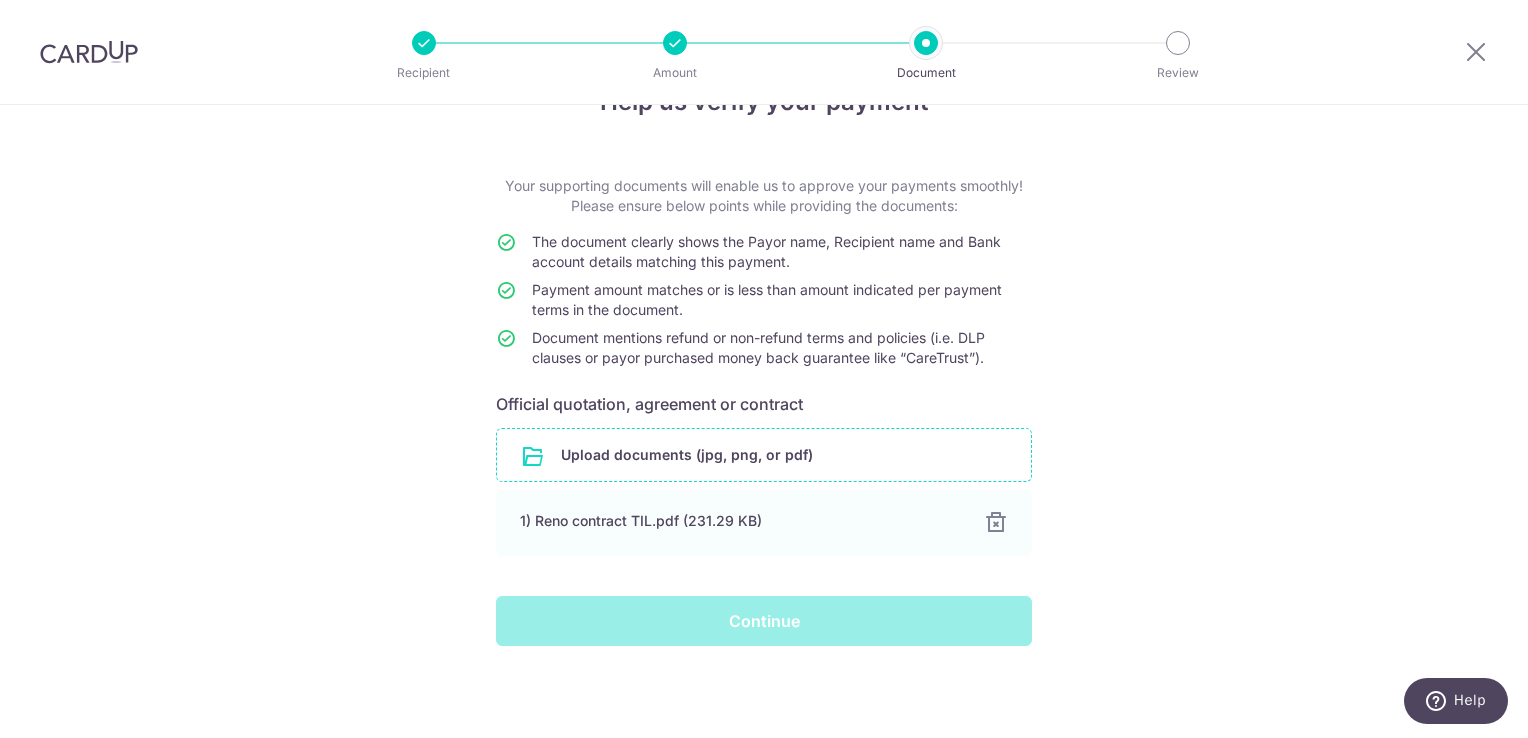 scroll, scrollTop: 0, scrollLeft: 0, axis: both 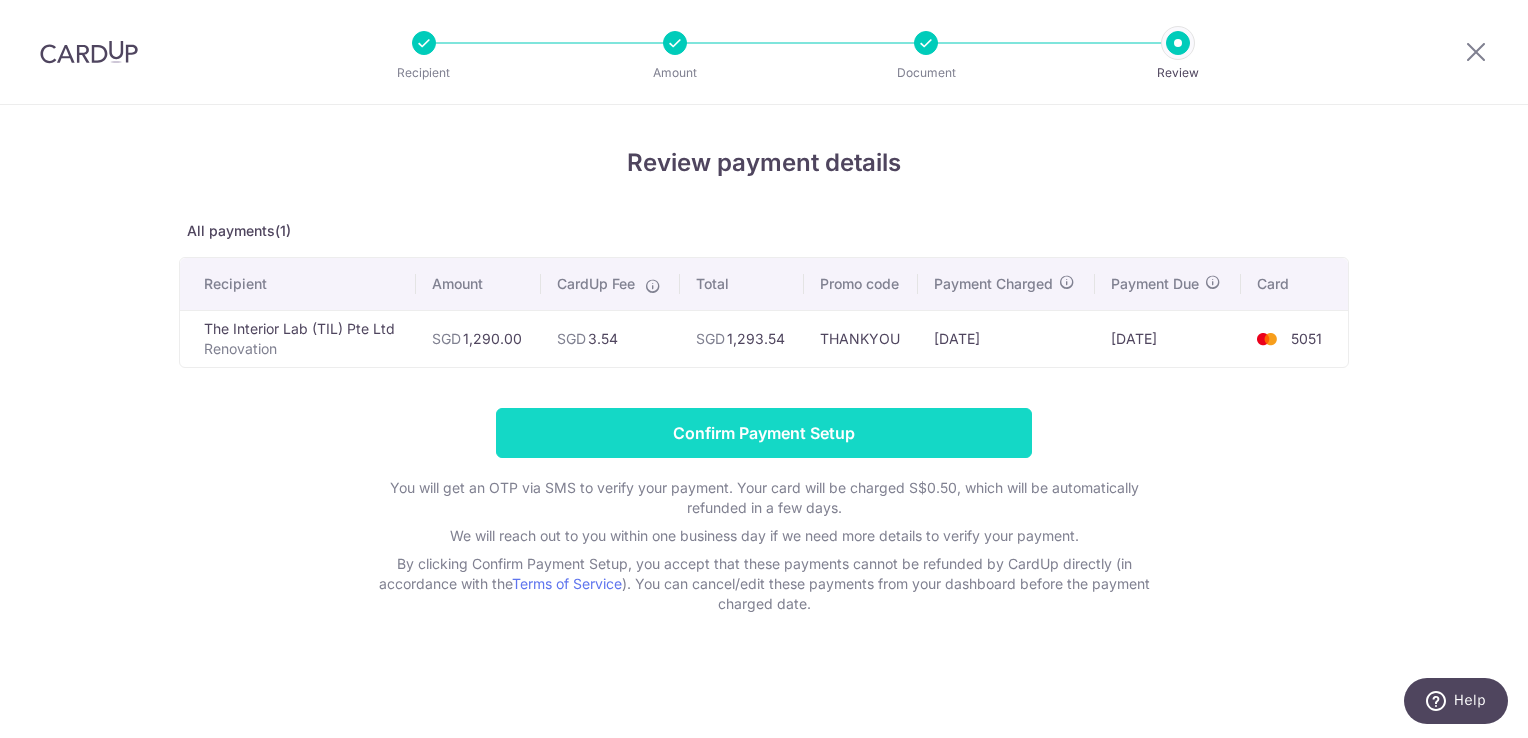 click on "Confirm Payment Setup" at bounding box center (764, 433) 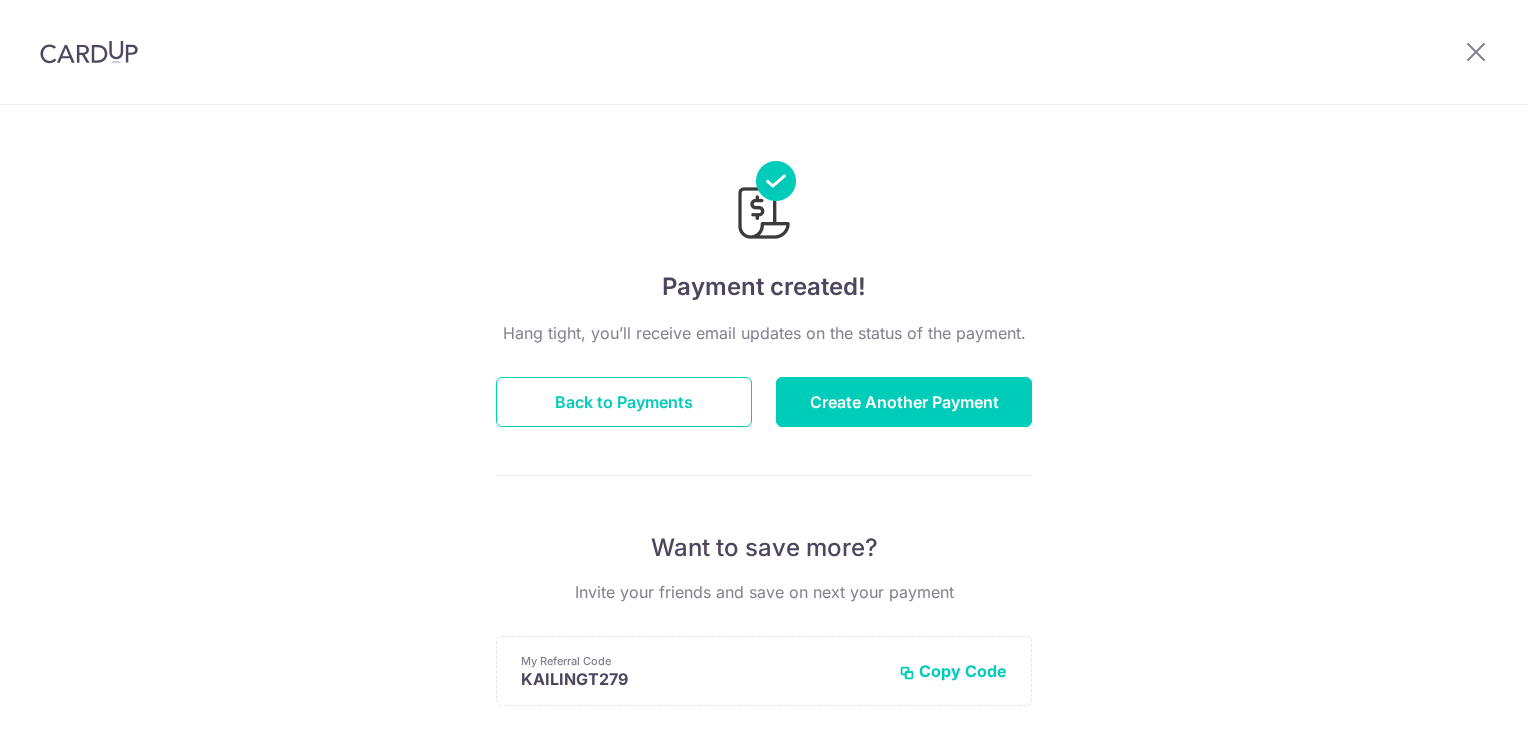 scroll, scrollTop: 0, scrollLeft: 0, axis: both 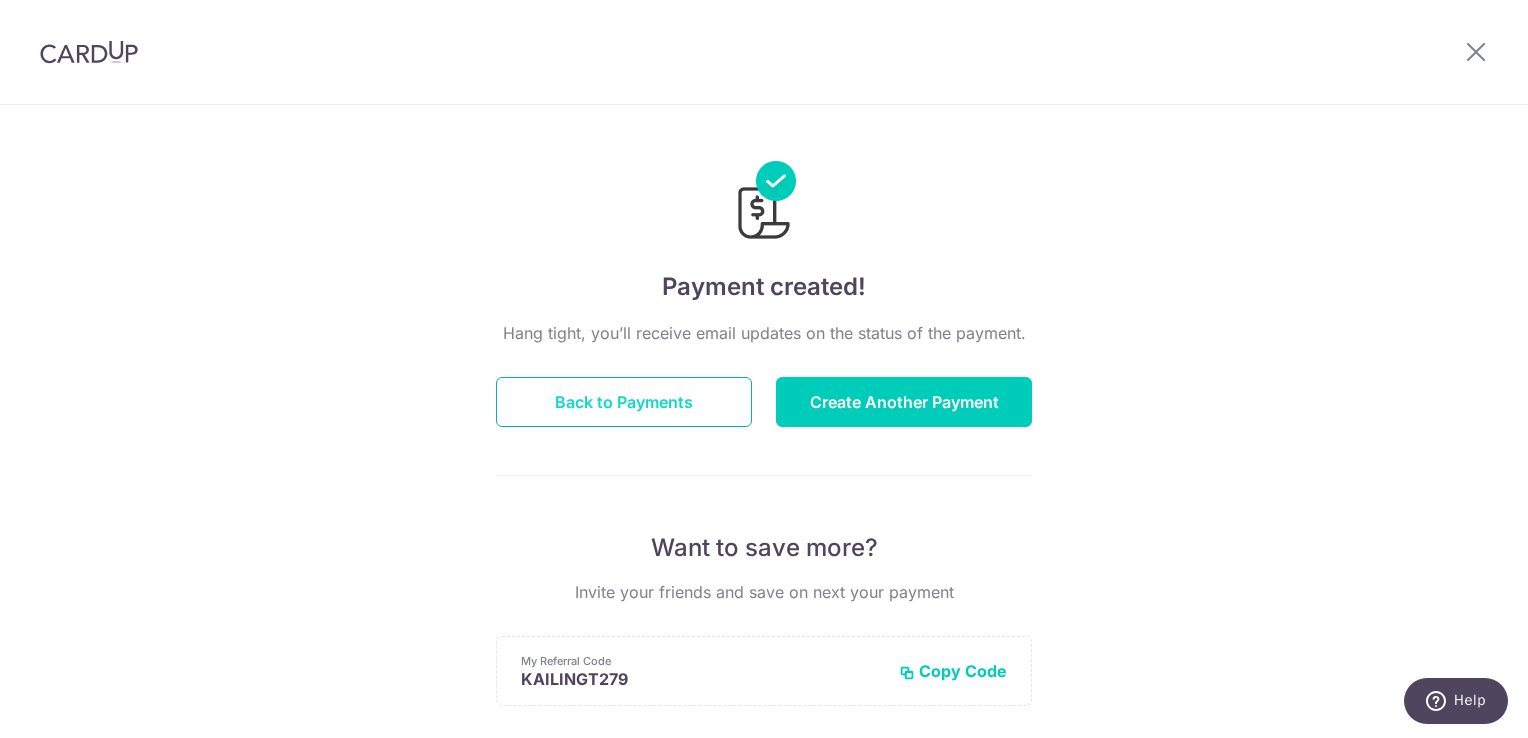 click on "Back to Payments" at bounding box center [624, 402] 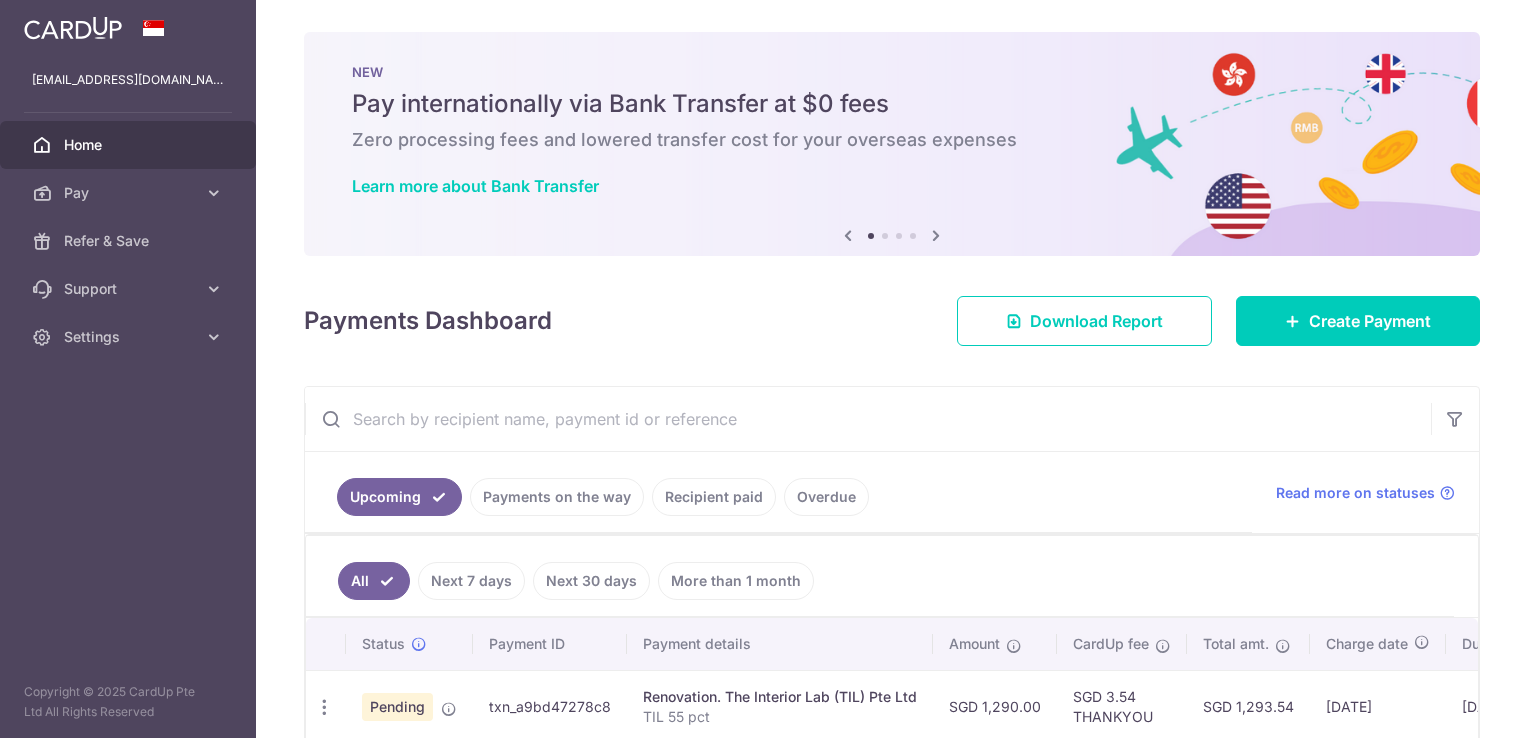 scroll, scrollTop: 0, scrollLeft: 0, axis: both 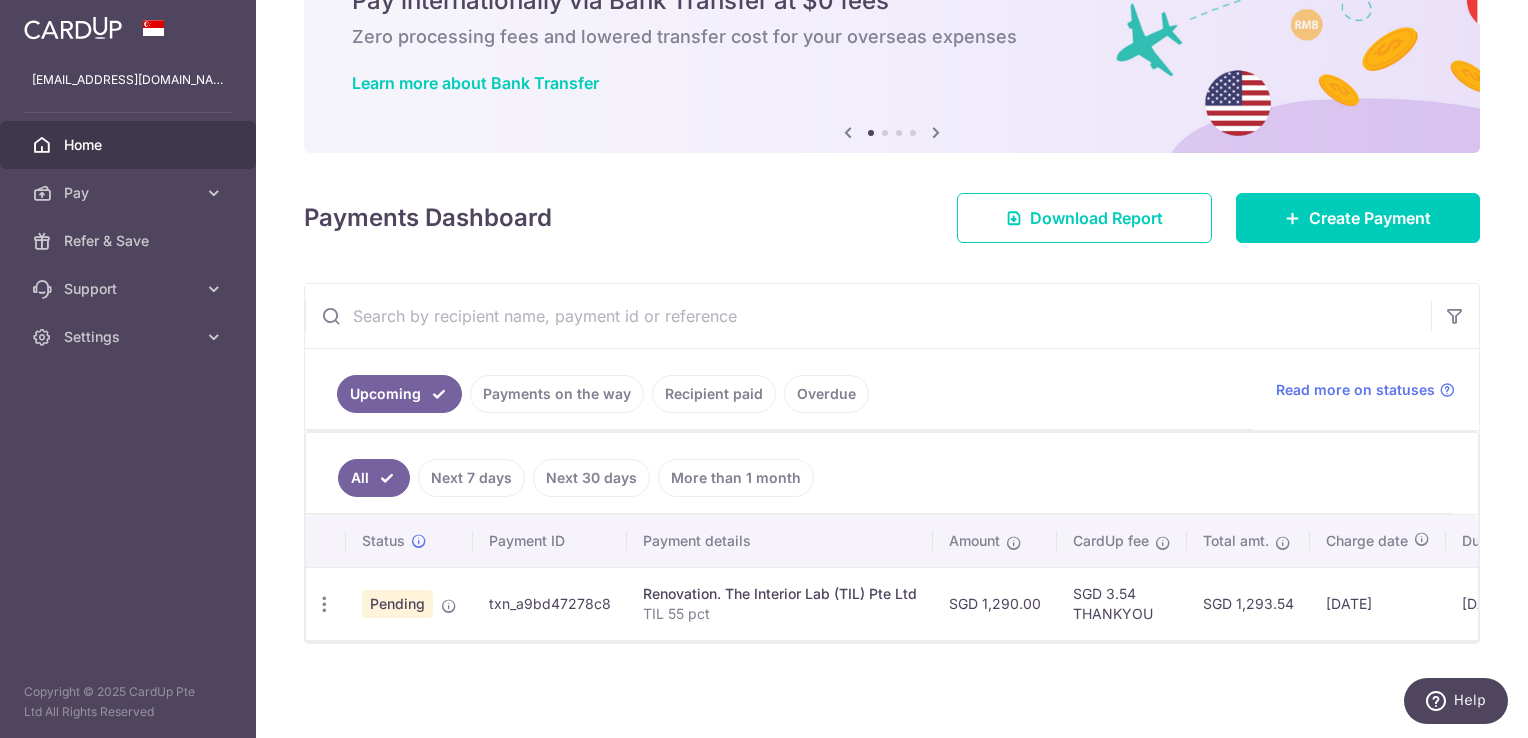 click on "Payments on the way" at bounding box center [557, 394] 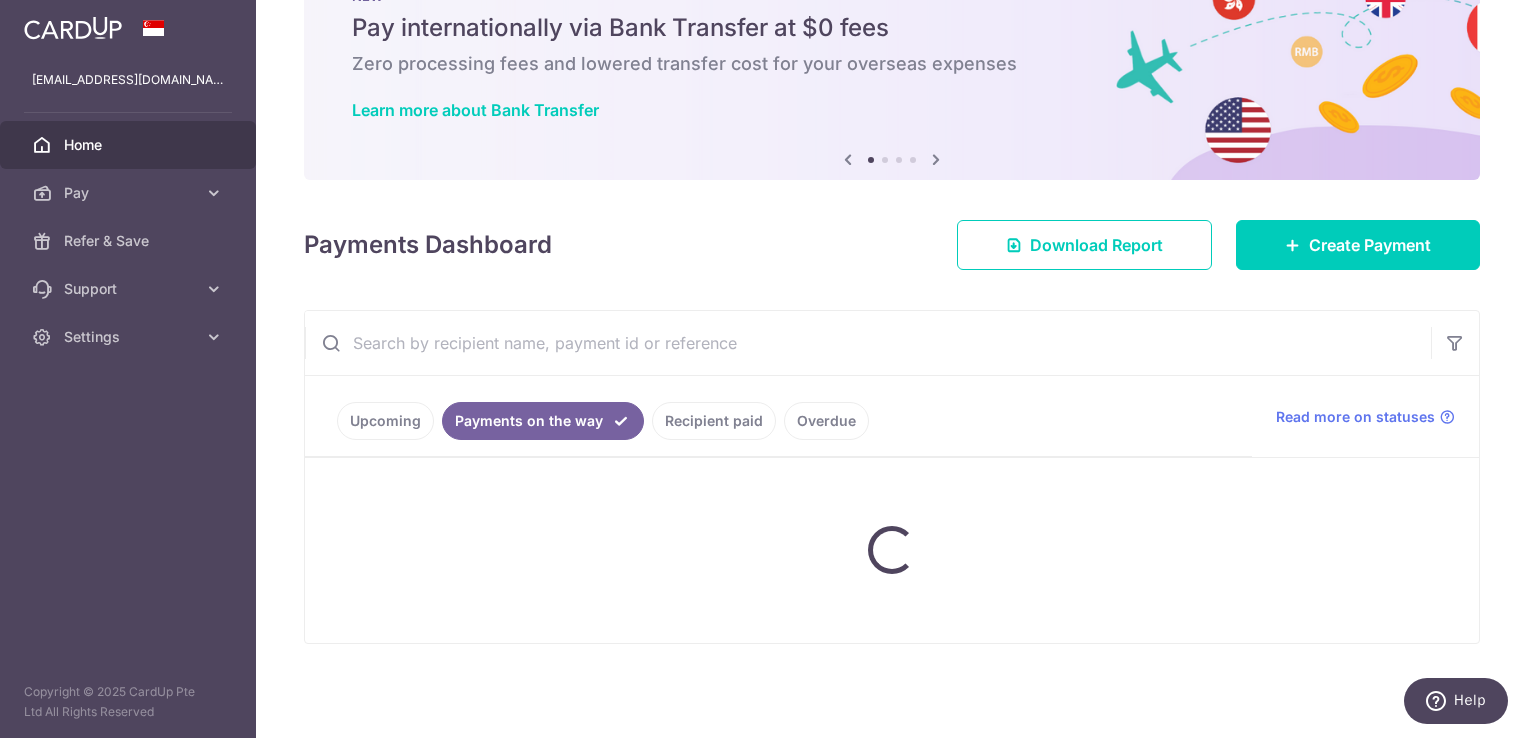 click on "Upcoming
Payments on the way
Recipient paid
Overdue" at bounding box center [778, 416] 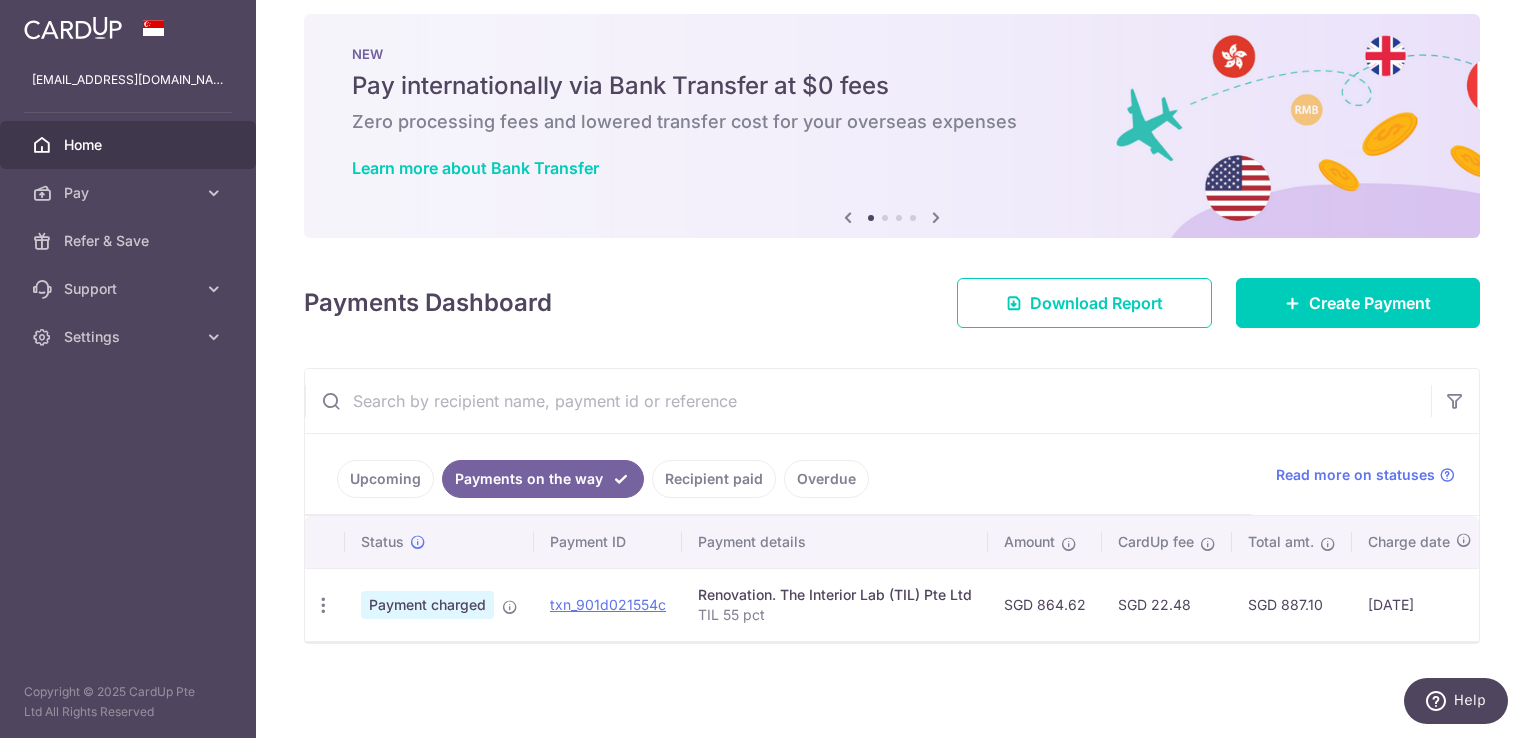 scroll, scrollTop: 25, scrollLeft: 0, axis: vertical 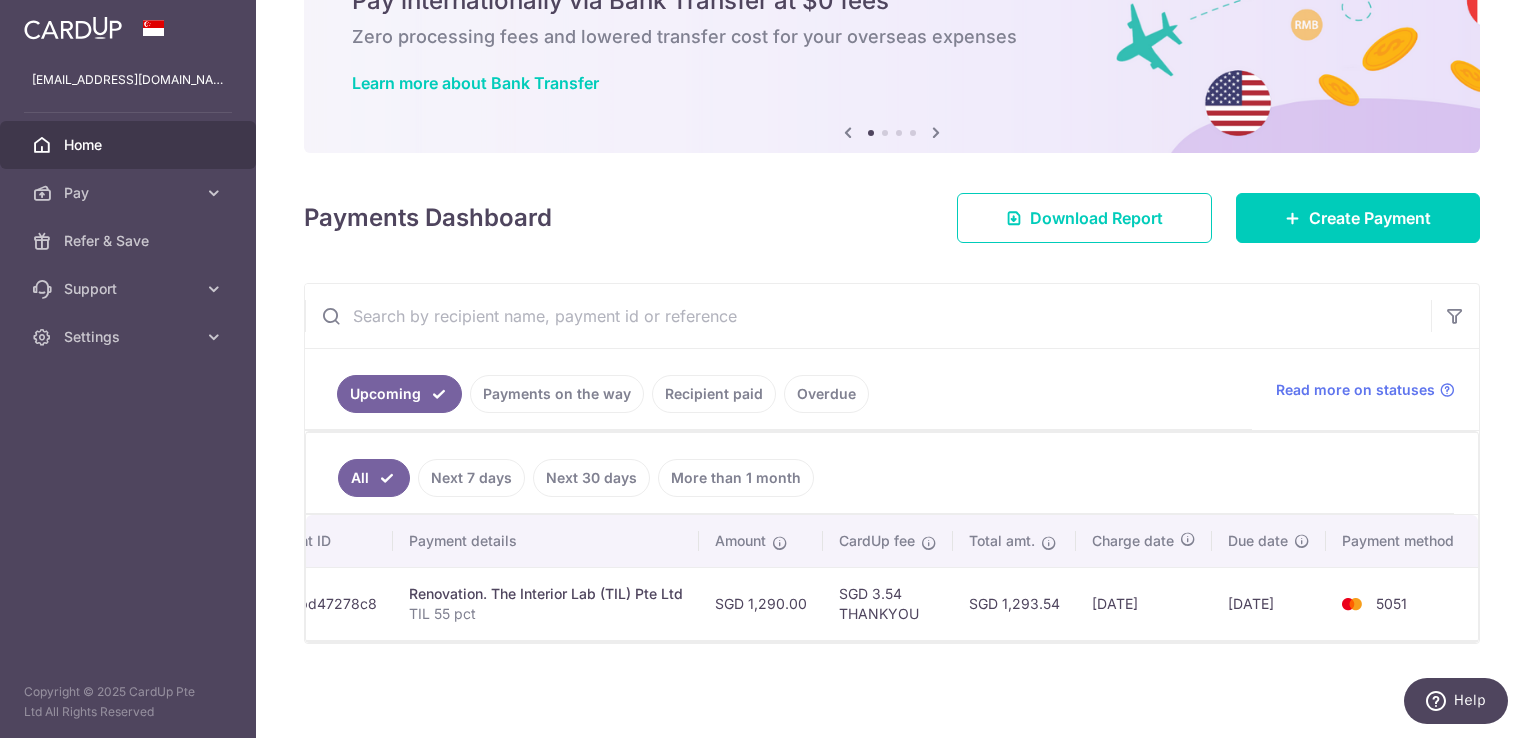 click on "Payments on the way" at bounding box center (557, 394) 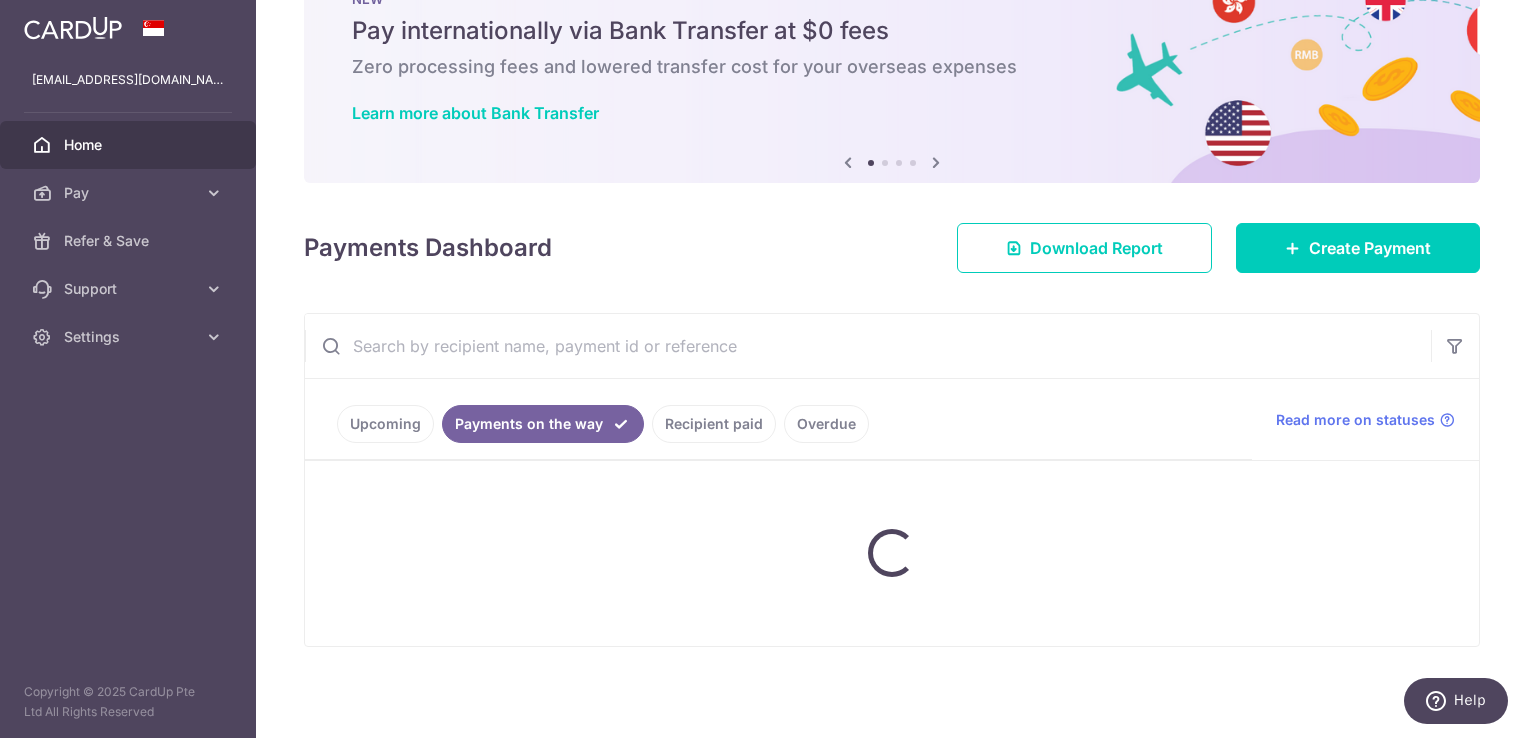 scroll, scrollTop: 25, scrollLeft: 0, axis: vertical 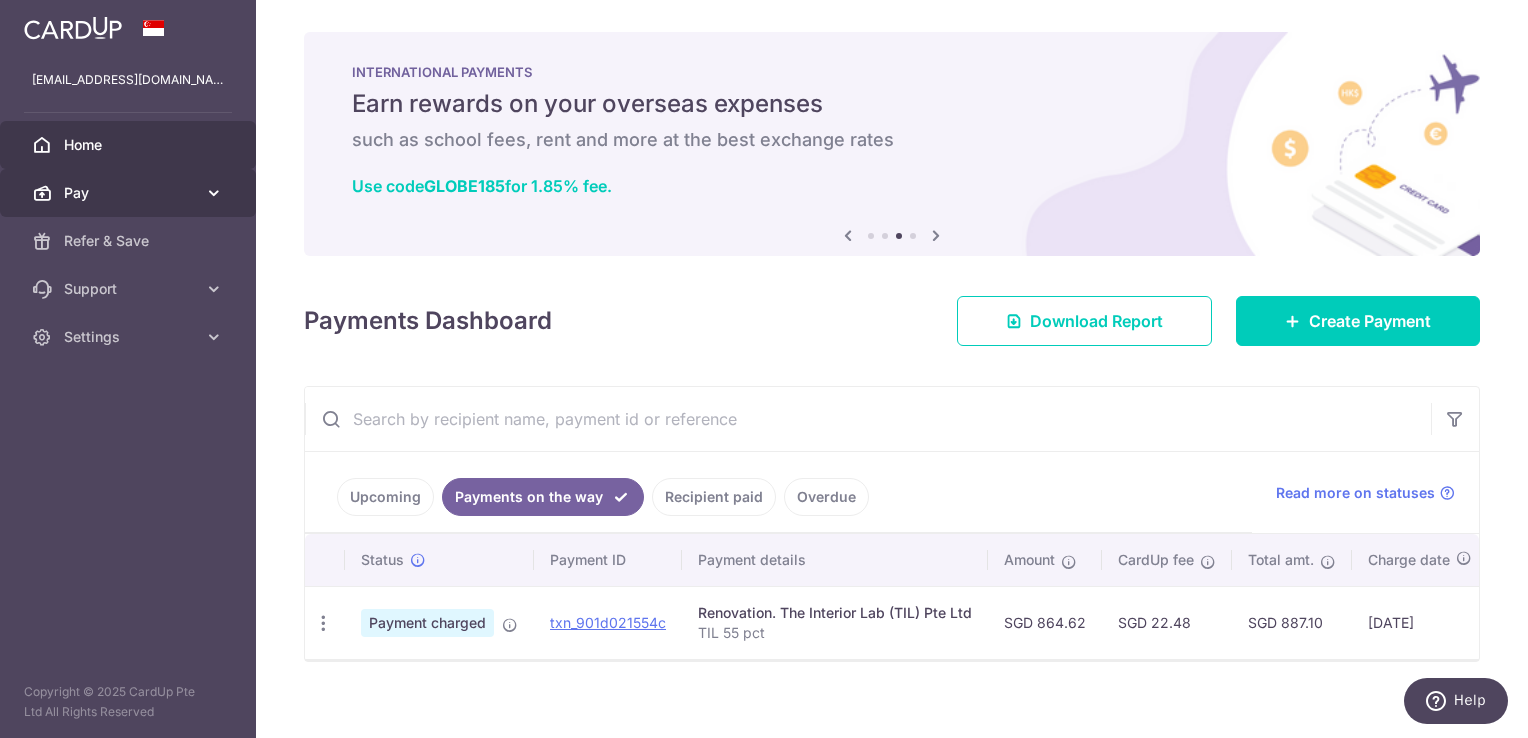 click at bounding box center [214, 193] 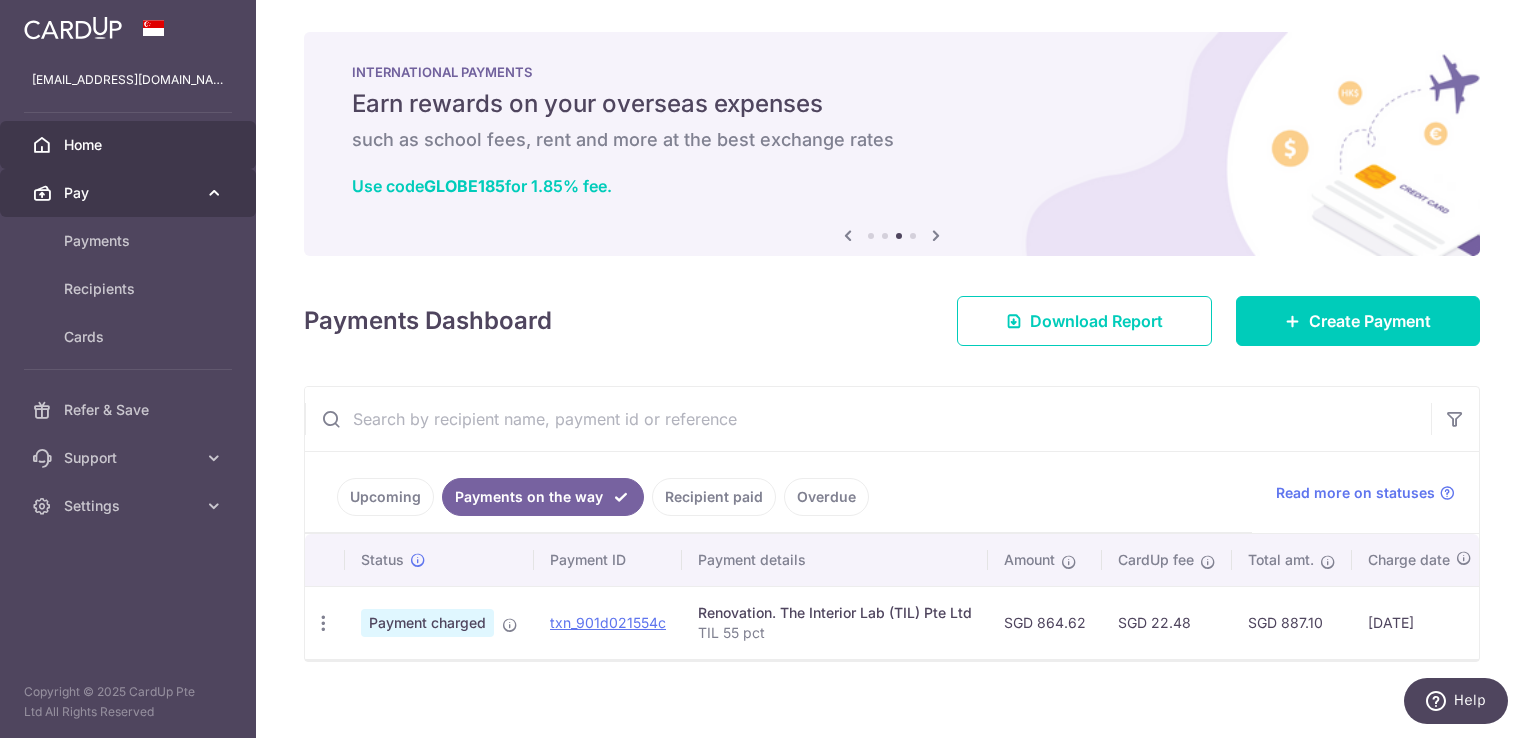 click at bounding box center [214, 193] 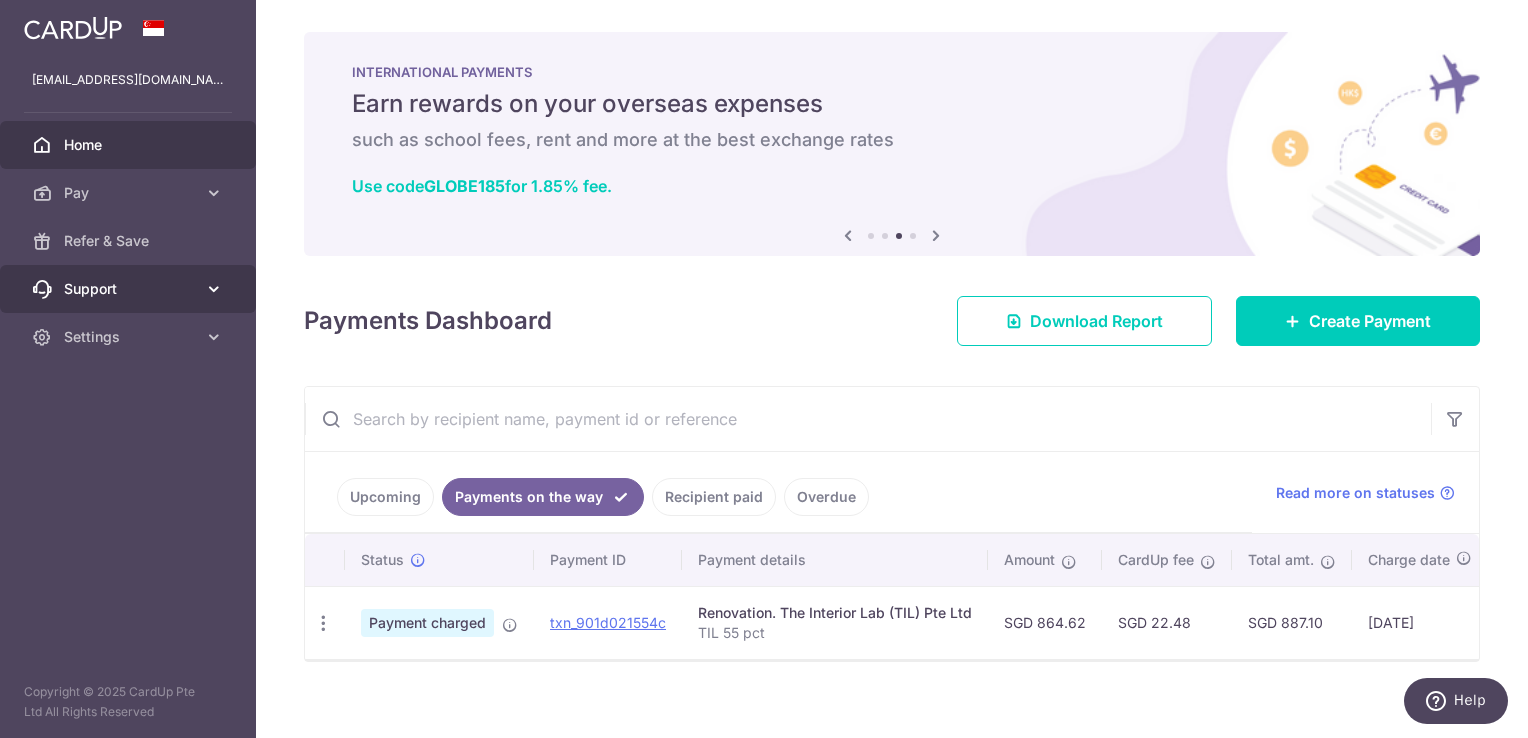 click at bounding box center [214, 289] 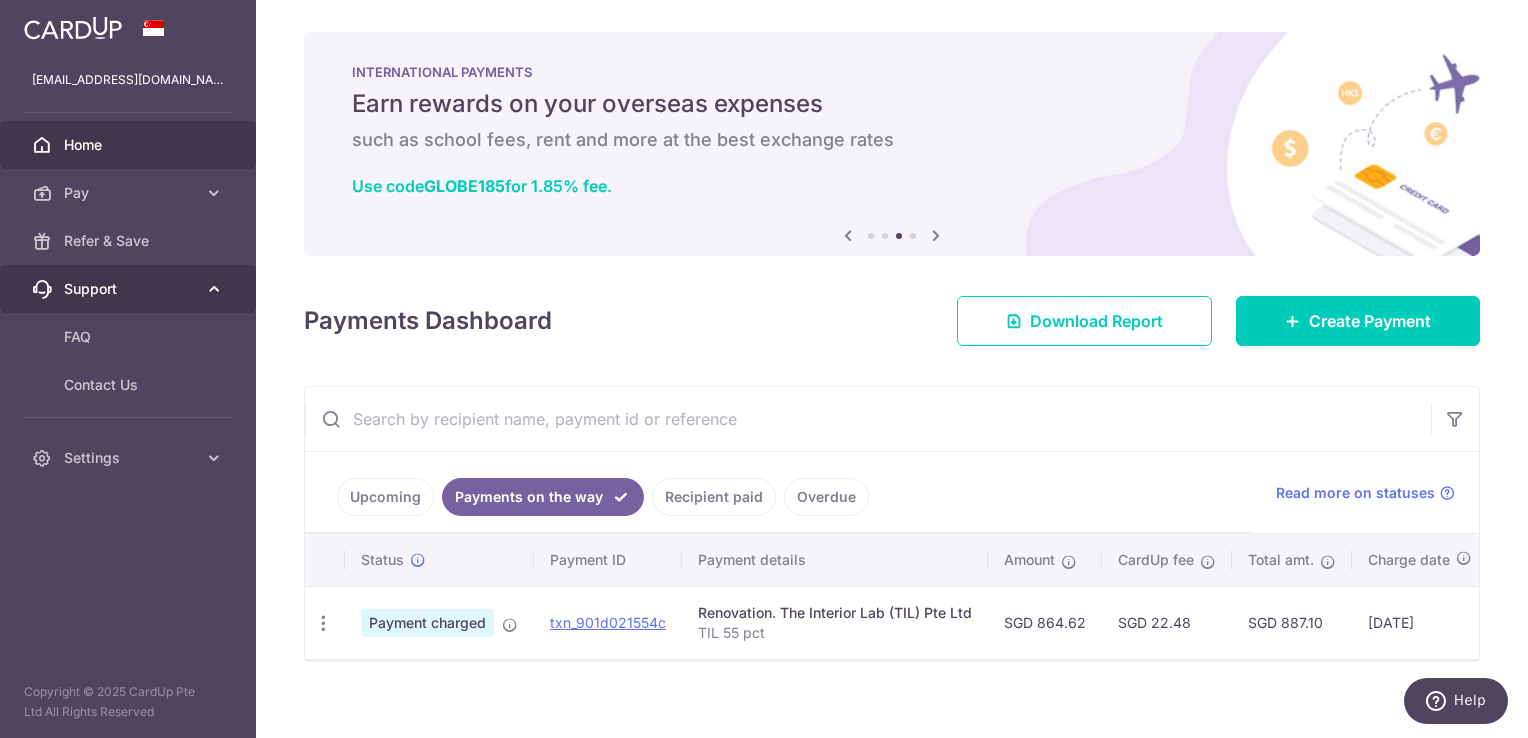 click at bounding box center (214, 289) 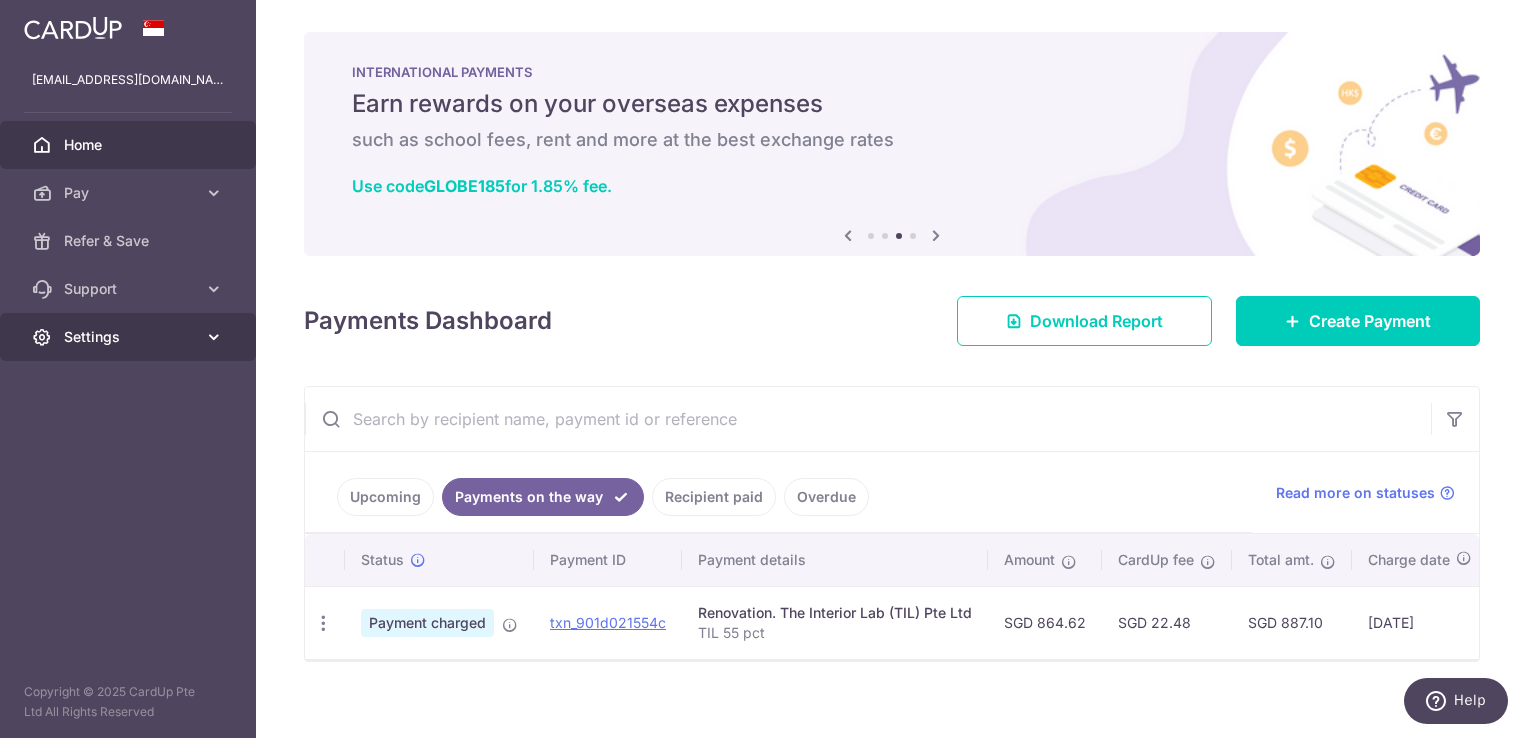 click at bounding box center (214, 337) 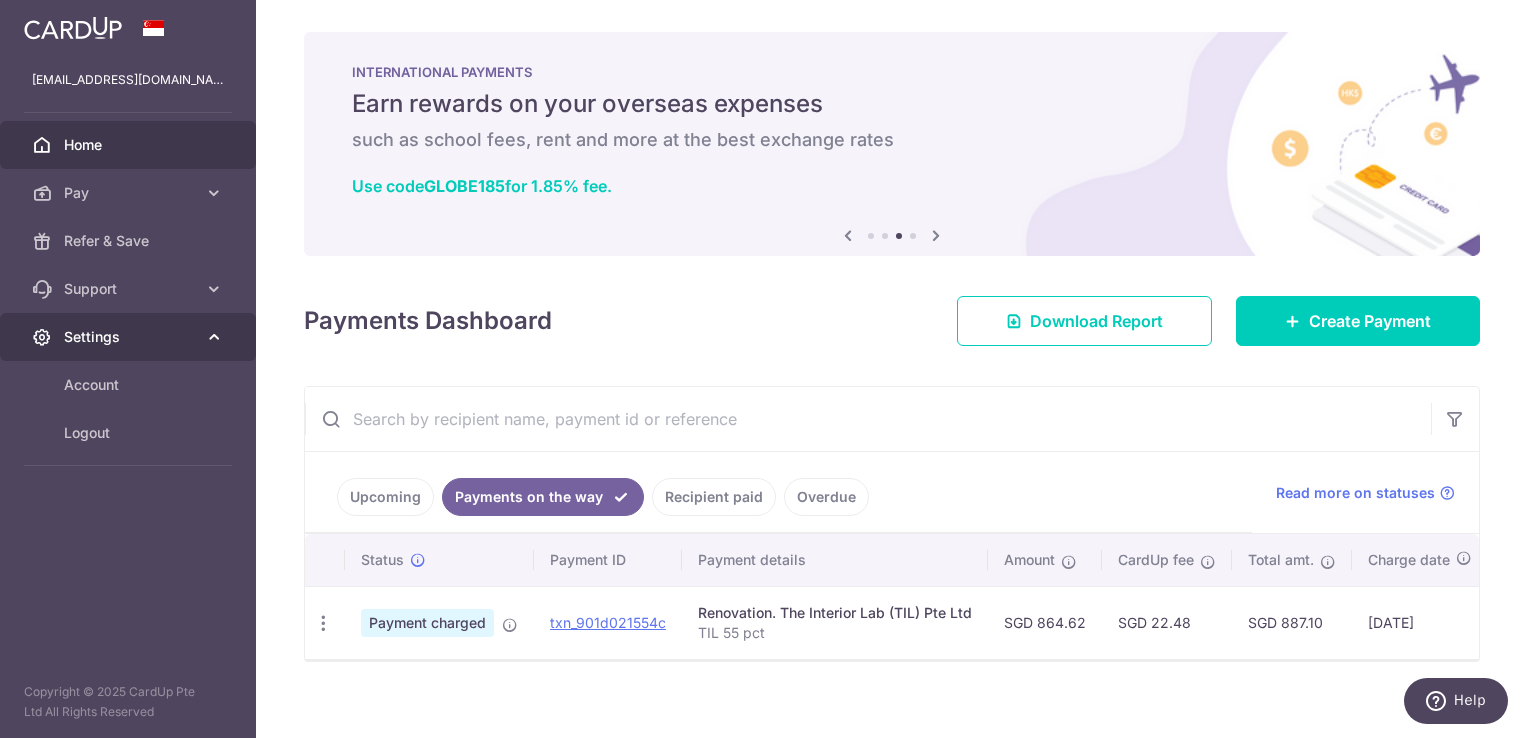 click at bounding box center (214, 337) 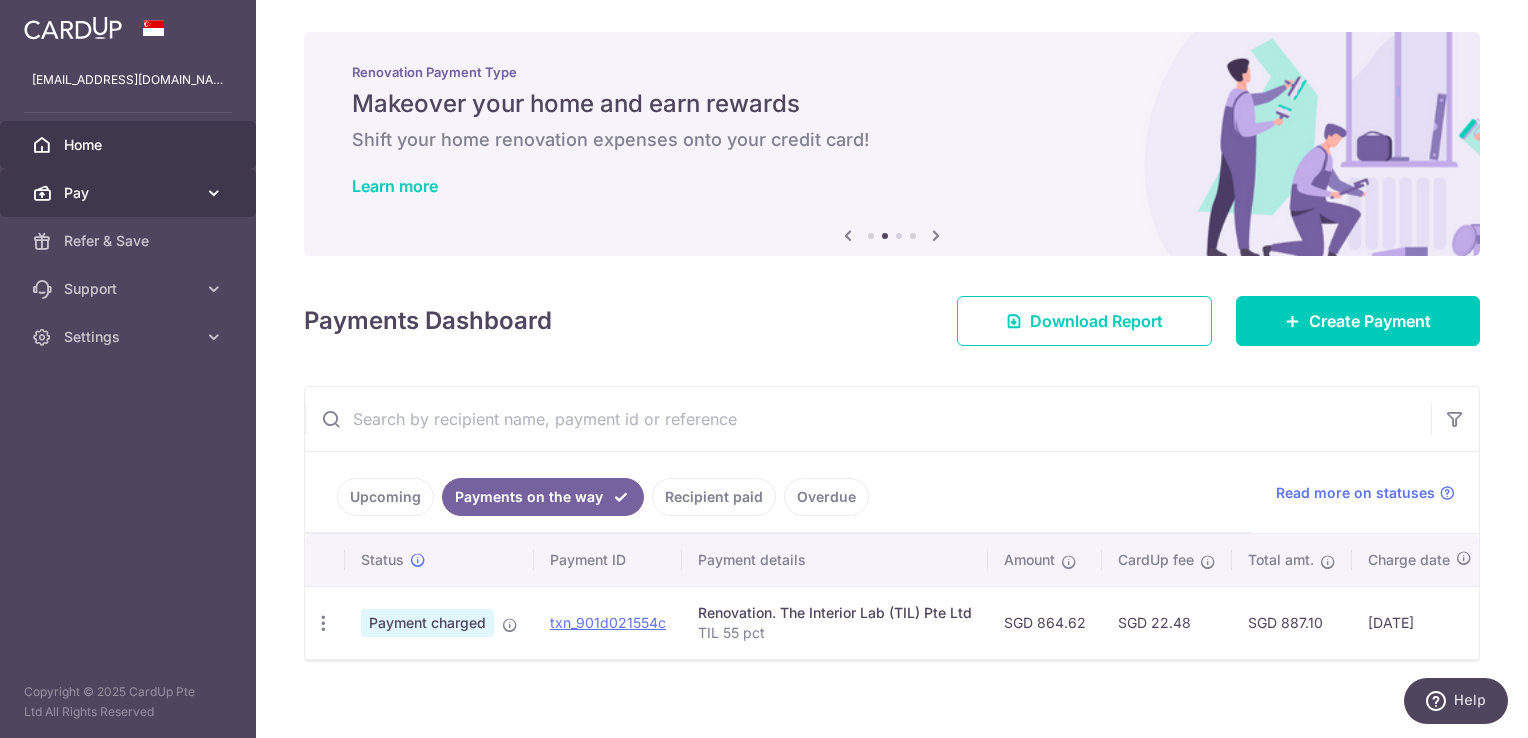 click on "Pay" at bounding box center [128, 193] 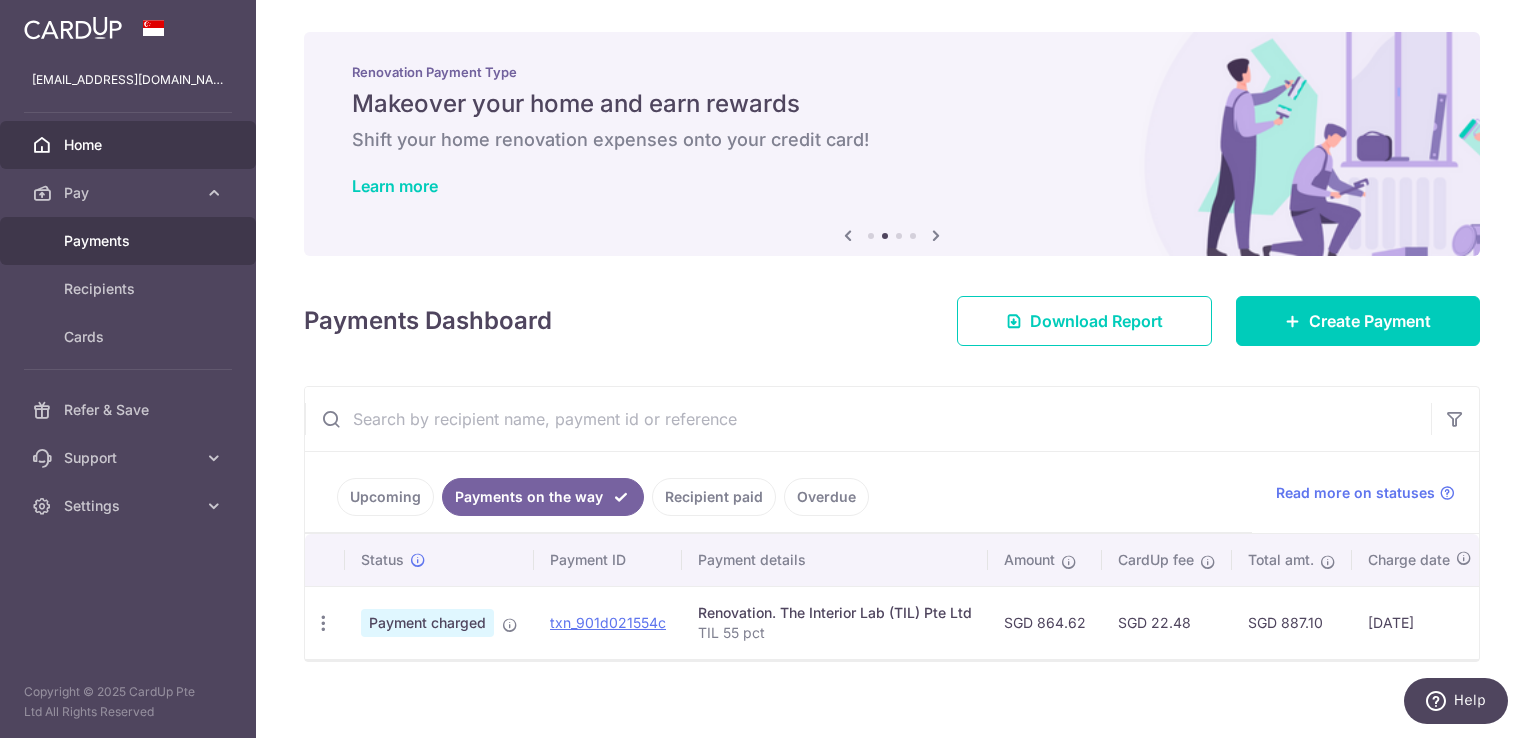 click on "Payments" at bounding box center (130, 241) 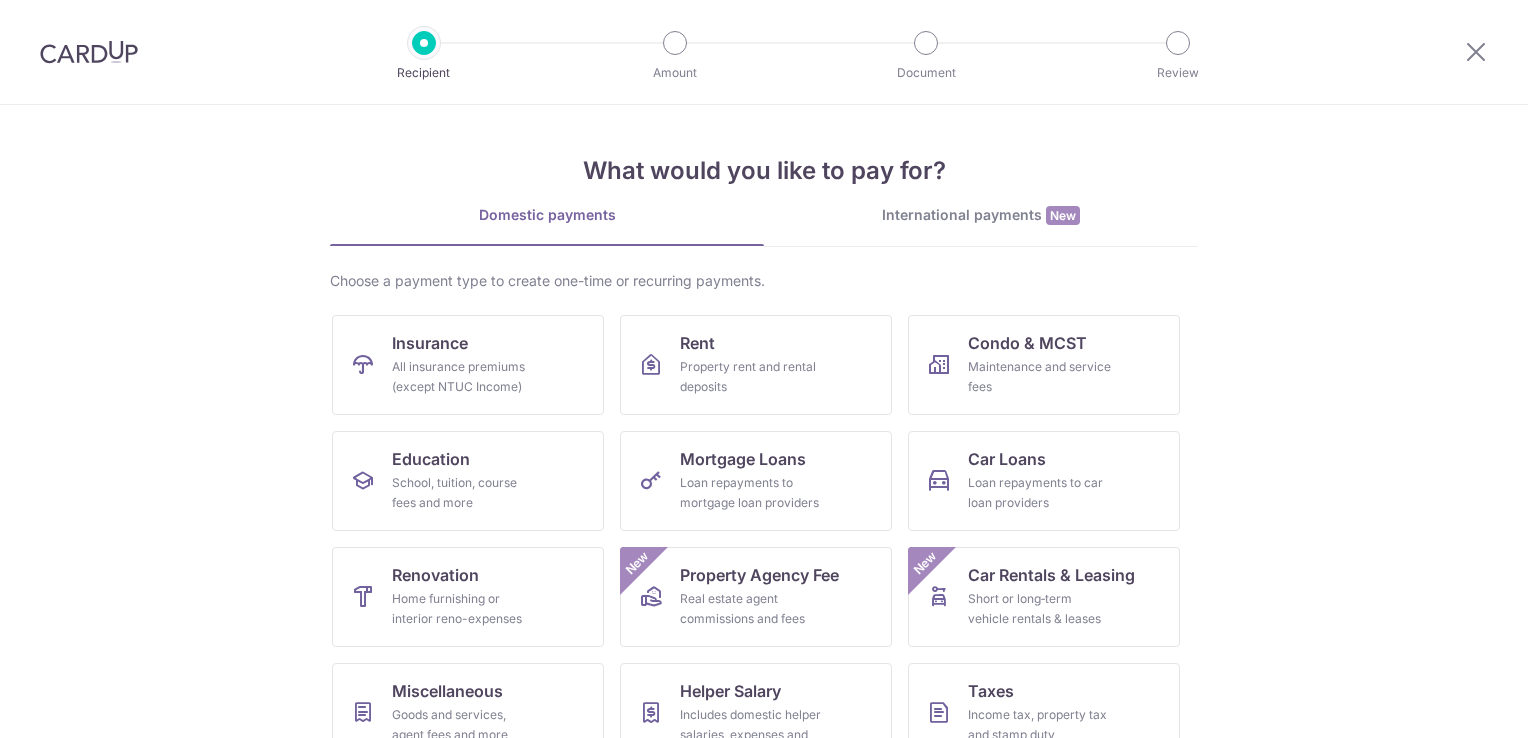 scroll, scrollTop: 0, scrollLeft: 0, axis: both 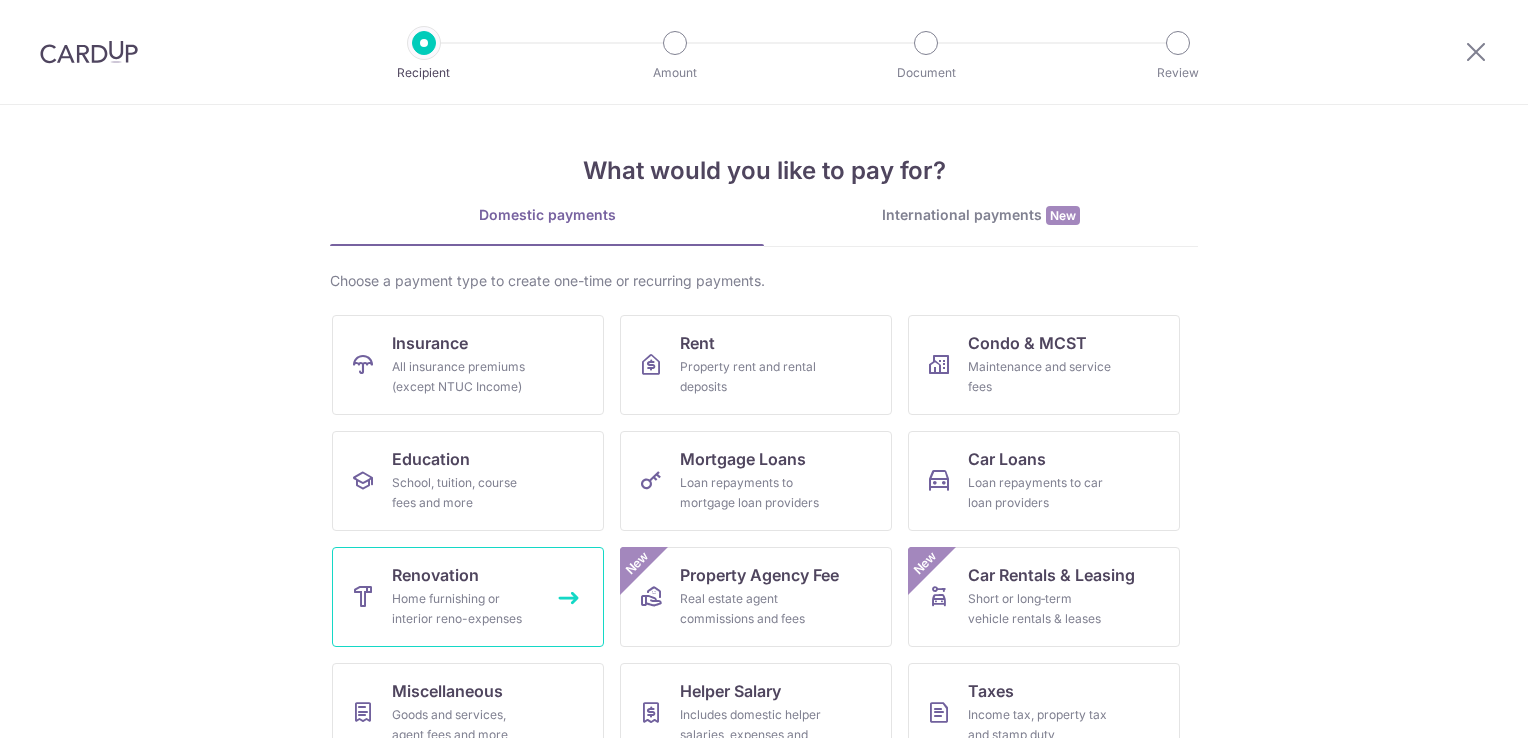 click on "Home furnishing or interior reno-expenses" at bounding box center (464, 609) 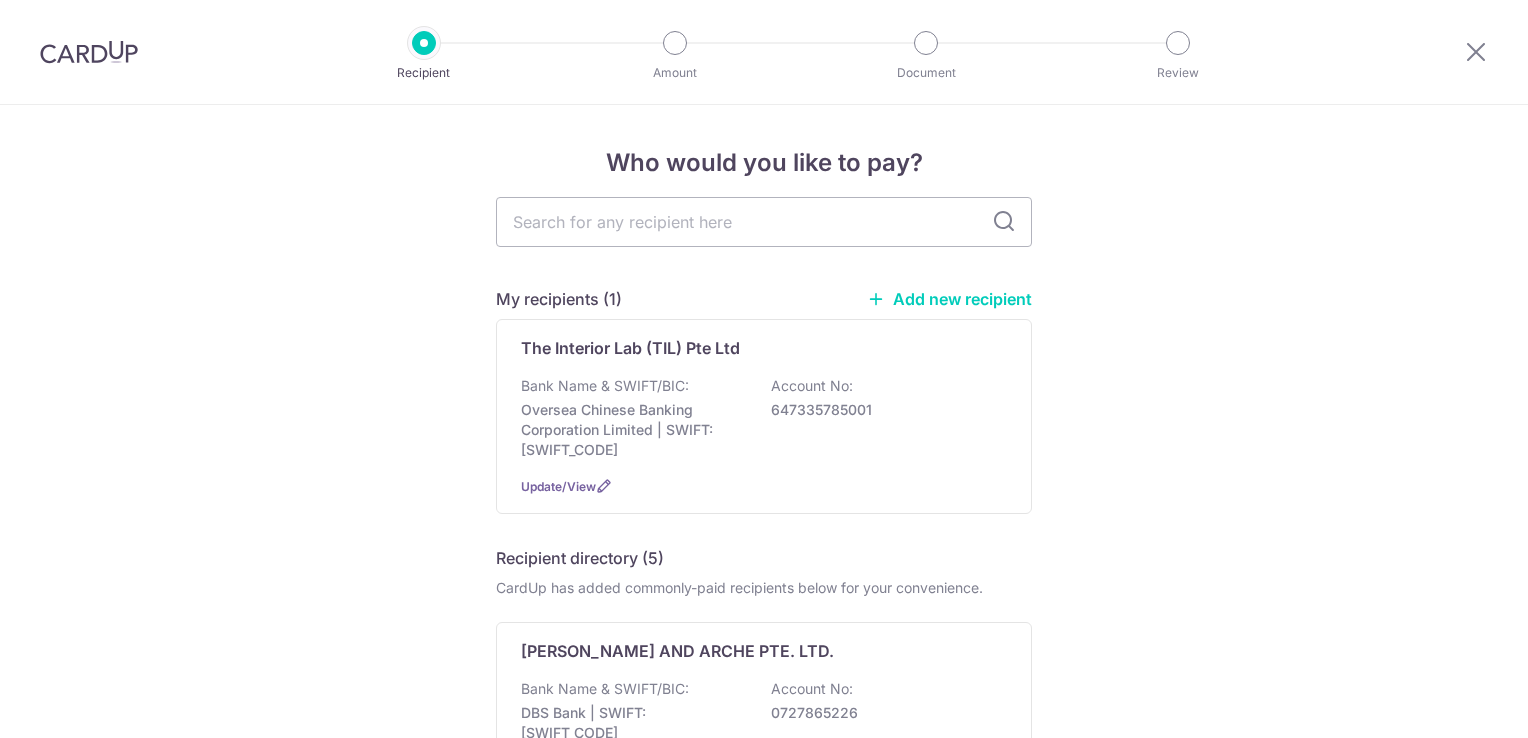 scroll, scrollTop: 0, scrollLeft: 0, axis: both 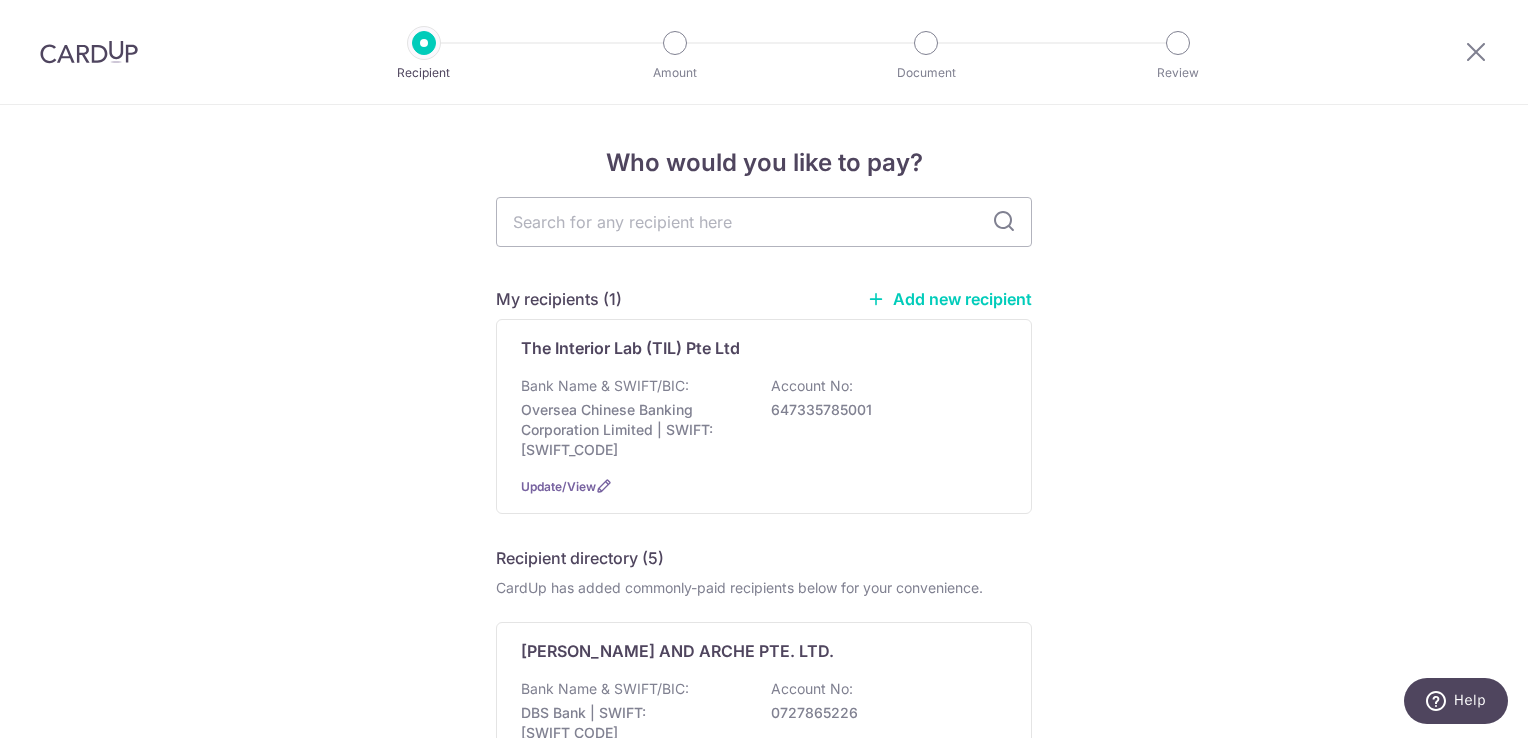 click on "Who would you like to pay?
My recipients (1)
Add new recipient
The Interior Lab (TIL) Pte Ltd
Bank Name & SWIFT/BIC:
Oversea Chinese Banking Corporation Limited | SWIFT: [SWIFT_CODE]
Account No:
647335785001
Update/View
Recipient directory (5)
CardUp has added commonly-paid recipients below for your convenience.
[PERSON_NAME] AND ARCHE PTE. LTD.
Bank Name & SWIFT/BIC:
DBS Bank | SWIFT: [SWIFT_CODE]
Account No:
0727865226" at bounding box center [764, 932] 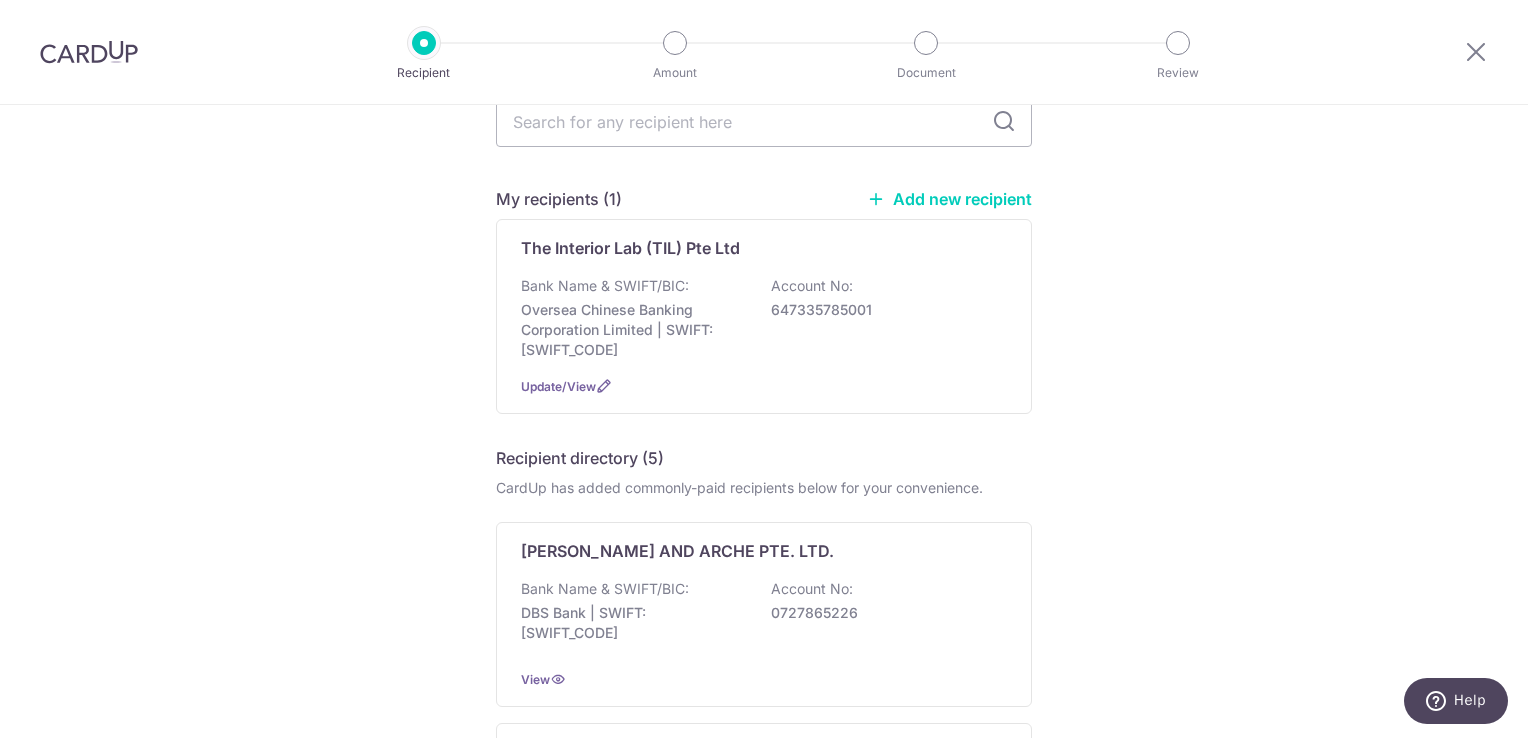 scroll, scrollTop: 0, scrollLeft: 0, axis: both 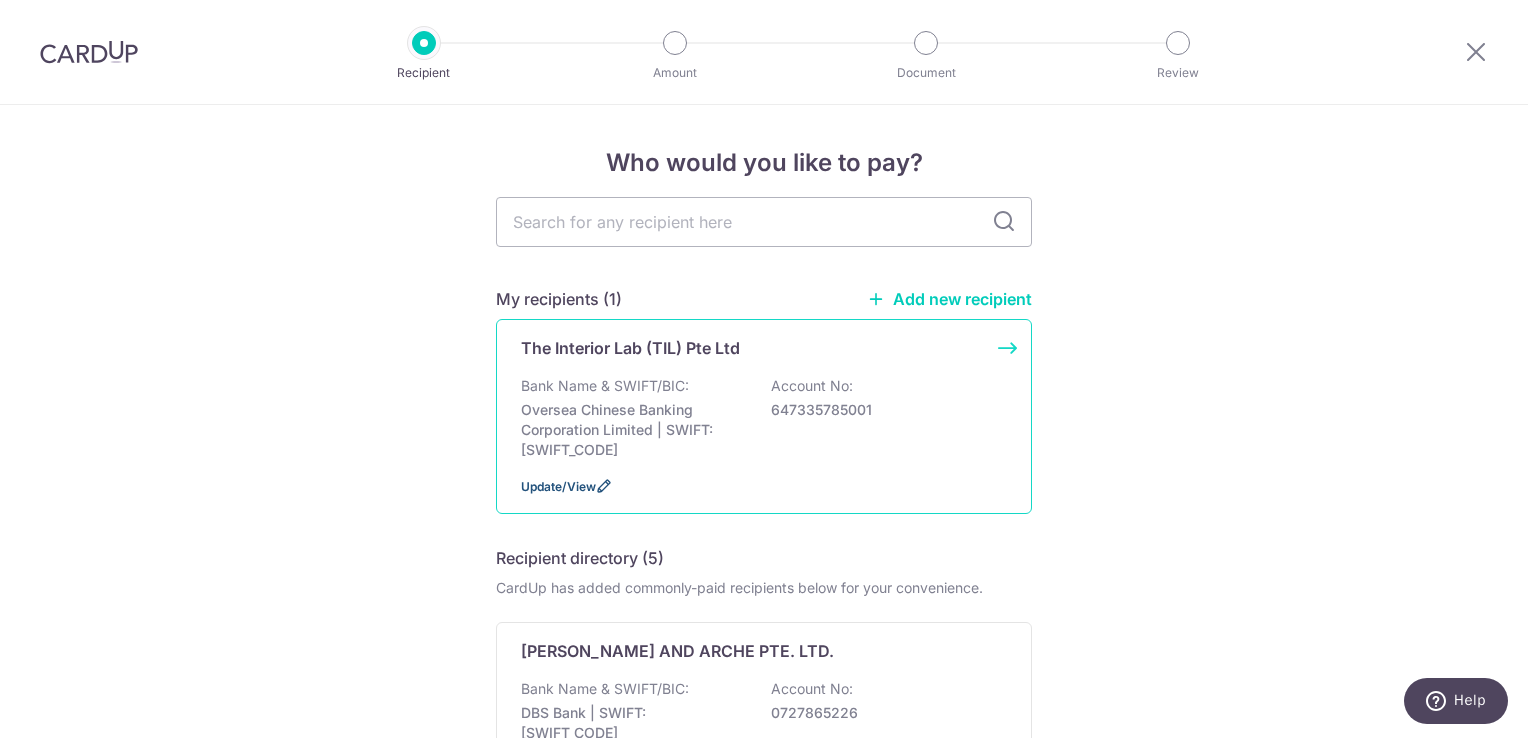 click on "Update/View" at bounding box center [558, 486] 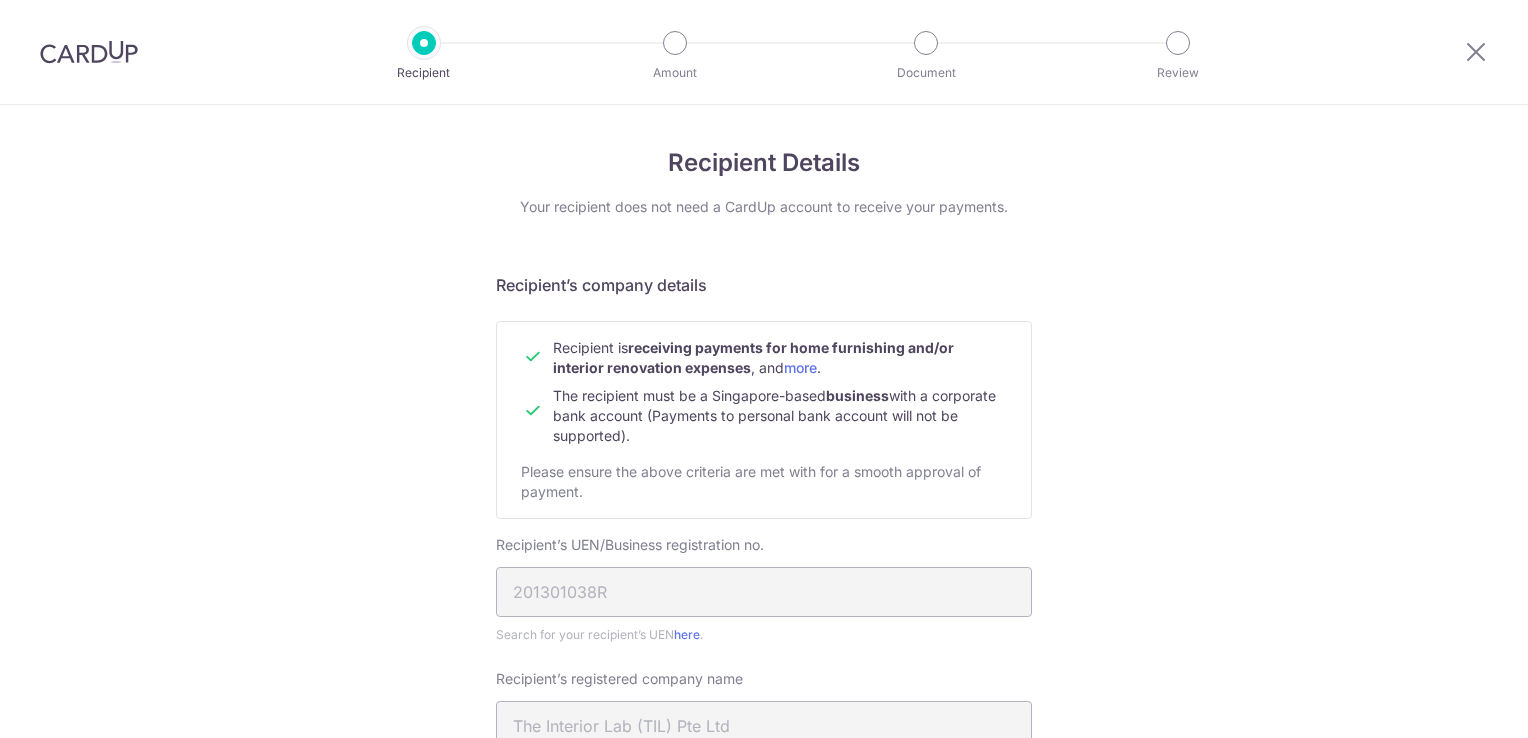 scroll, scrollTop: 0, scrollLeft: 0, axis: both 